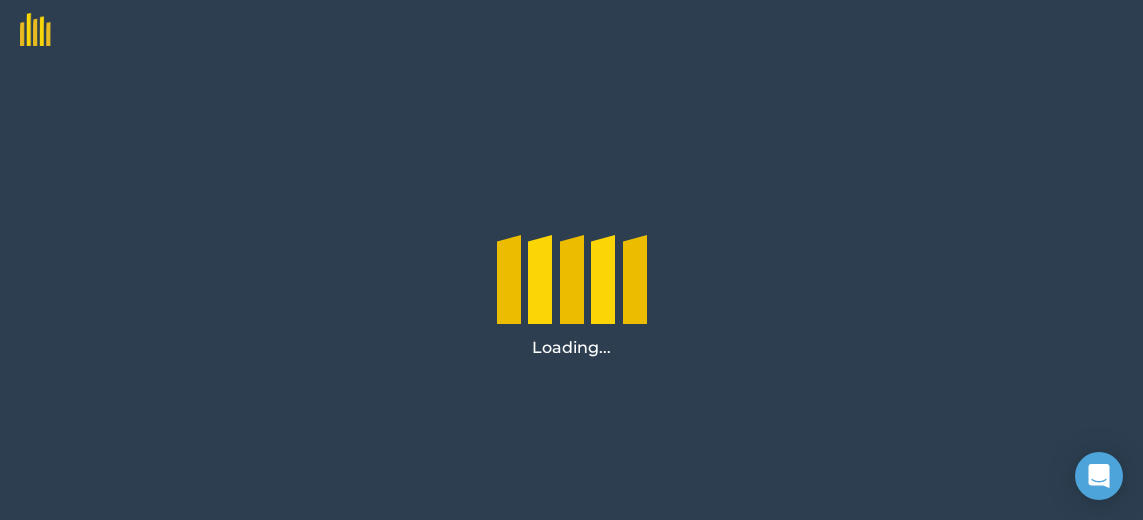 scroll, scrollTop: 0, scrollLeft: 0, axis: both 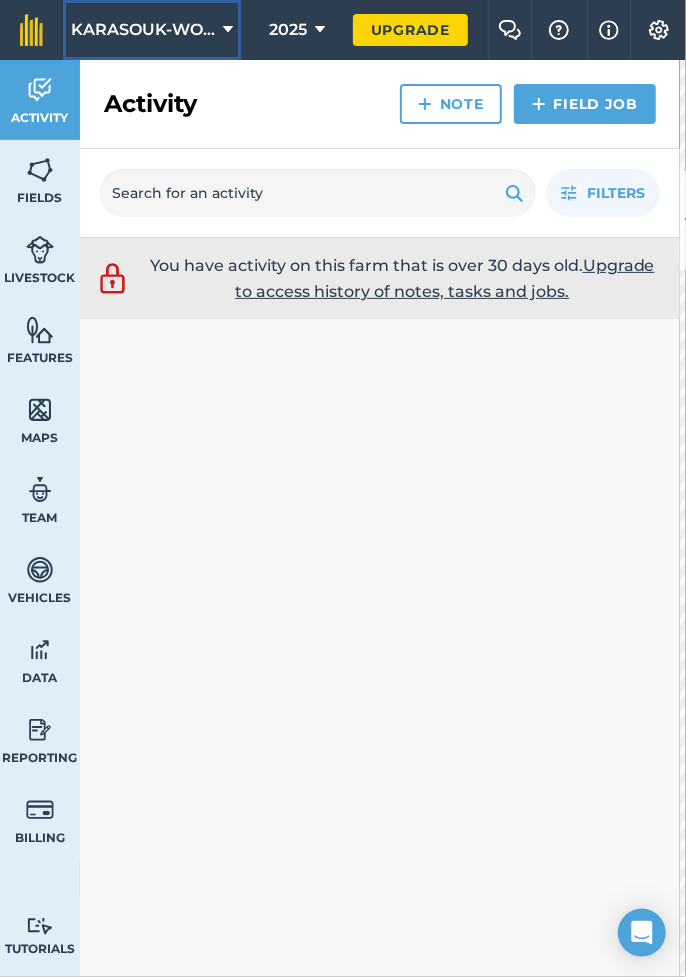 click on "KARASOUK-WORKS" at bounding box center (143, 30) 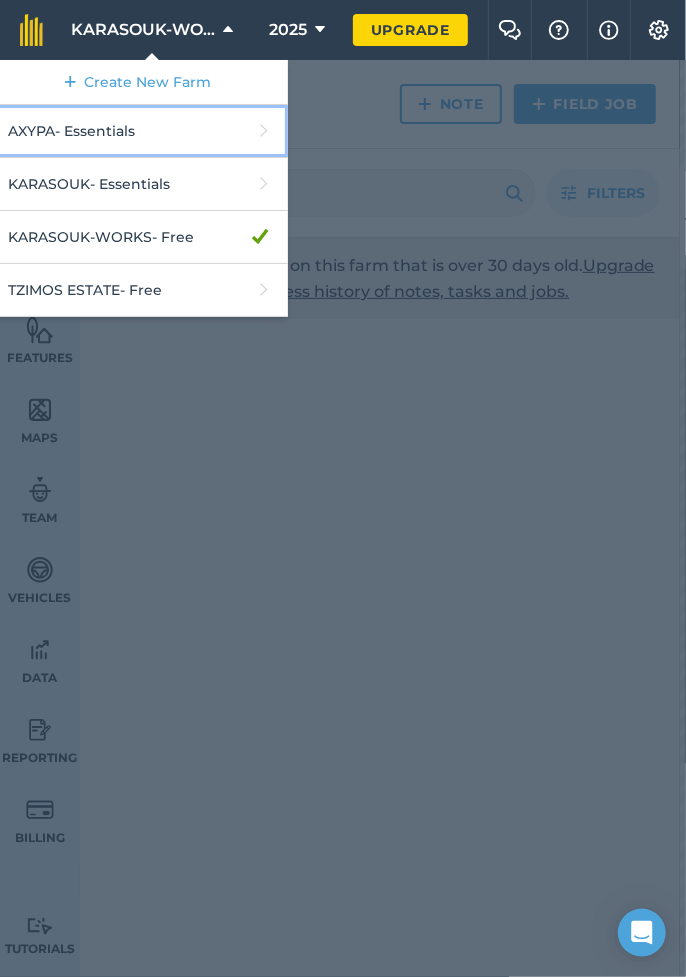 click on "AXYPA  - Essentials" at bounding box center [138, 131] 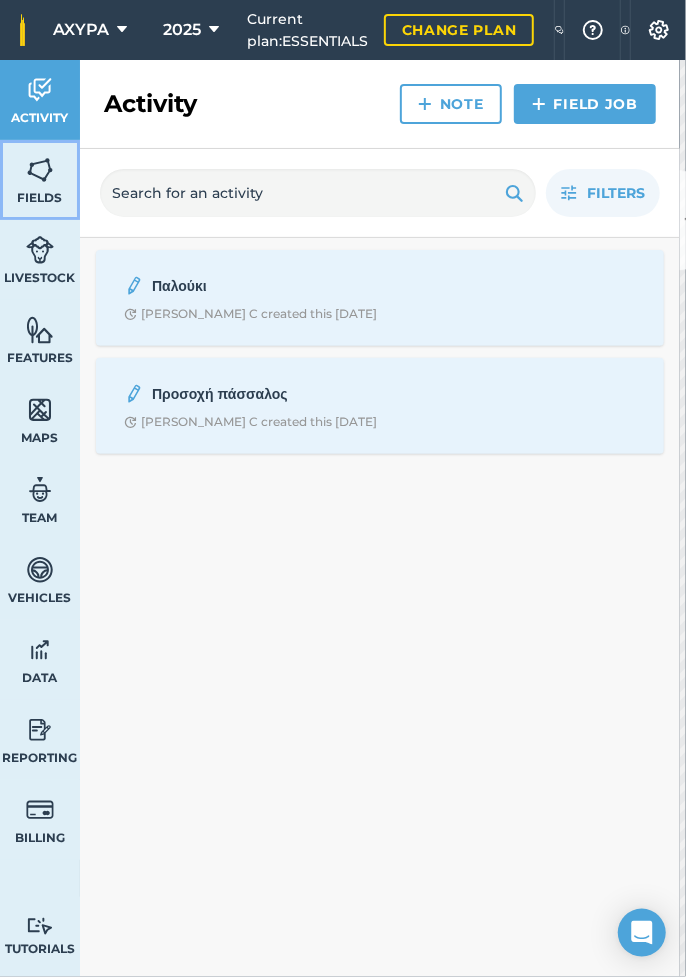 click at bounding box center (40, 170) 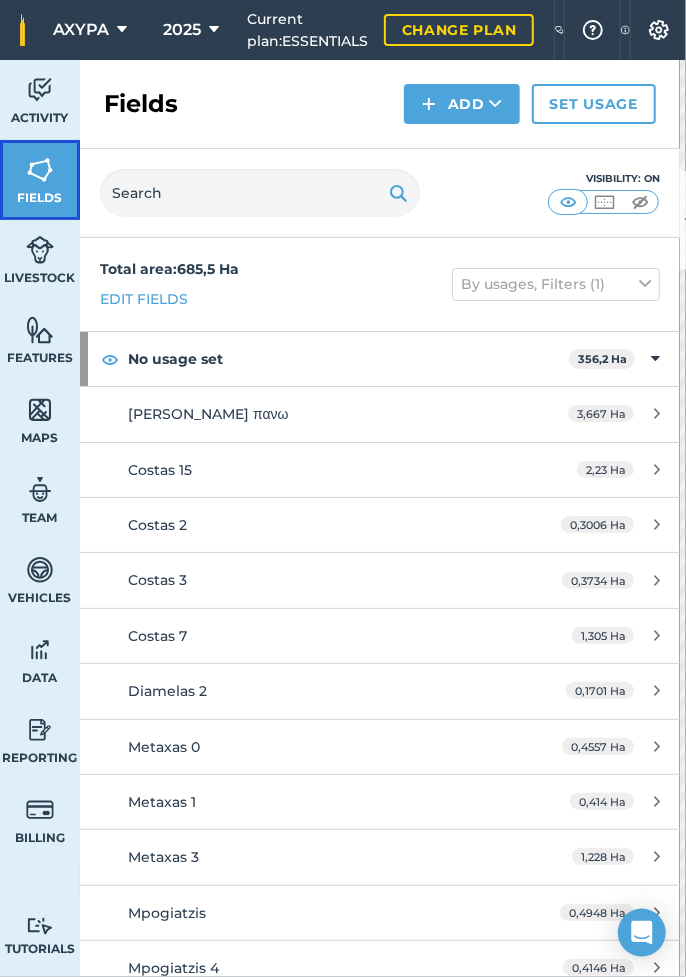 click at bounding box center (40, 170) 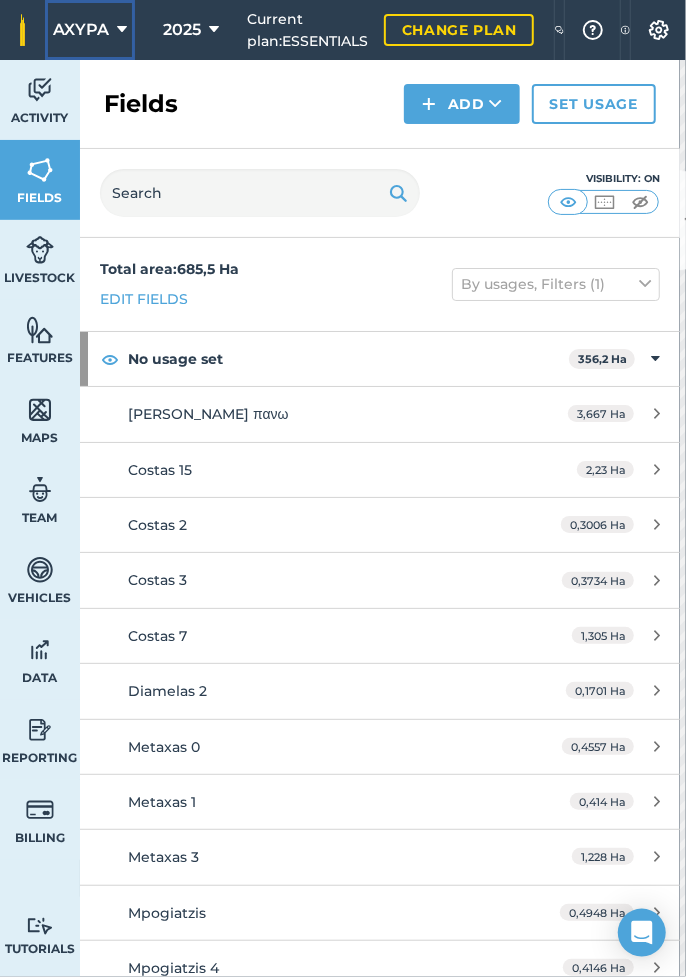 click on "AXYPA" at bounding box center (81, 30) 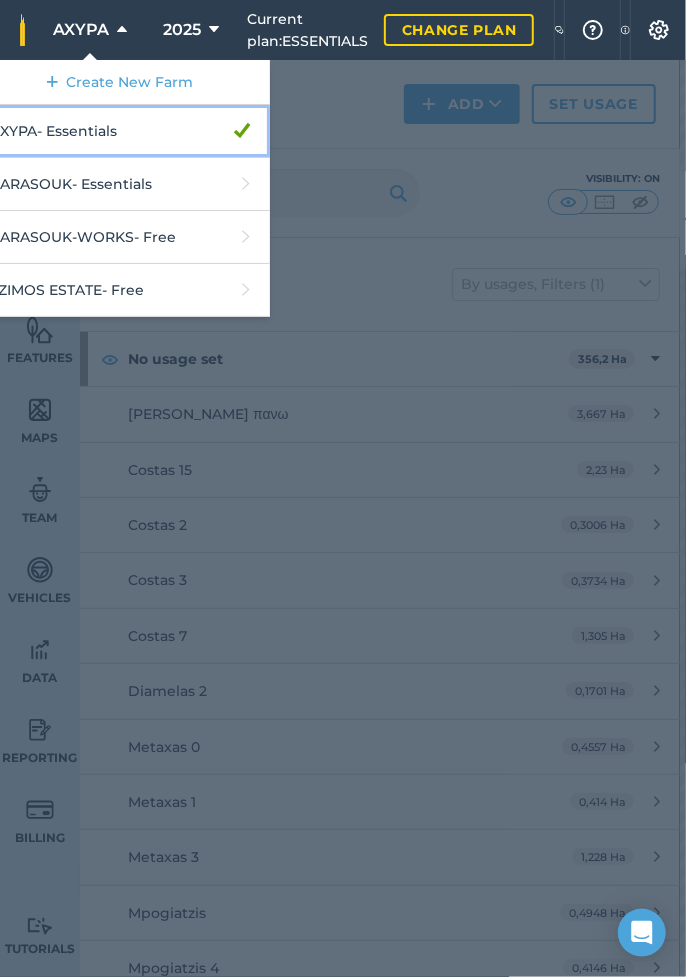 click on "AXYPA  - Essentials" at bounding box center (120, 131) 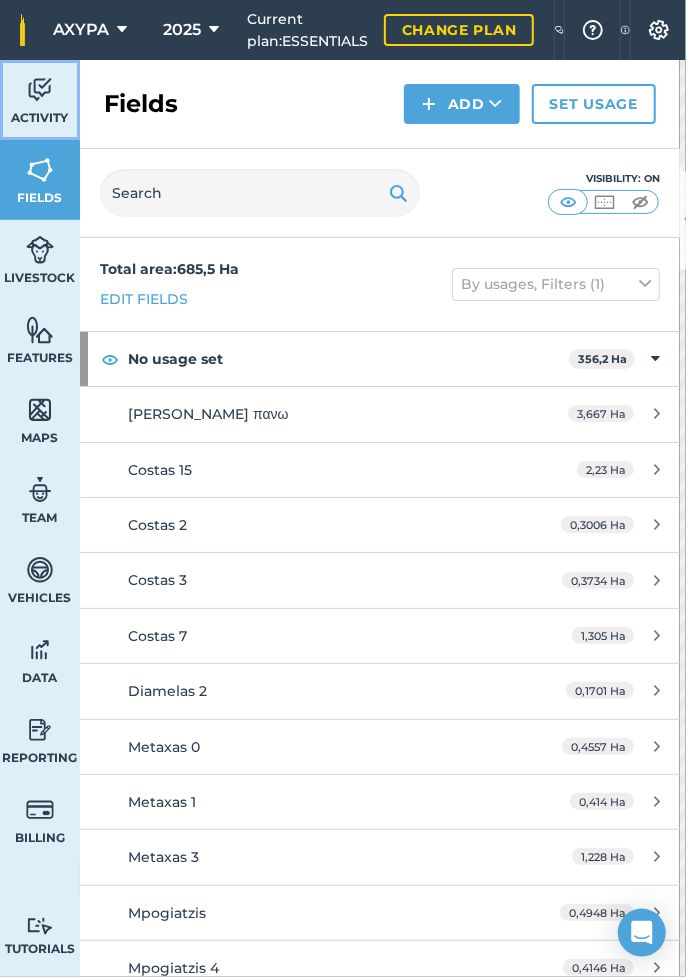 click at bounding box center [40, 90] 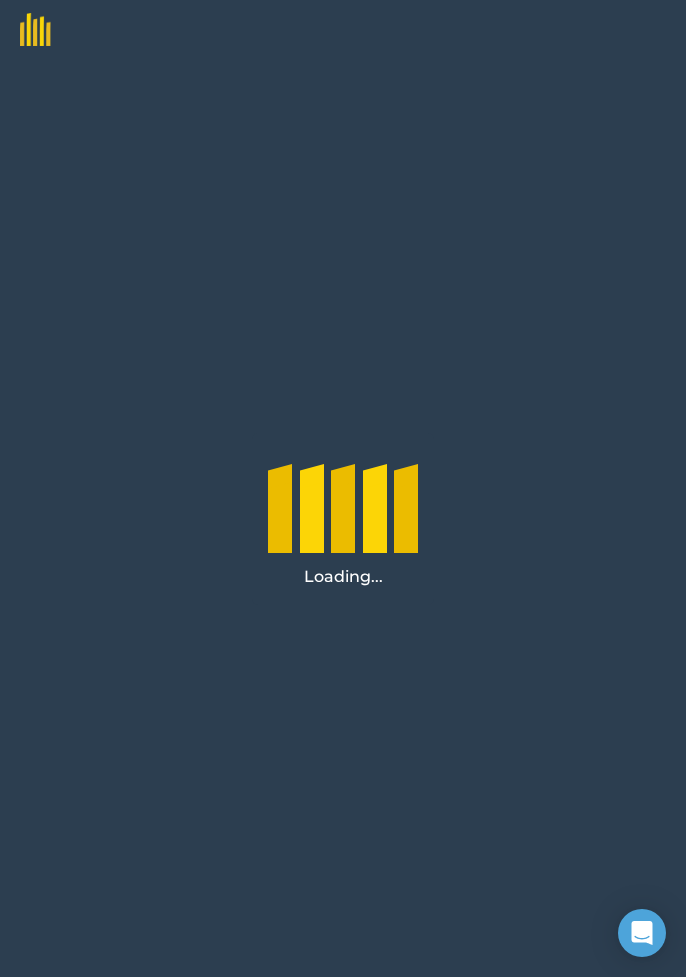 scroll, scrollTop: 0, scrollLeft: 0, axis: both 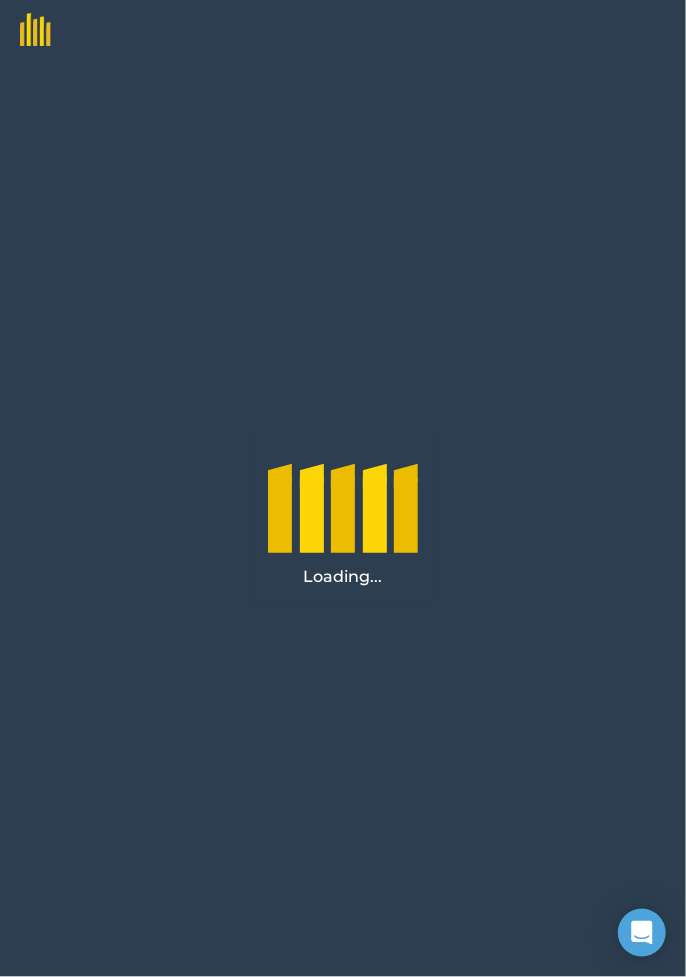 click on "Loading..." at bounding box center [343, 518] 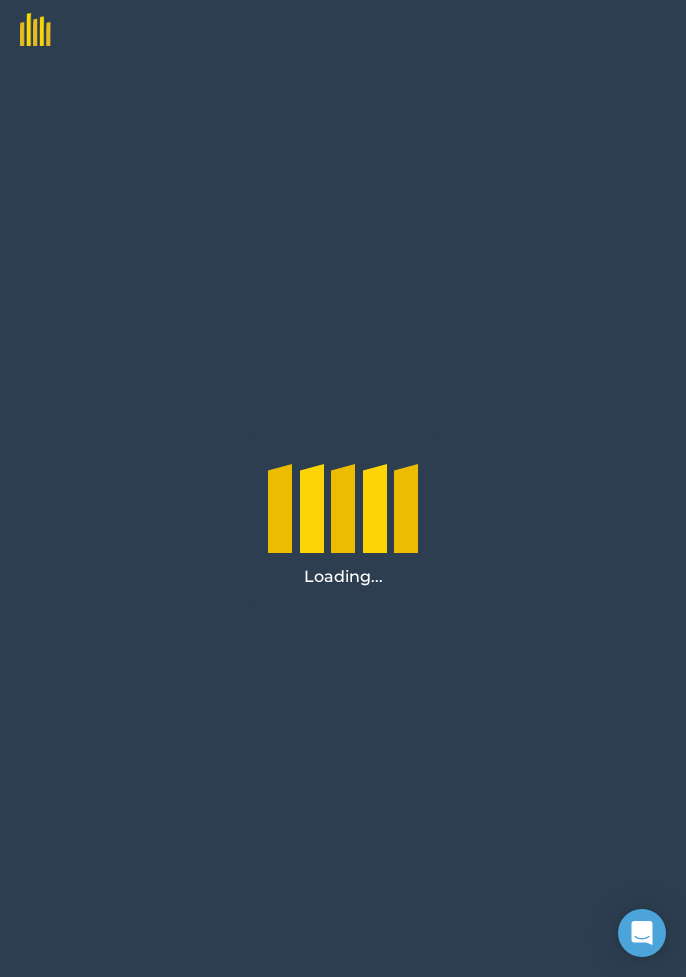 scroll, scrollTop: 0, scrollLeft: 0, axis: both 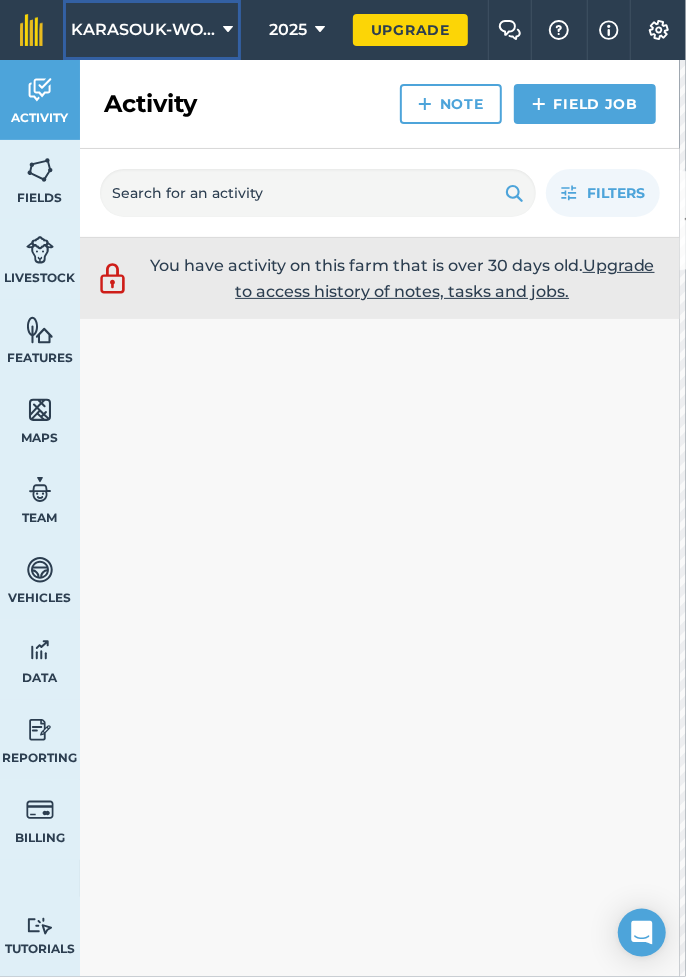 click on "KARASOUK-WORKS" at bounding box center [143, 30] 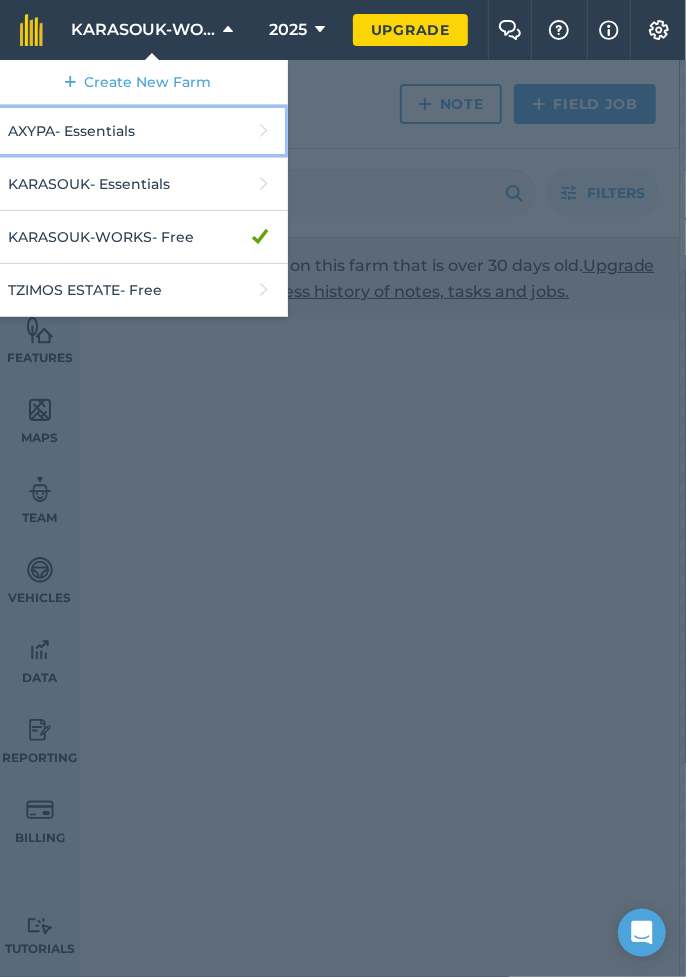click on "AXYPA  - Essentials" at bounding box center [138, 131] 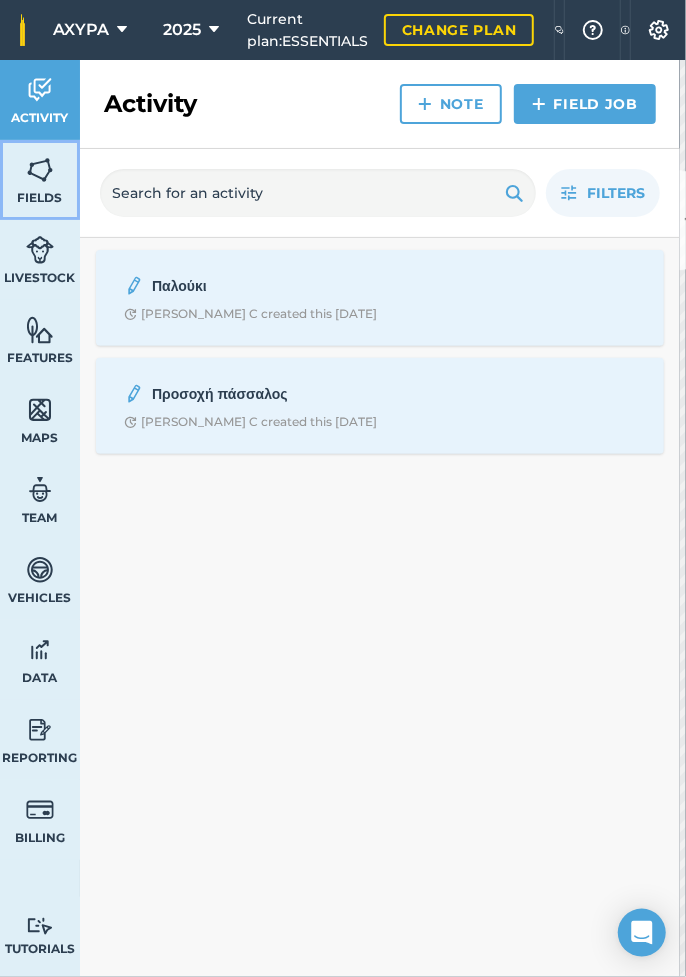 click at bounding box center [40, 170] 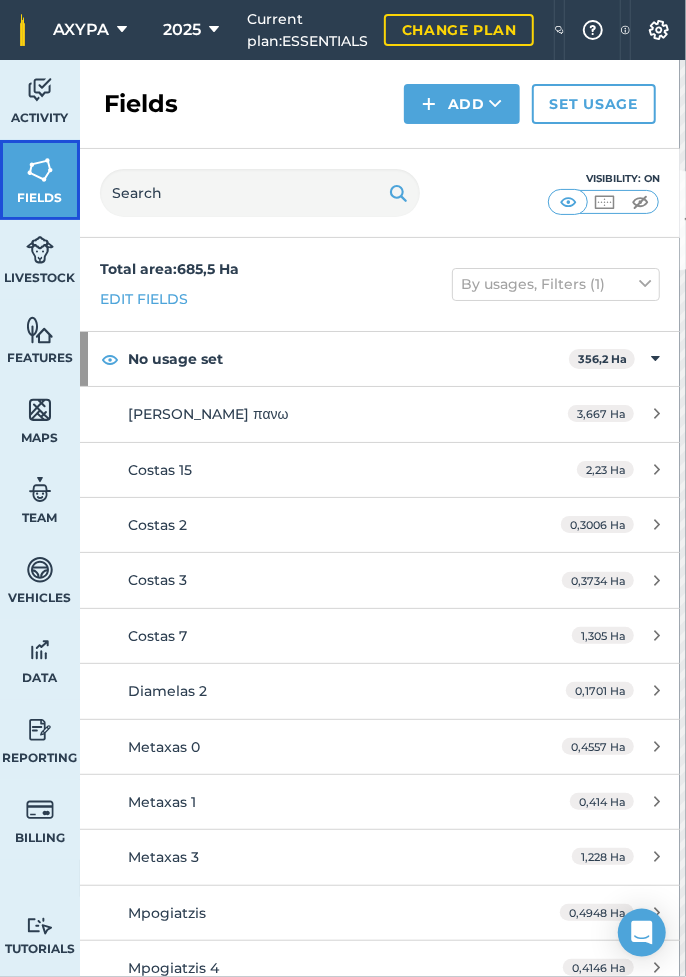 click on "Fields" at bounding box center [40, 180] 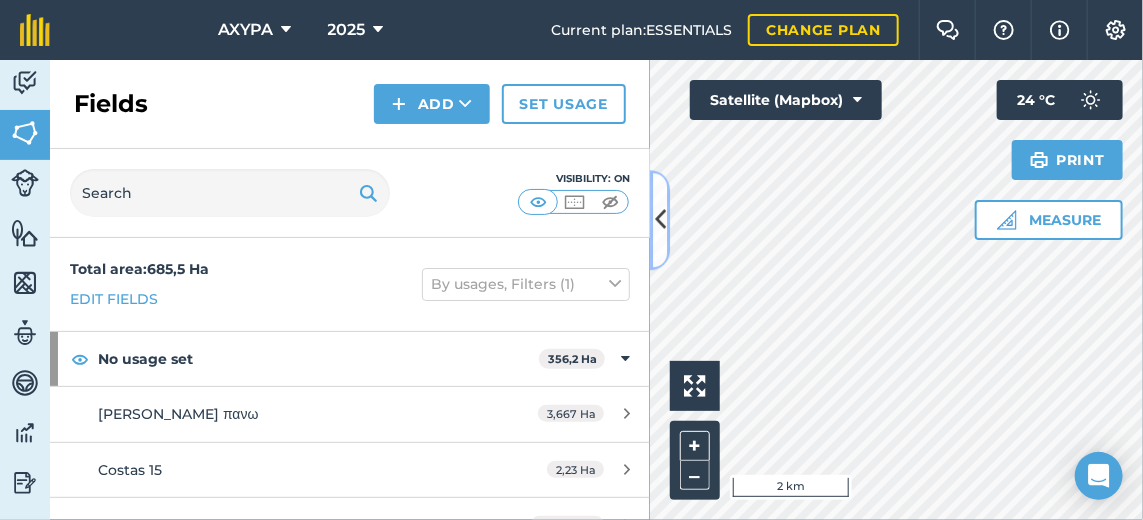 click at bounding box center [660, 220] 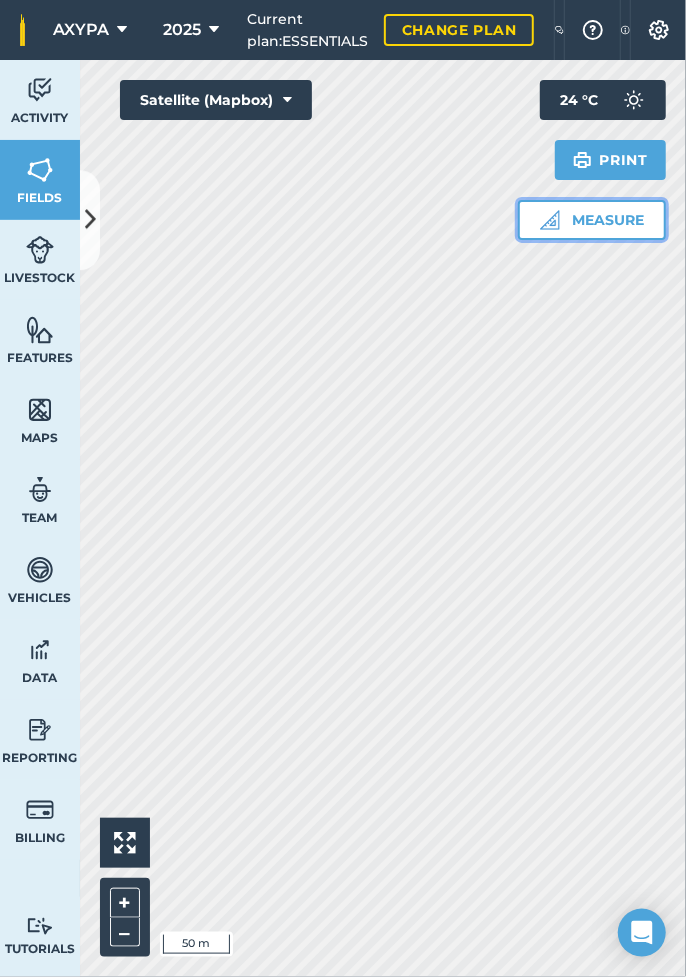 click on "Measure" at bounding box center [592, 220] 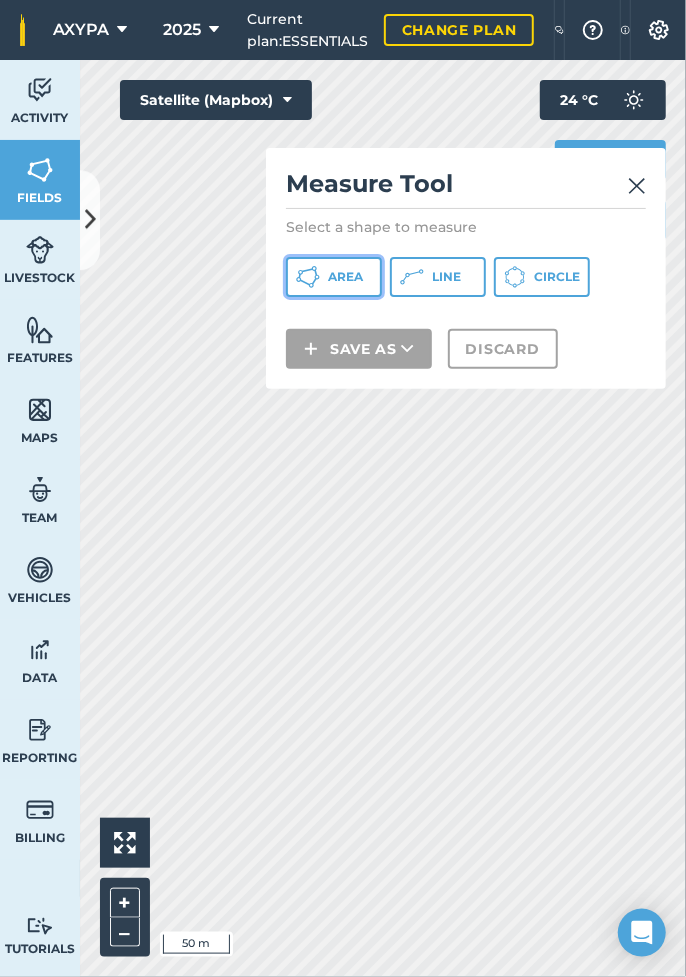 click on "Area" at bounding box center (345, 277) 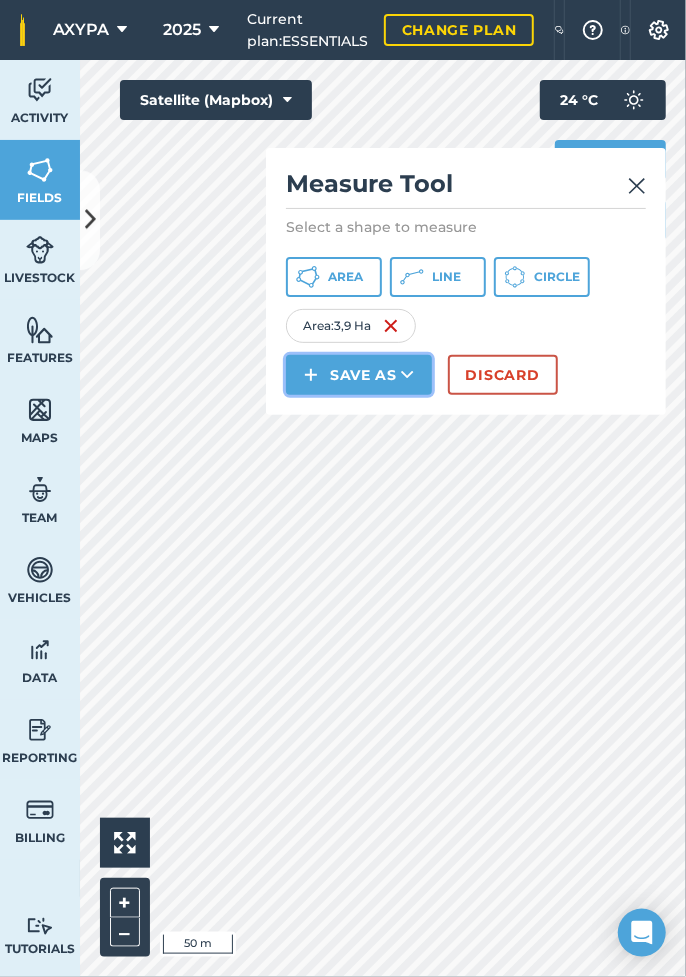 click on "Save as" at bounding box center [359, 375] 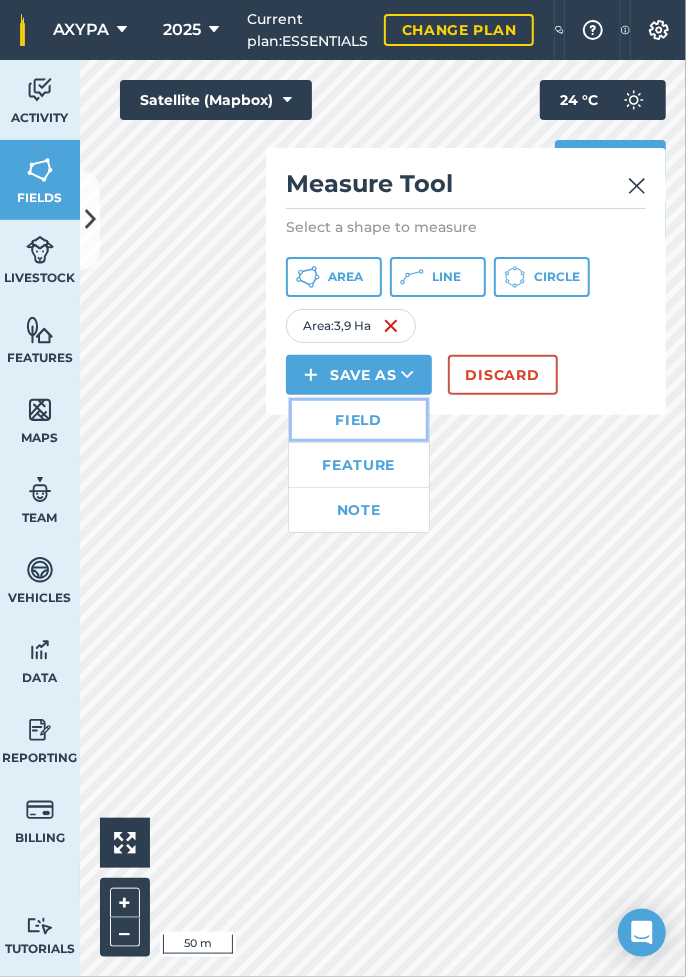 click on "Field" at bounding box center (359, 420) 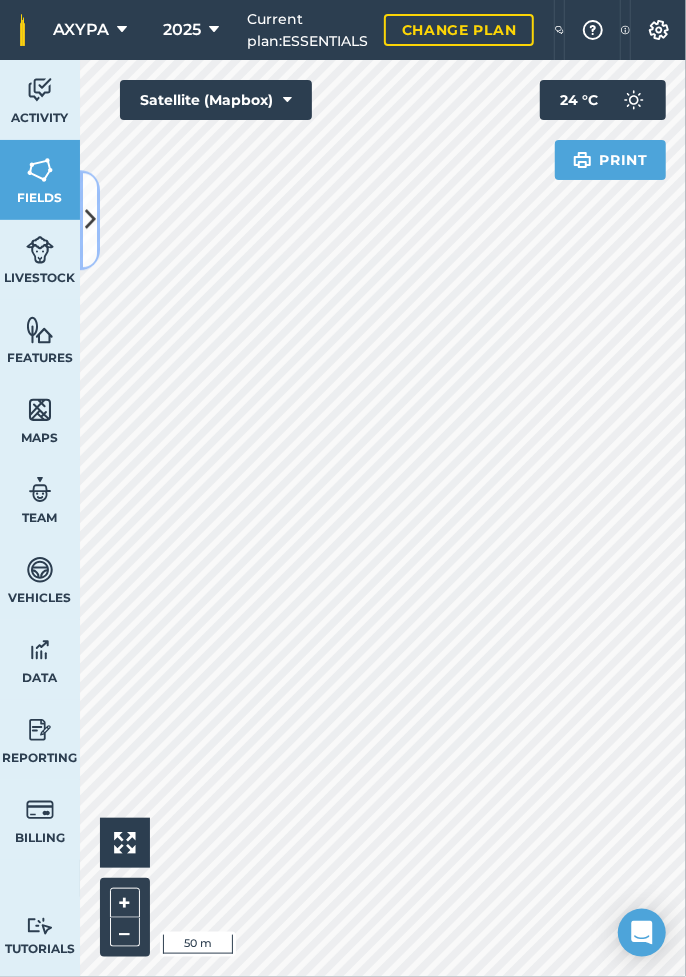 click at bounding box center (90, 220) 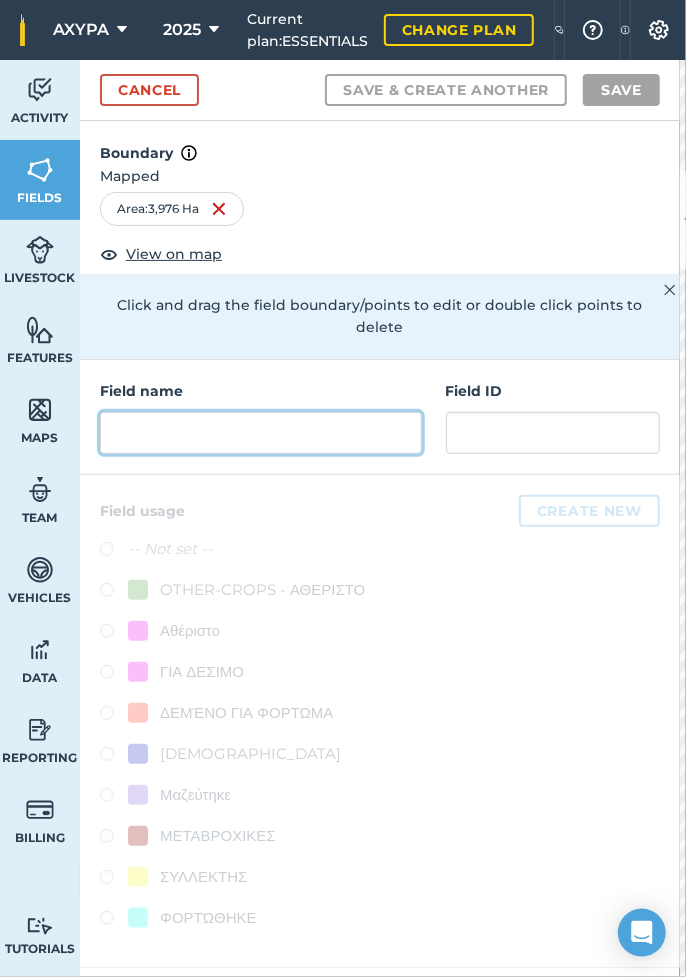 click at bounding box center [261, 433] 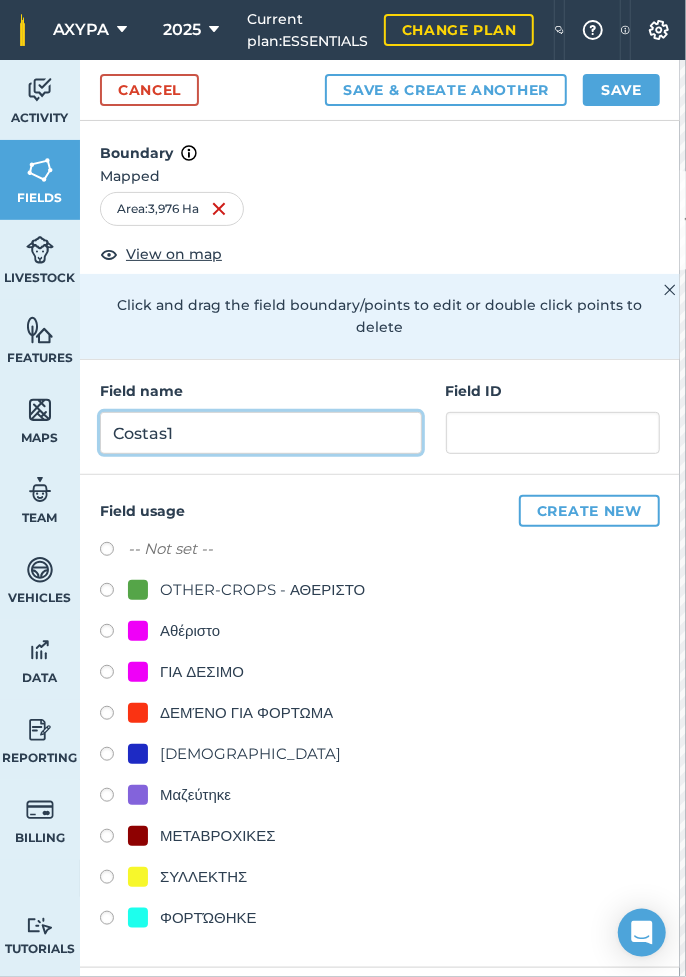 type on "Costas1" 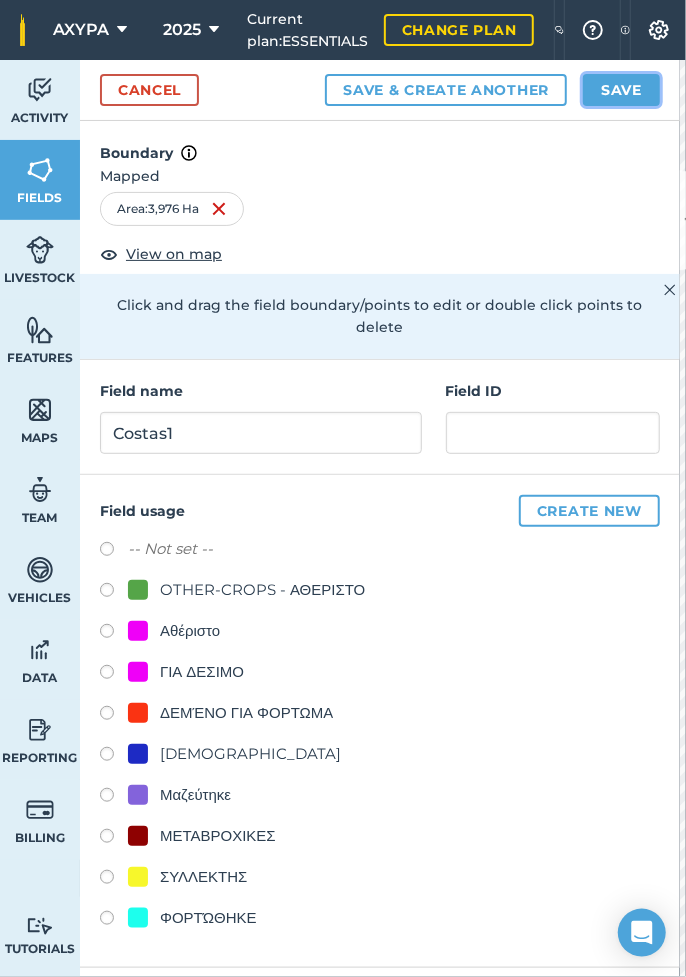click on "Save" at bounding box center [621, 90] 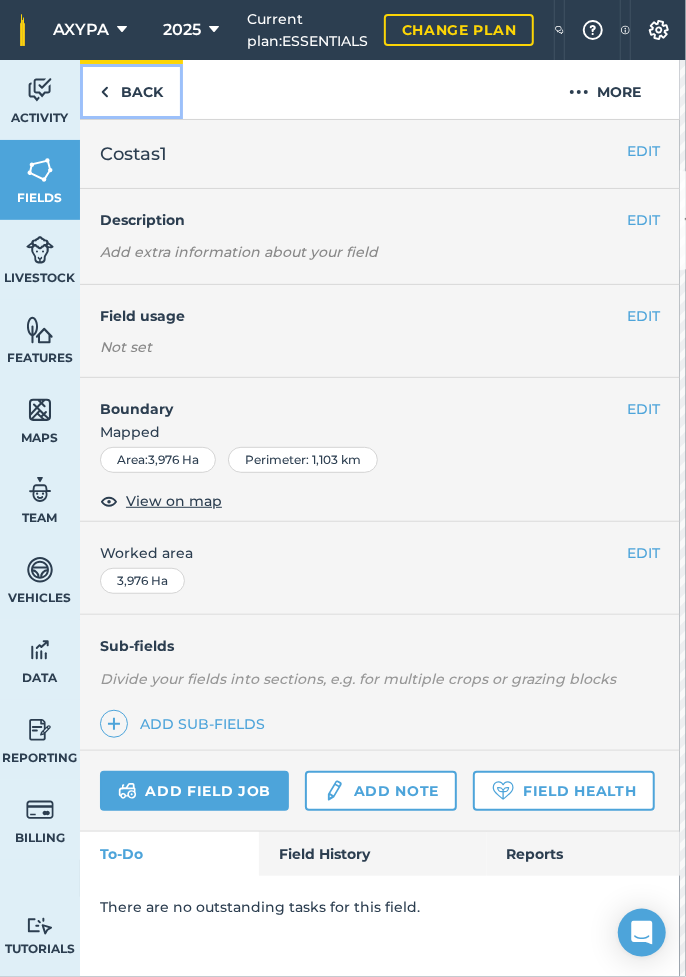 click on "Back" at bounding box center (131, 89) 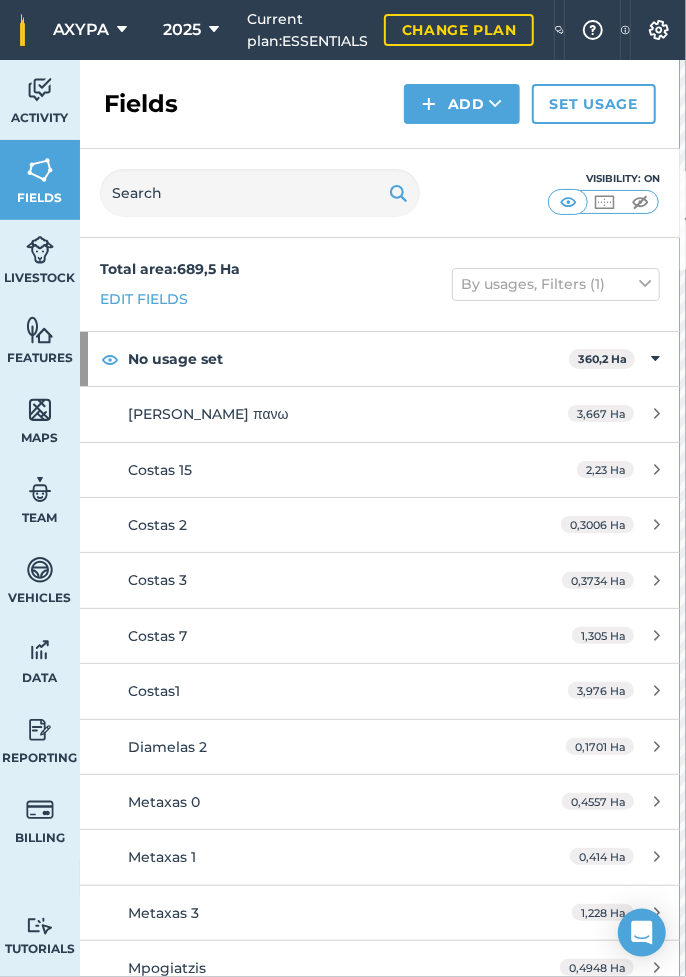 click on "Visibility: On" at bounding box center (380, 193) 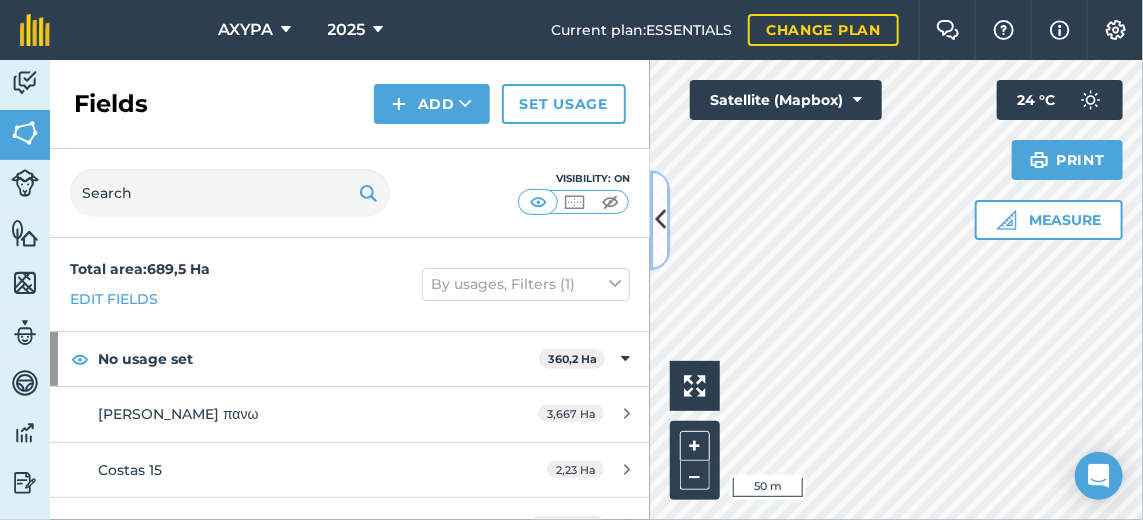 click at bounding box center [660, 220] 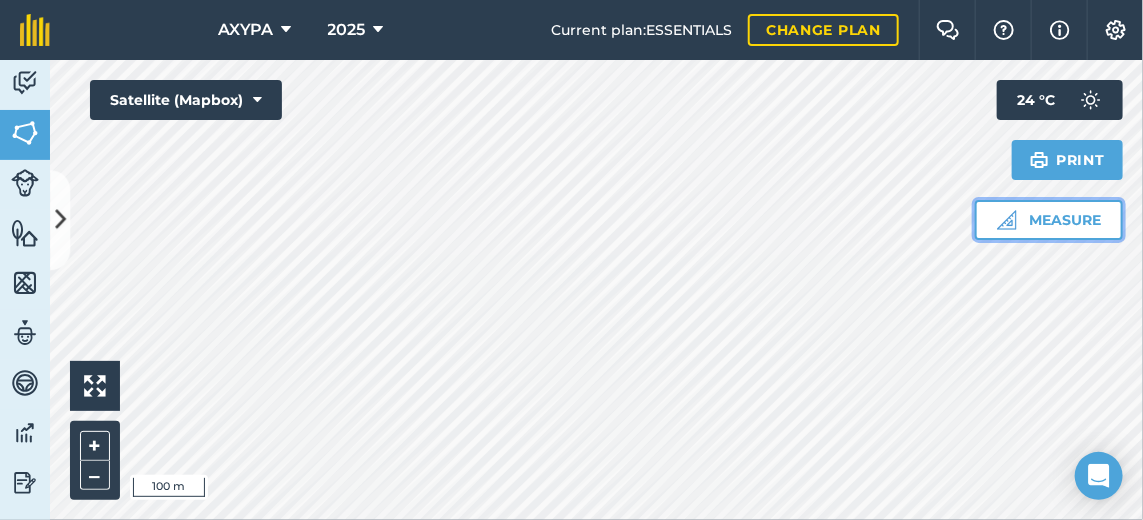 click on "Measure" at bounding box center [1049, 220] 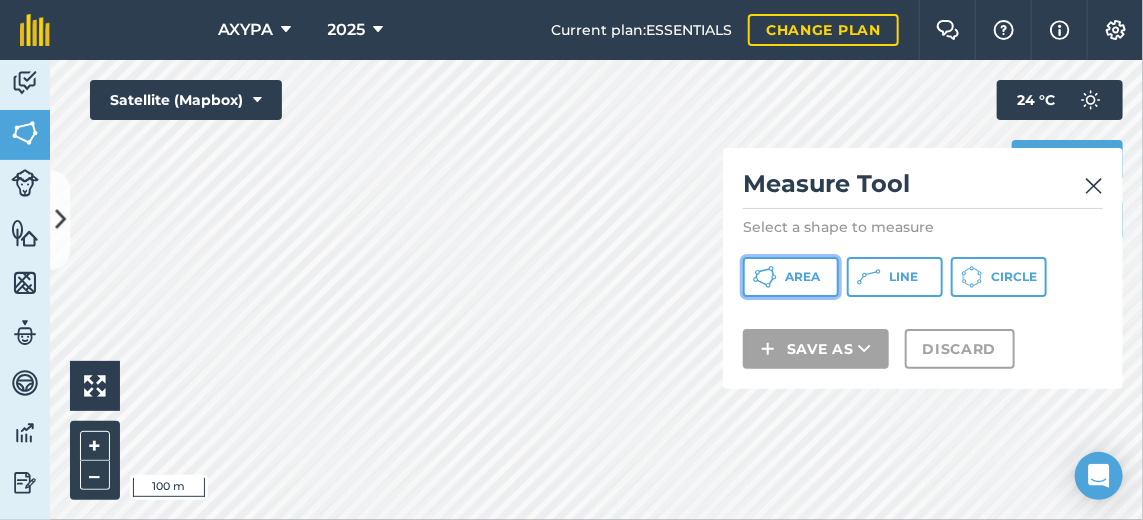 click on "Area" at bounding box center [791, 277] 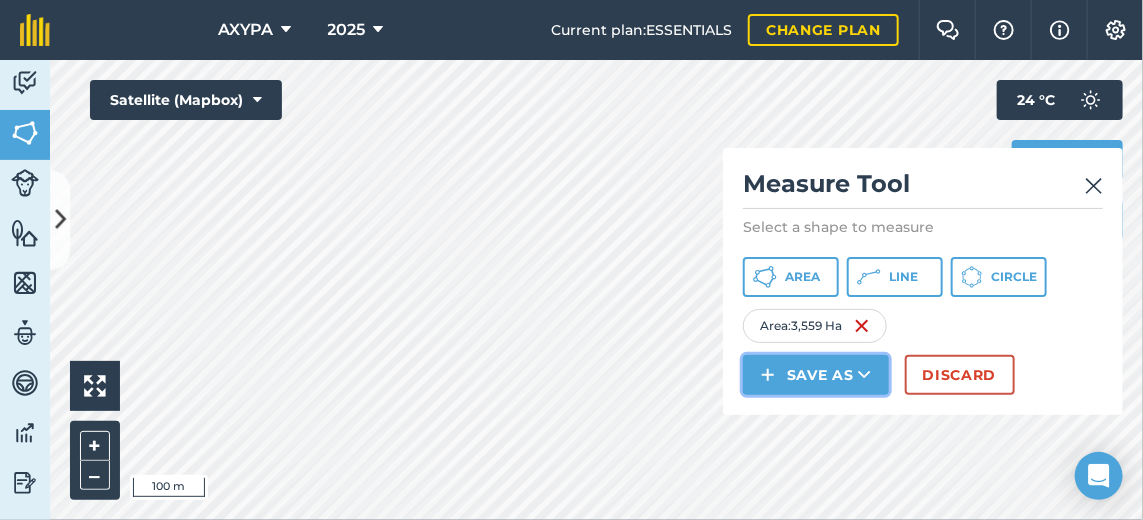 click on "Save as" at bounding box center [816, 375] 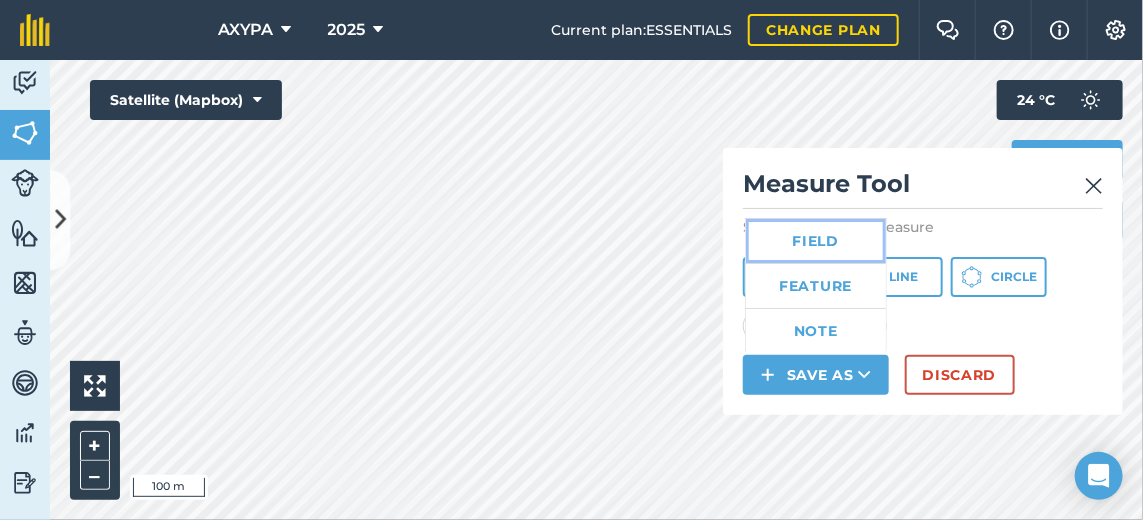 click on "Field" at bounding box center (816, 241) 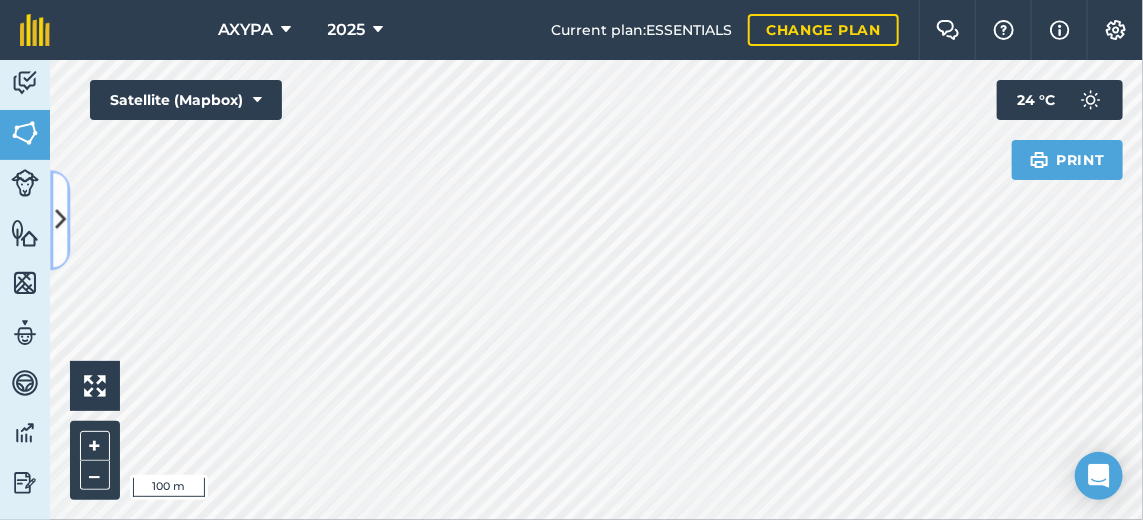 click at bounding box center [60, 220] 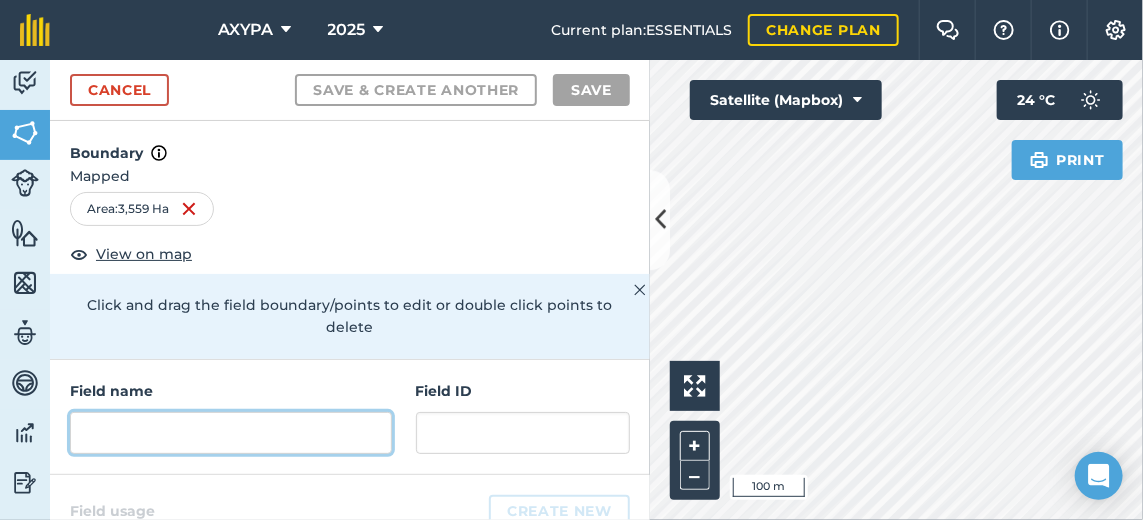 click at bounding box center [231, 433] 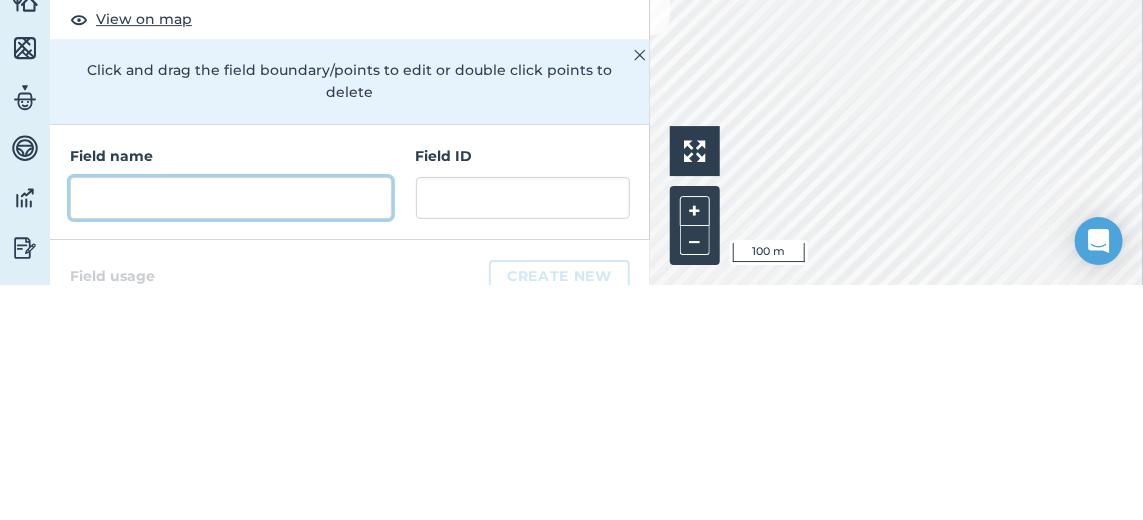 scroll, scrollTop: 5, scrollLeft: 0, axis: vertical 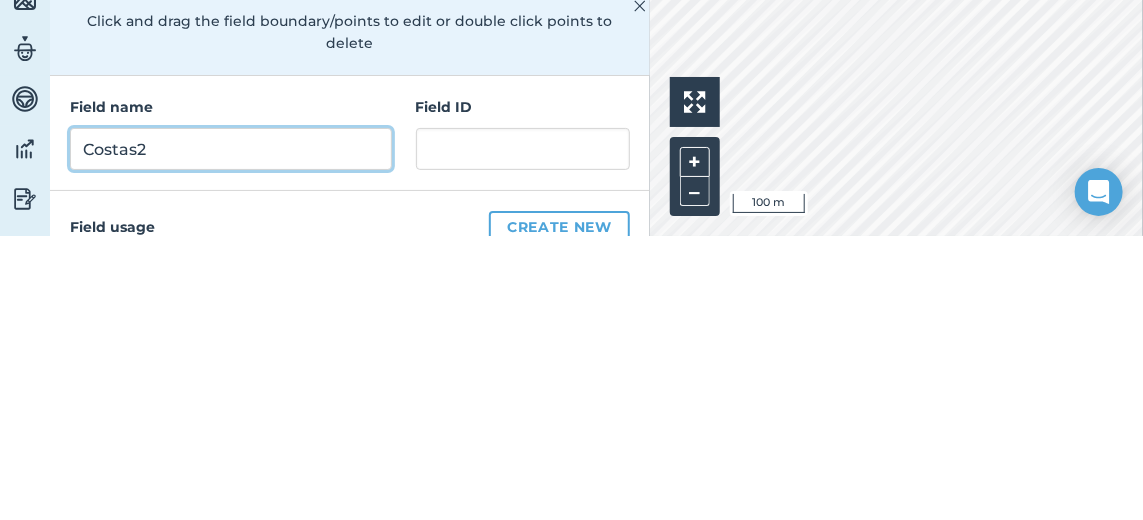 type on "Costas2" 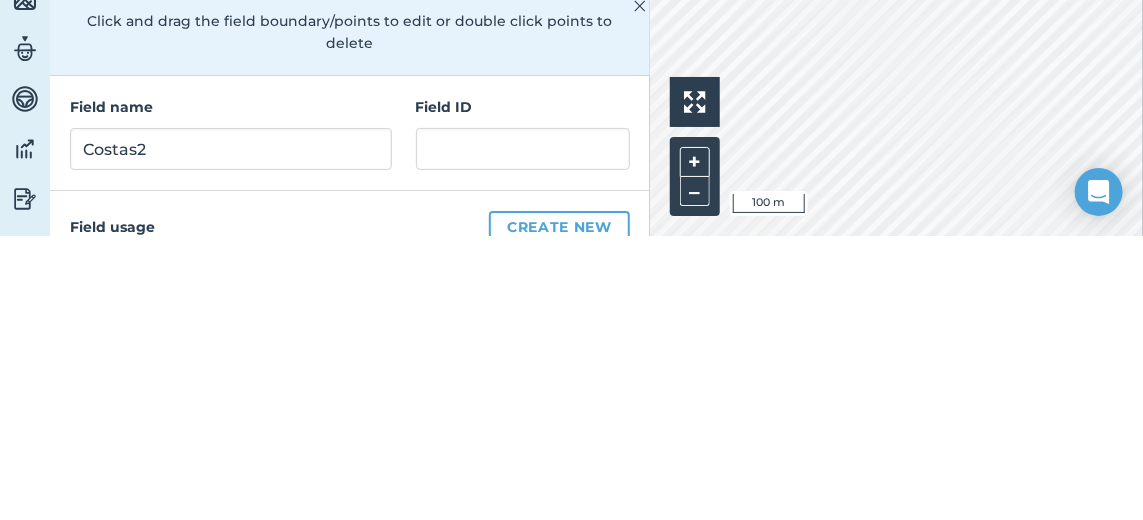 scroll, scrollTop: 5, scrollLeft: 0, axis: vertical 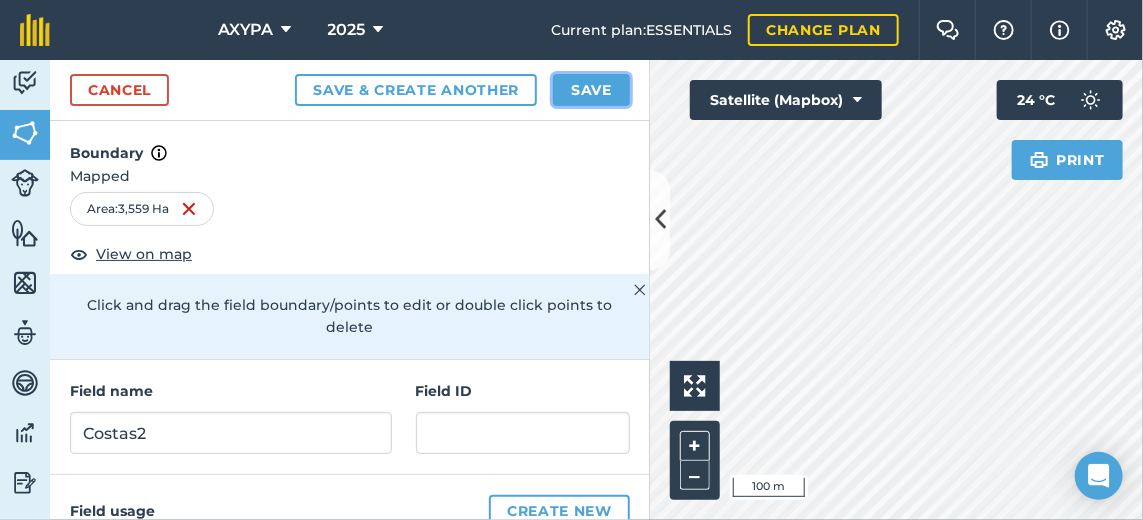 click on "Save" at bounding box center [591, 90] 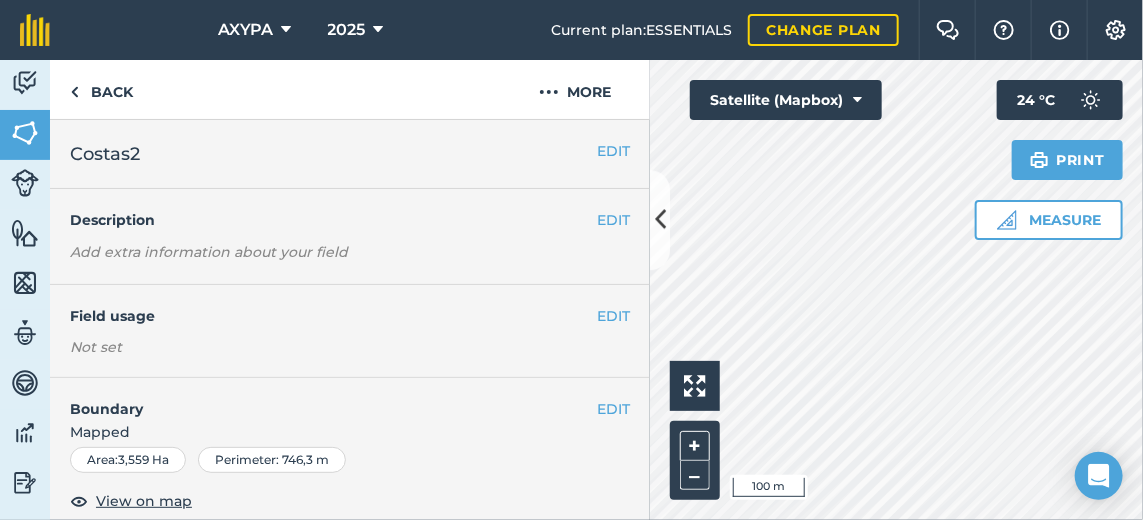 click at bounding box center (896, 290) 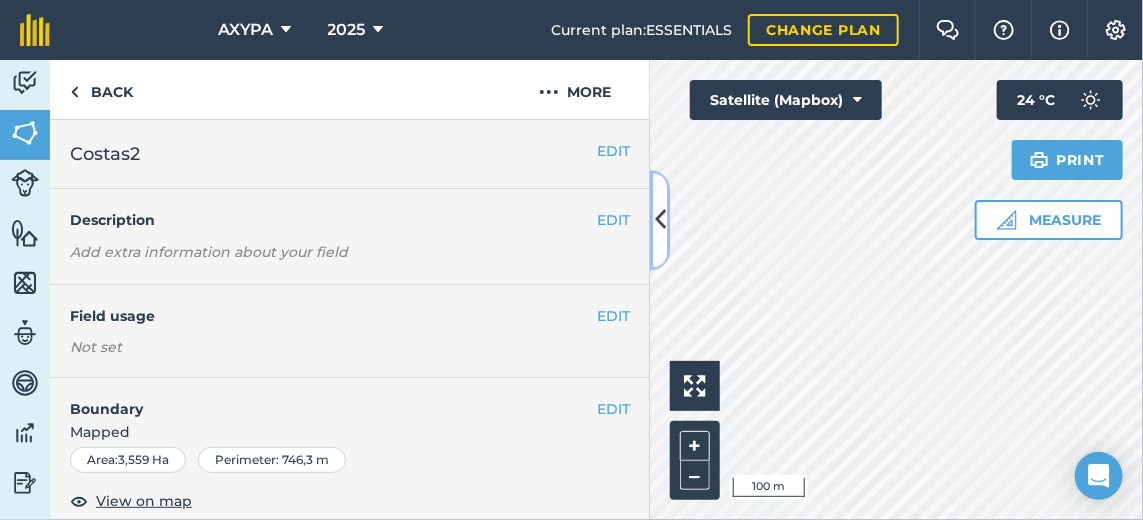 click at bounding box center [660, 220] 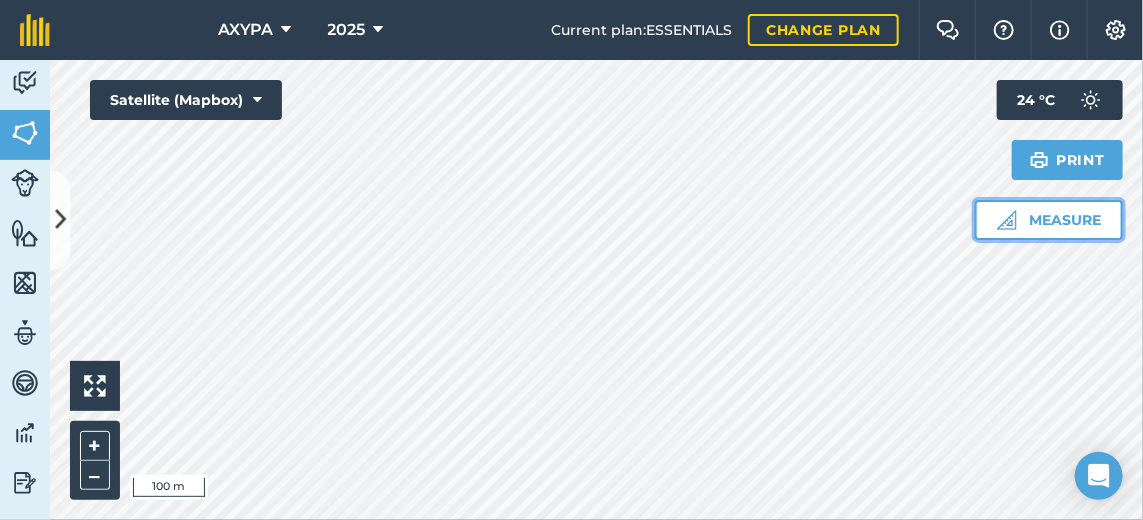 click at bounding box center (1007, 220) 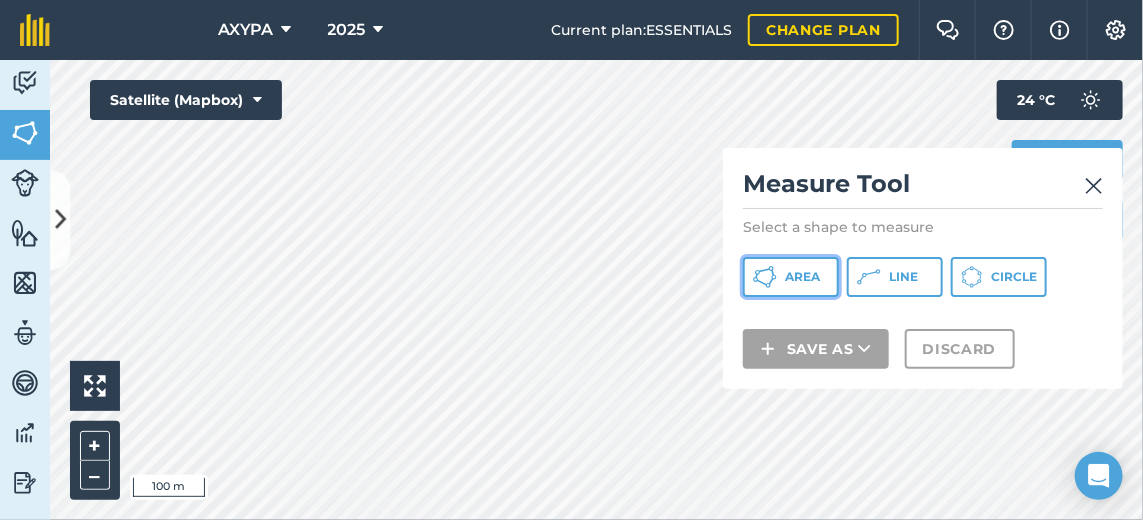 click on "Area" at bounding box center [802, 277] 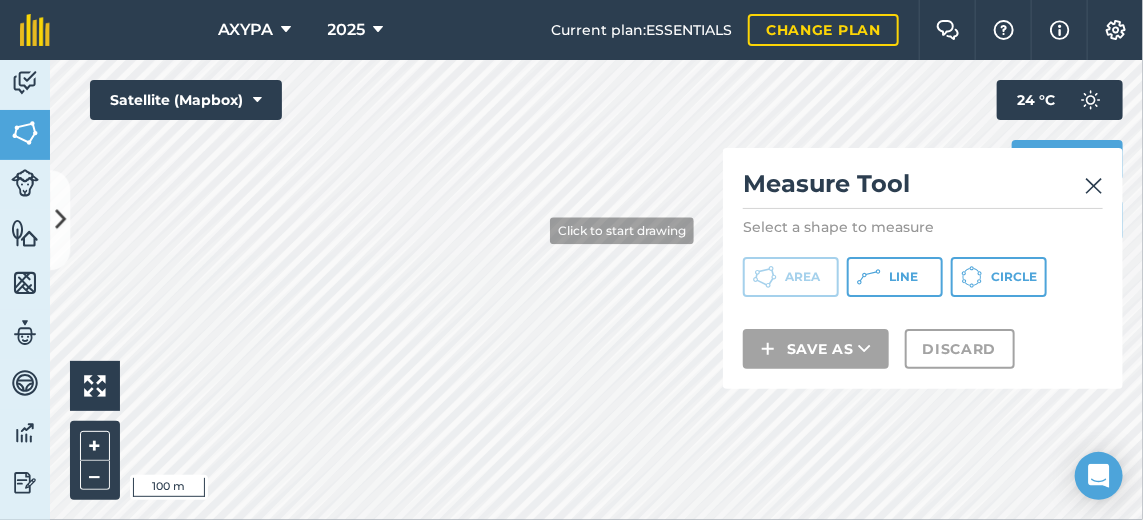 scroll, scrollTop: 0, scrollLeft: 0, axis: both 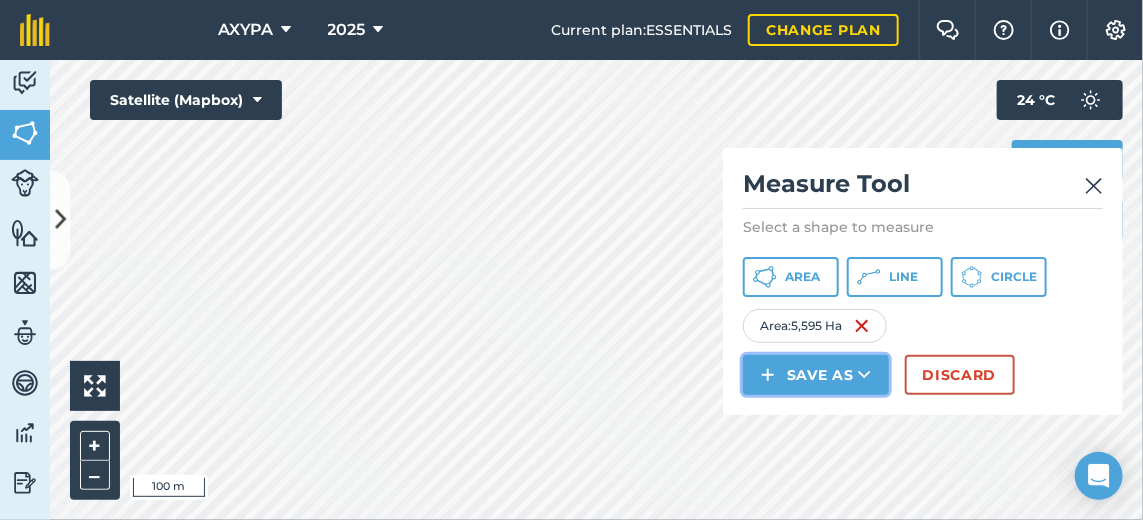 click on "Save as" at bounding box center [816, 375] 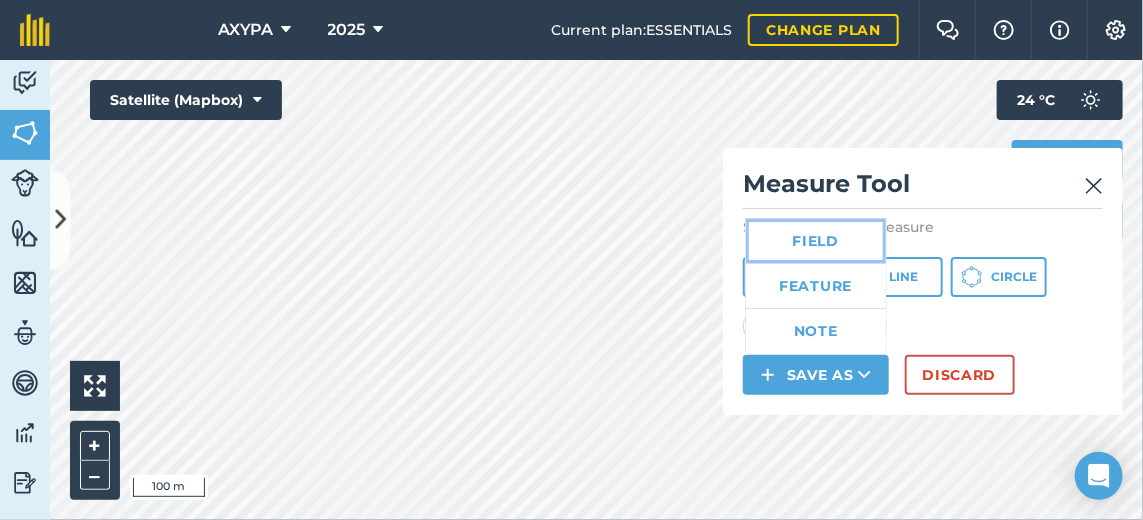 click on "Field" at bounding box center (816, 241) 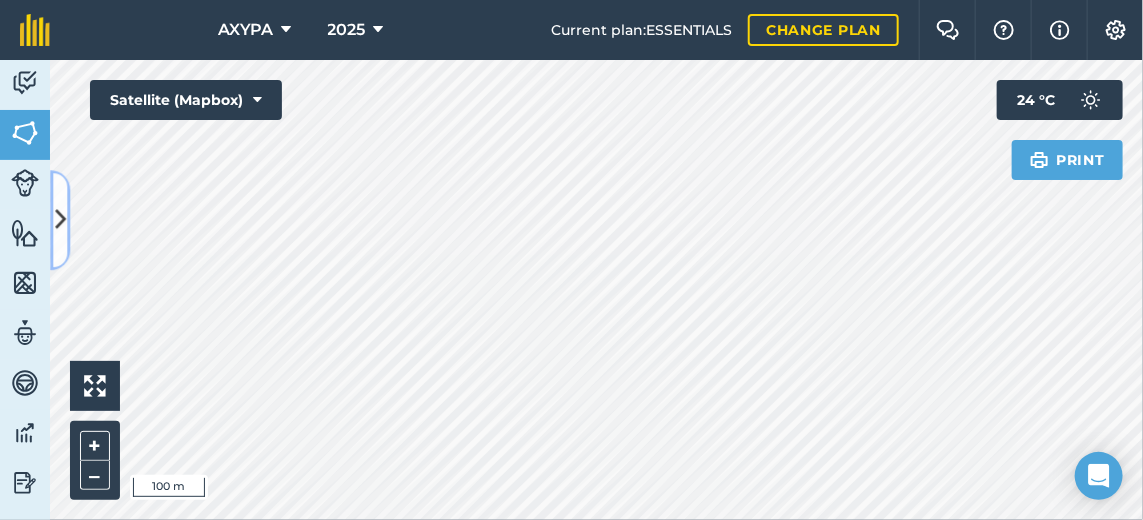 click at bounding box center (60, 220) 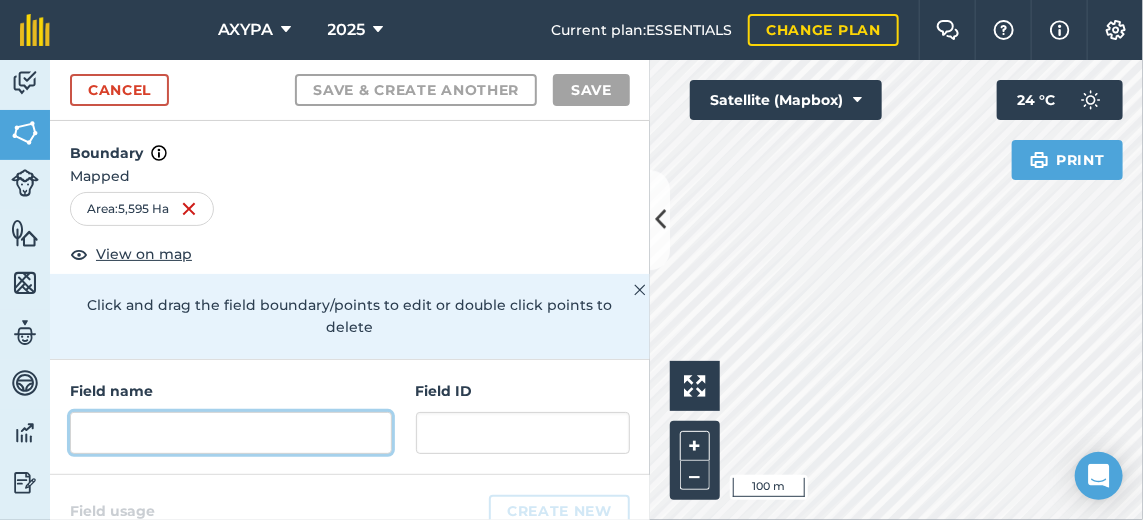 click at bounding box center [231, 433] 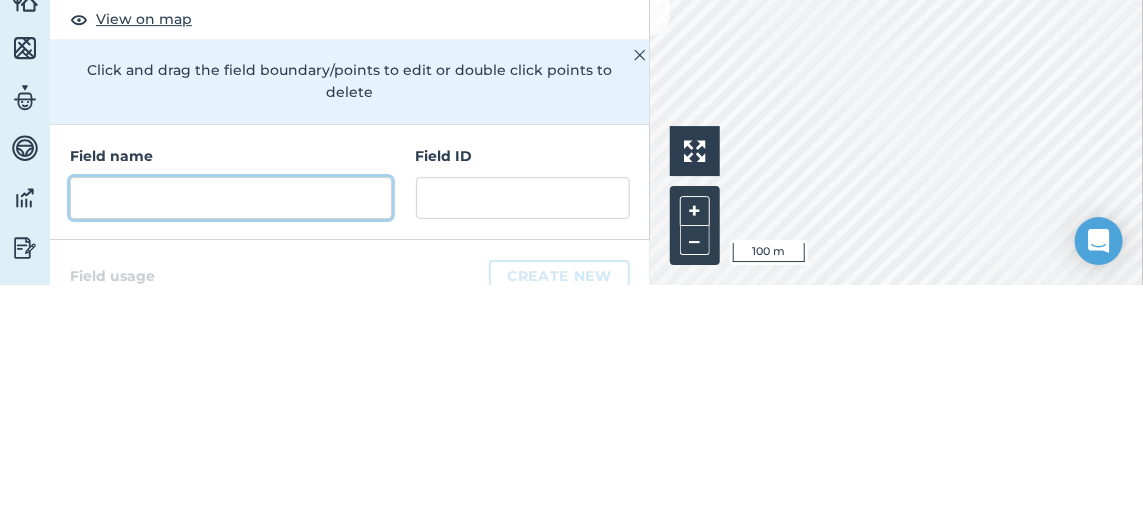scroll, scrollTop: 5, scrollLeft: 0, axis: vertical 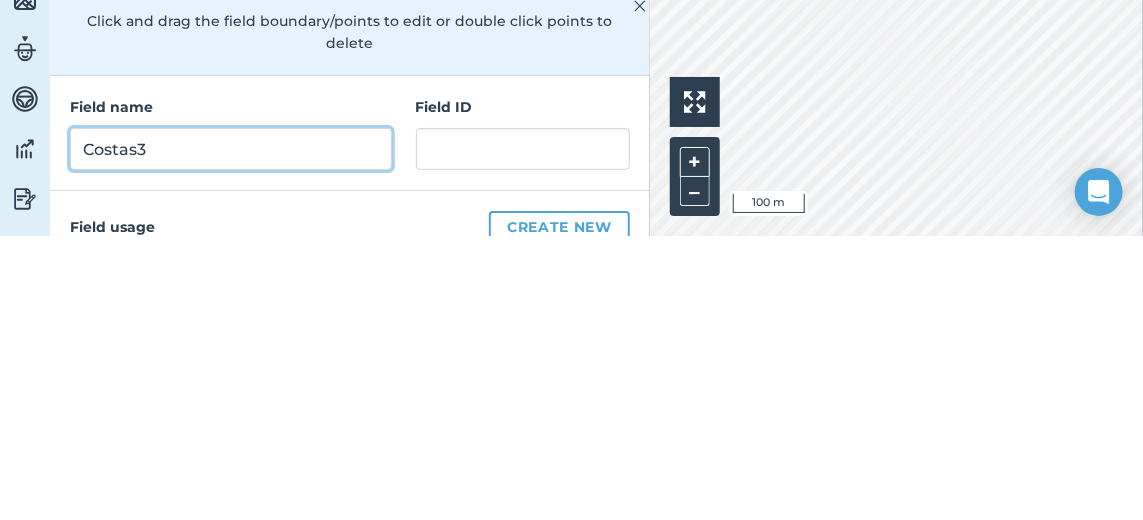 type on "Costas3" 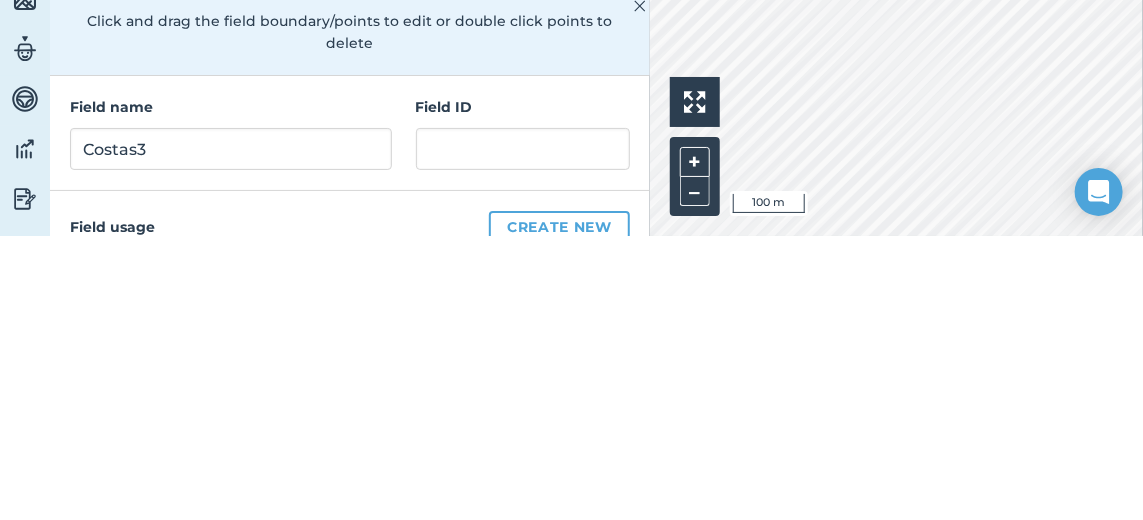 click on "Field ID" at bounding box center (523, 391) 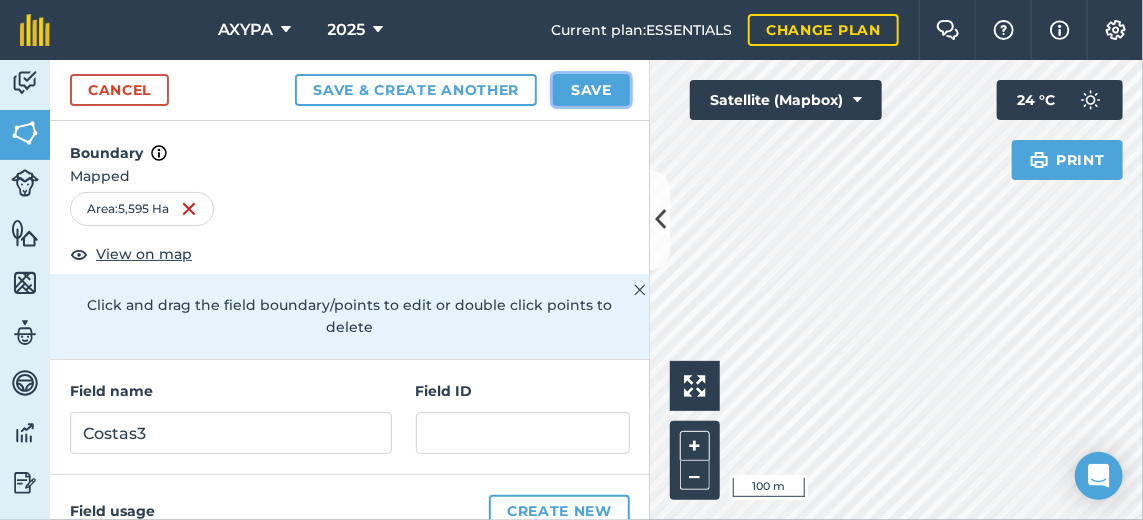 click on "Save" at bounding box center [591, 90] 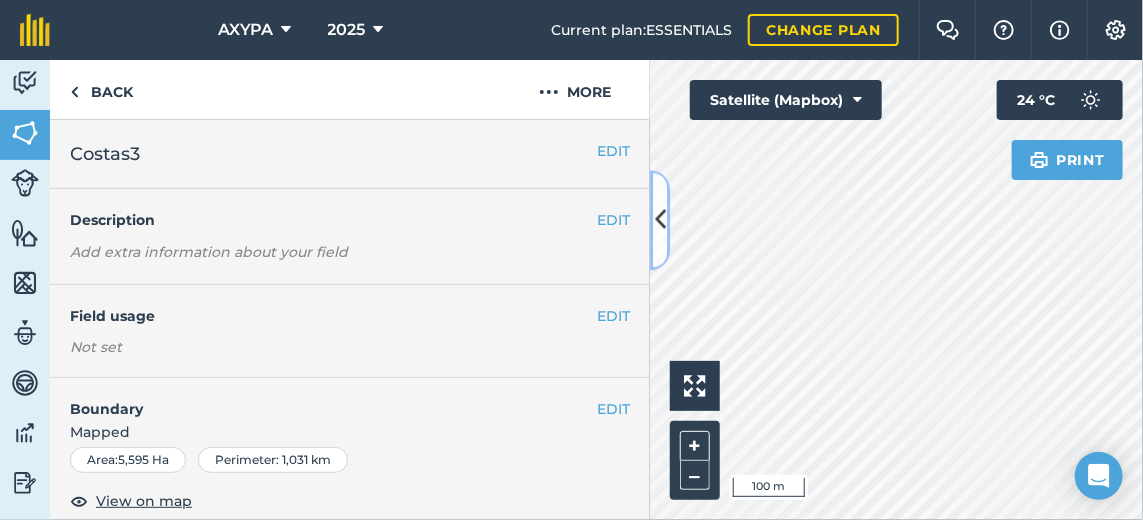 click at bounding box center [660, 220] 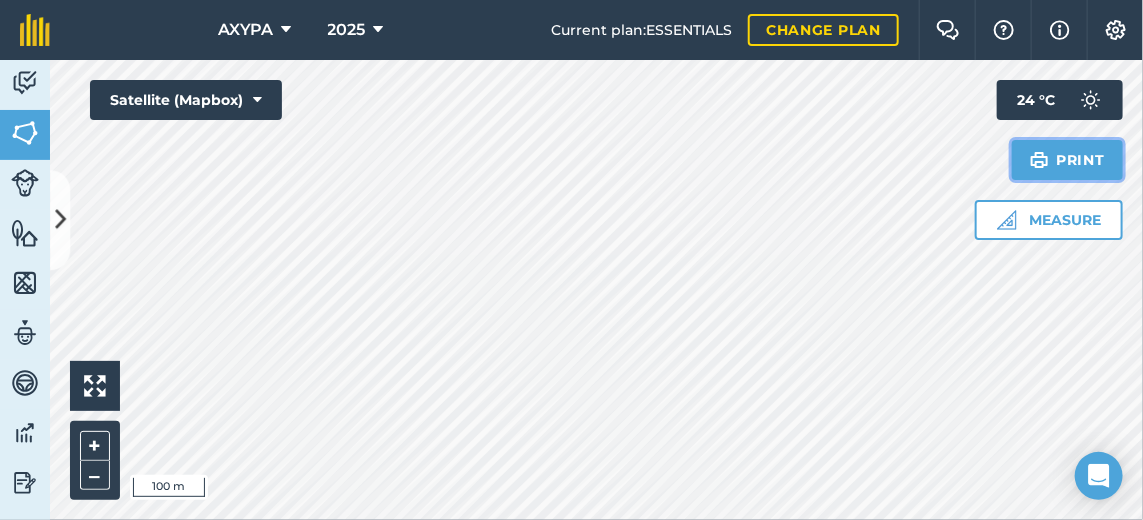 click on "Print" at bounding box center (1068, 160) 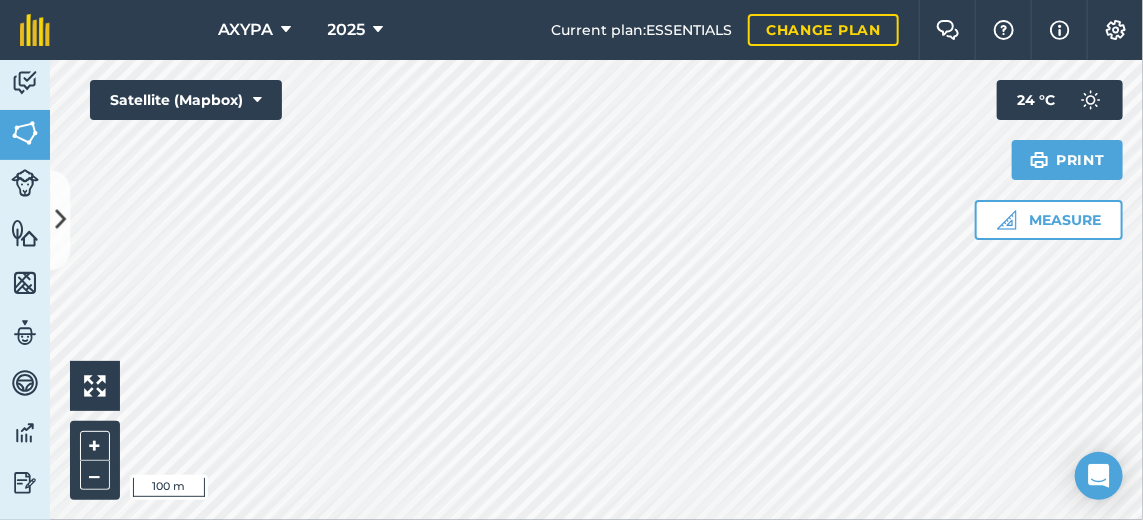 scroll, scrollTop: 4, scrollLeft: 0, axis: vertical 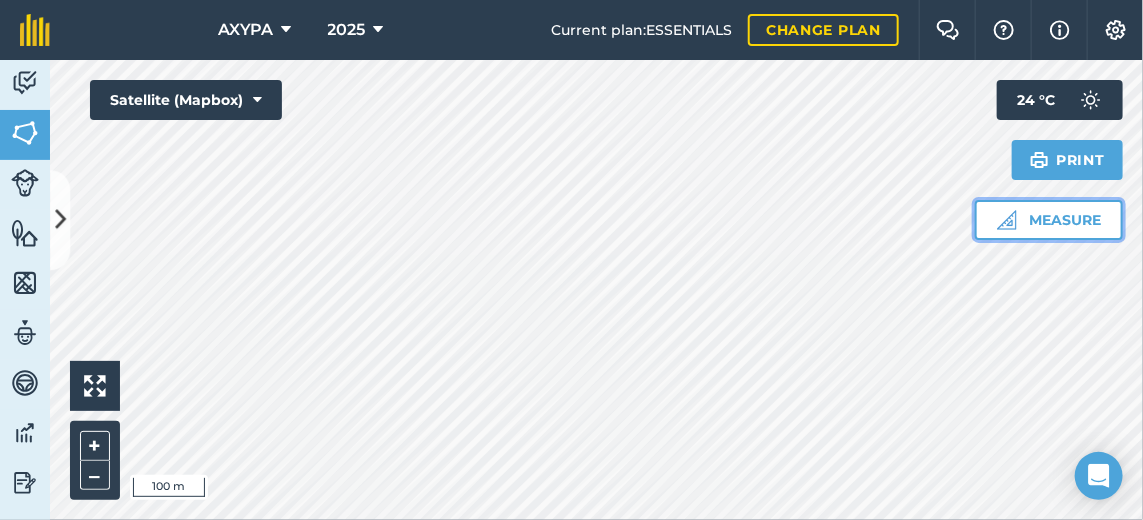 click on "Measure" at bounding box center [1049, 220] 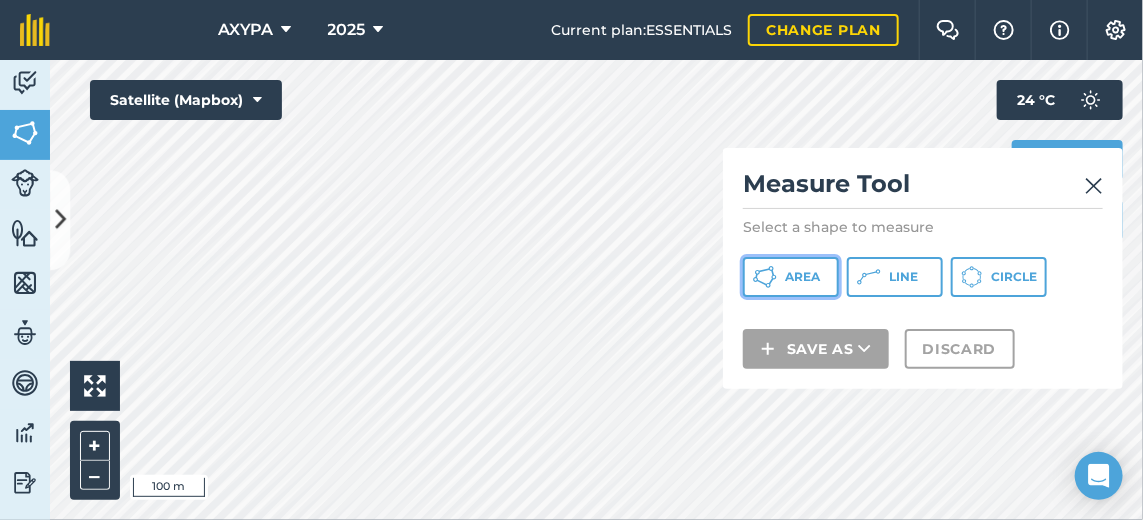 click 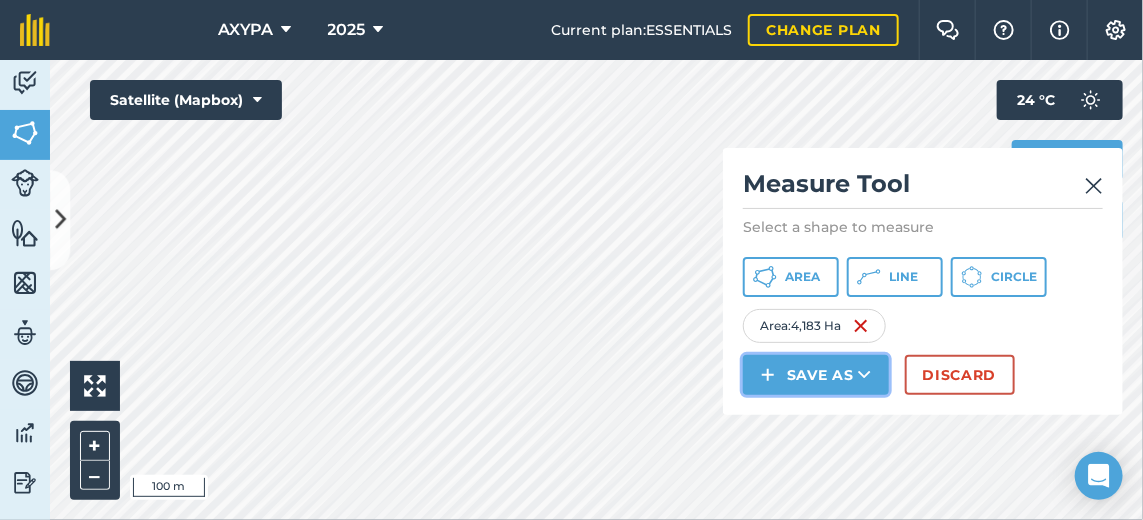 click on "Save as" at bounding box center [816, 375] 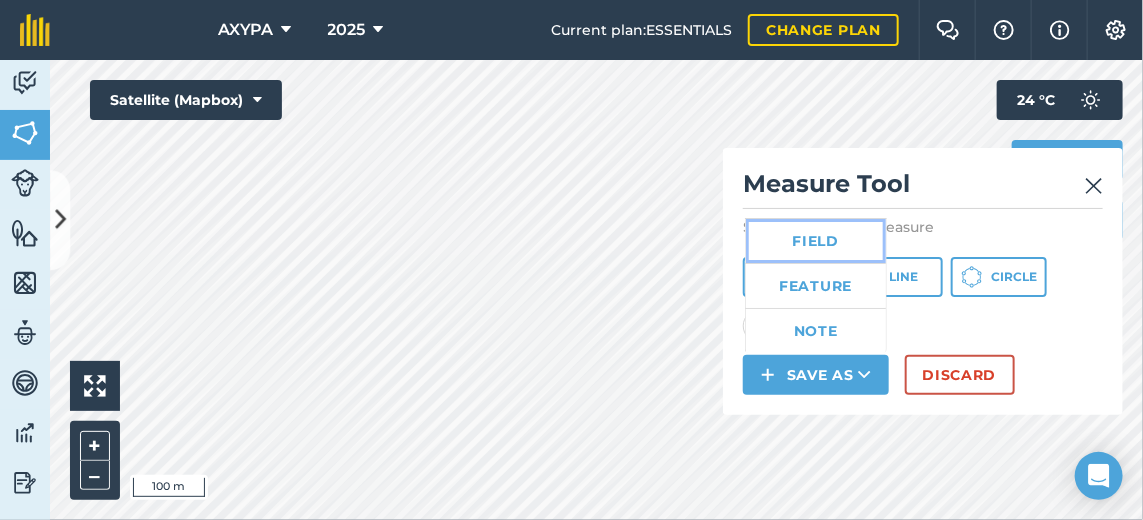 click on "Field" at bounding box center [816, 241] 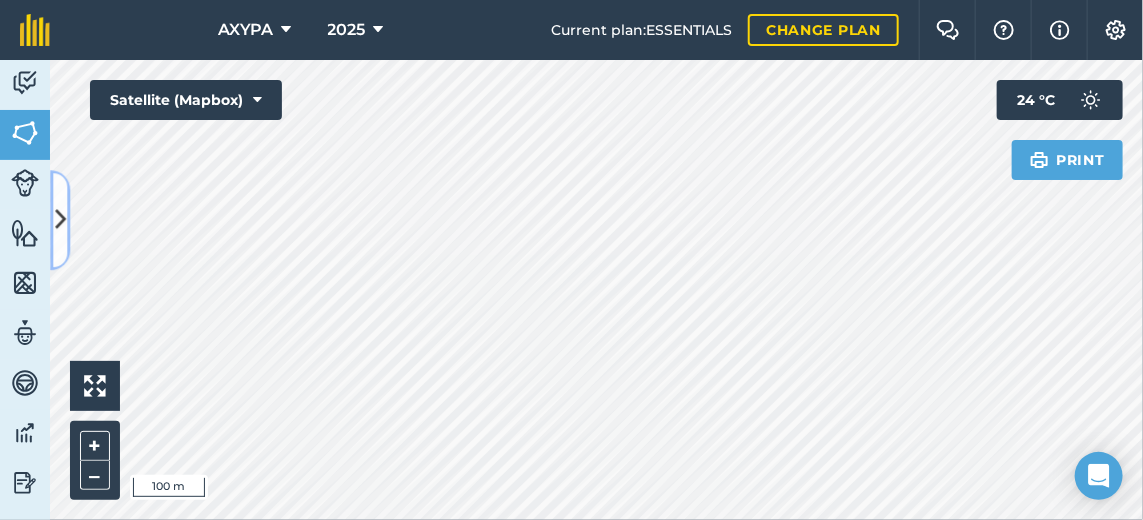 click at bounding box center [60, 220] 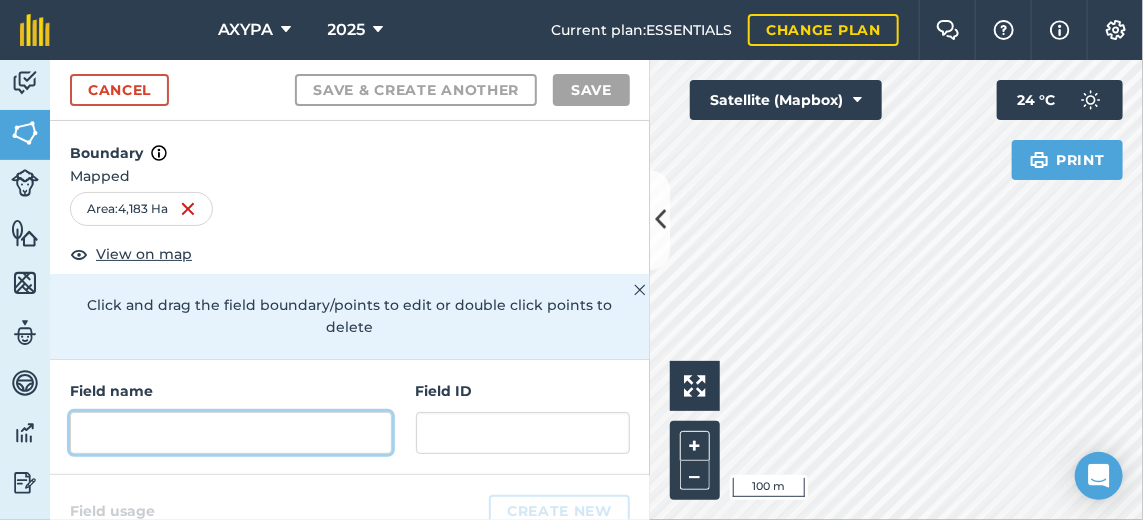click at bounding box center (231, 433) 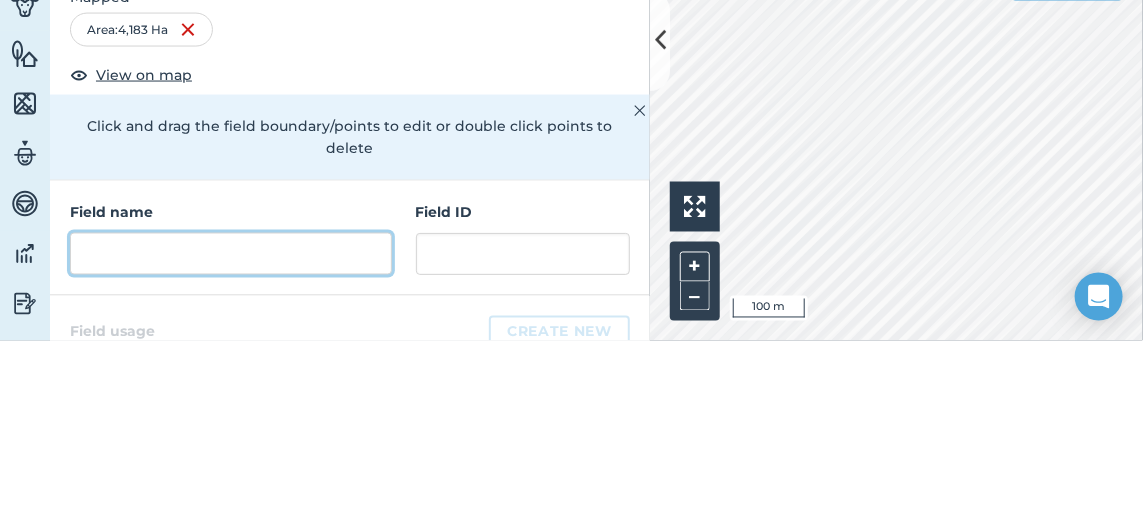 scroll, scrollTop: 5, scrollLeft: 0, axis: vertical 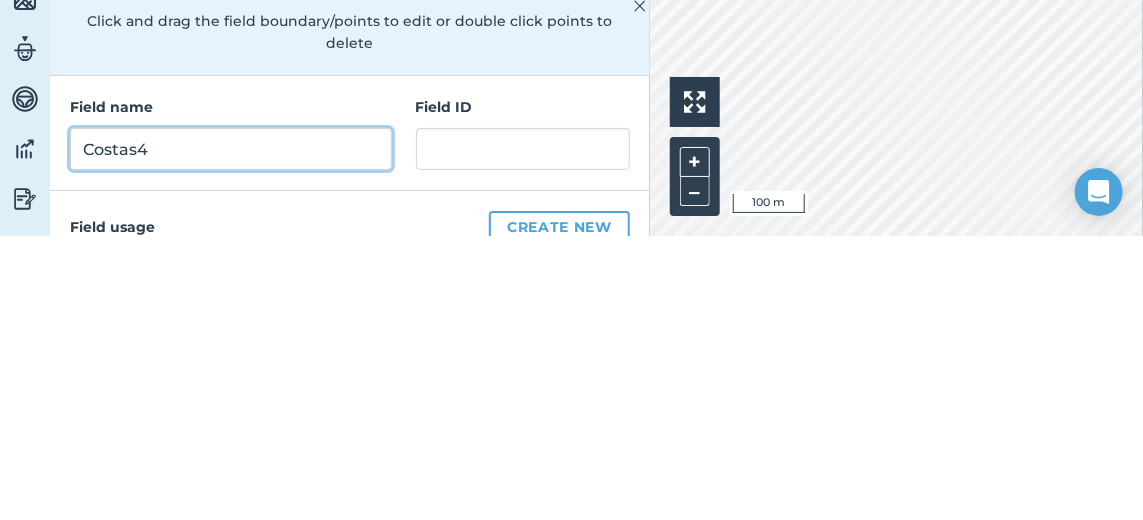 type on "Costas4" 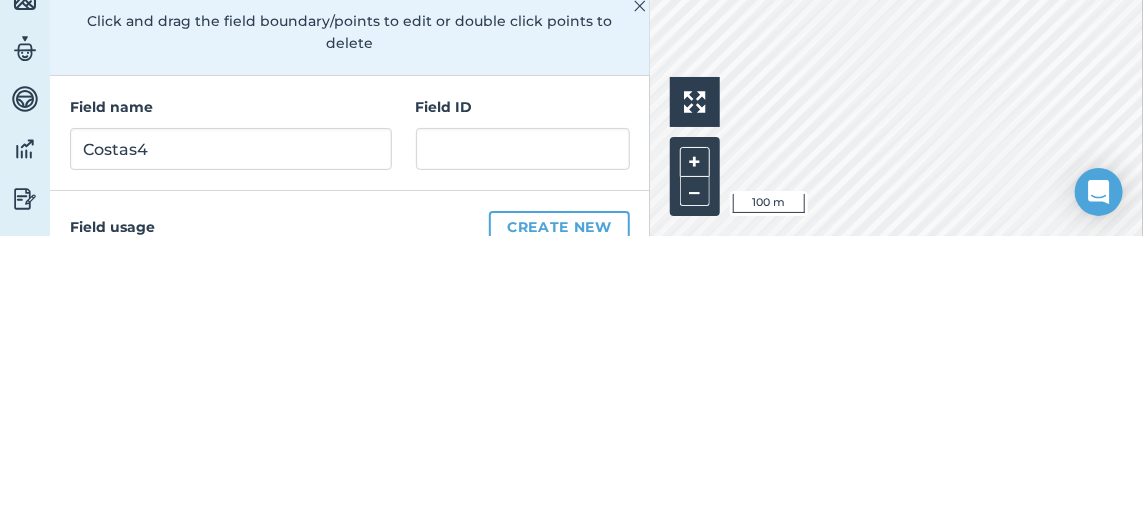 click on "Field name Costas4 Field ID" at bounding box center [350, 417] 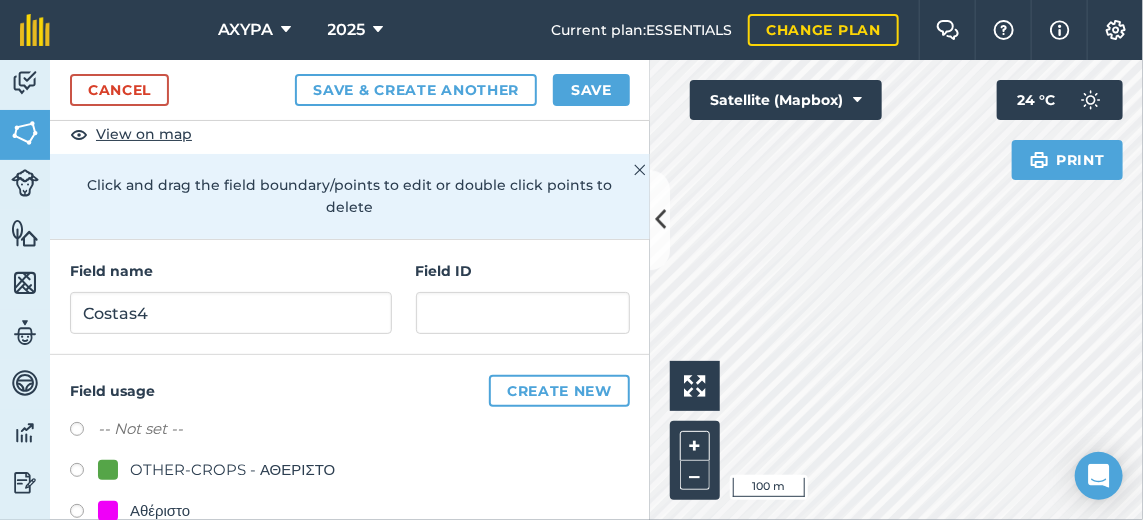 scroll, scrollTop: 0, scrollLeft: 0, axis: both 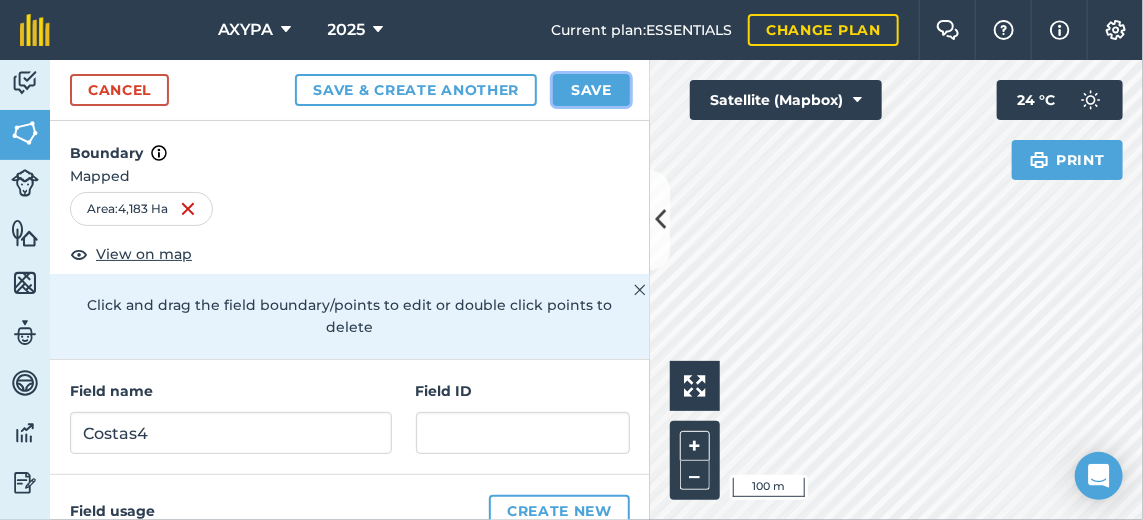 click on "Save" at bounding box center [591, 90] 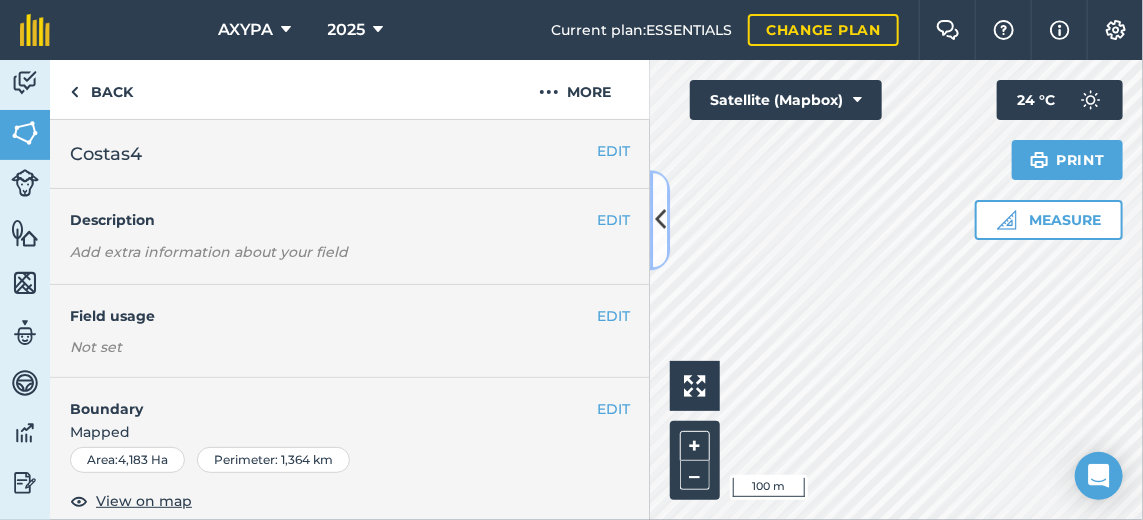 click at bounding box center [660, 220] 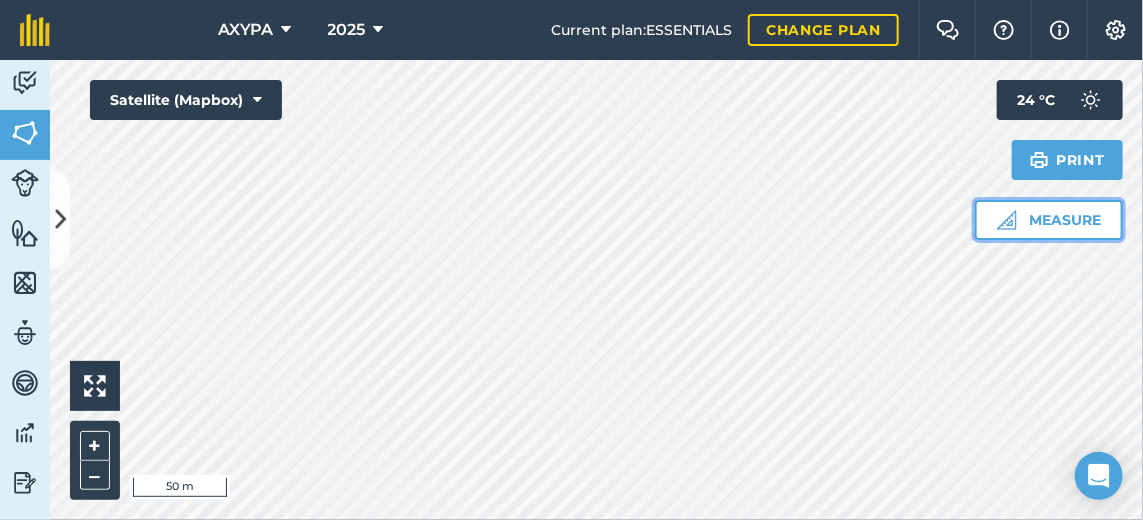 click on "Measure" at bounding box center [1049, 220] 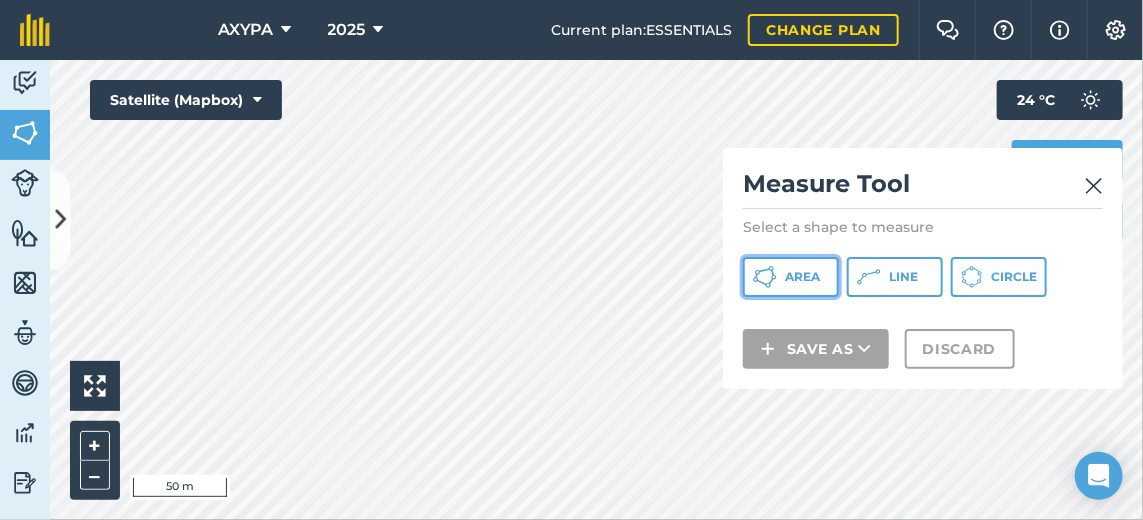 click 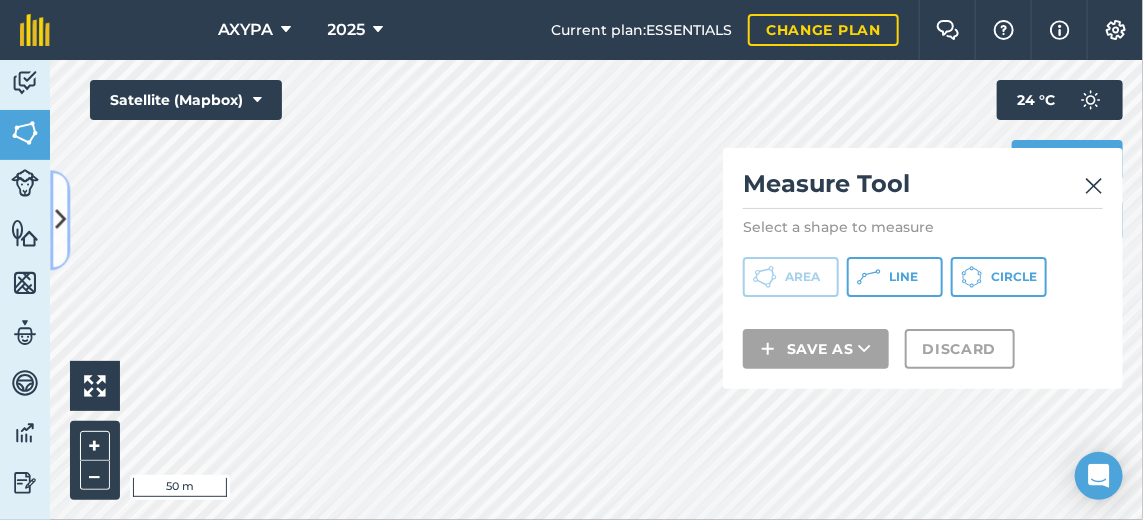 click at bounding box center (60, 220) 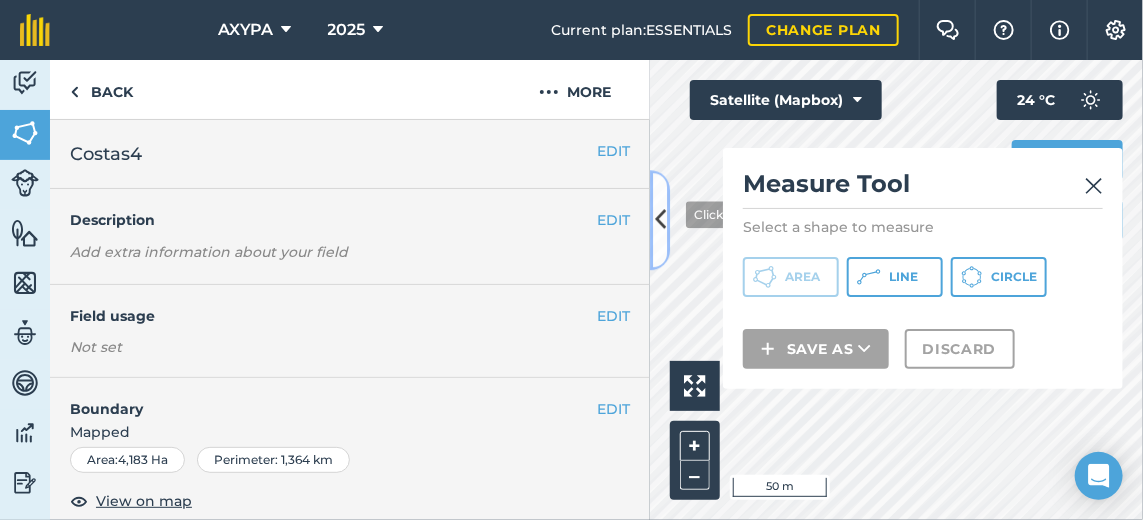 click at bounding box center (660, 220) 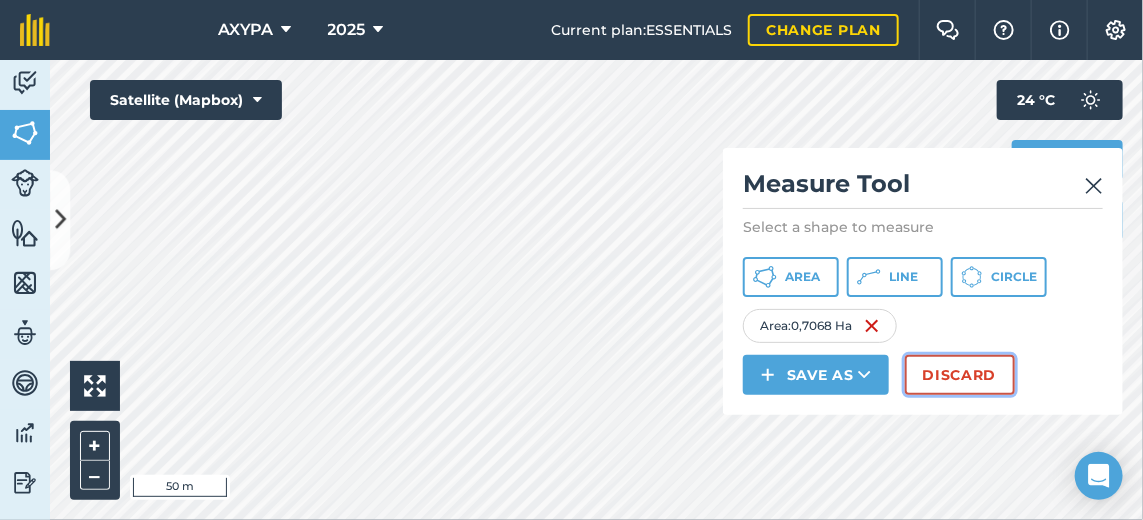 click on "Discard" at bounding box center (960, 375) 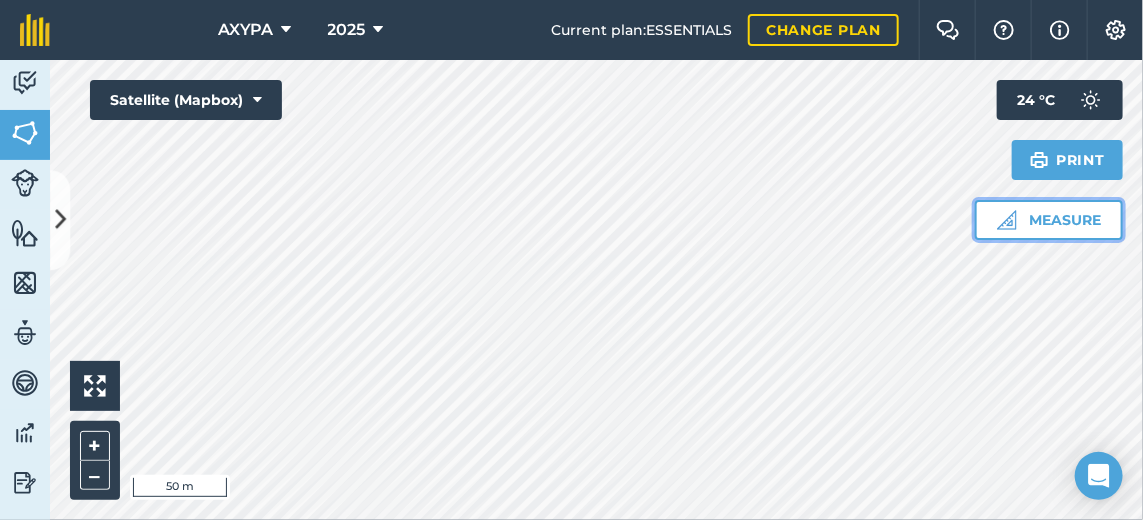click on "Measure" at bounding box center (1049, 220) 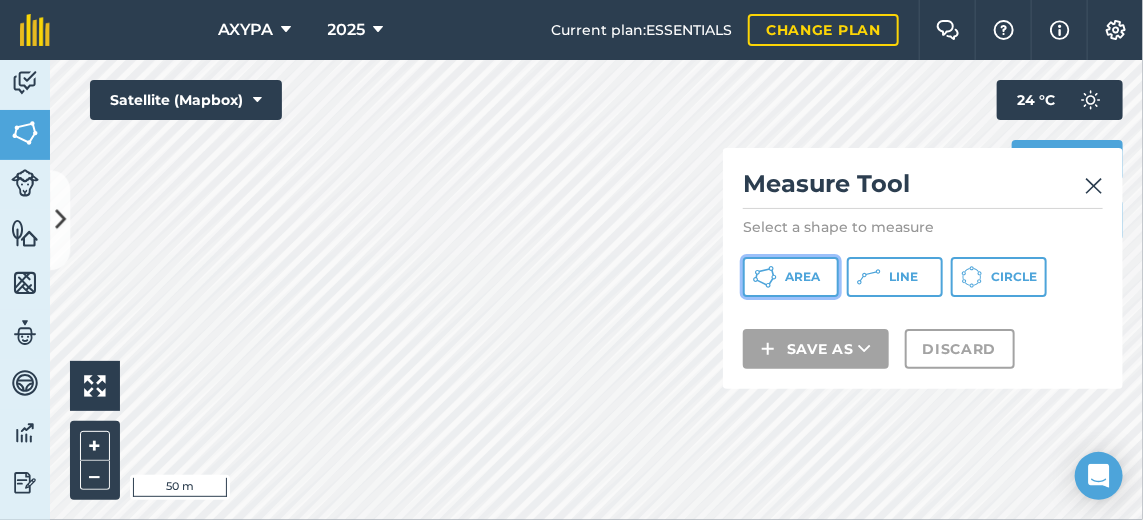 click on "Area" at bounding box center (791, 277) 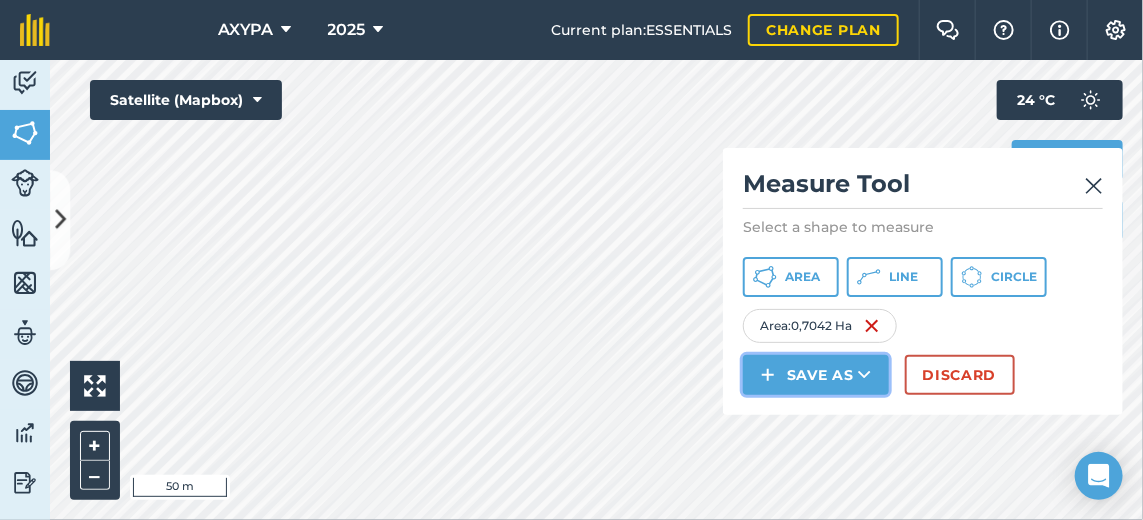 click on "Save as" at bounding box center [816, 375] 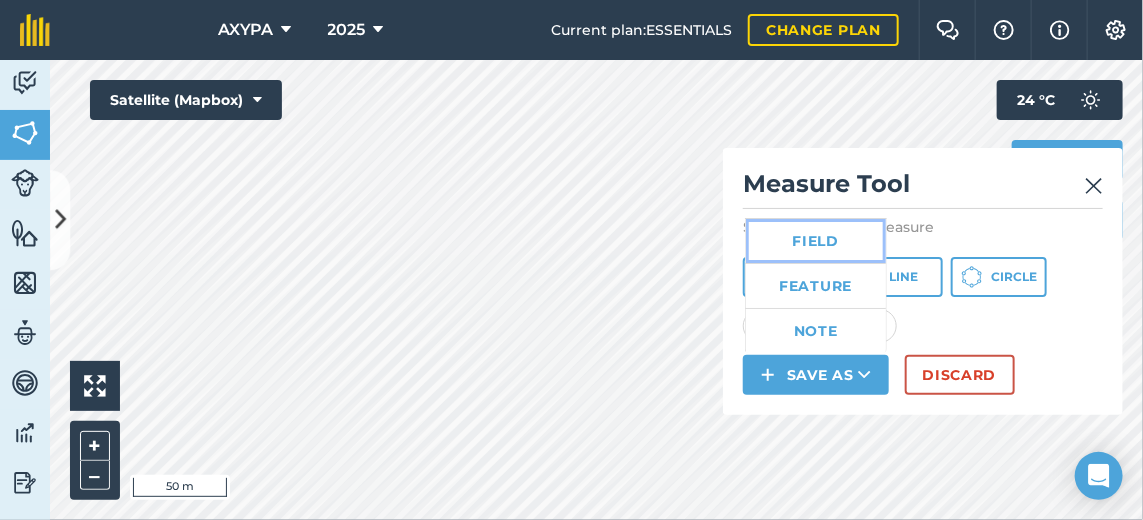 click on "Field" at bounding box center [816, 241] 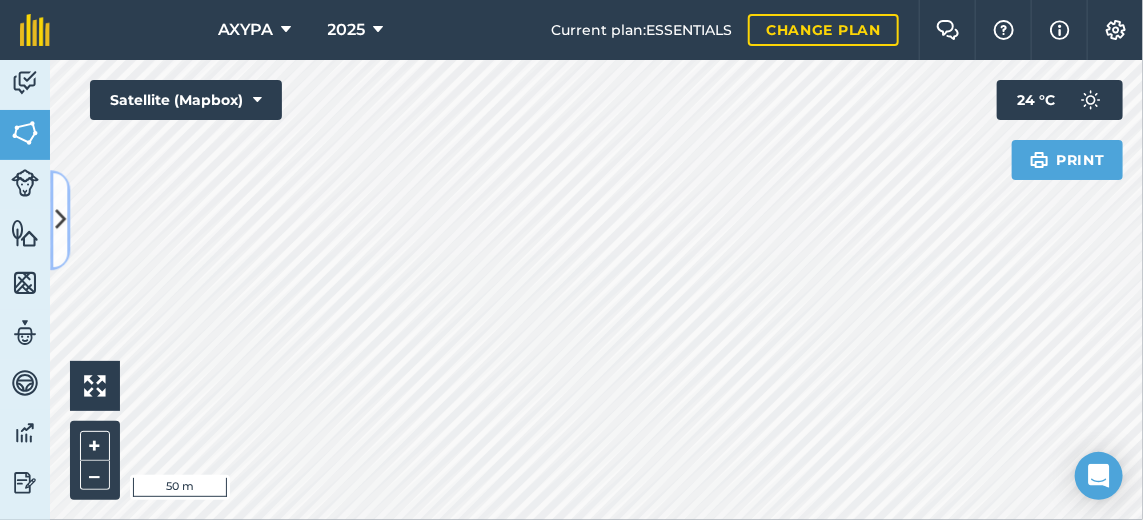 click at bounding box center (60, 220) 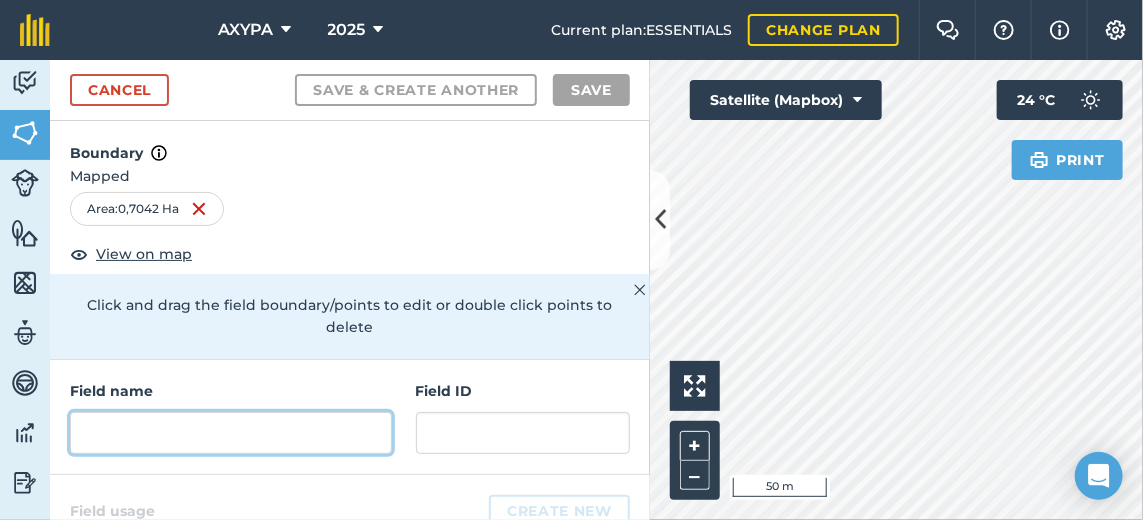 click at bounding box center [231, 433] 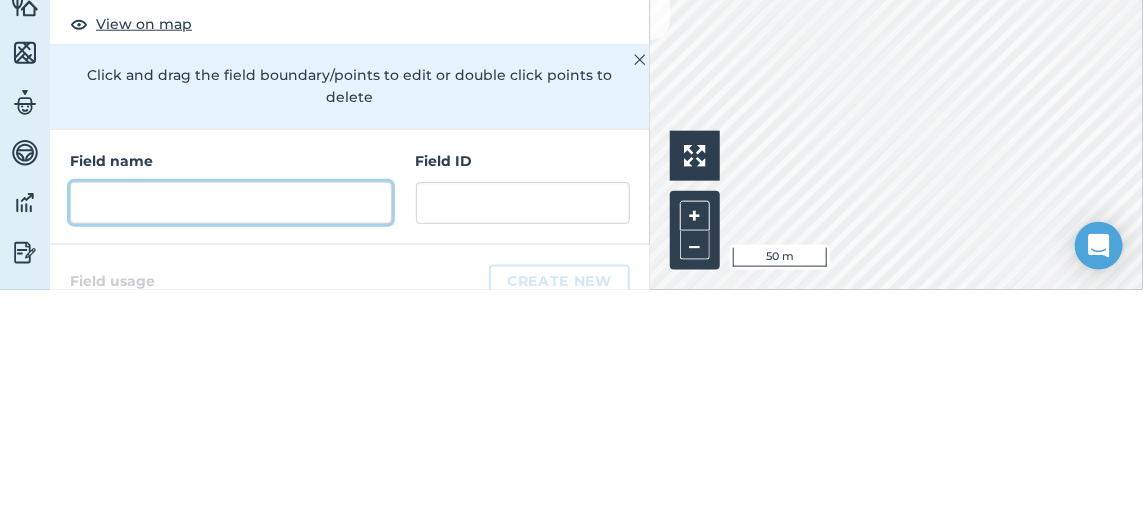 scroll, scrollTop: 5, scrollLeft: 0, axis: vertical 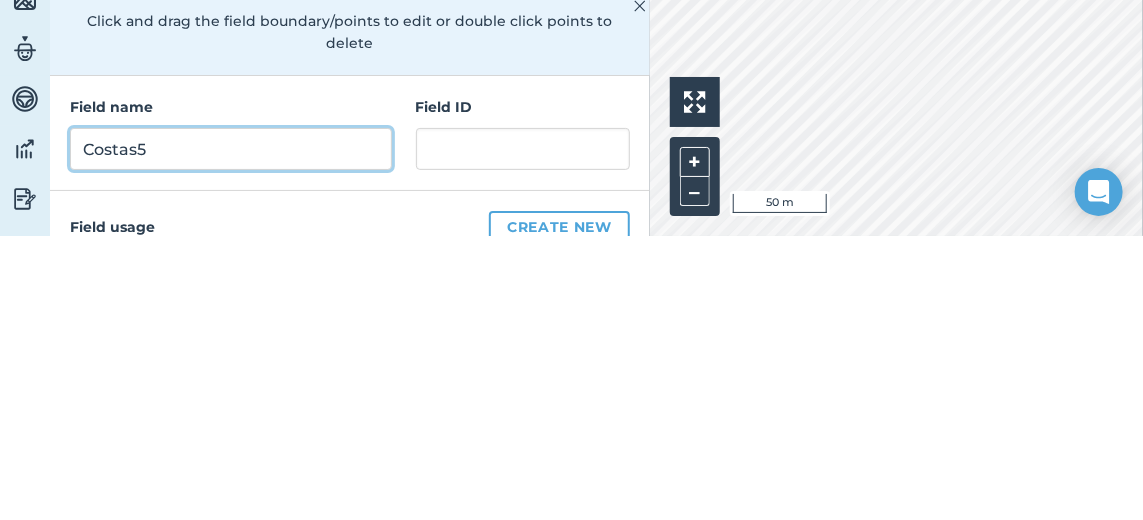type on "Costas5" 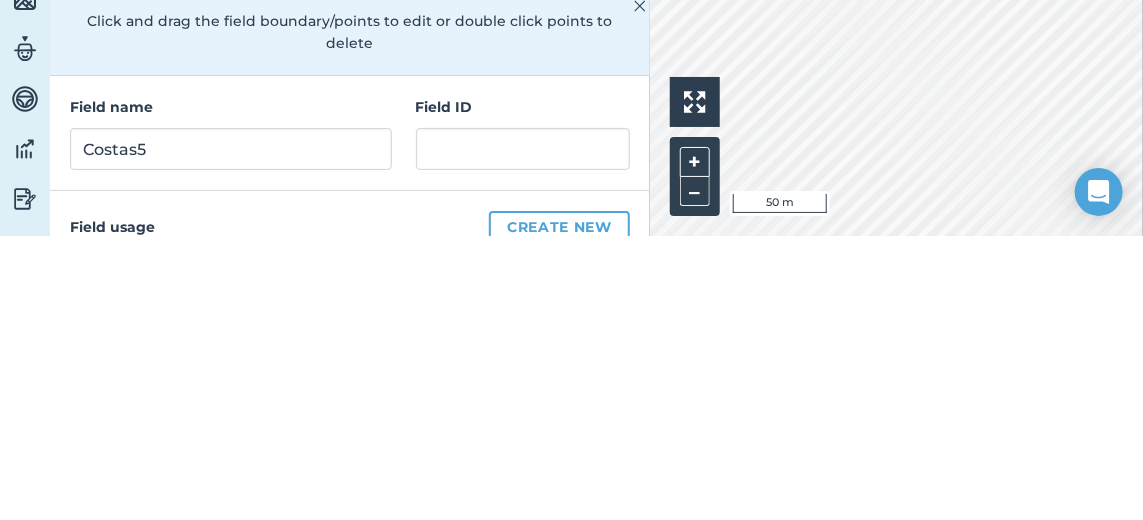 click on "Field ID" at bounding box center [523, 391] 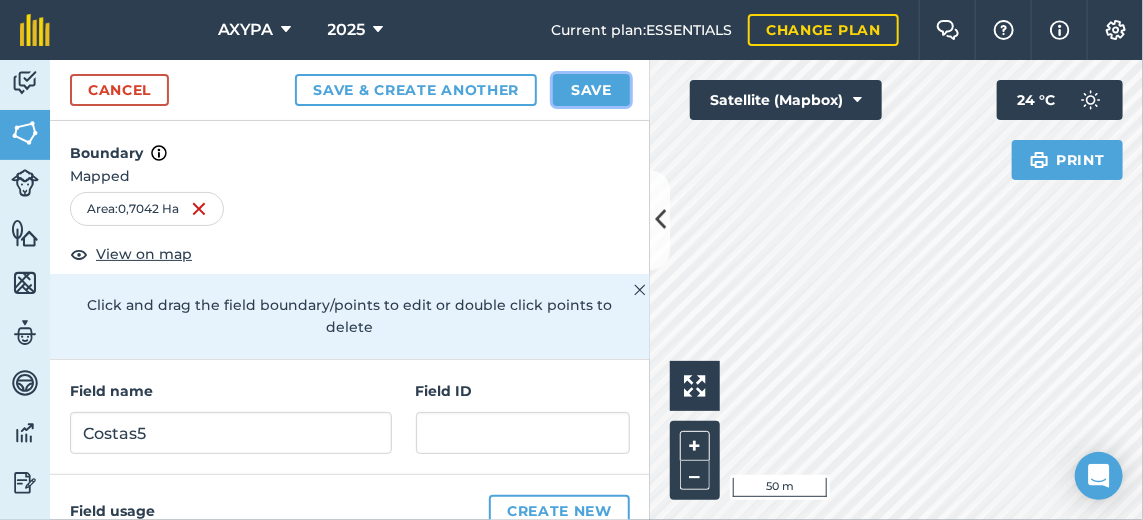 click on "Save" at bounding box center [591, 90] 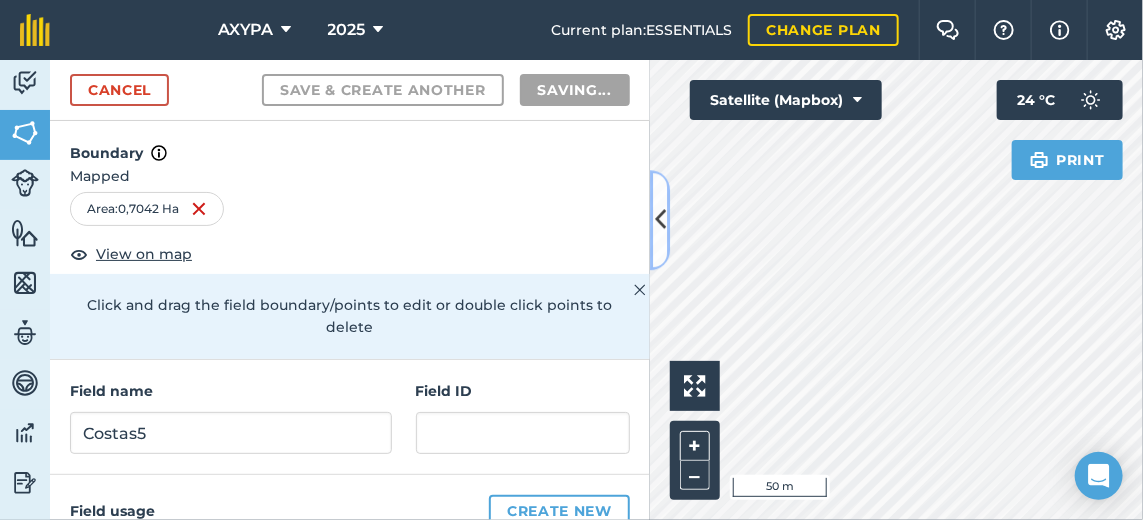 click at bounding box center (660, 220) 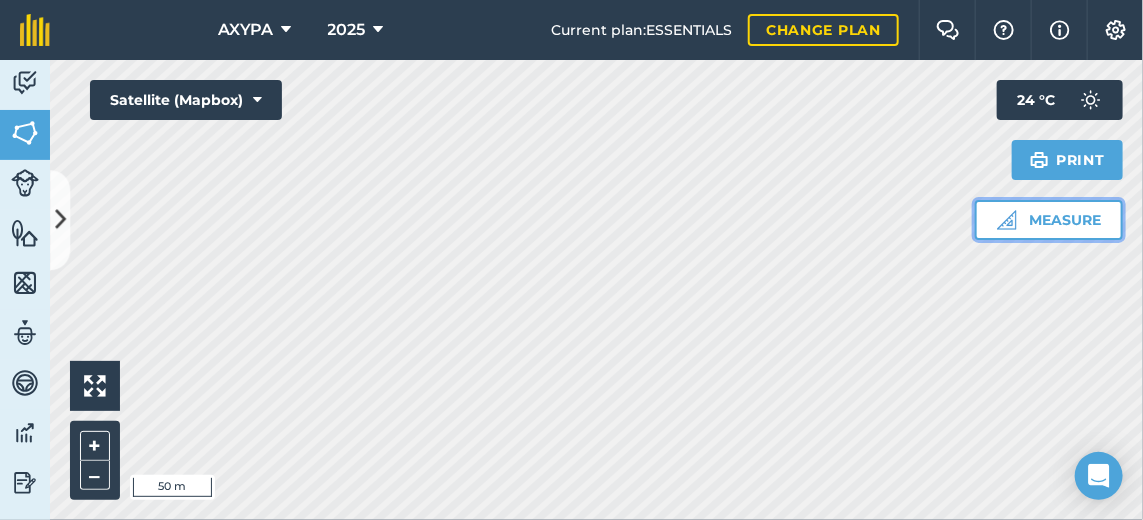 click on "Measure" at bounding box center [1049, 220] 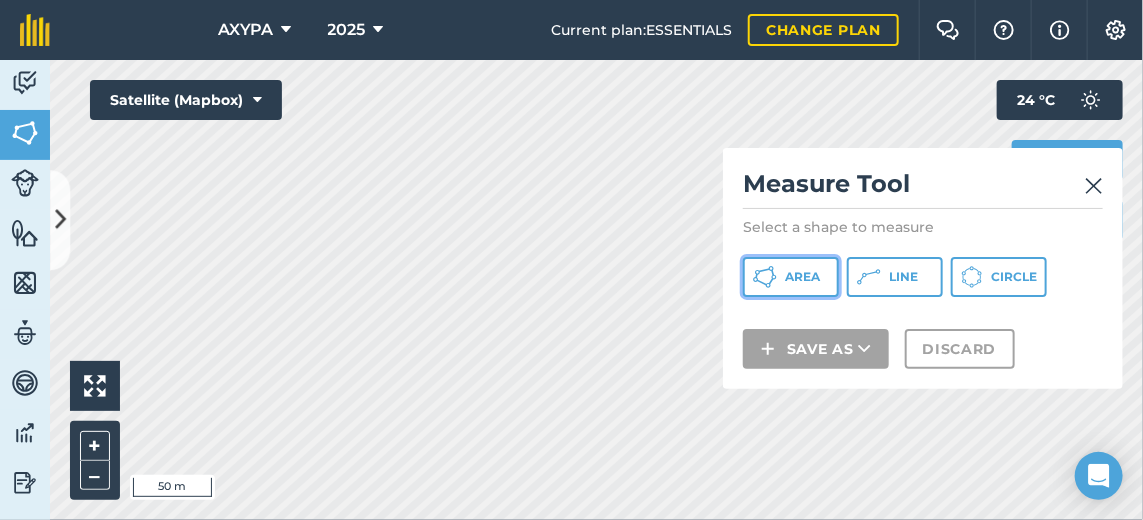 click on "Area" at bounding box center (802, 277) 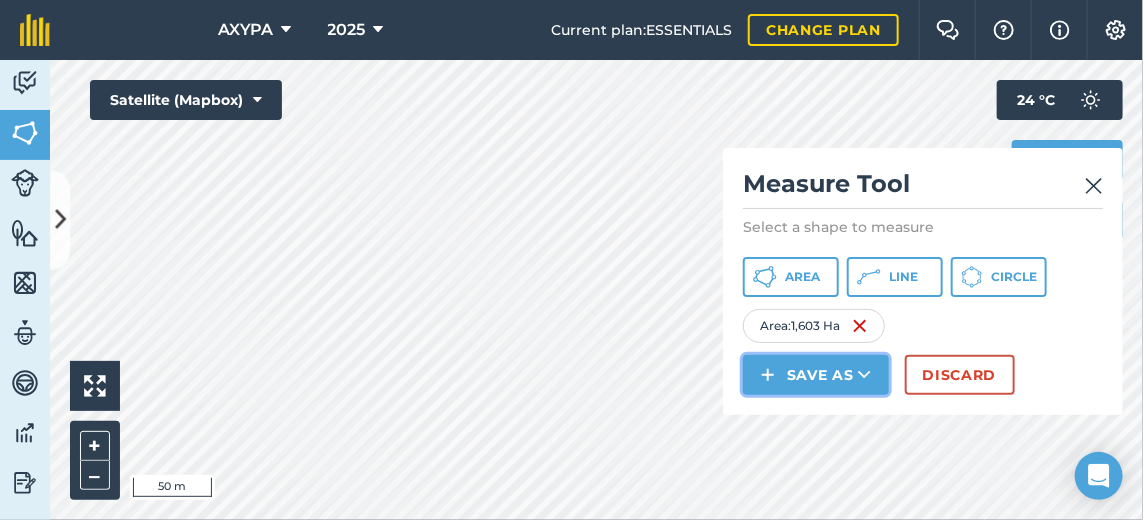 click on "Save as" at bounding box center [816, 375] 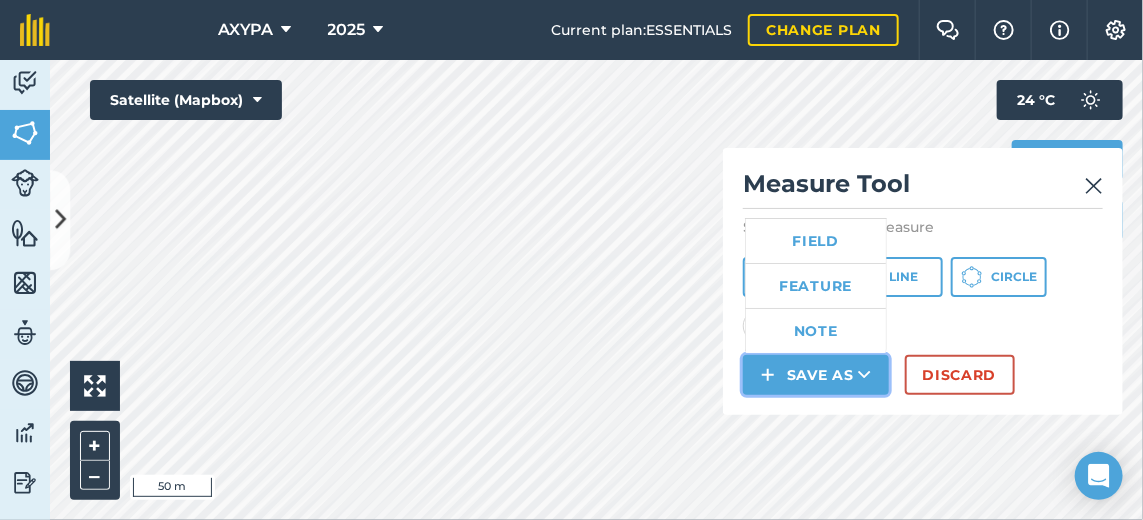 scroll, scrollTop: 0, scrollLeft: 0, axis: both 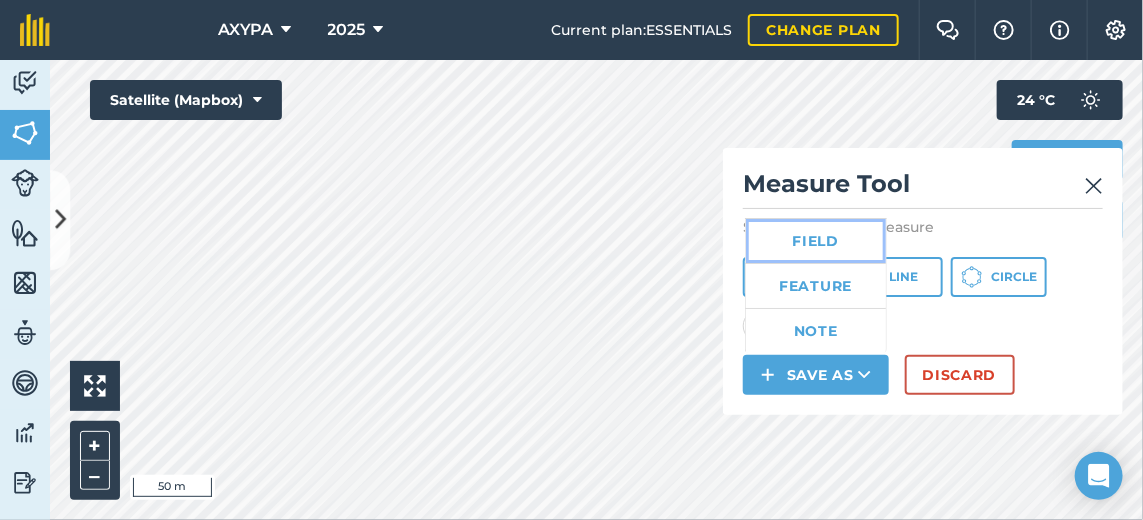 click on "Field" at bounding box center [816, 241] 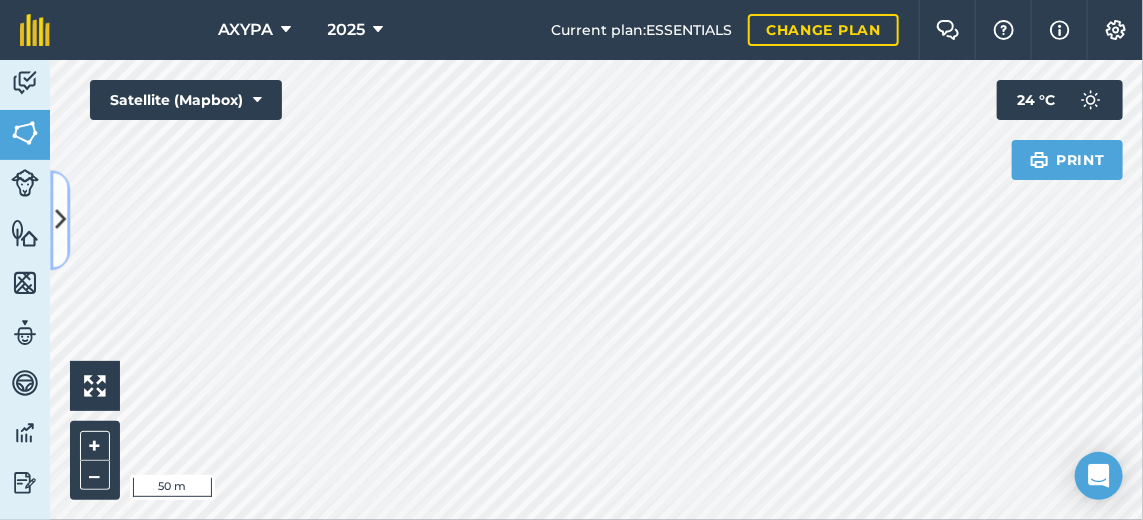 click at bounding box center (60, 220) 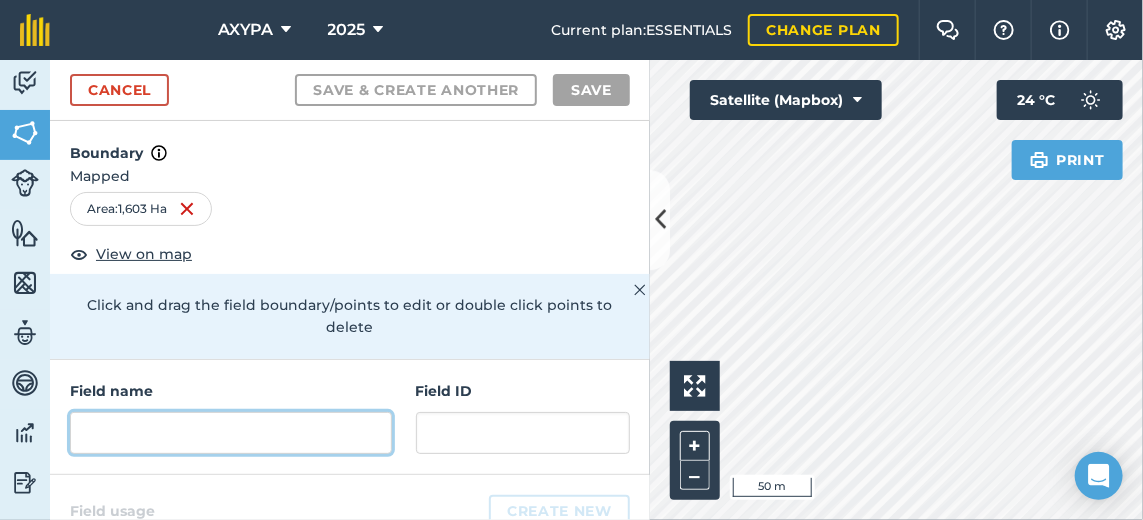 click at bounding box center [231, 433] 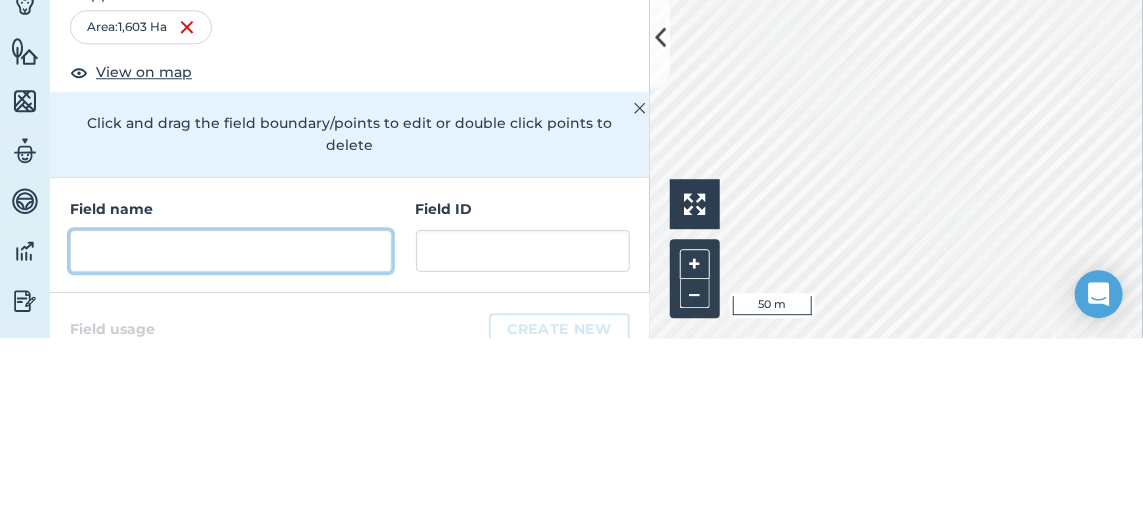 scroll, scrollTop: 5, scrollLeft: 0, axis: vertical 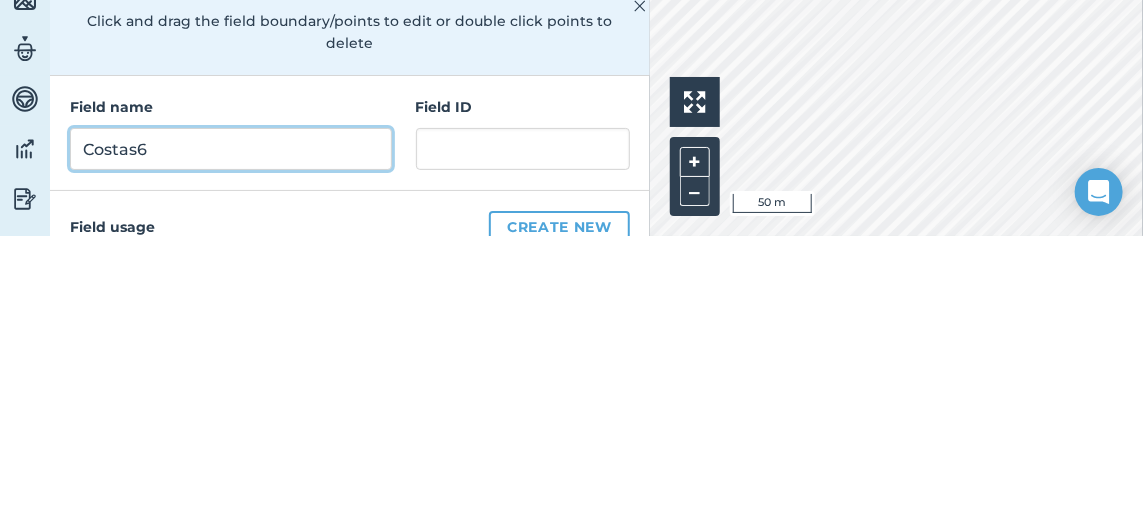 type on "Costas6" 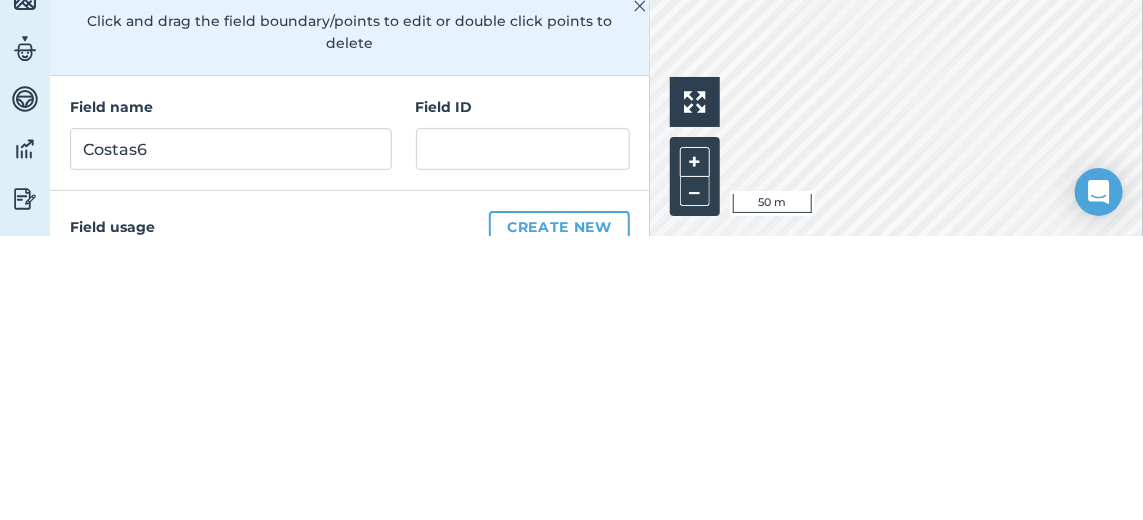 click on "Field name Costas6 Field ID" at bounding box center [350, 417] 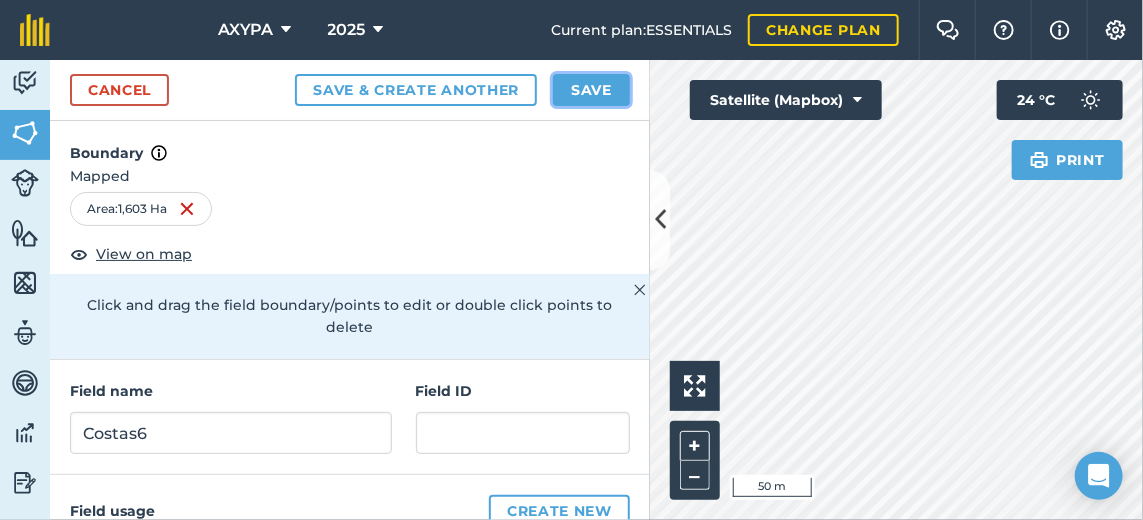 click on "Save" at bounding box center (591, 90) 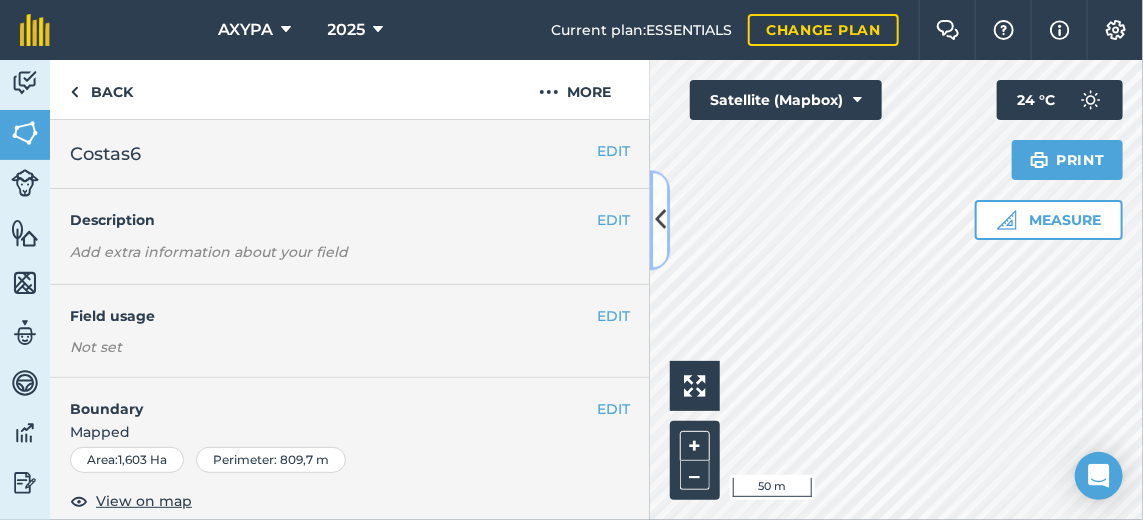 click at bounding box center (660, 220) 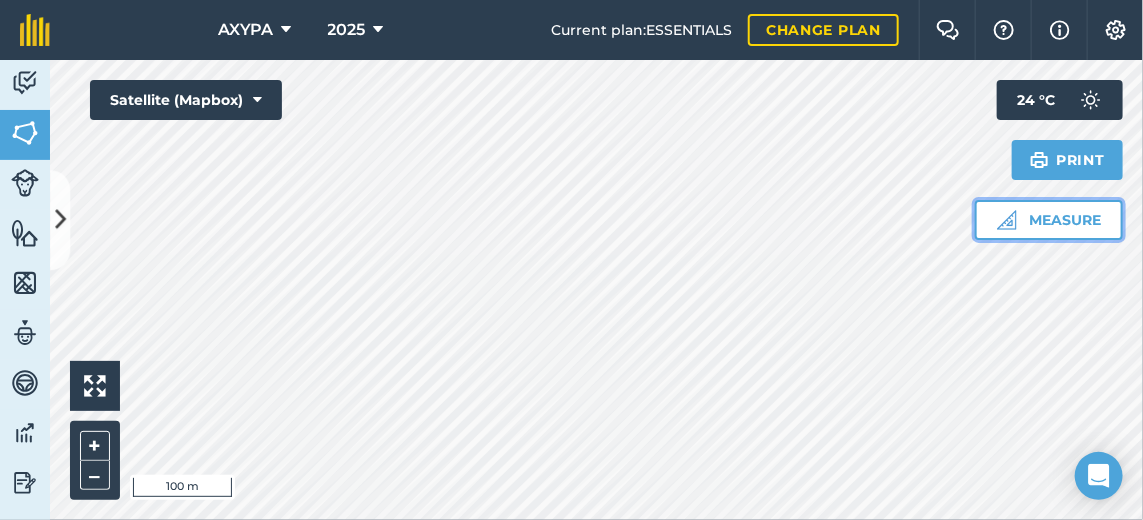 click on "Measure" at bounding box center [1049, 220] 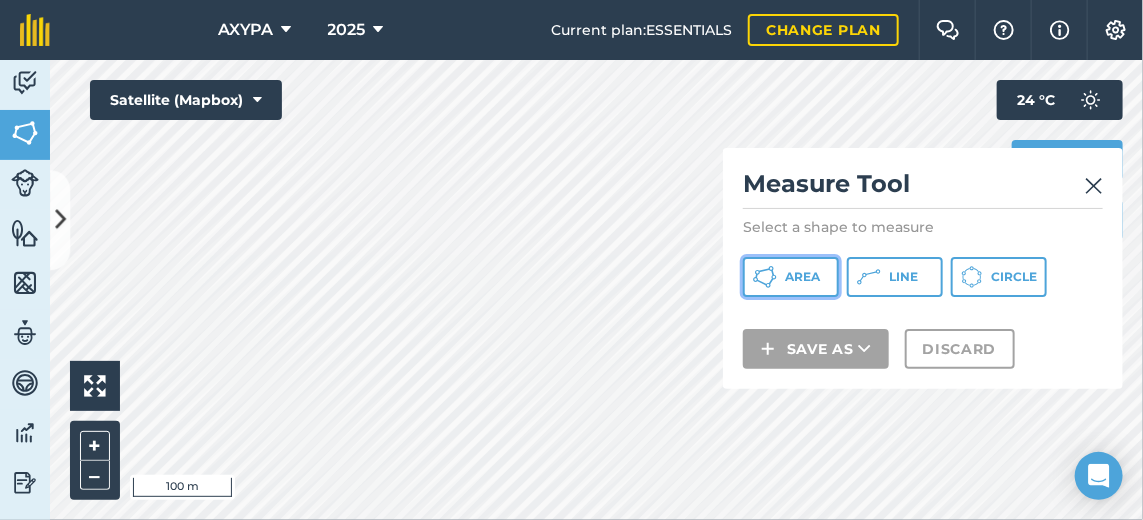 click on "Area" at bounding box center [791, 277] 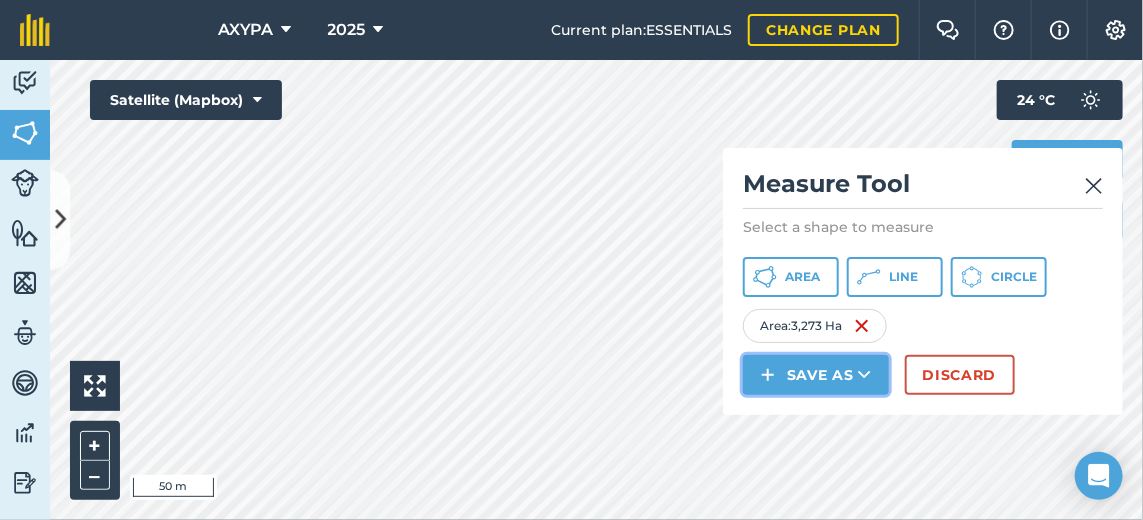click on "Save as" at bounding box center [816, 375] 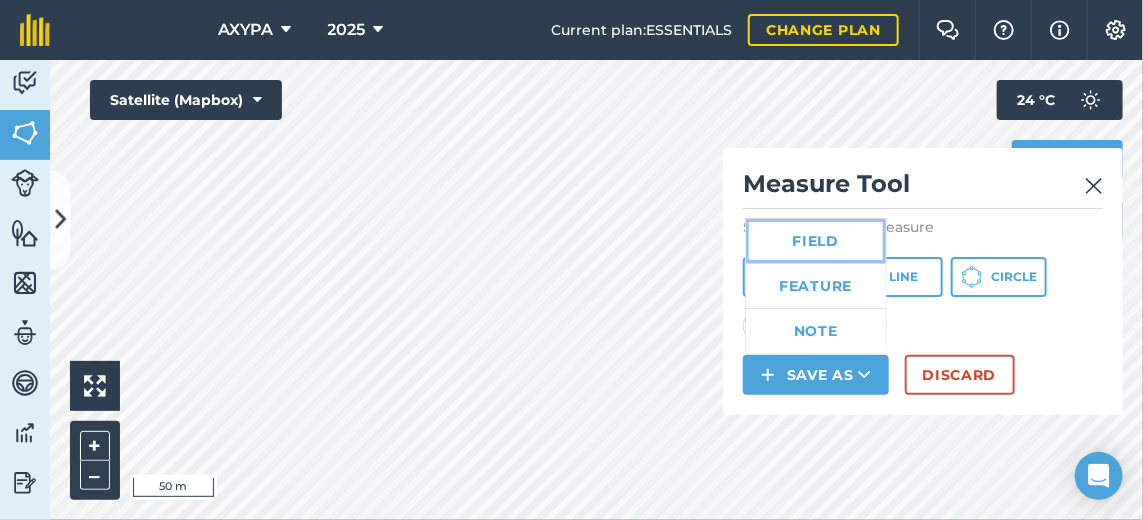 click on "Field" at bounding box center (816, 241) 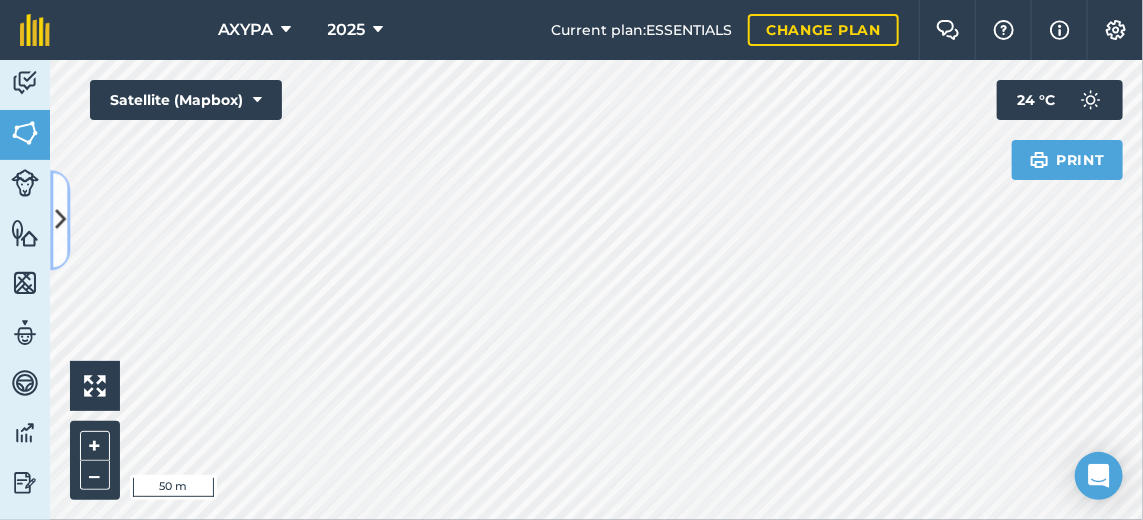 click at bounding box center (60, 220) 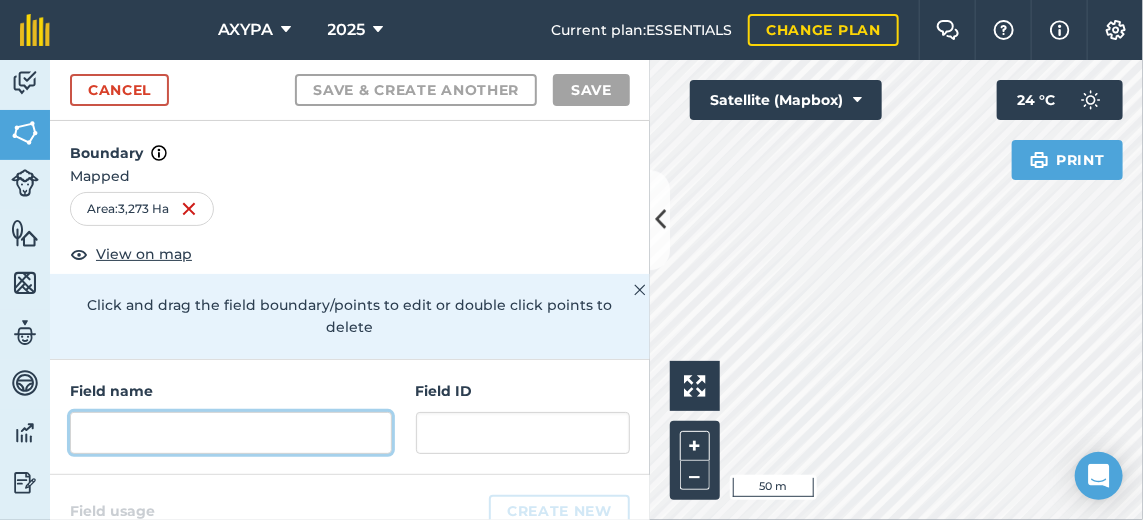 click at bounding box center [231, 433] 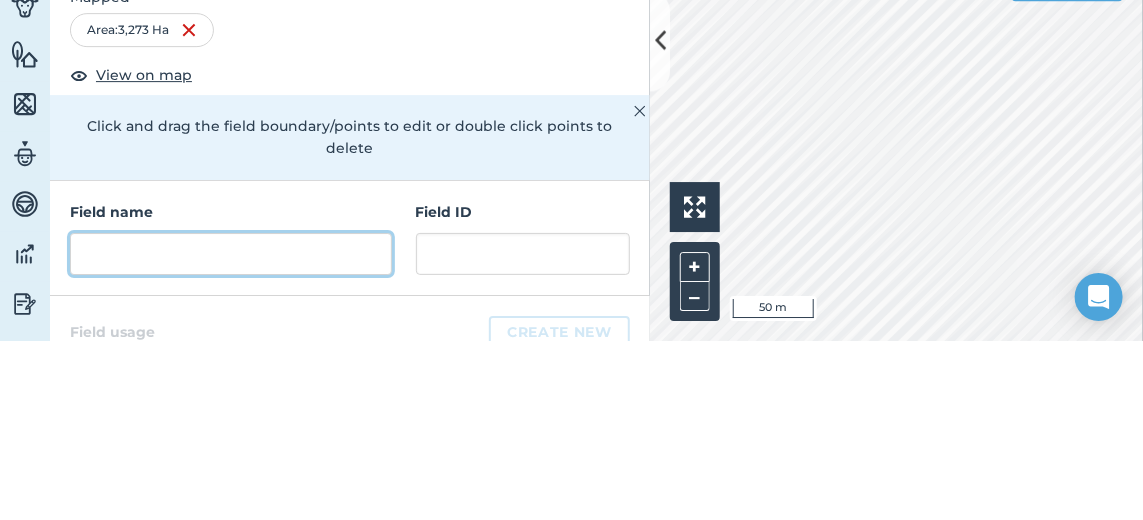 scroll, scrollTop: 5, scrollLeft: 0, axis: vertical 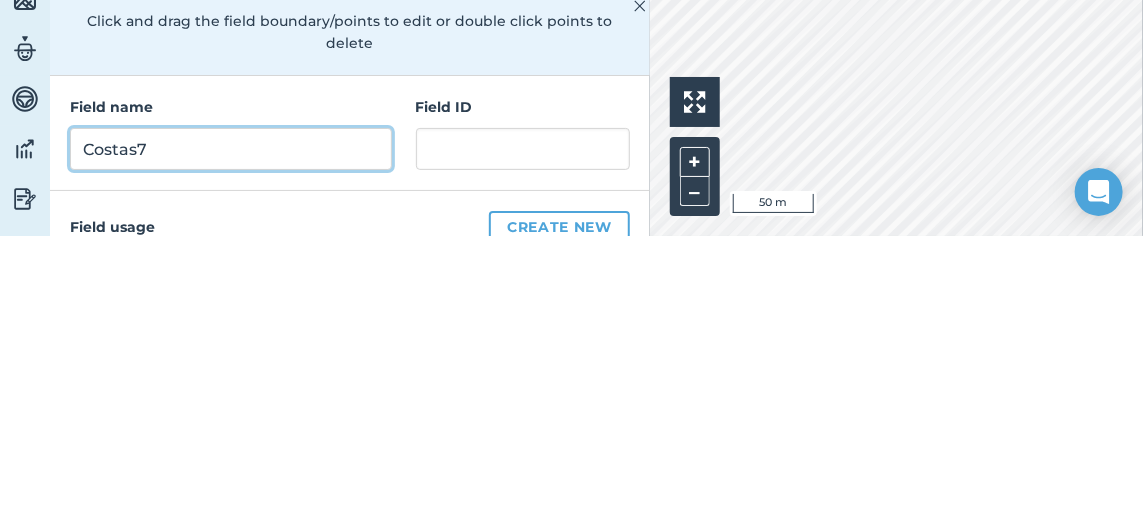 type on "Costas7" 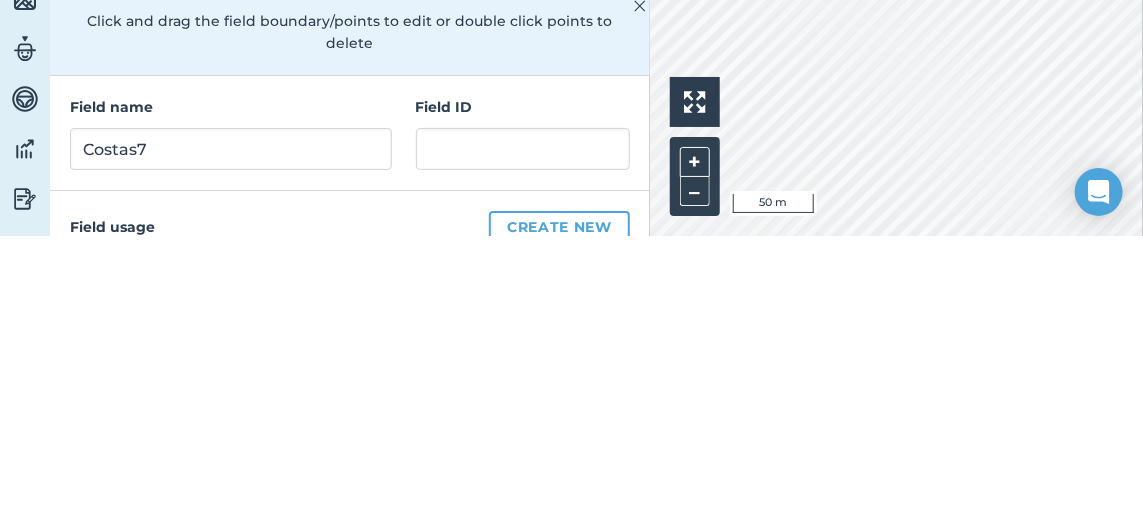 click on "Field ID" at bounding box center (523, 391) 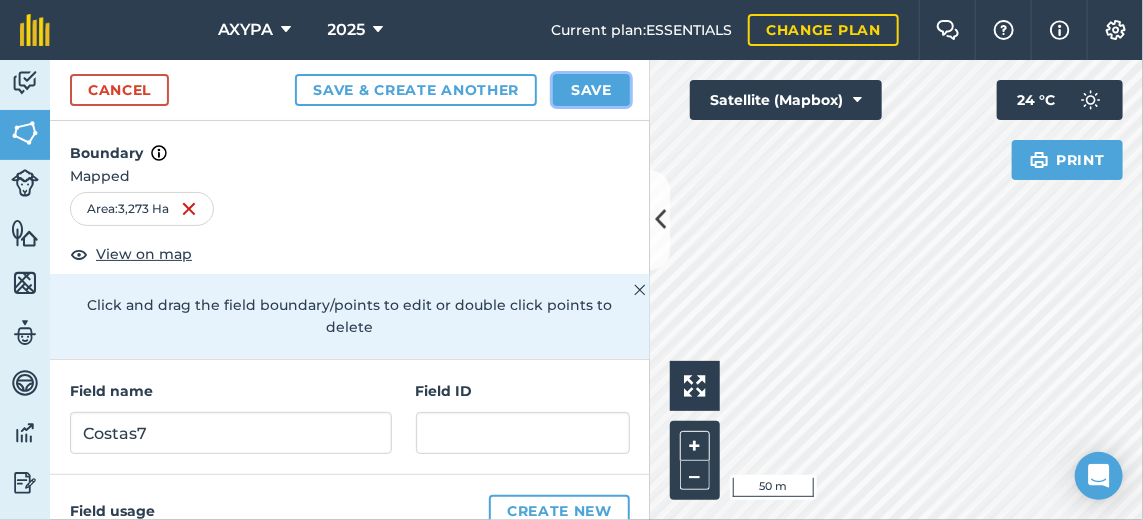 click on "Save" at bounding box center [591, 90] 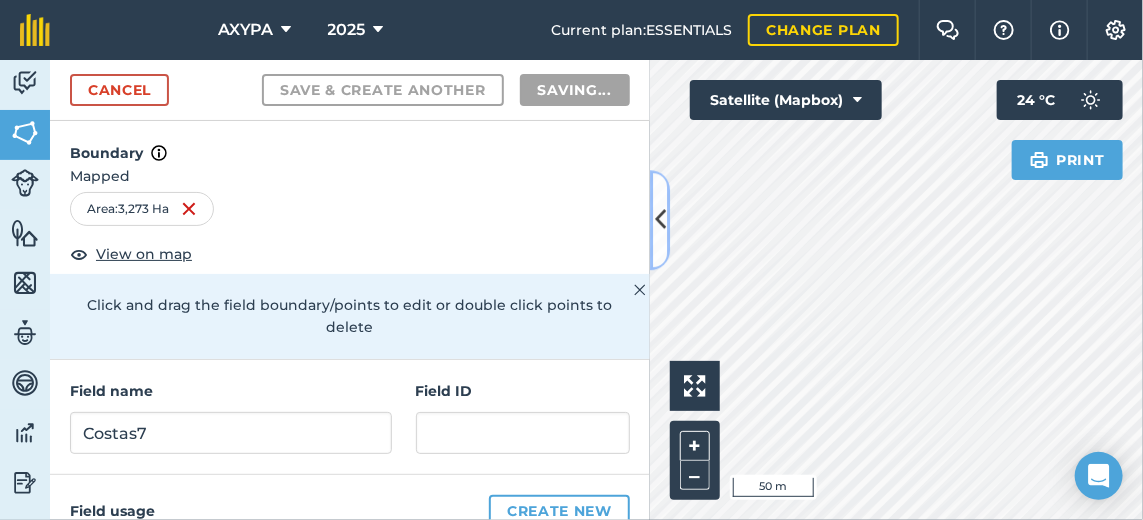 click at bounding box center [660, 220] 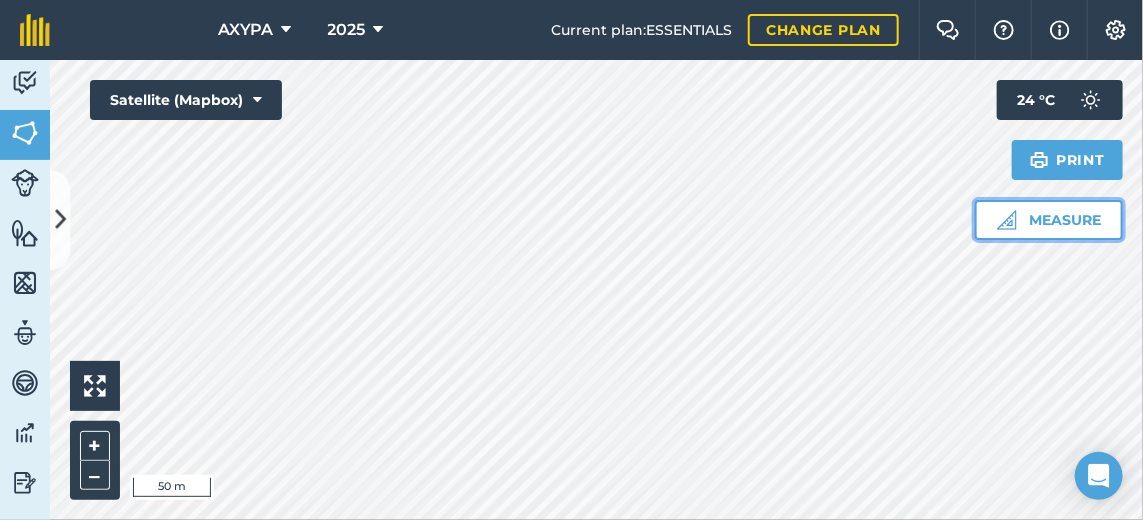 click on "Measure" at bounding box center [1049, 220] 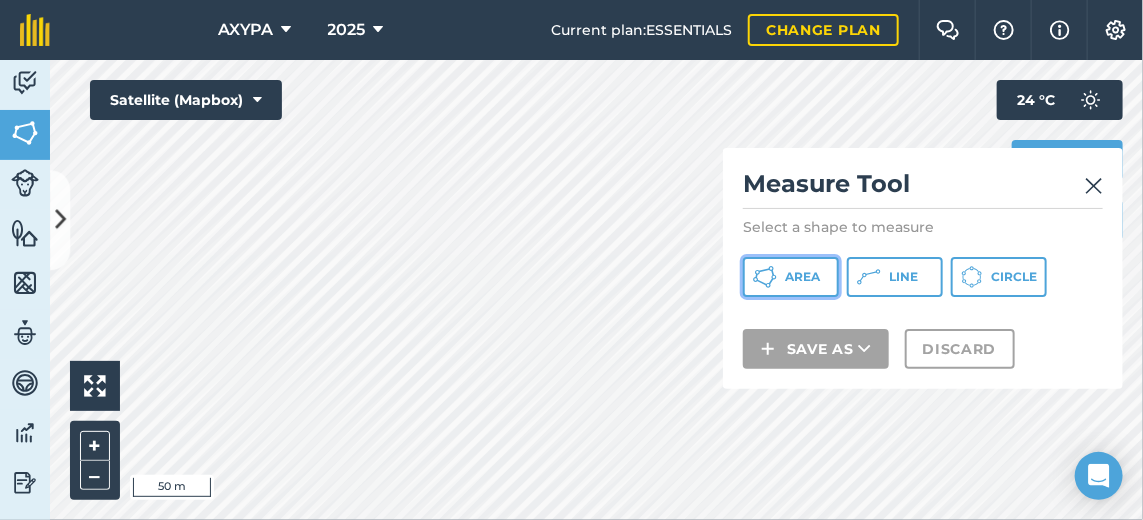 click 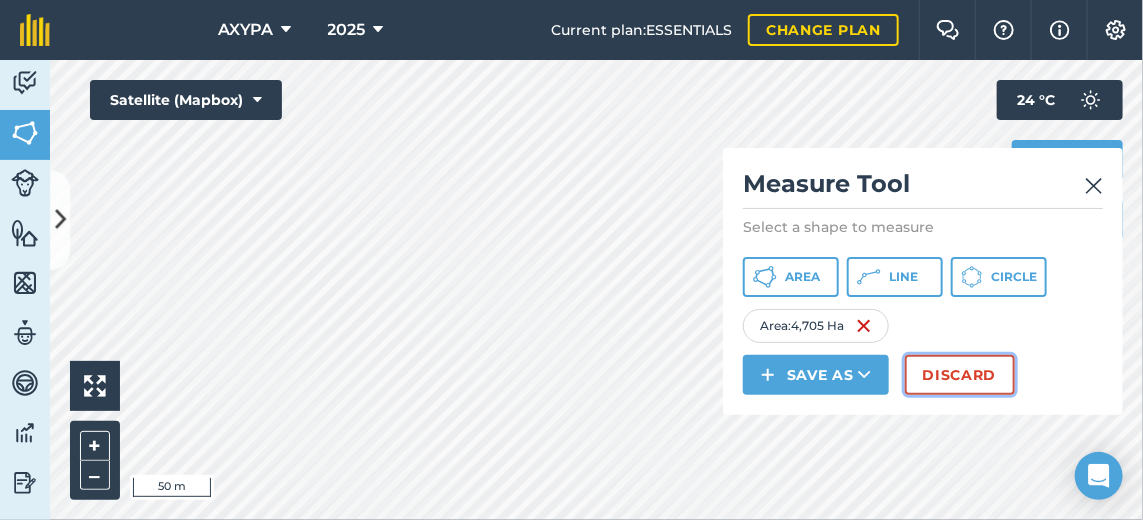 click on "Discard" at bounding box center (960, 375) 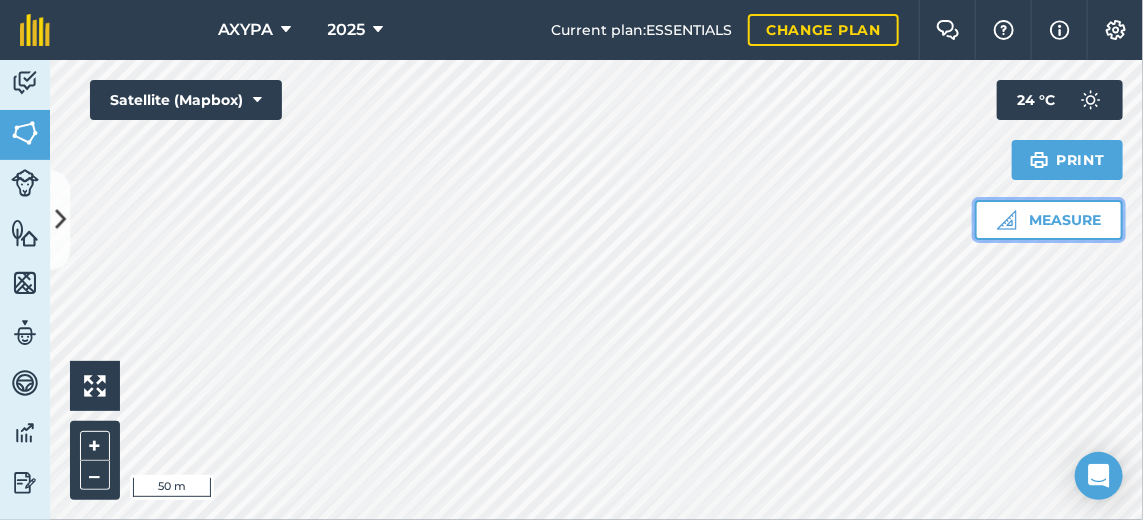 click on "Measure" at bounding box center [1049, 220] 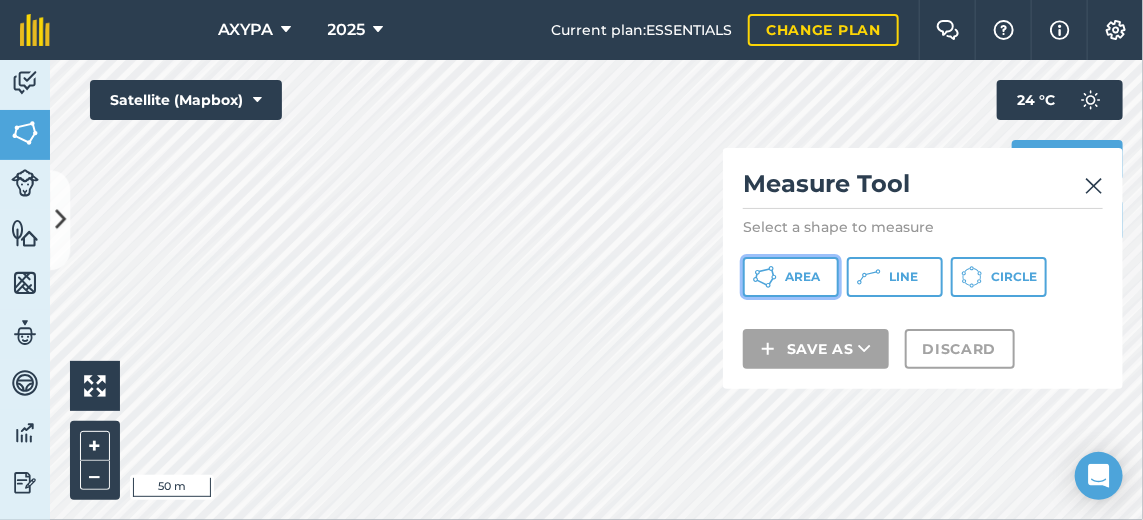 click on "Area" at bounding box center [791, 277] 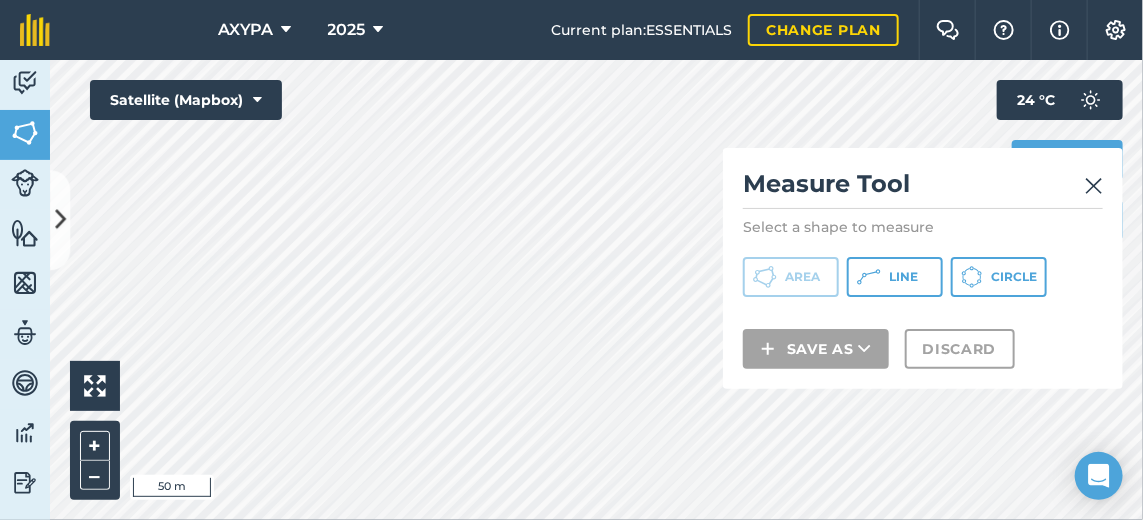 click at bounding box center [1094, 186] 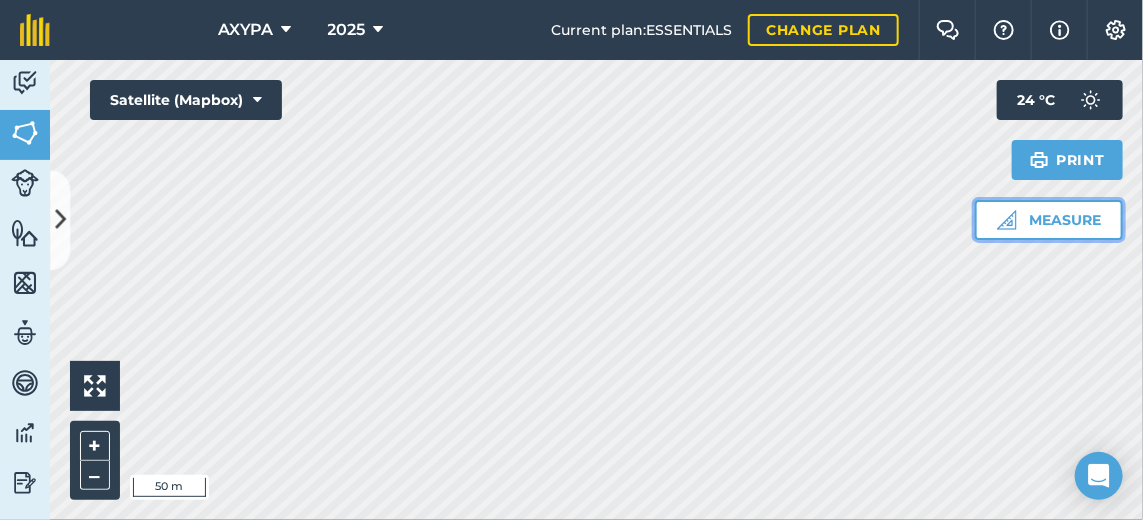 click on "Measure" at bounding box center (1049, 220) 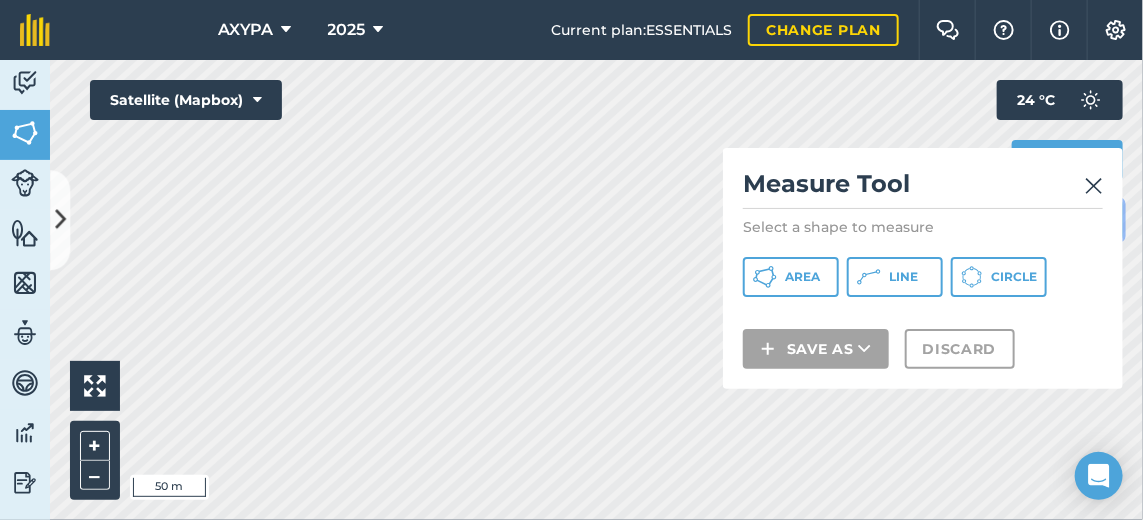 scroll, scrollTop: 0, scrollLeft: 0, axis: both 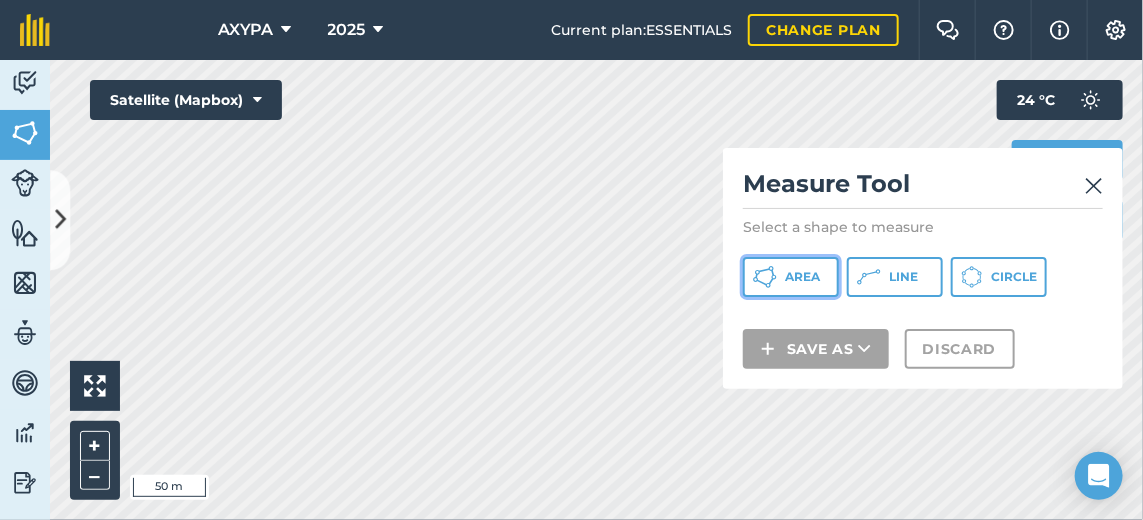 click 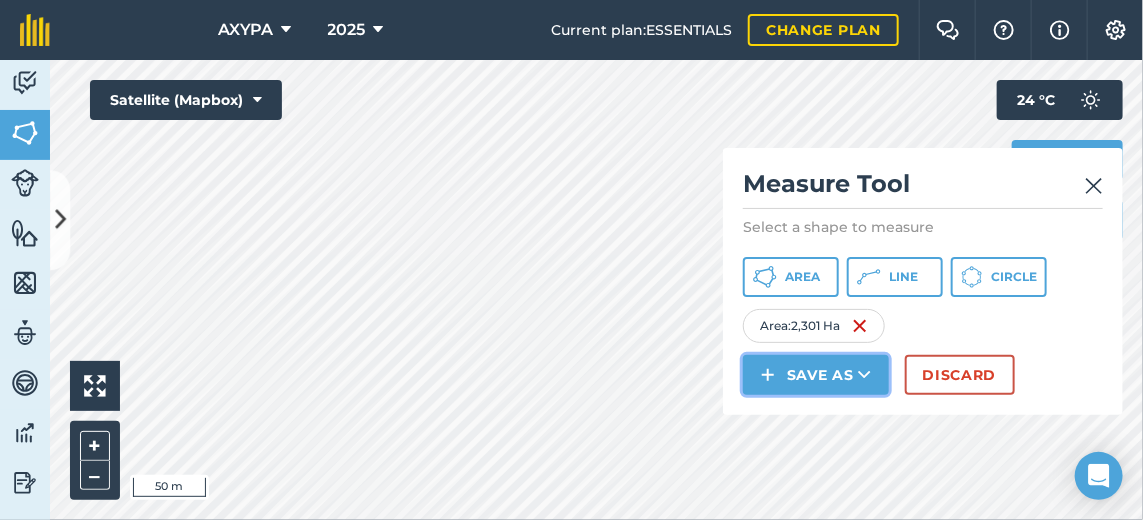 click on "Save as" at bounding box center (816, 375) 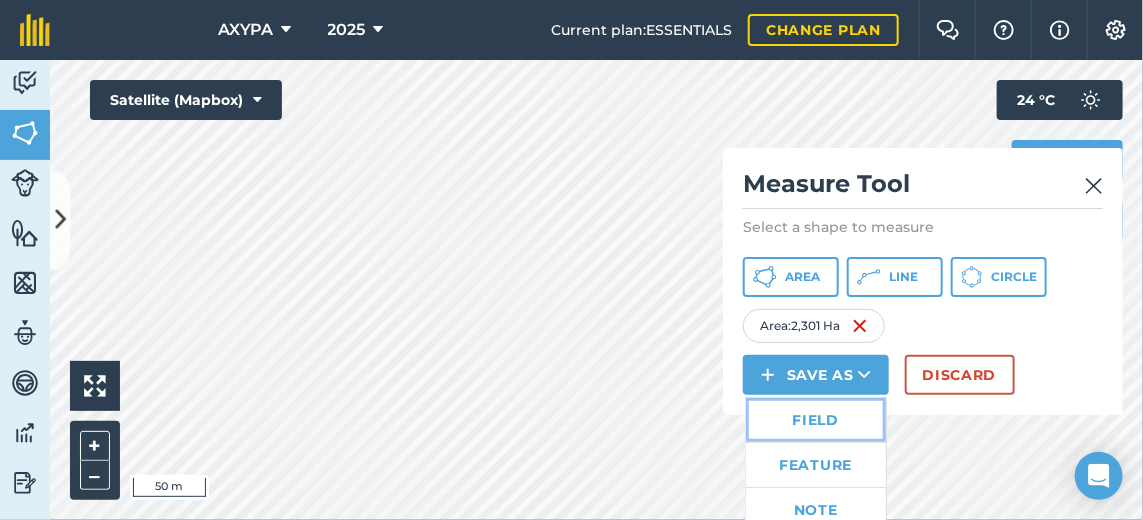 click on "Field" at bounding box center (816, 420) 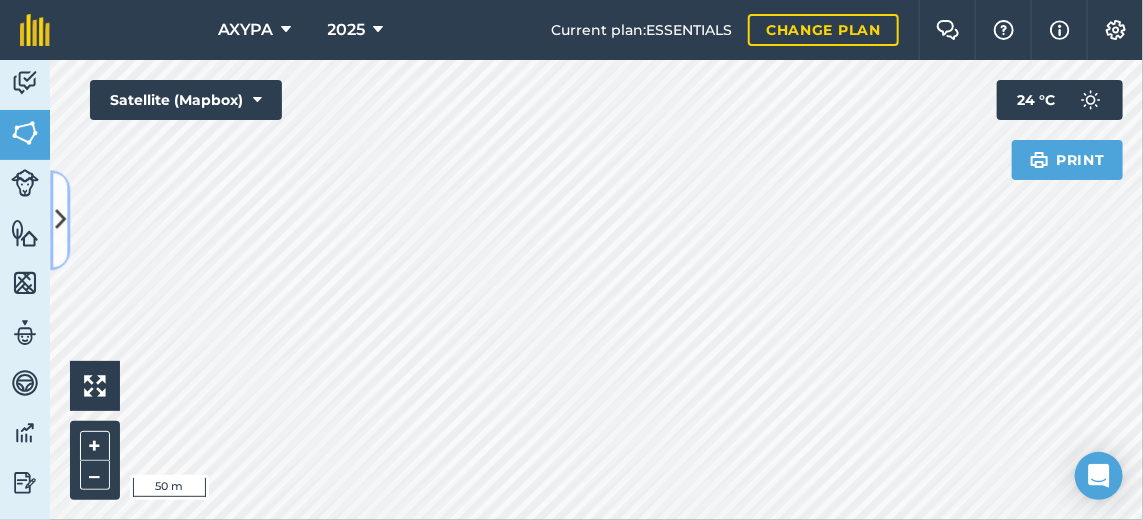 click at bounding box center [60, 220] 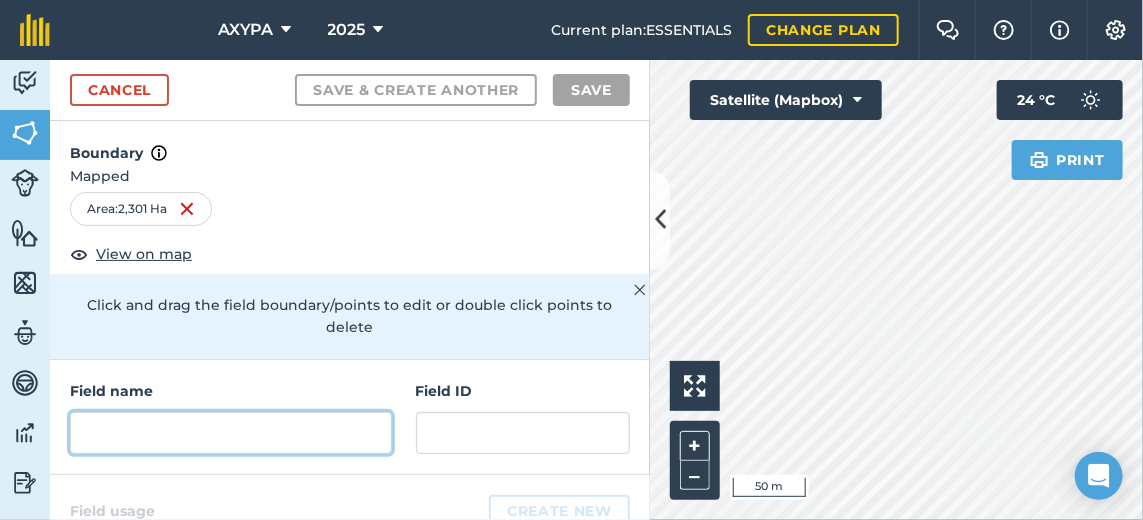 click at bounding box center (231, 433) 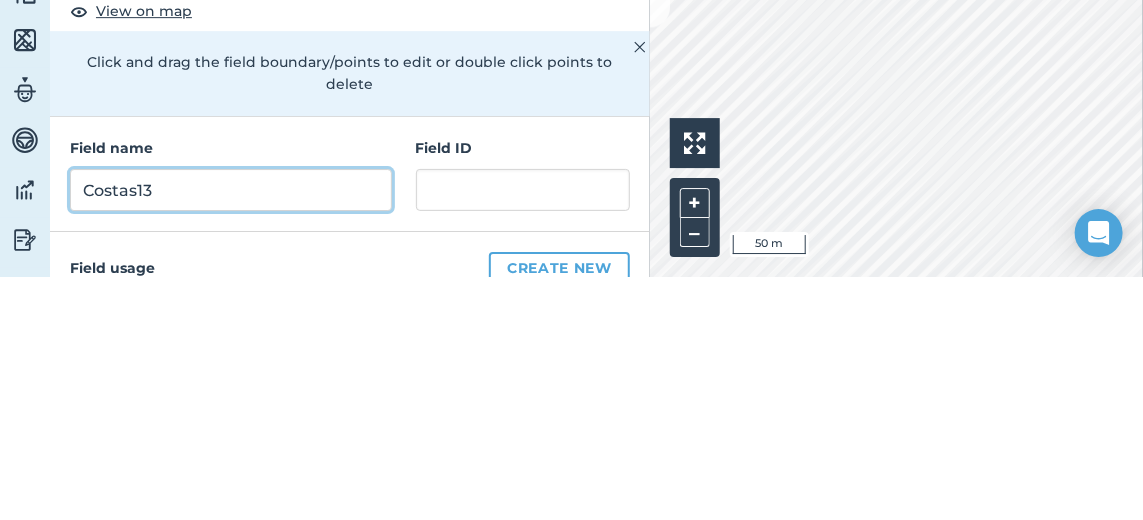 type on "Costas13" 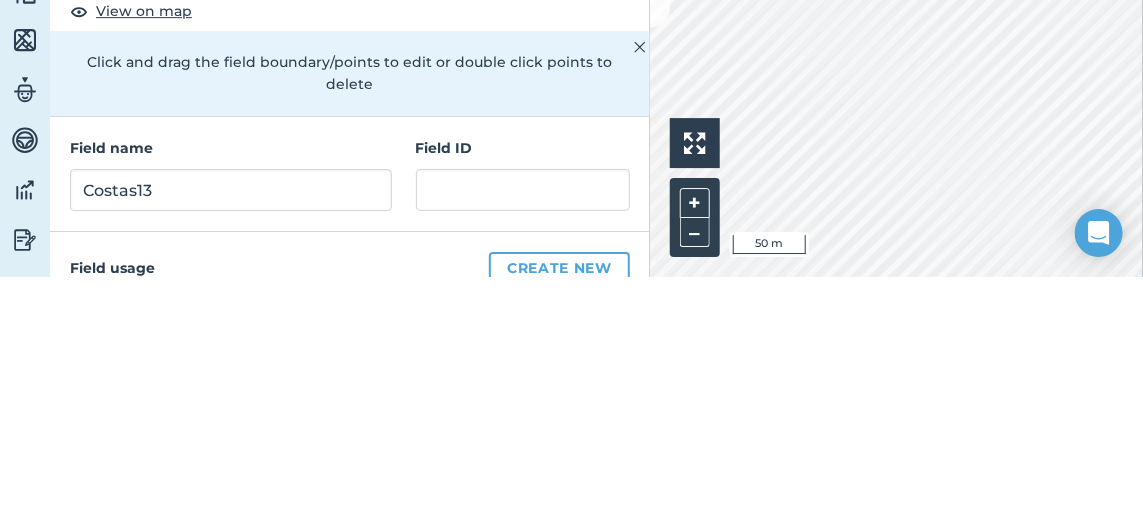 click on "Field usage   Create new" at bounding box center [350, 511] 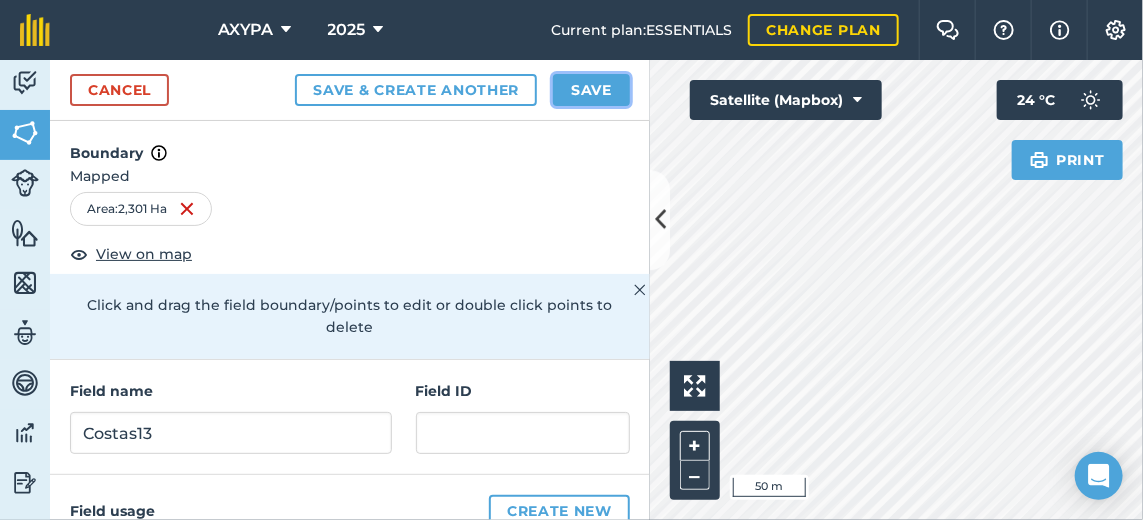 click on "Save" at bounding box center (591, 90) 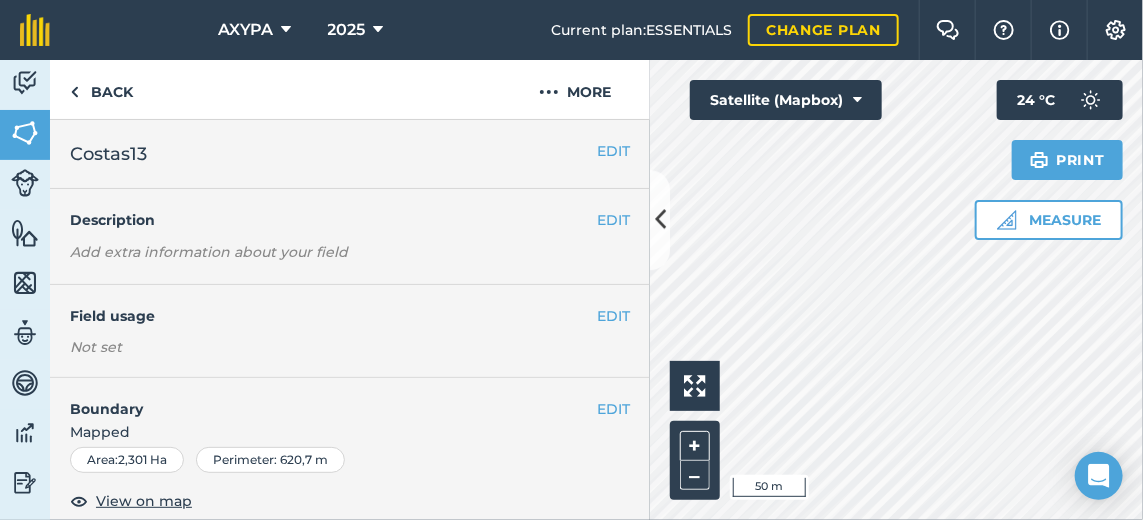 scroll, scrollTop: 22, scrollLeft: 0, axis: vertical 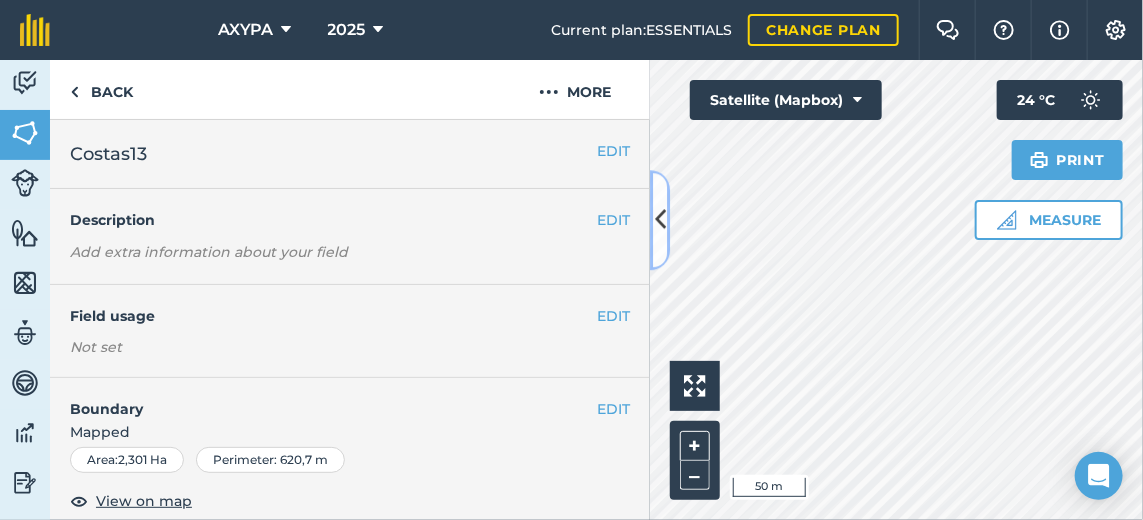 click at bounding box center (660, 220) 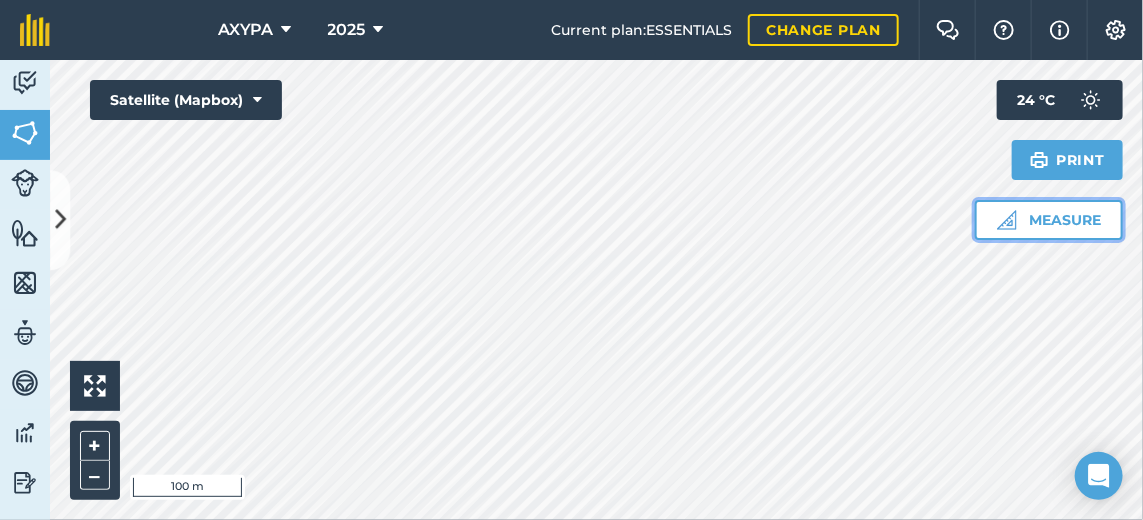 click on "Measure" at bounding box center (1049, 220) 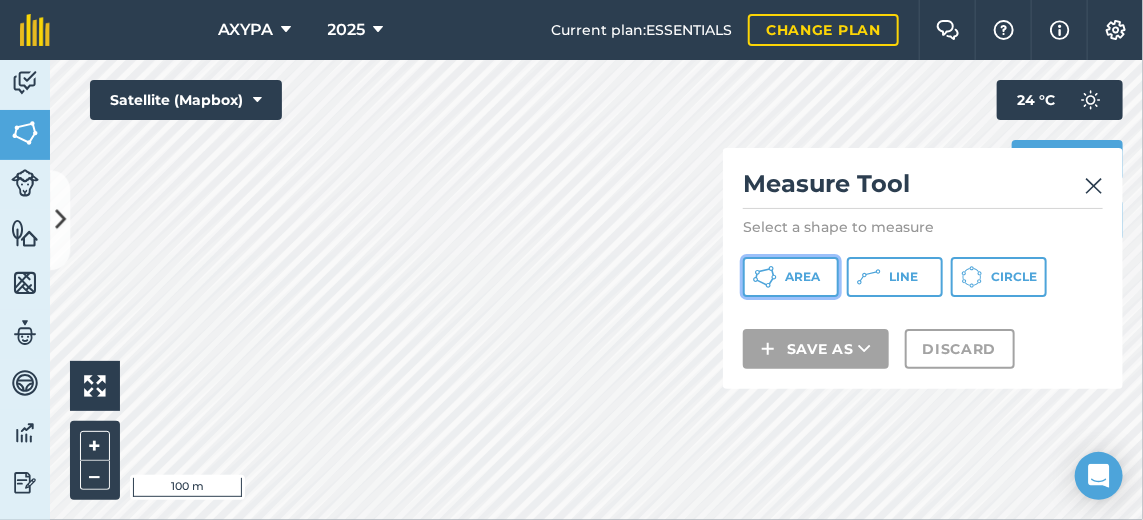 click 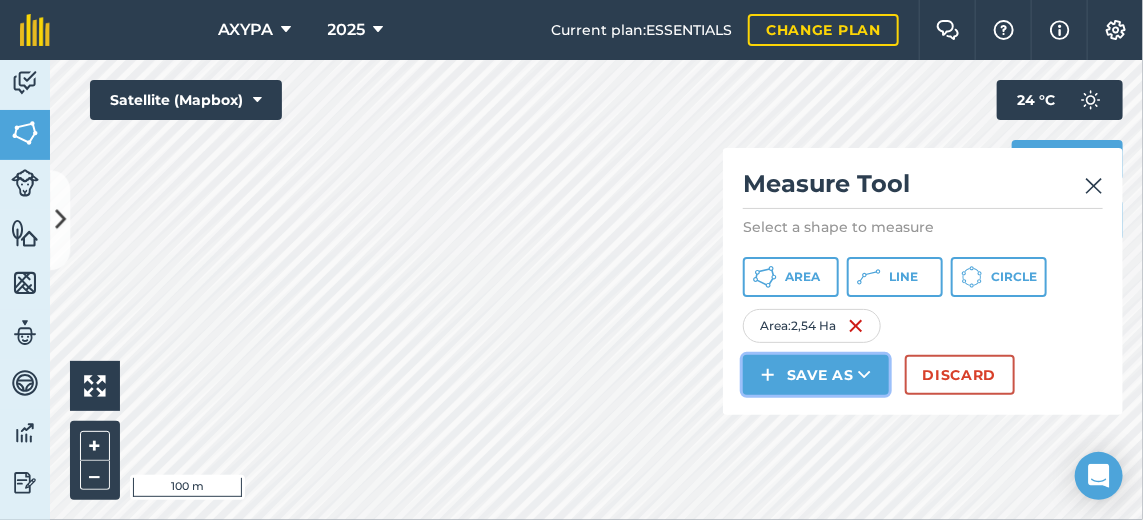 click on "Save as" at bounding box center [816, 375] 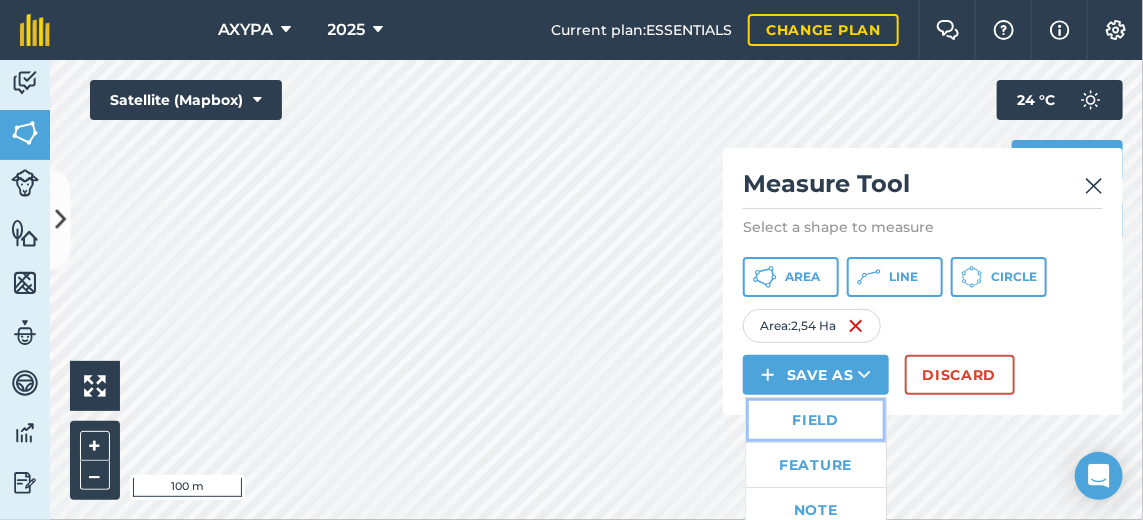 click on "Field" at bounding box center (816, 420) 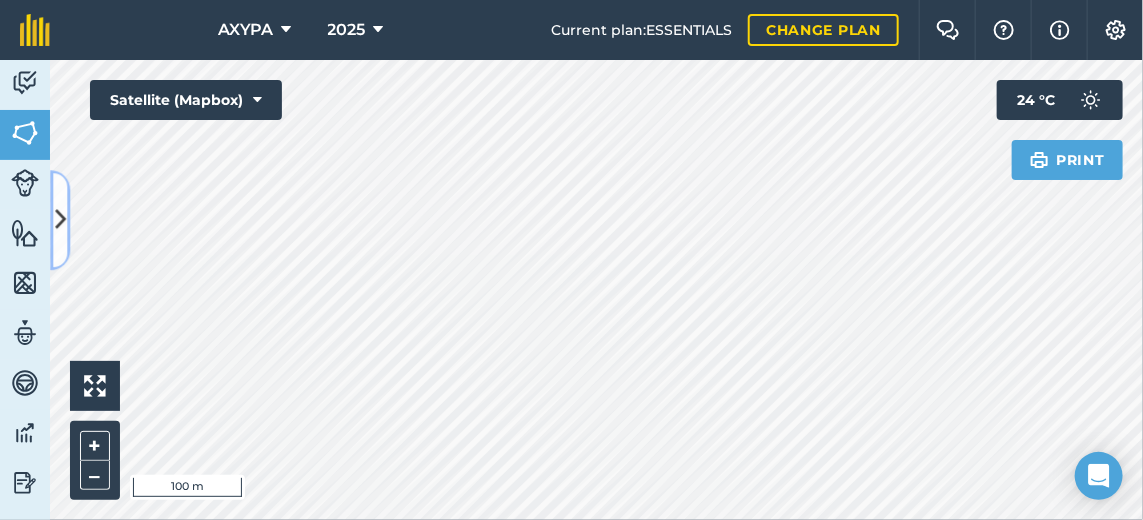 click at bounding box center [60, 220] 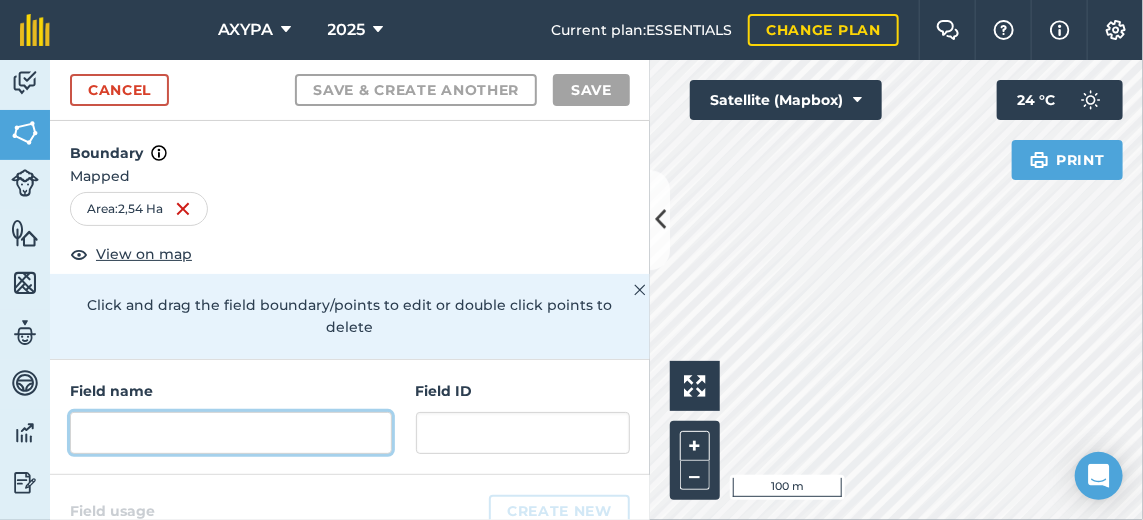 click at bounding box center (231, 433) 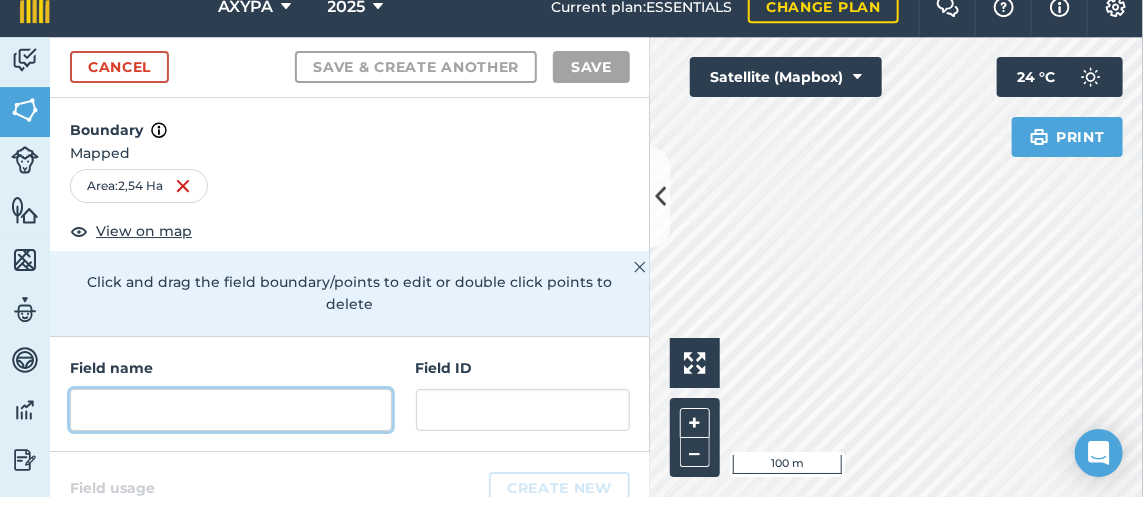 scroll, scrollTop: 22, scrollLeft: 0, axis: vertical 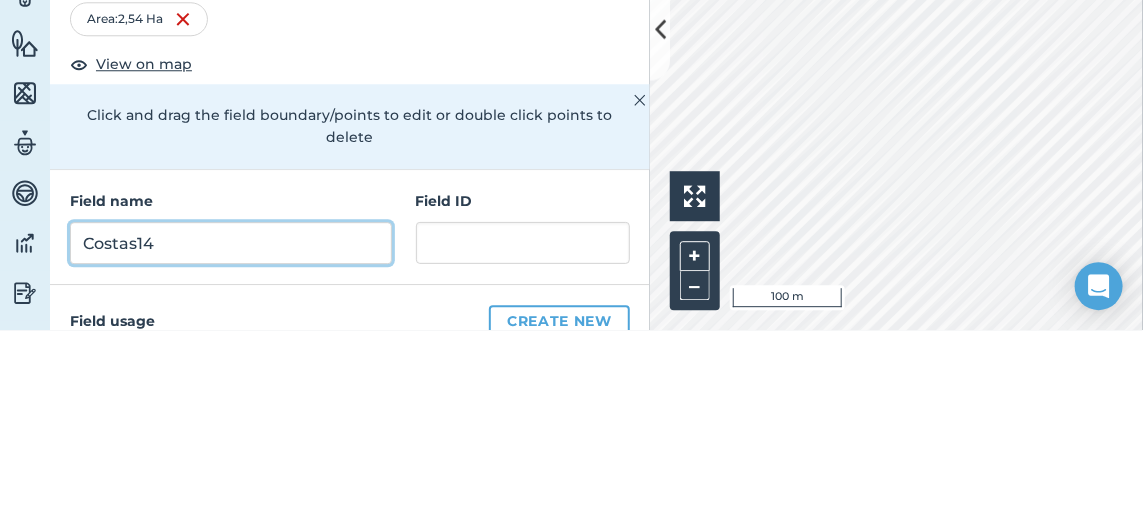 type on "Costas14" 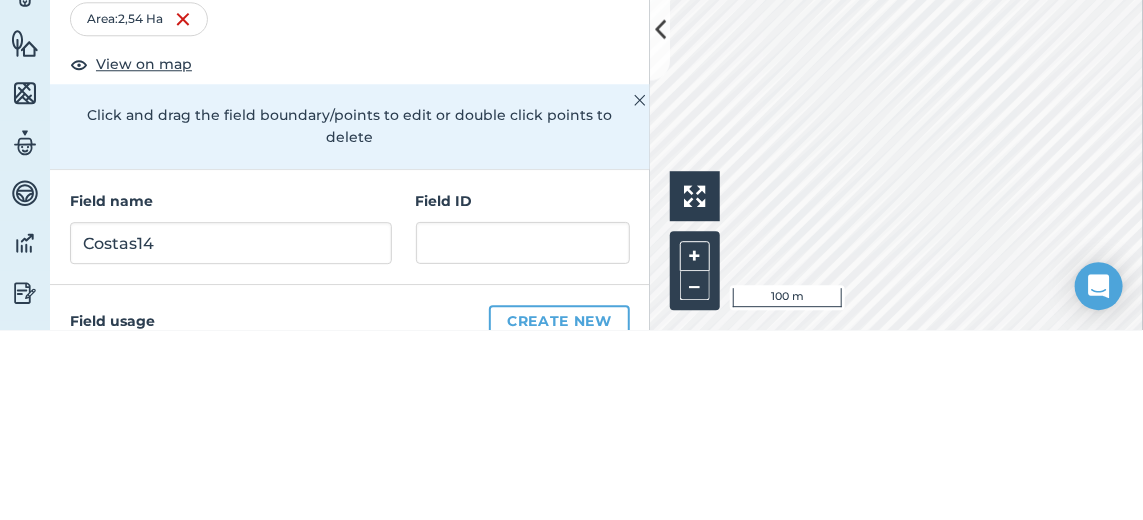click on "Boundary   Mapped Area :  2,54   Ha   View on map Click and drag the field boundary/points to edit or double click points to delete" at bounding box center [350, 240] 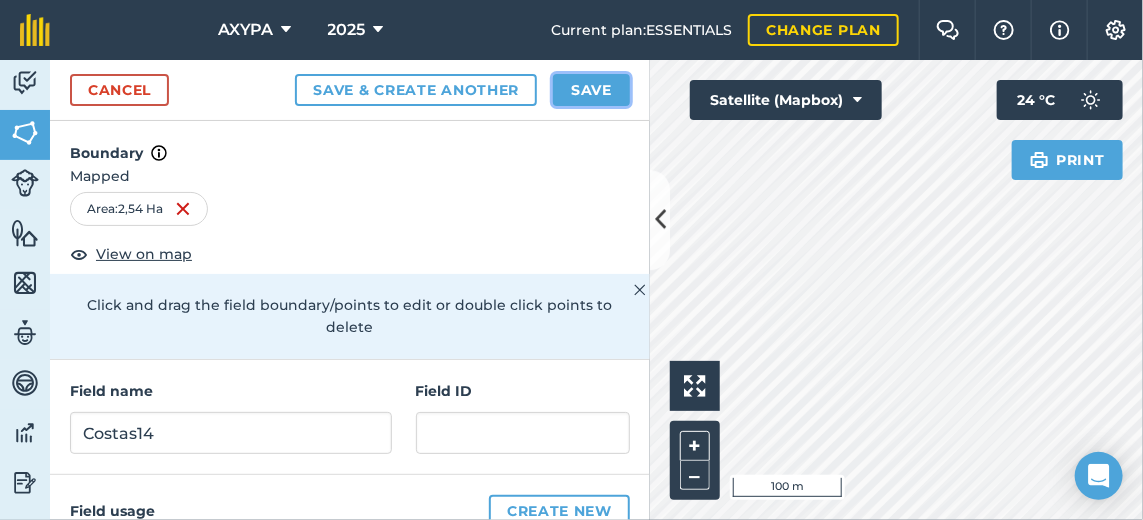 click on "Save" at bounding box center [591, 90] 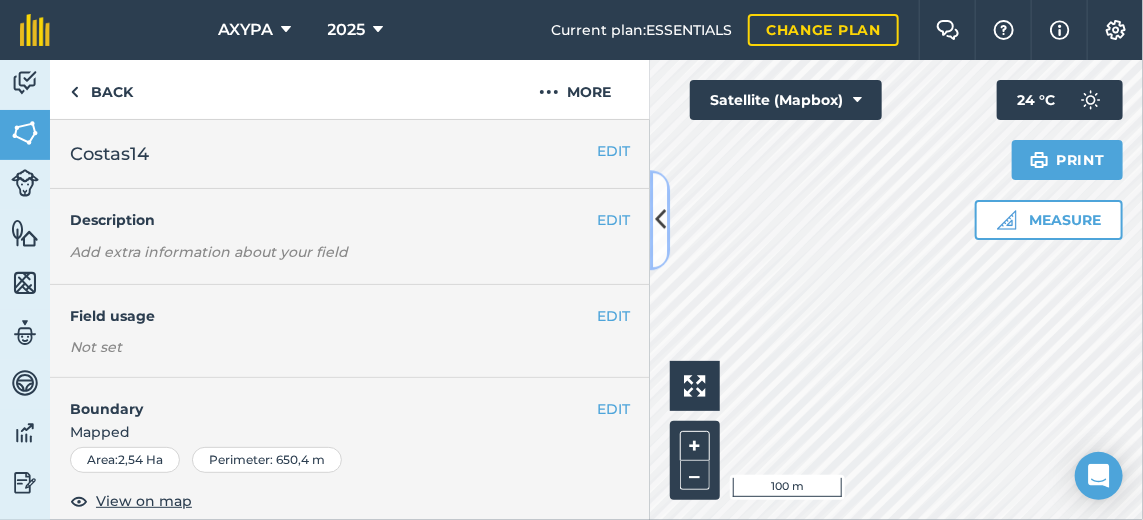 click at bounding box center [660, 220] 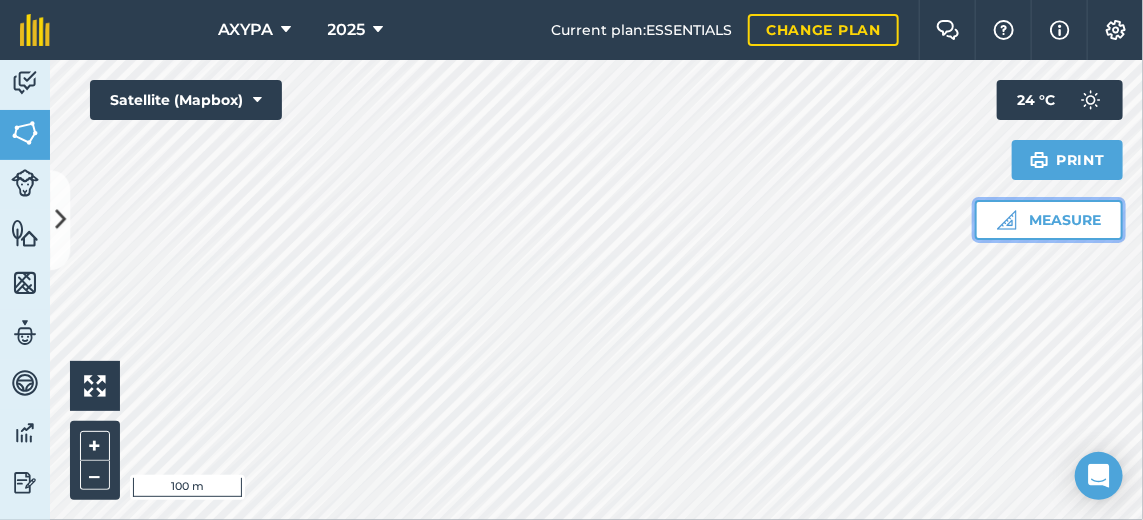click on "Measure" at bounding box center [1049, 220] 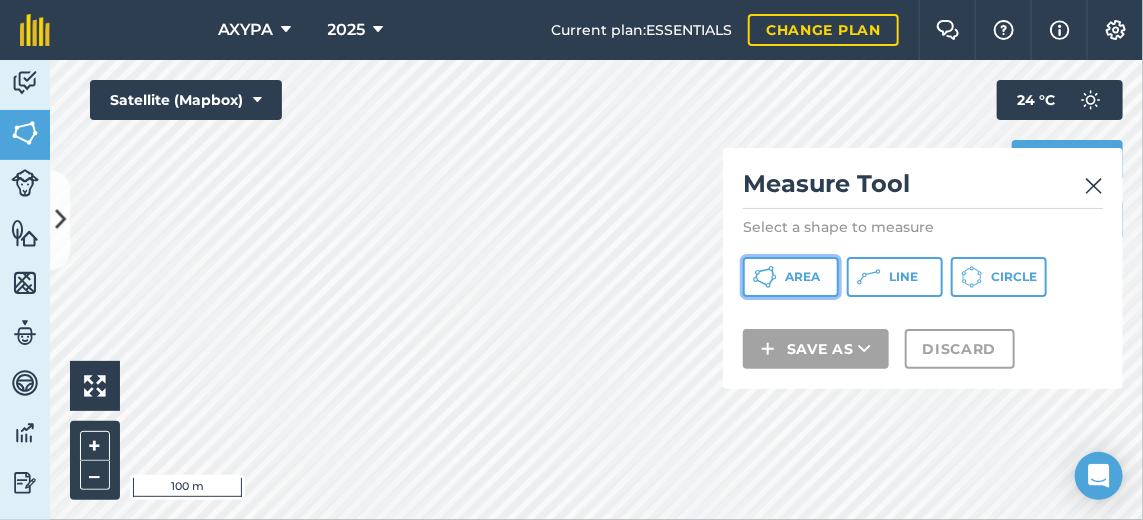 click 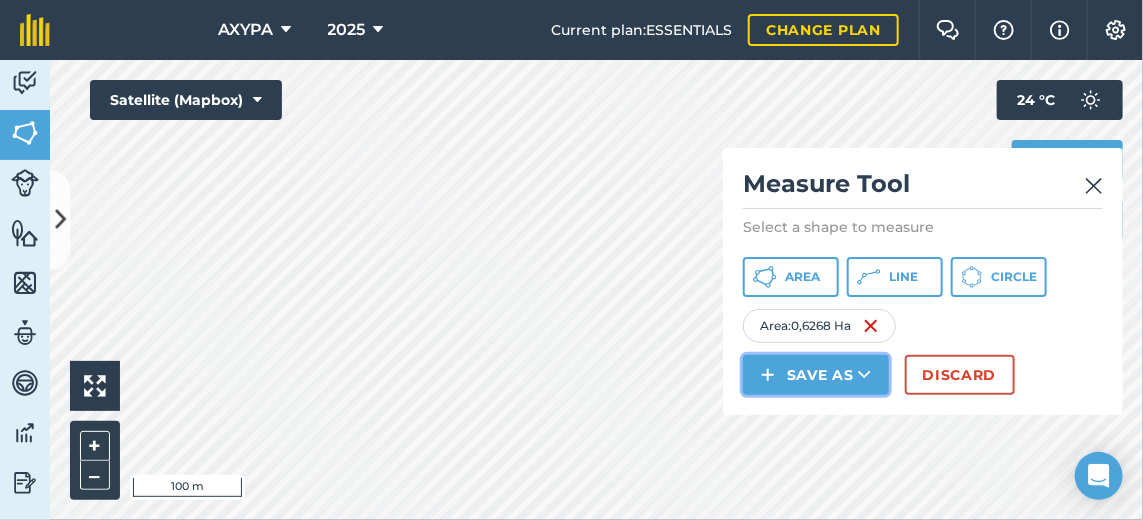 click on "Save as" at bounding box center (816, 375) 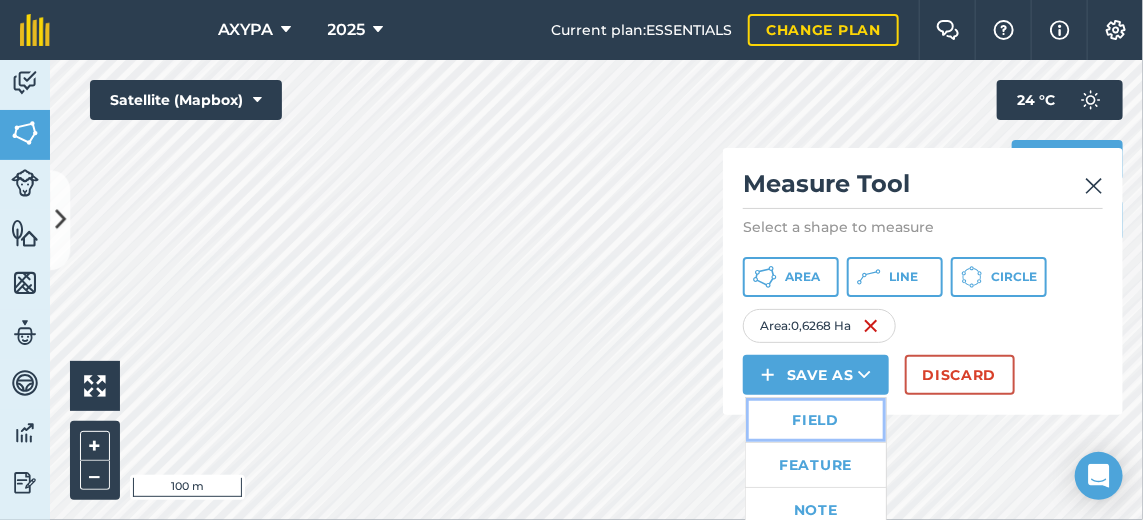 click on "Field" at bounding box center (816, 420) 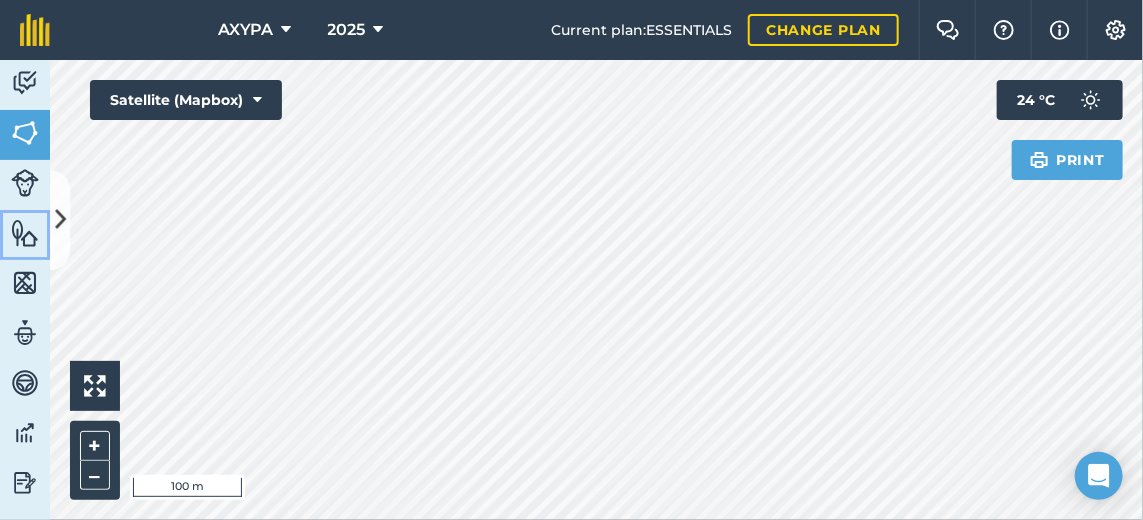 click on "Features" at bounding box center (25, 235) 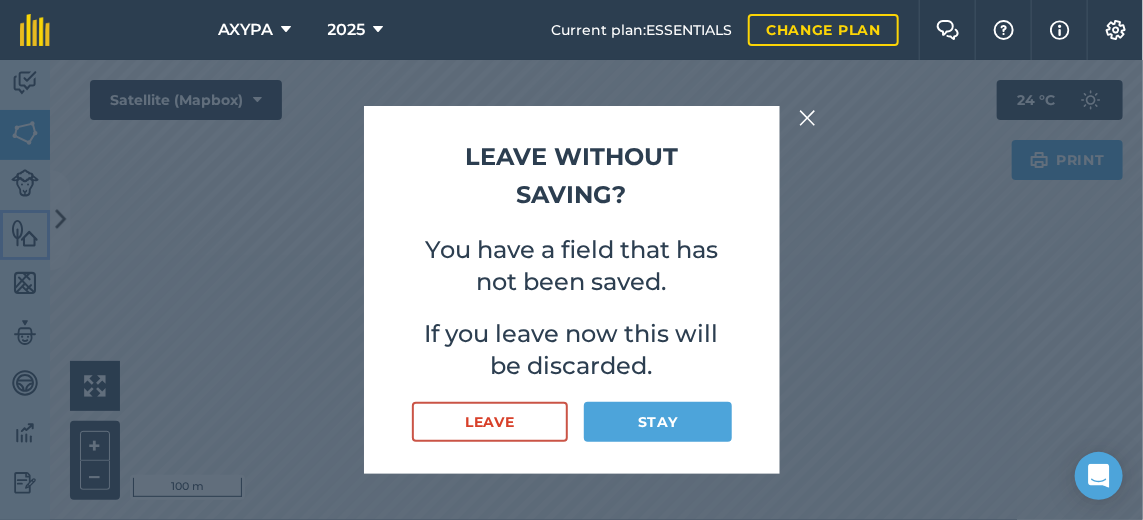 scroll, scrollTop: 0, scrollLeft: 0, axis: both 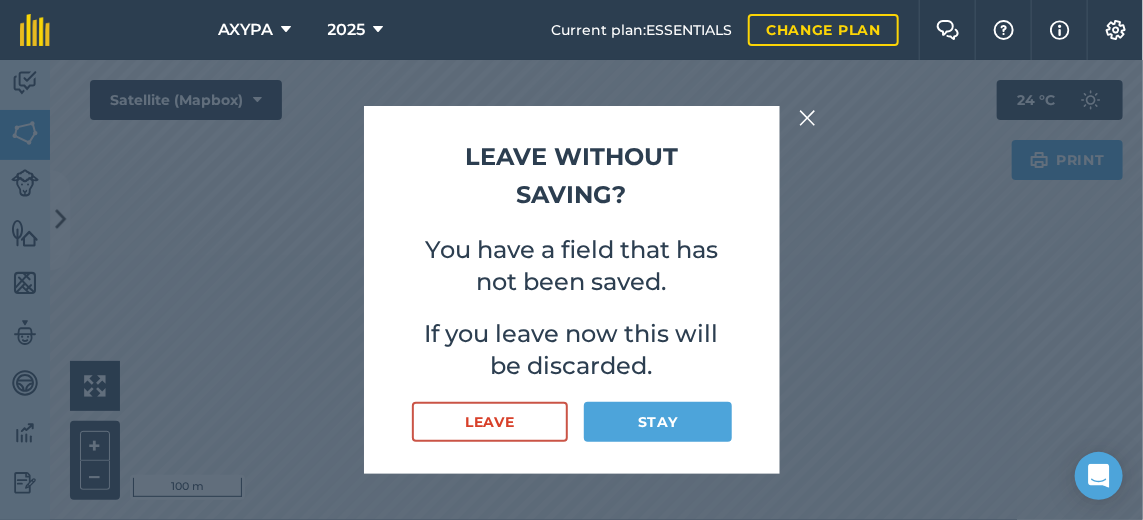 click at bounding box center [808, 118] 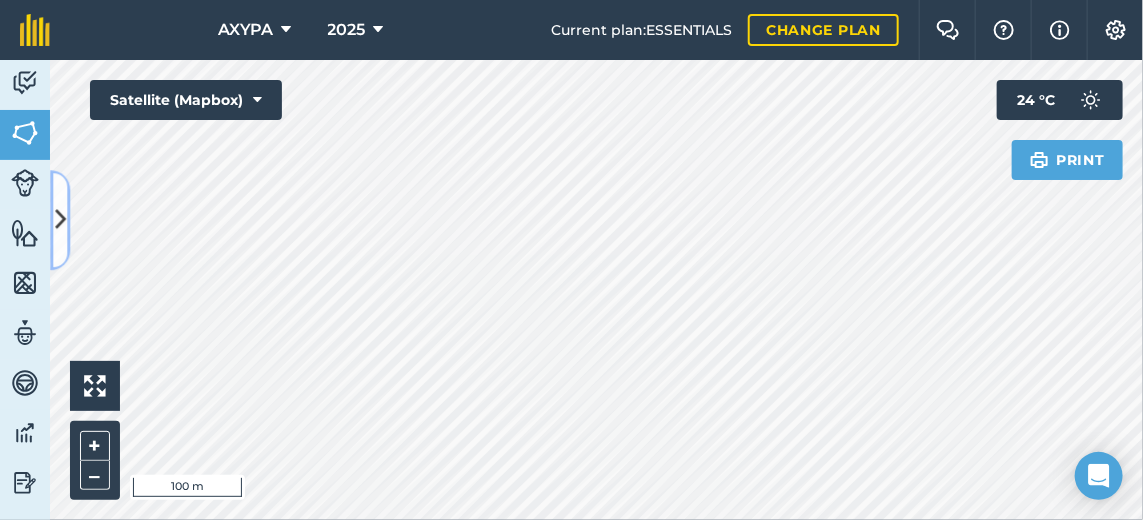 click at bounding box center (60, 220) 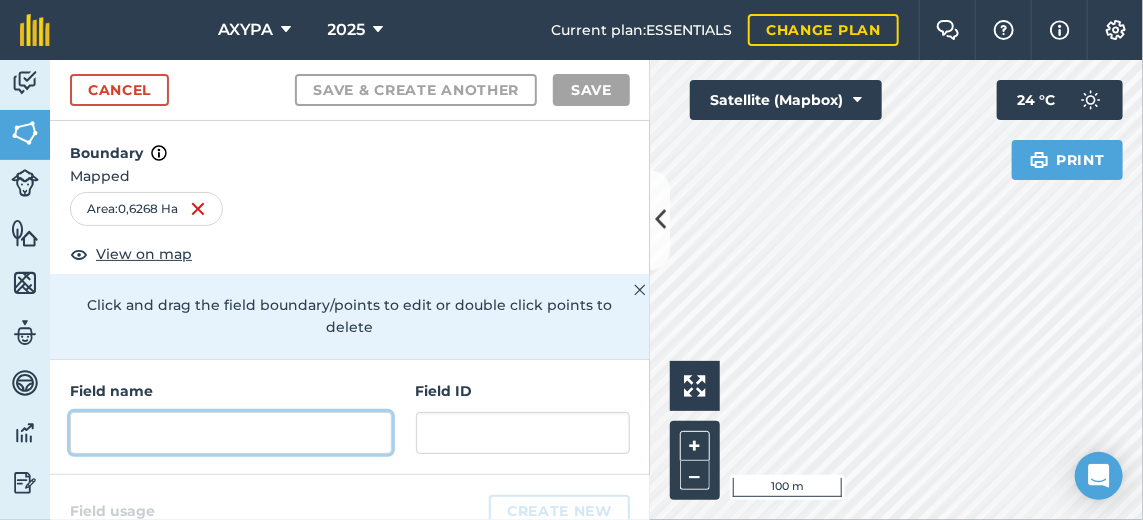 click at bounding box center [231, 433] 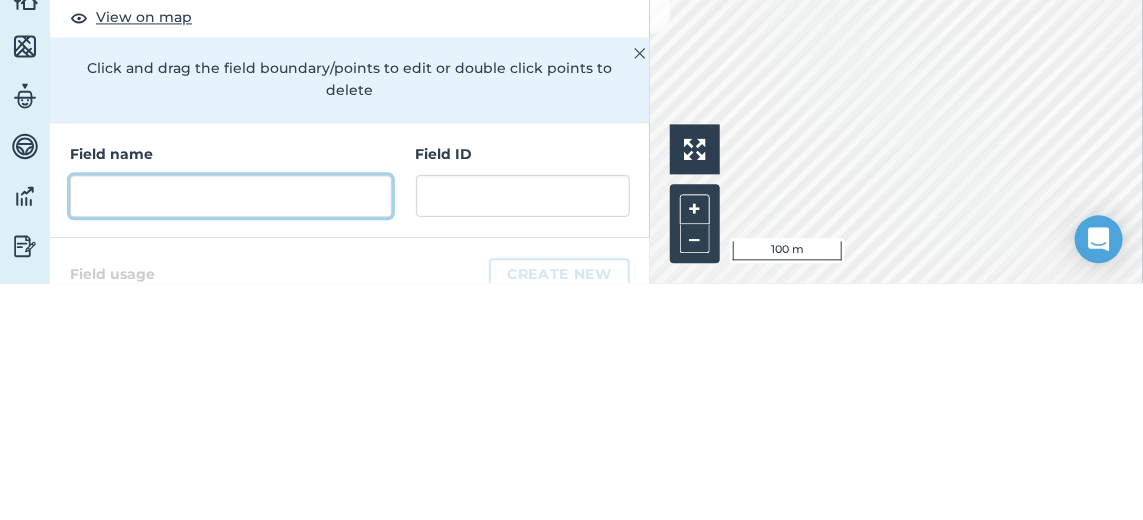 scroll, scrollTop: 5, scrollLeft: 0, axis: vertical 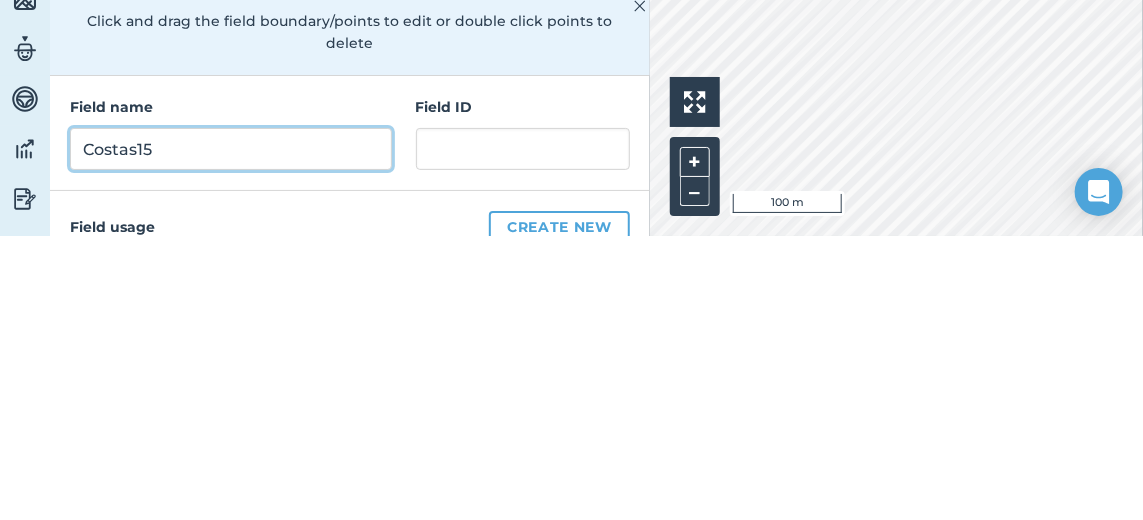 type on "Costas15" 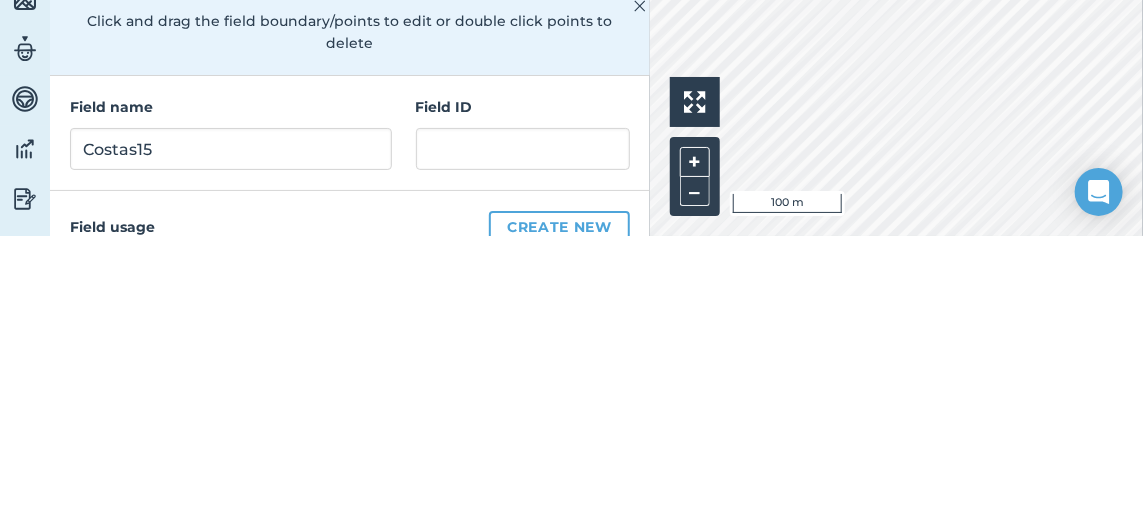 click on "Field usage   Create new" at bounding box center (350, 511) 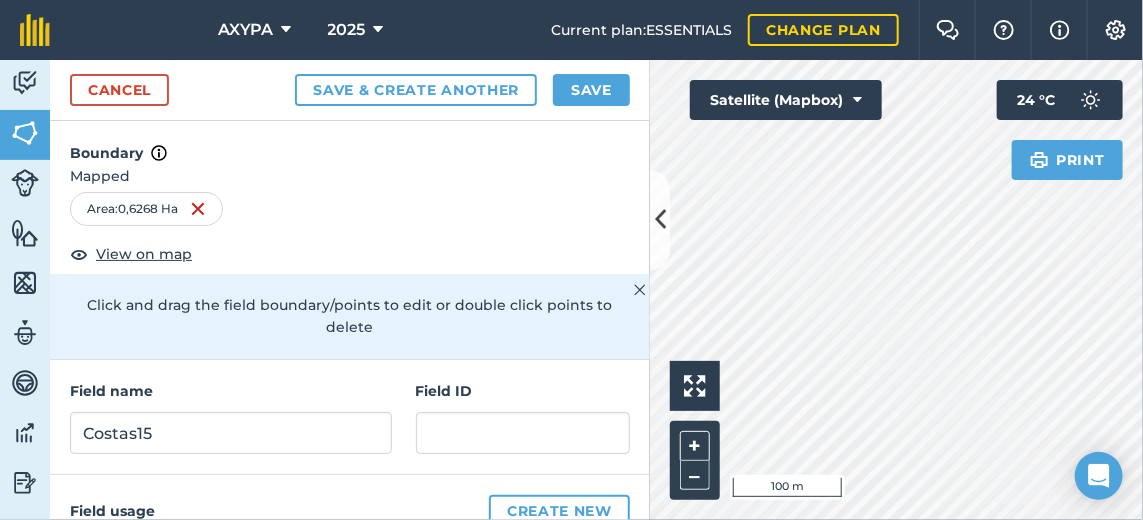 scroll, scrollTop: 0, scrollLeft: 0, axis: both 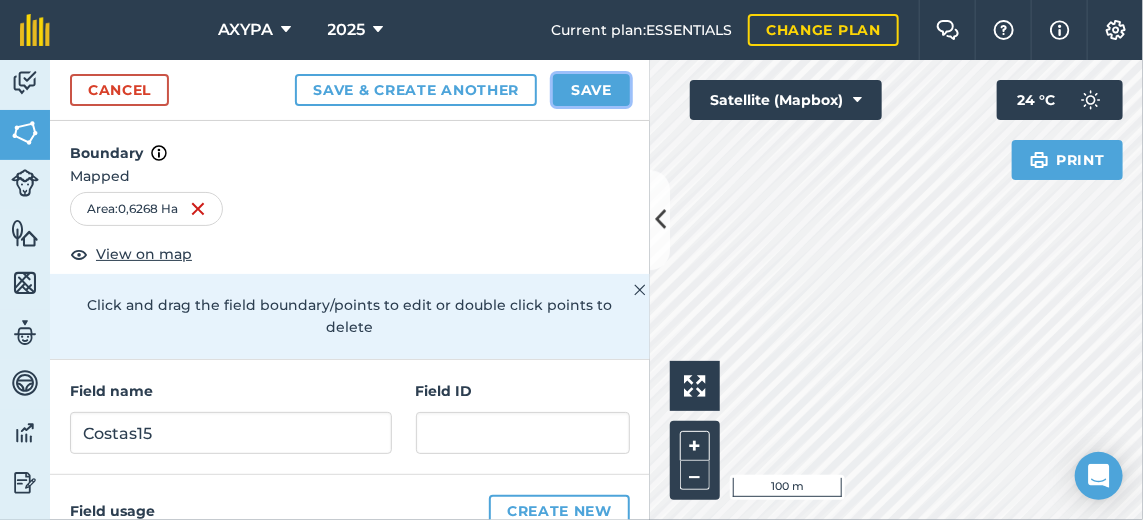click on "Save" at bounding box center [591, 90] 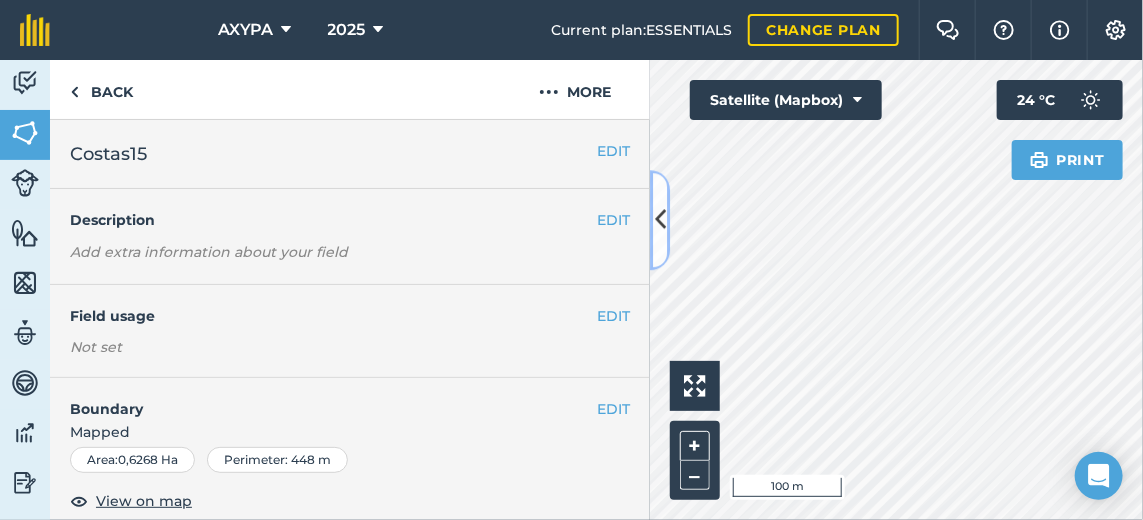 click at bounding box center [660, 220] 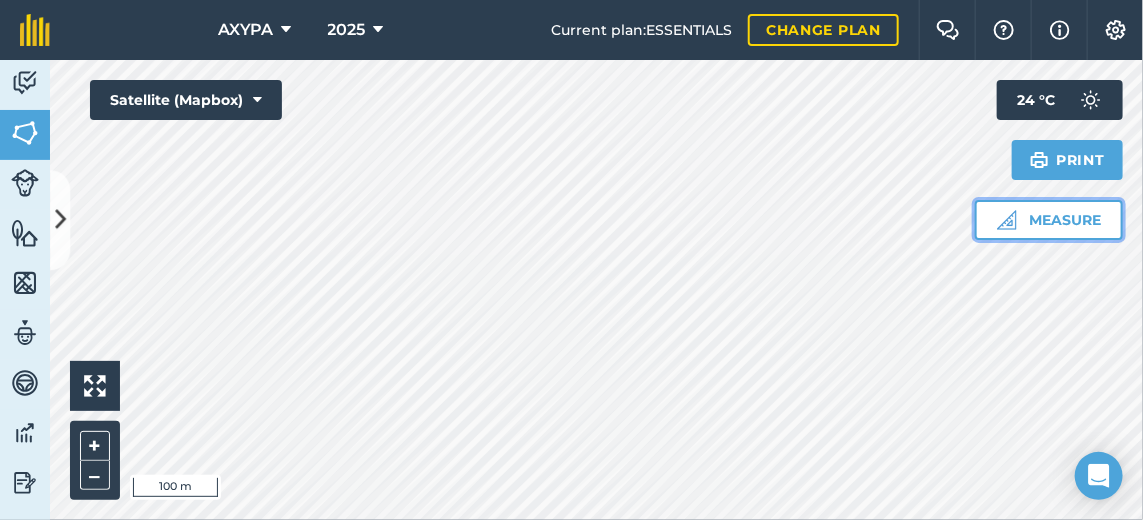 click on "Measure" at bounding box center [1049, 220] 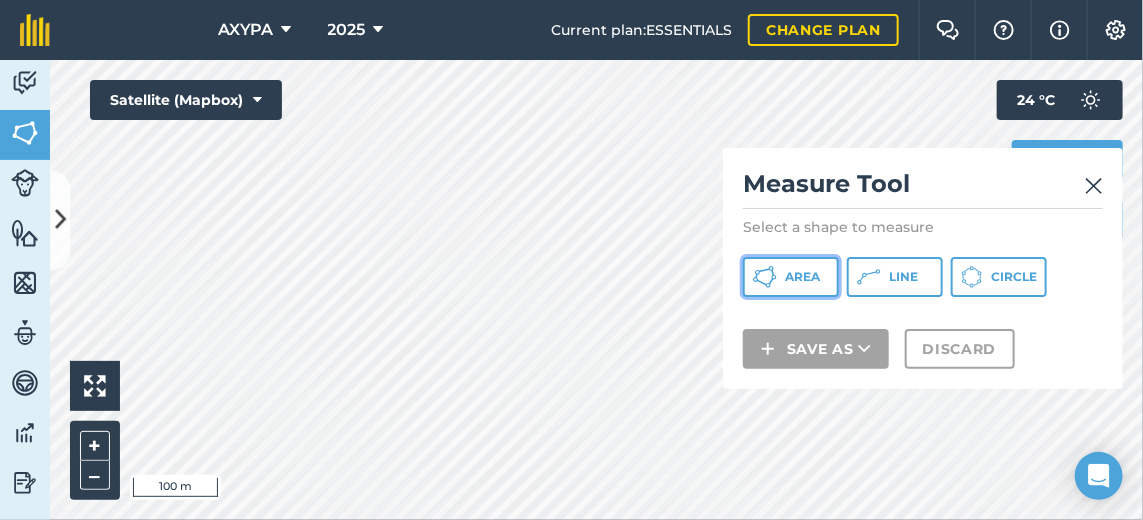 click 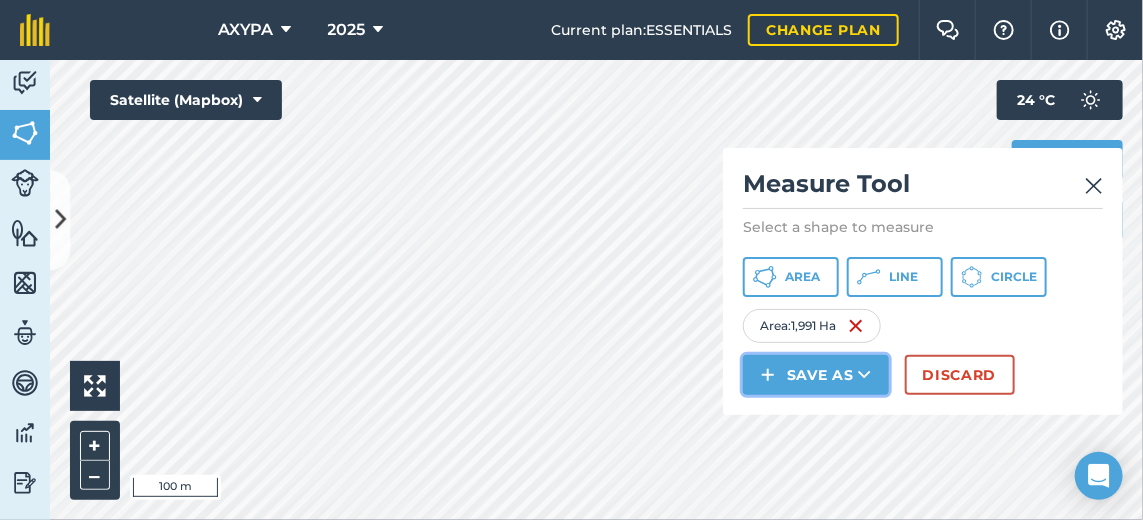 click on "Save as" at bounding box center [816, 375] 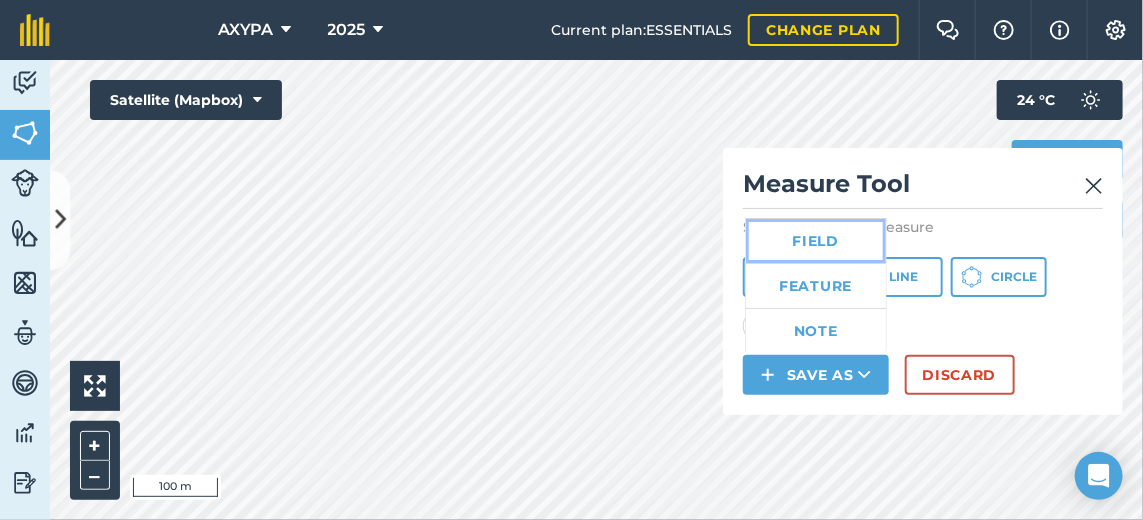 click on "Field" at bounding box center [816, 241] 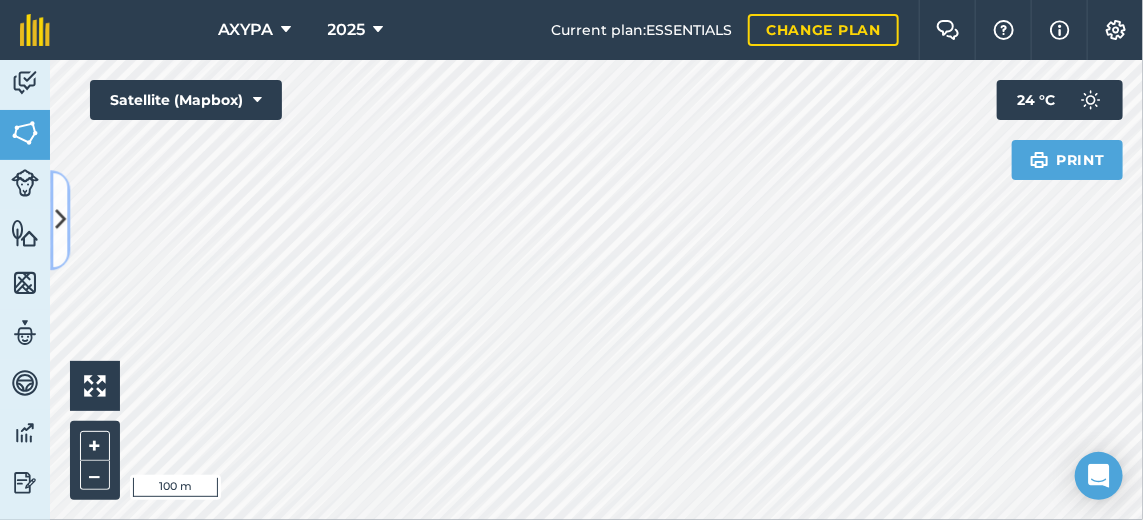 click at bounding box center (60, 220) 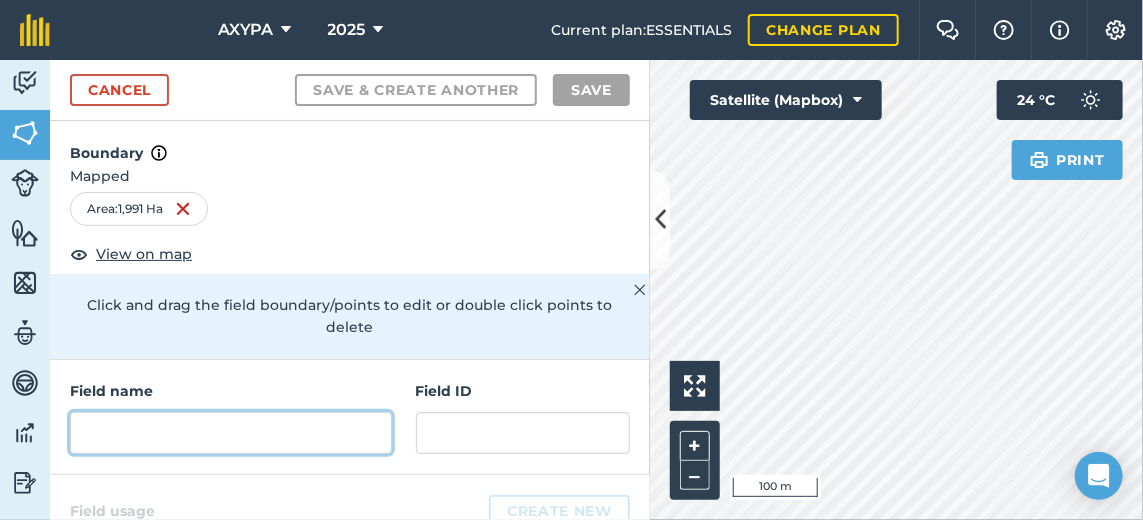 click at bounding box center [231, 433] 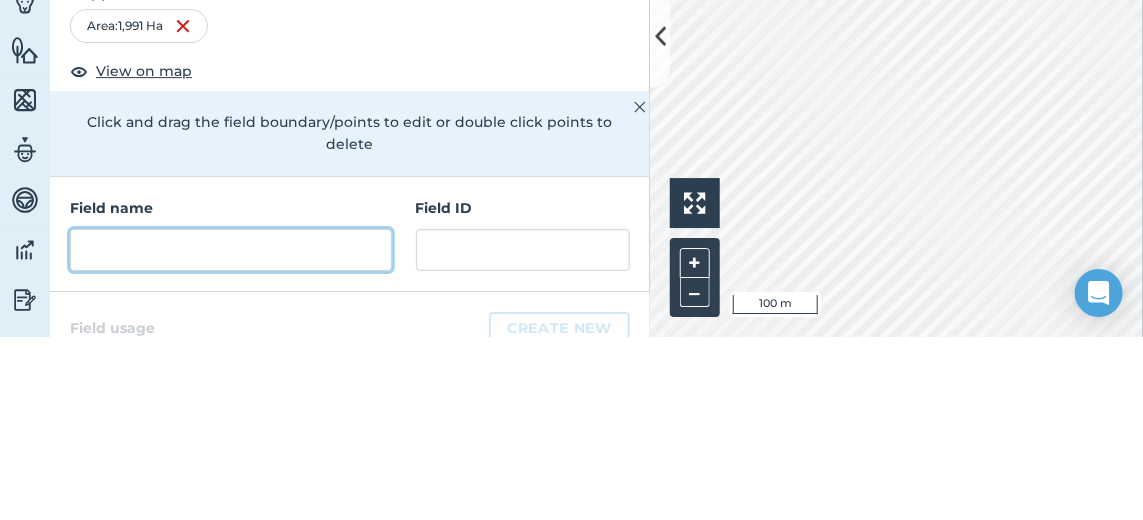 scroll, scrollTop: 5, scrollLeft: 0, axis: vertical 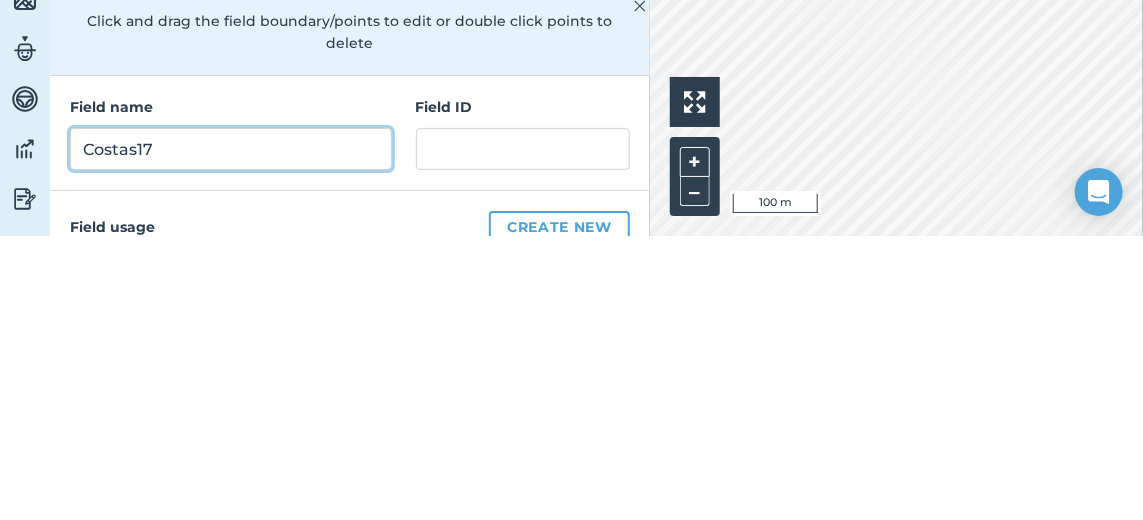 type on "Costas17" 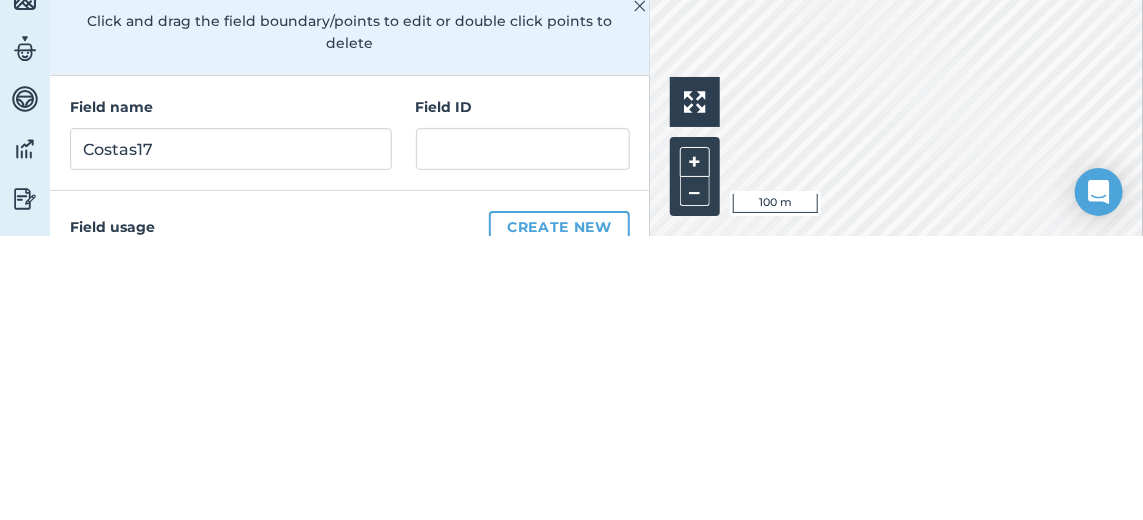 click on "Field ID" at bounding box center [523, 391] 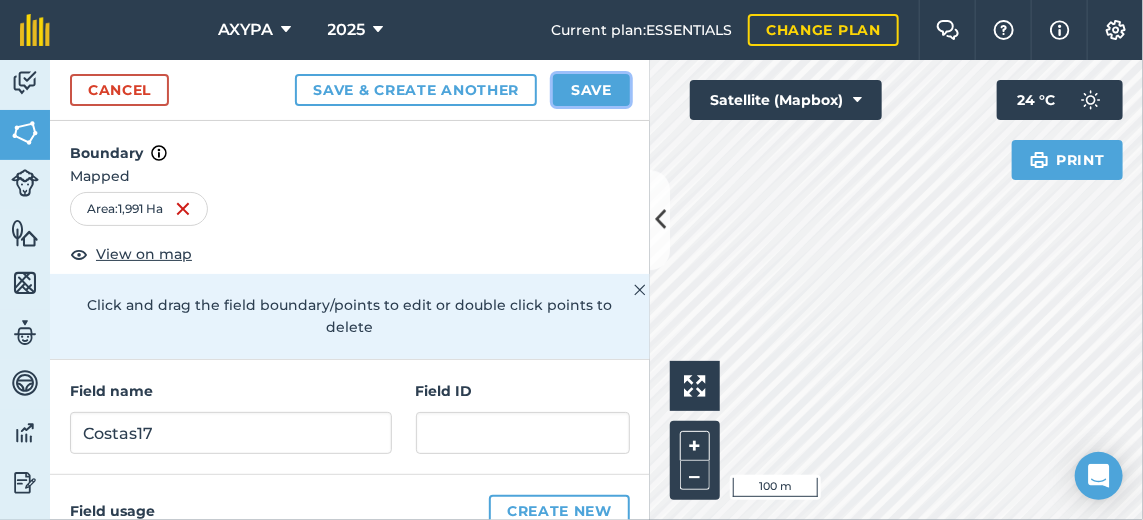 click on "Save" at bounding box center (591, 90) 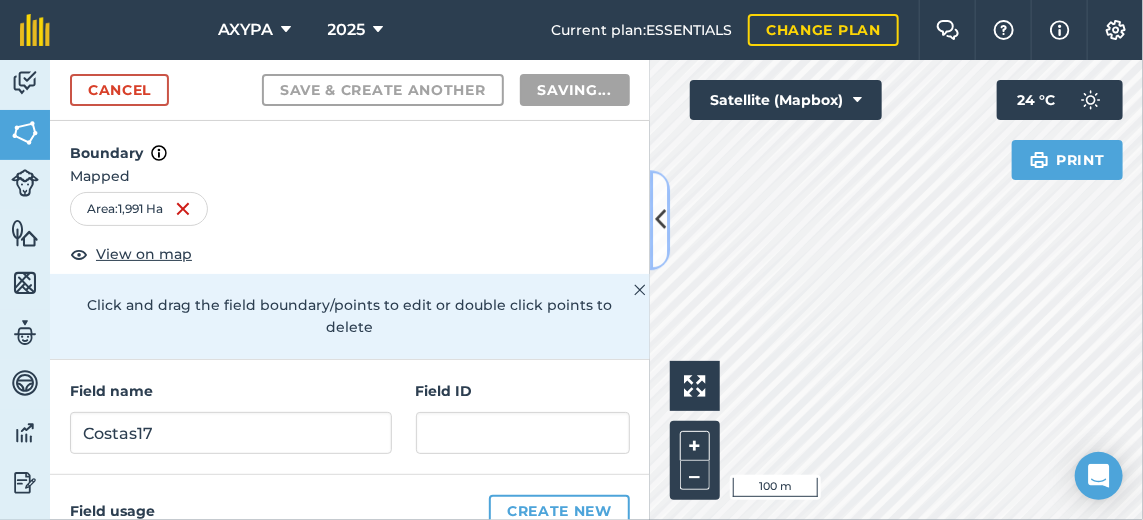 click at bounding box center (660, 220) 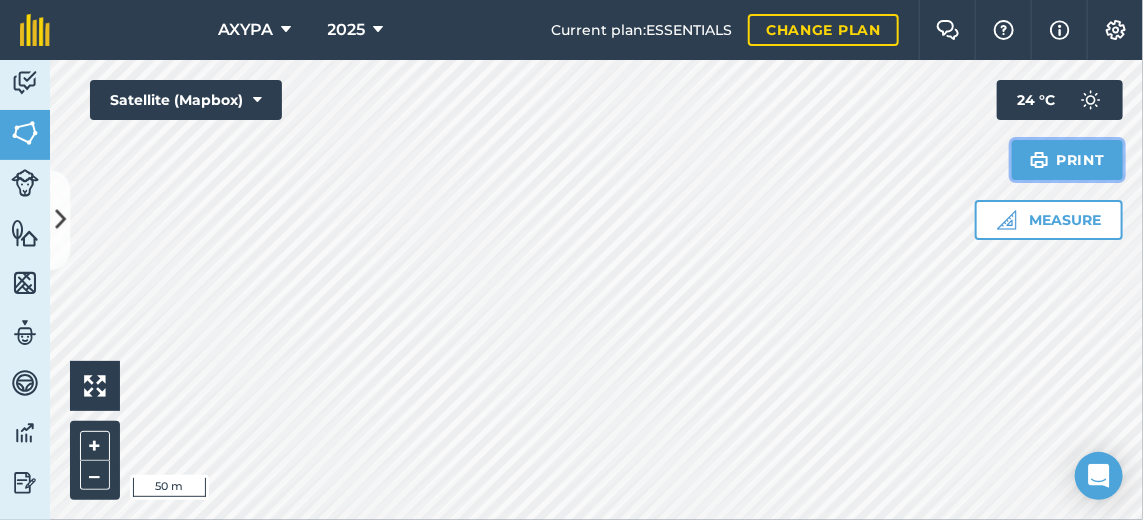 click on "Print" at bounding box center [1068, 160] 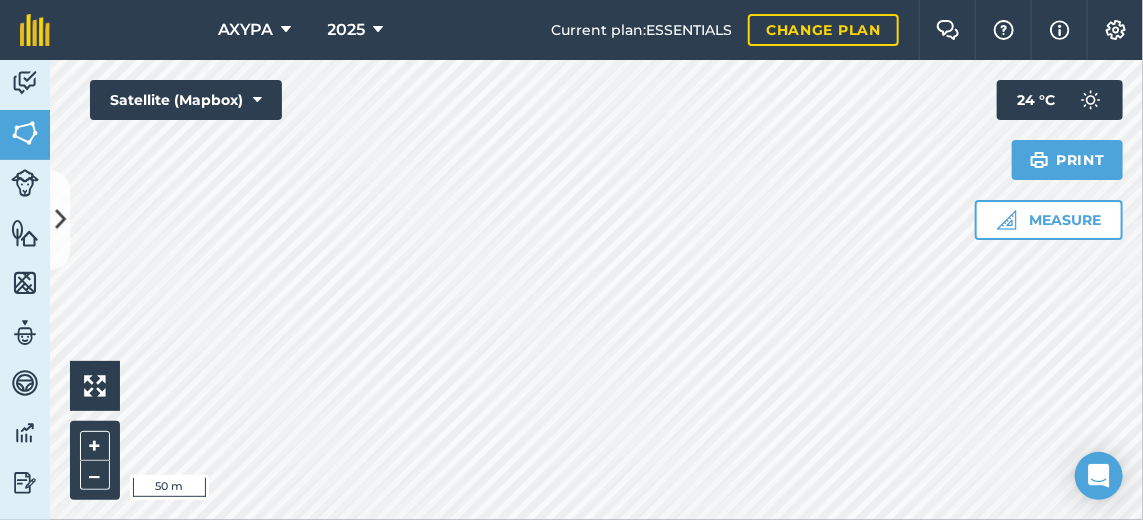 scroll, scrollTop: 4, scrollLeft: 0, axis: vertical 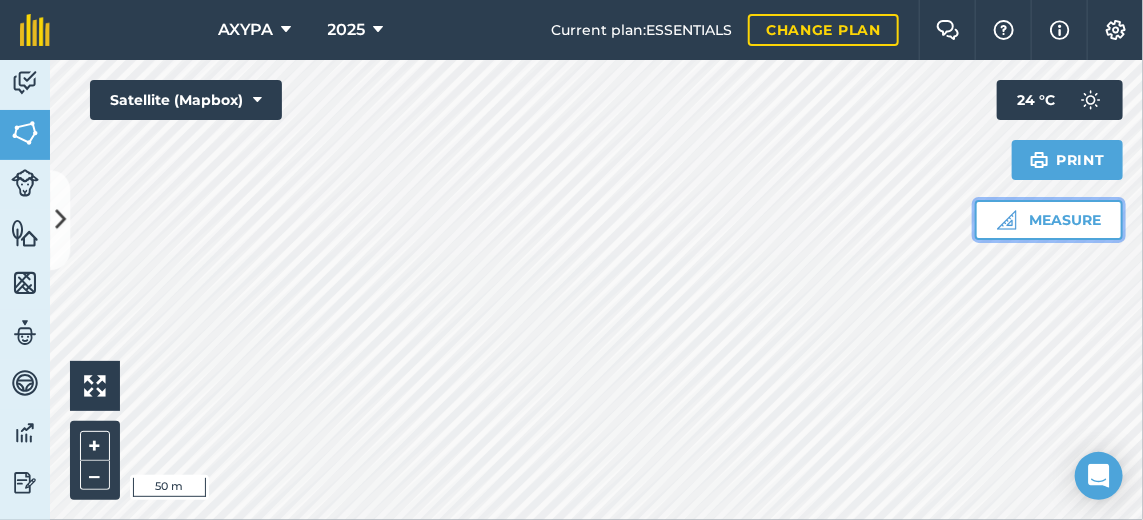 click on "Measure" at bounding box center (1049, 220) 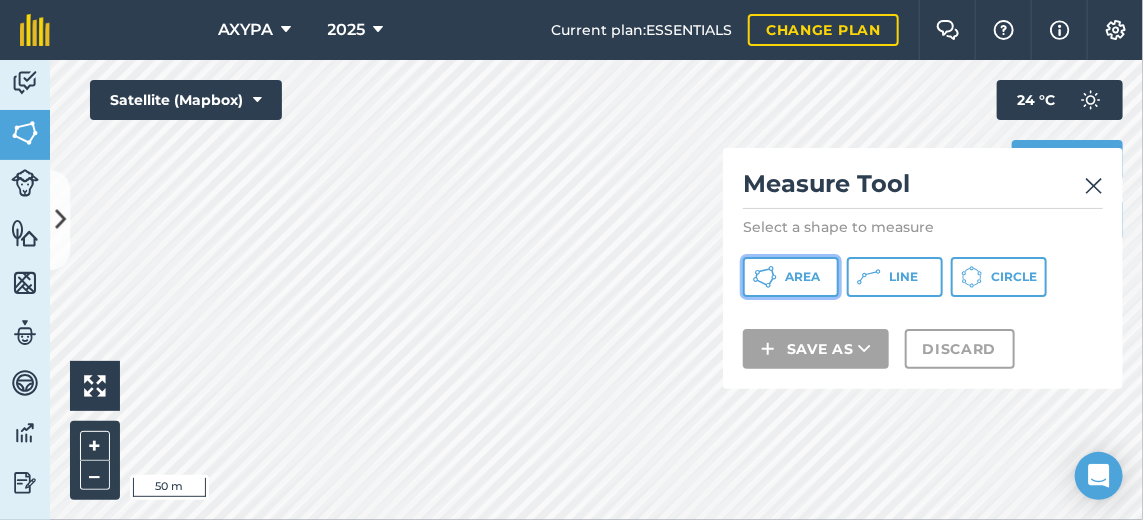 click on "Area" at bounding box center [802, 277] 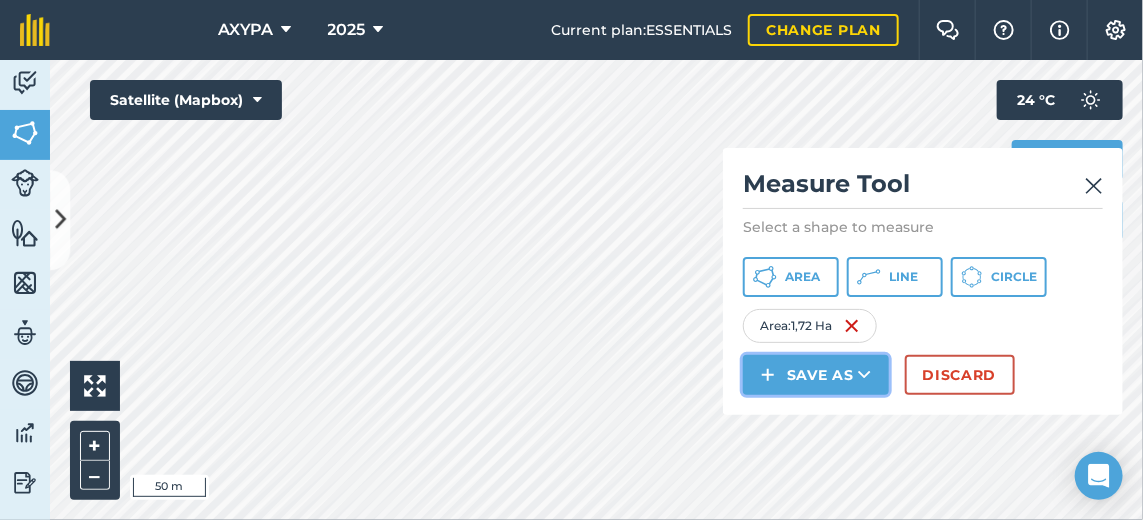 click on "Save as" at bounding box center [816, 375] 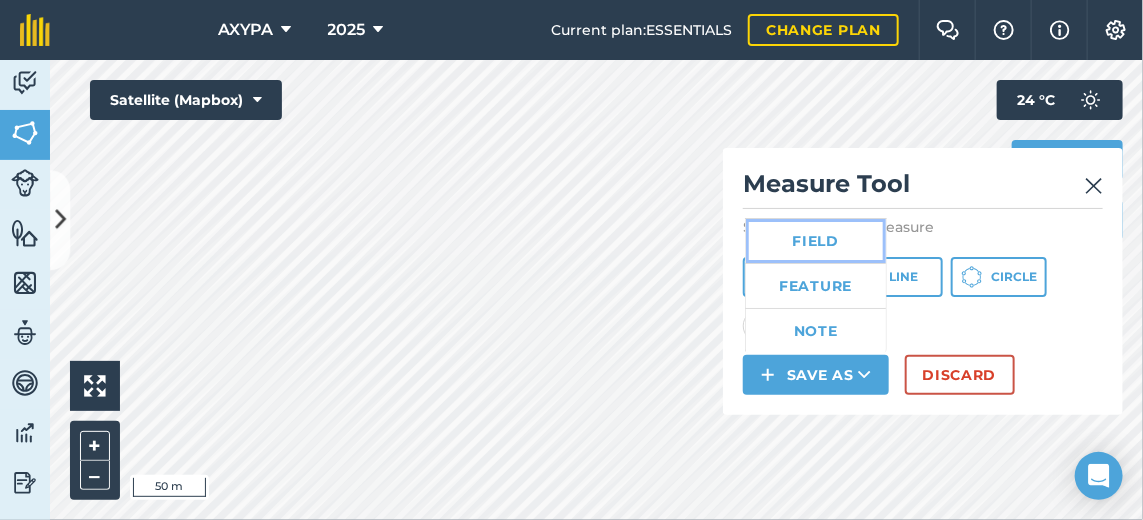 click on "Field" at bounding box center (816, 241) 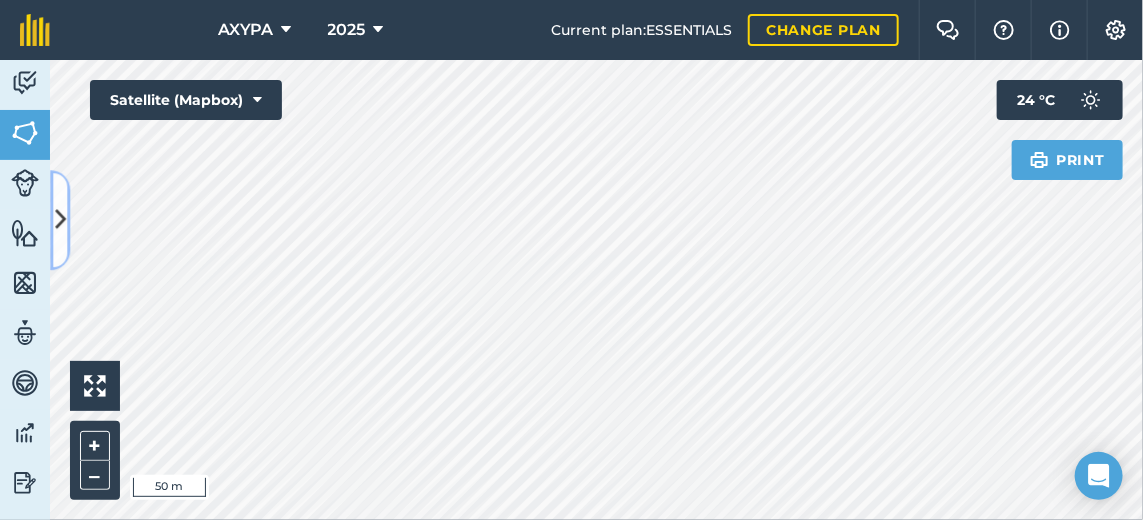 click at bounding box center (60, 220) 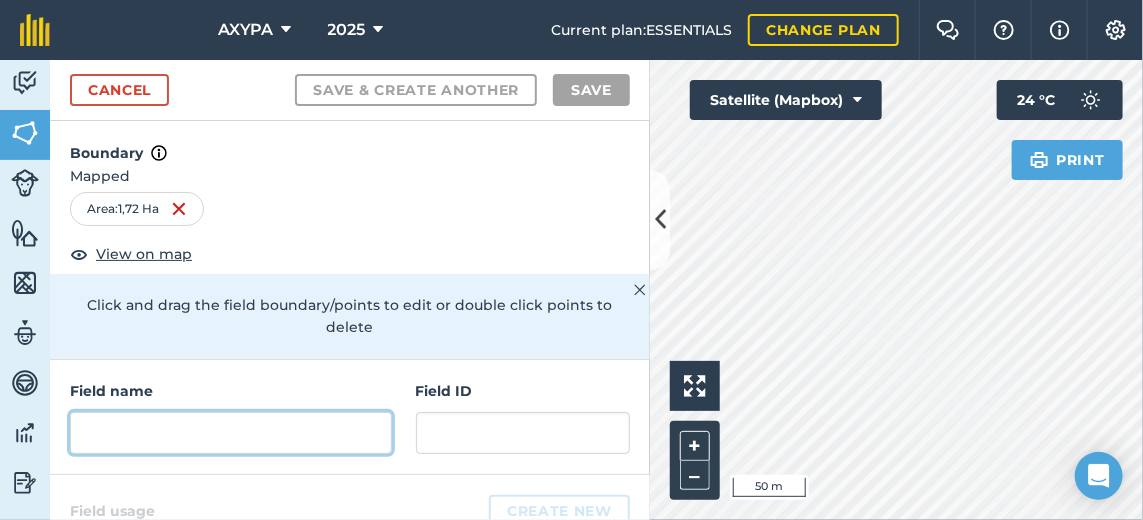 click at bounding box center [231, 433] 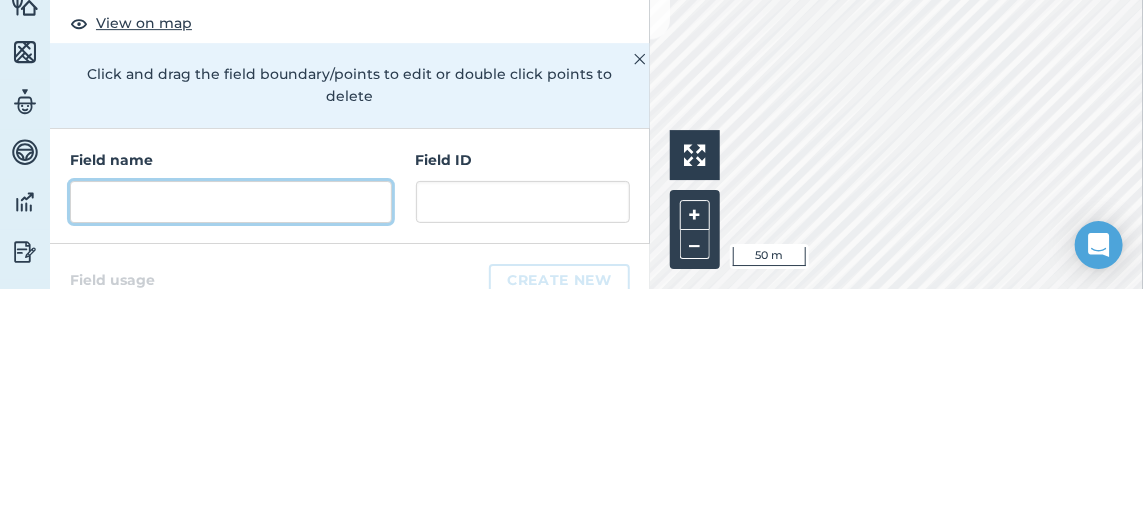 scroll, scrollTop: 5, scrollLeft: 0, axis: vertical 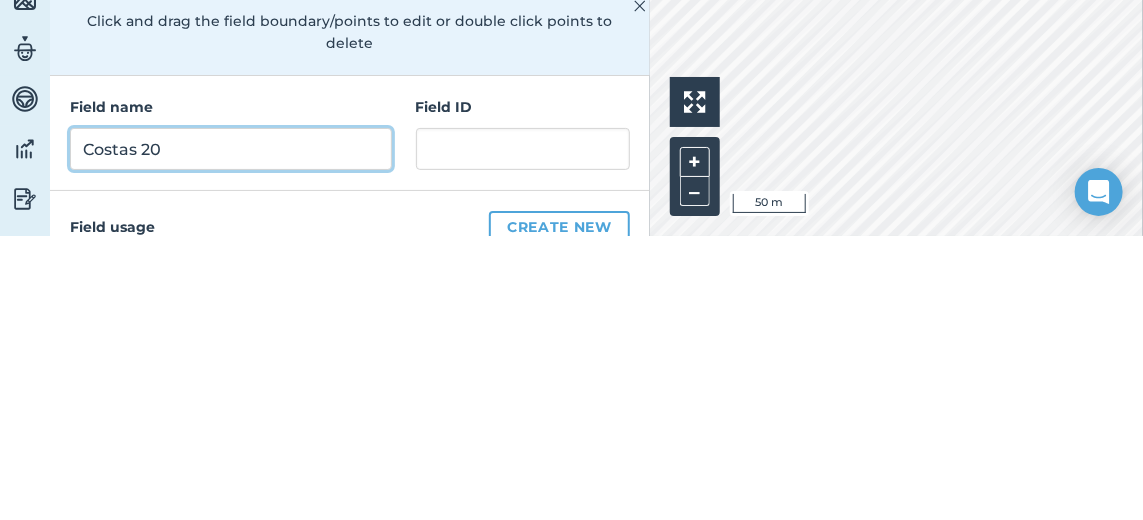 type on "Costas 20" 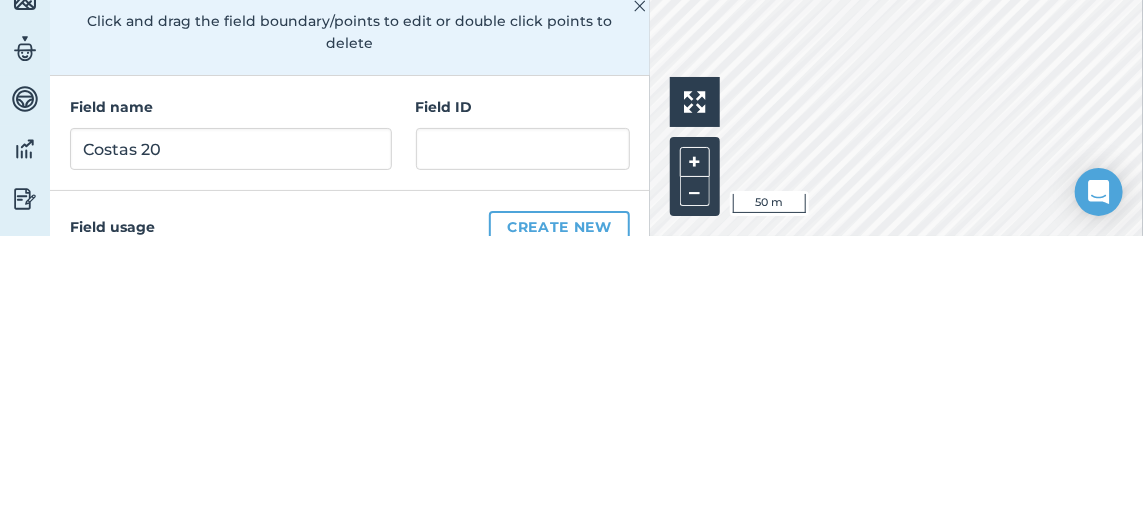 click on "Field name [PERSON_NAME] 20 Field ID" at bounding box center (350, 417) 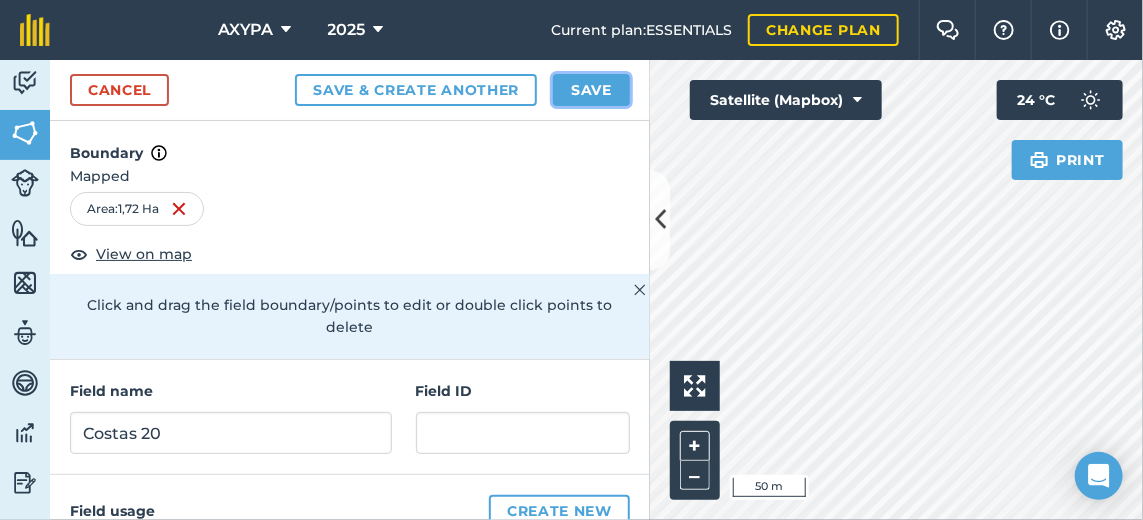 click on "Save" at bounding box center (591, 90) 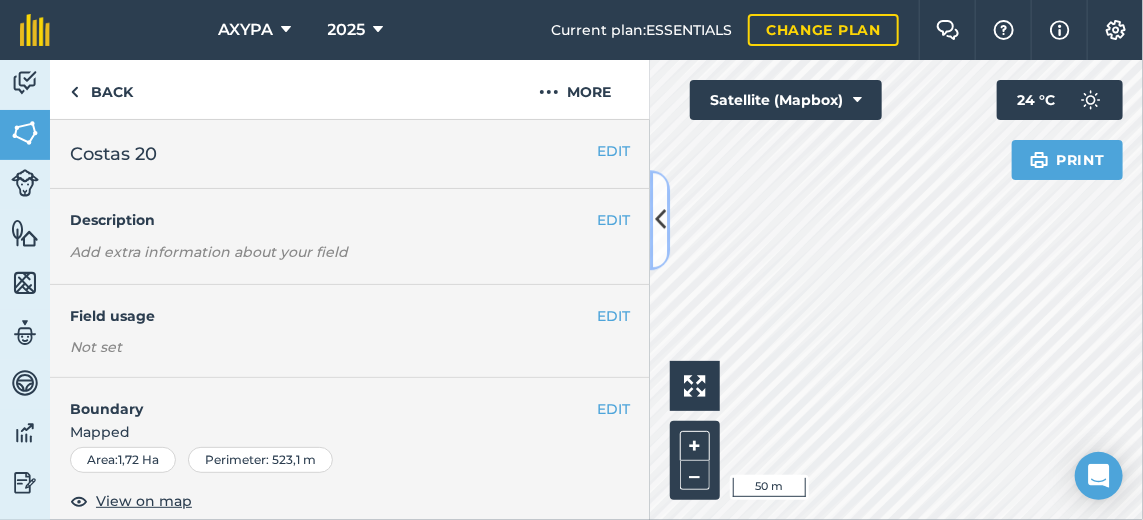 click at bounding box center (660, 220) 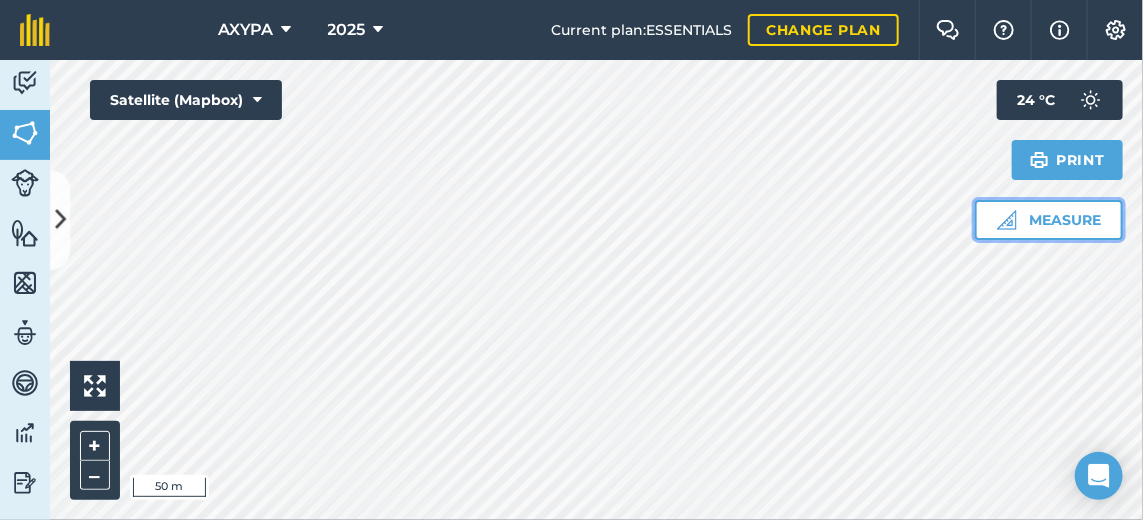 click on "Measure" at bounding box center [1049, 220] 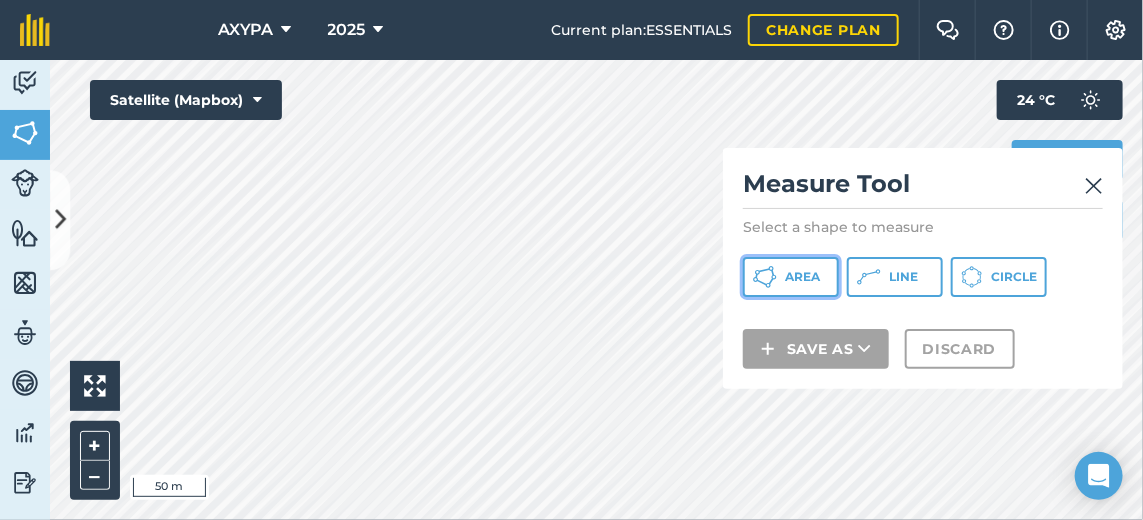 click 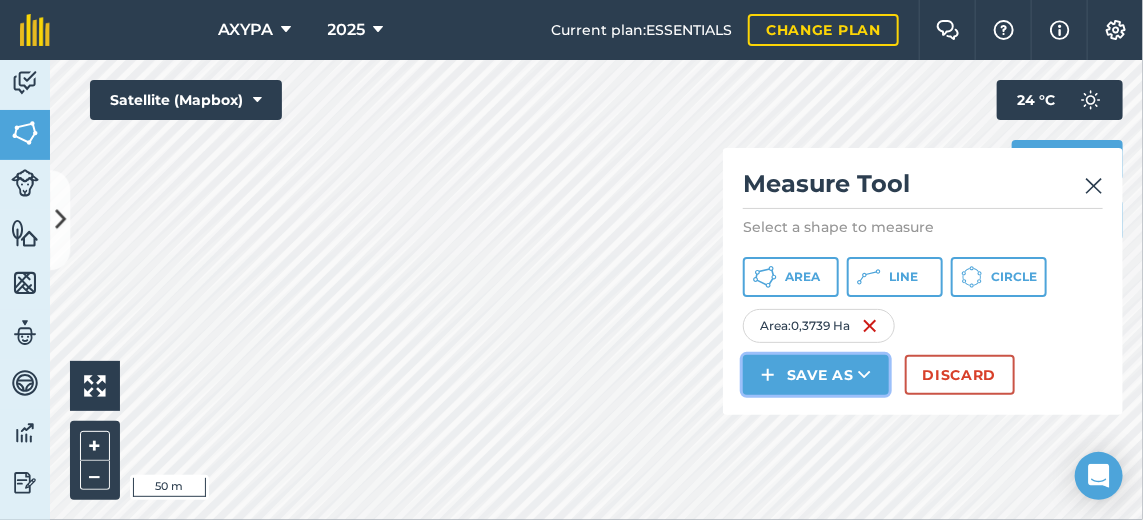 click on "Save as" at bounding box center (816, 375) 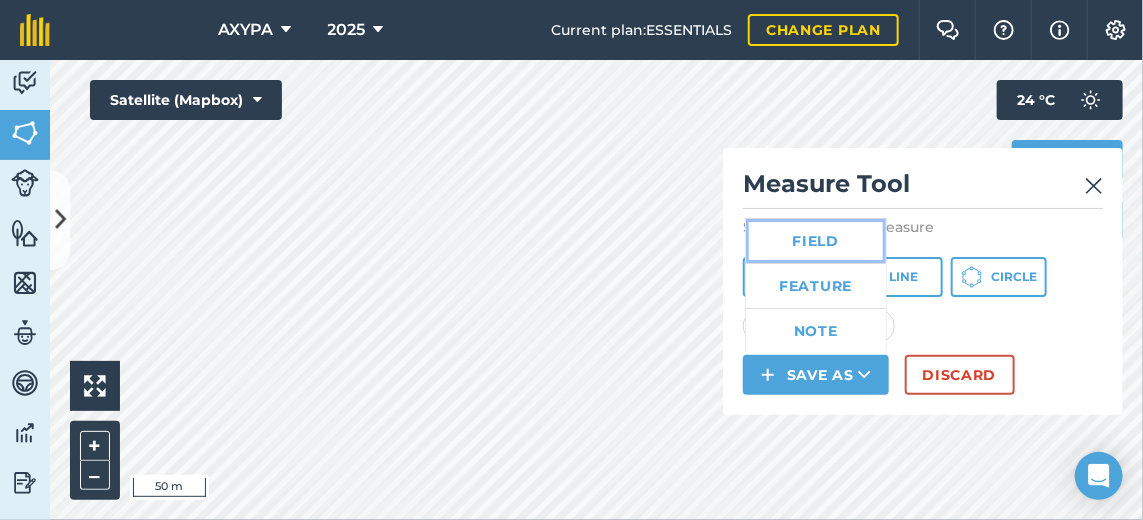 click on "Field" at bounding box center (816, 241) 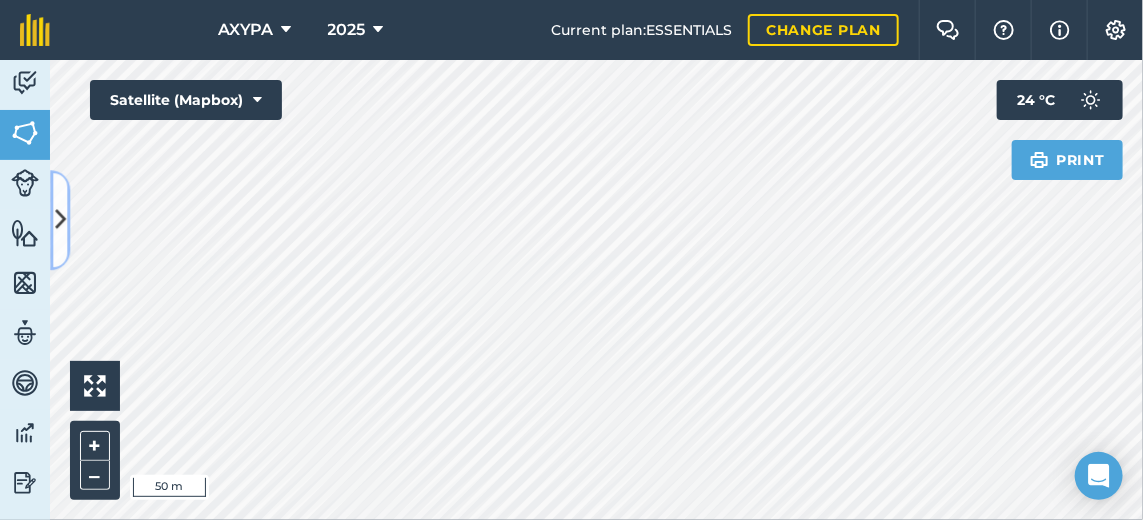 click at bounding box center [60, 220] 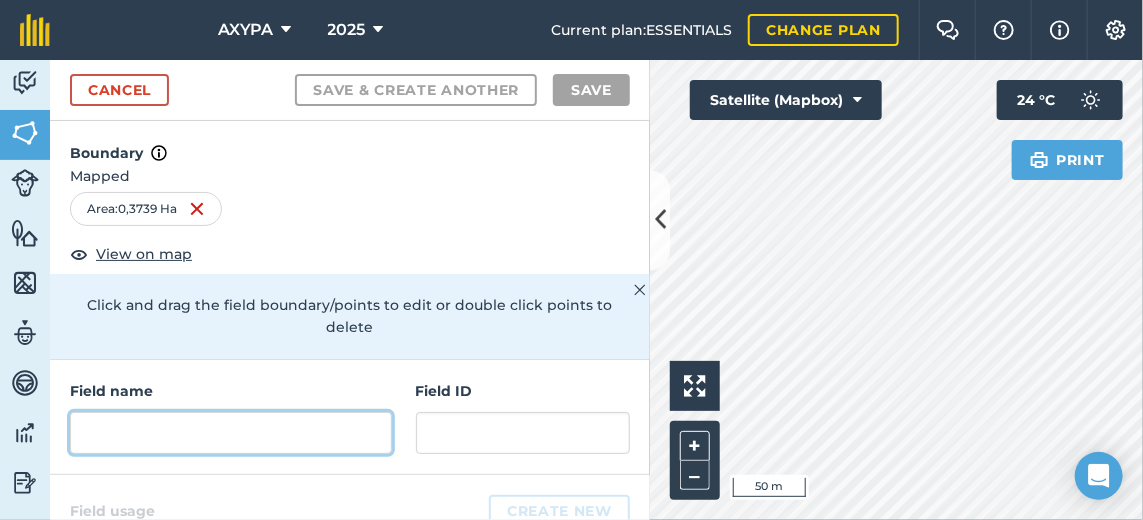 click at bounding box center [231, 433] 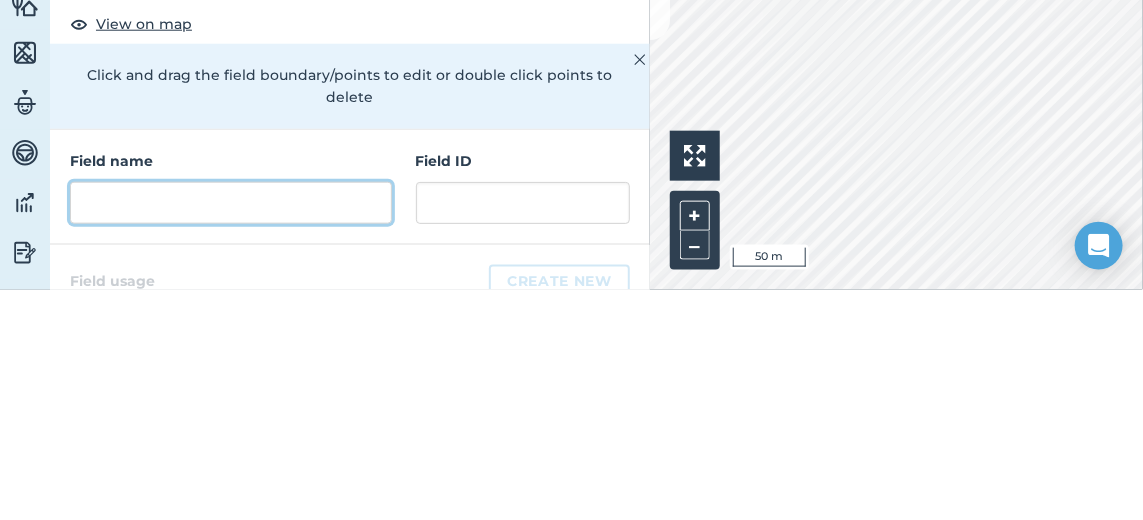 scroll, scrollTop: 5, scrollLeft: 0, axis: vertical 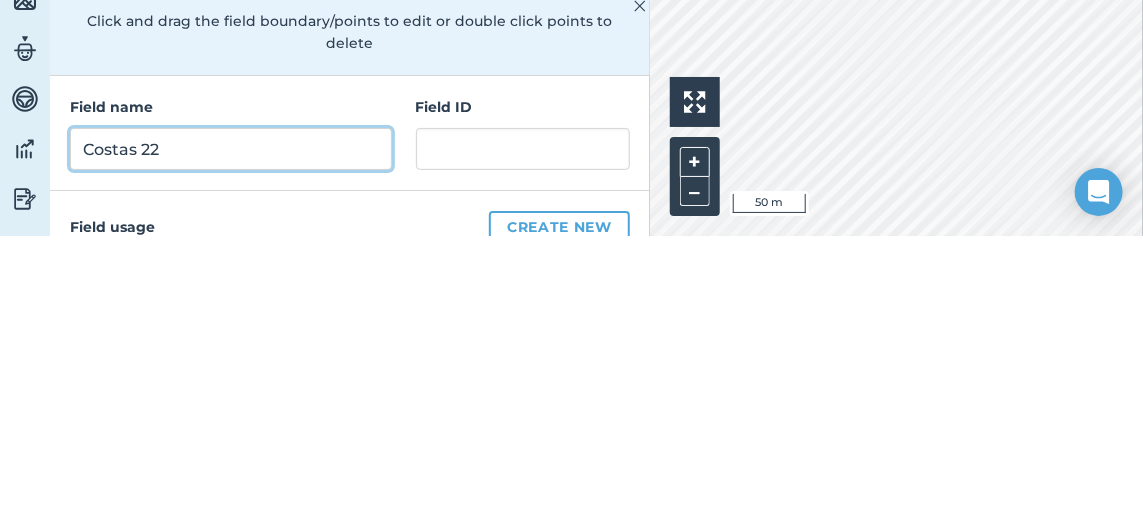 type on "Costas 22" 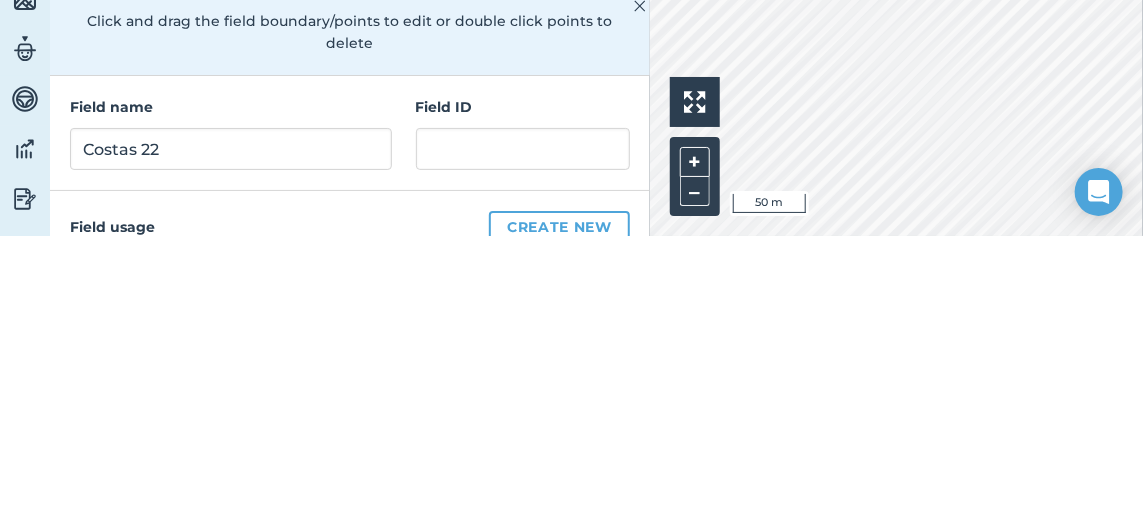 click on "Field usage   Create new" at bounding box center (350, 511) 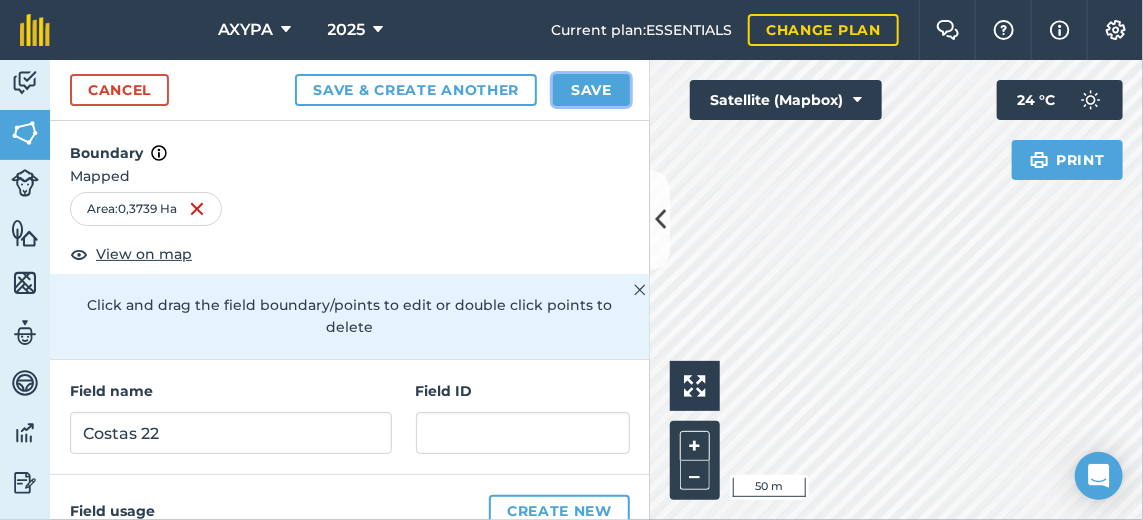click on "Save" at bounding box center (591, 90) 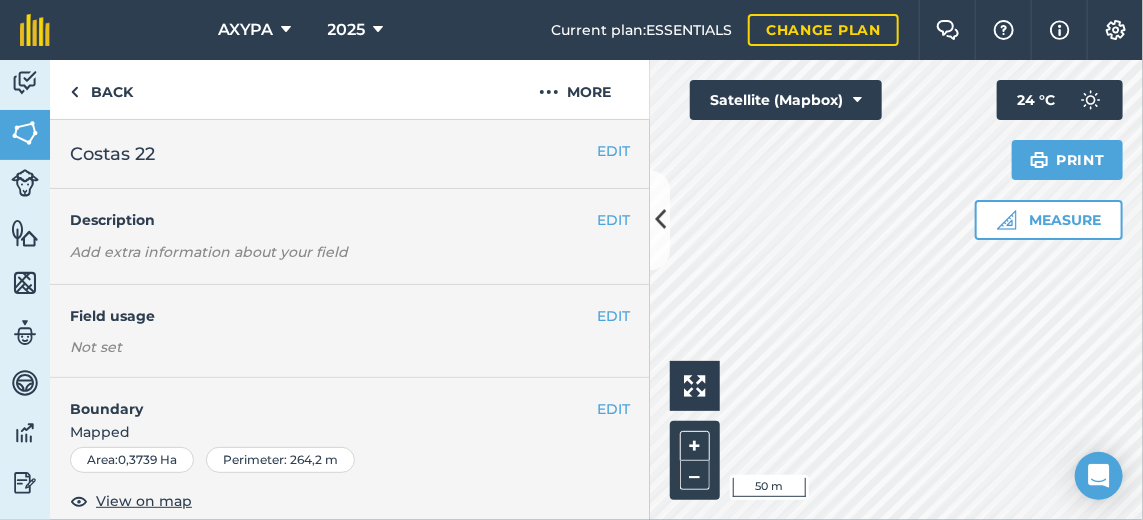 click on "EDIT Description Add extra information about your field" at bounding box center (350, 237) 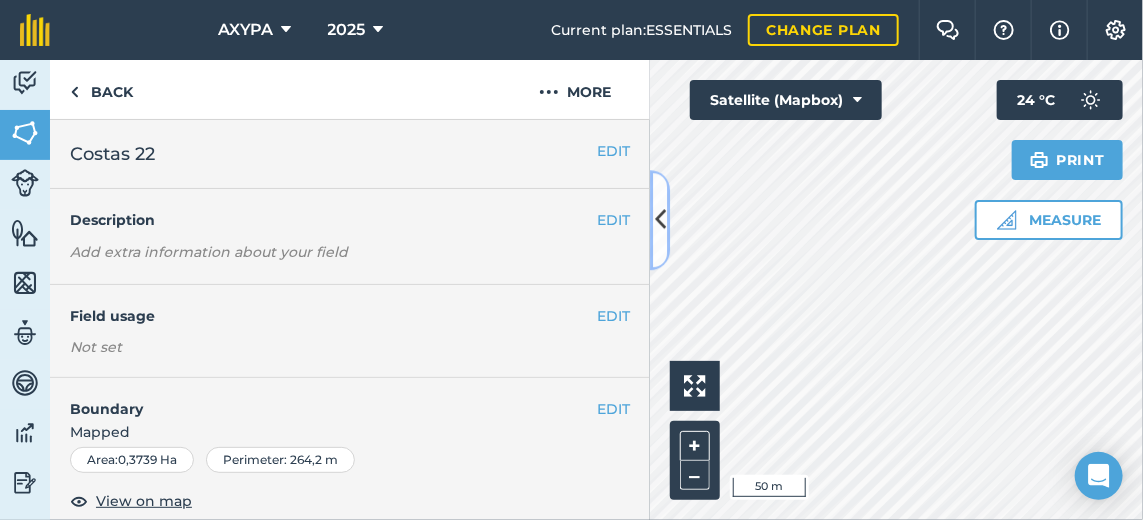click at bounding box center (660, 220) 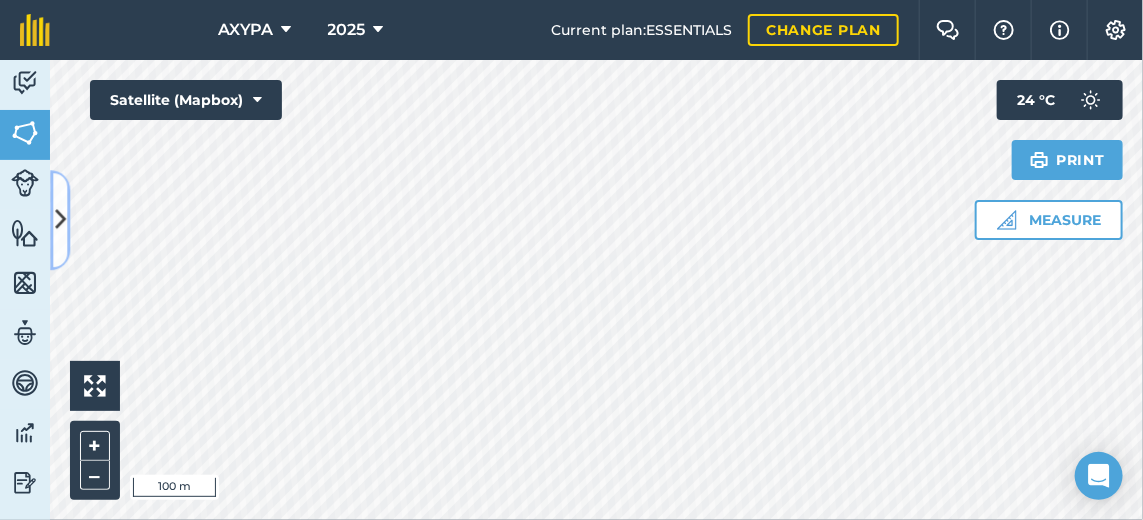 scroll, scrollTop: 4, scrollLeft: 0, axis: vertical 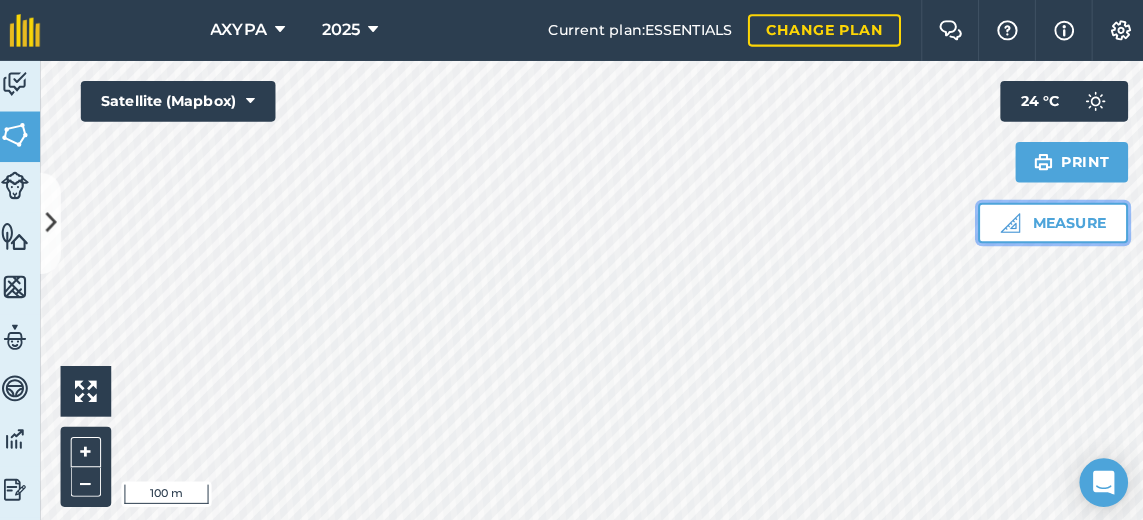click on "Measure" at bounding box center [1049, 220] 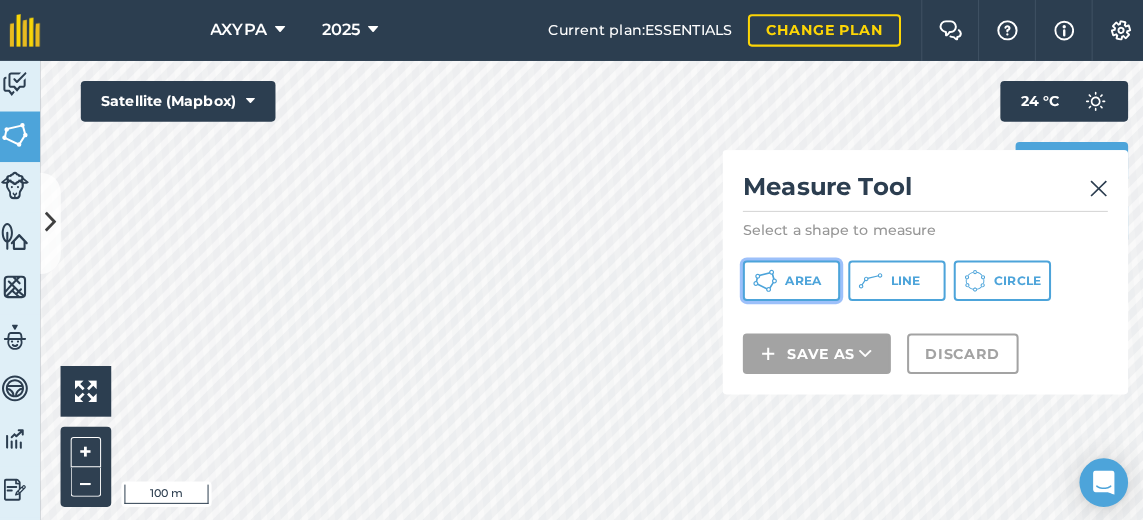 click on "Area" at bounding box center (802, 277) 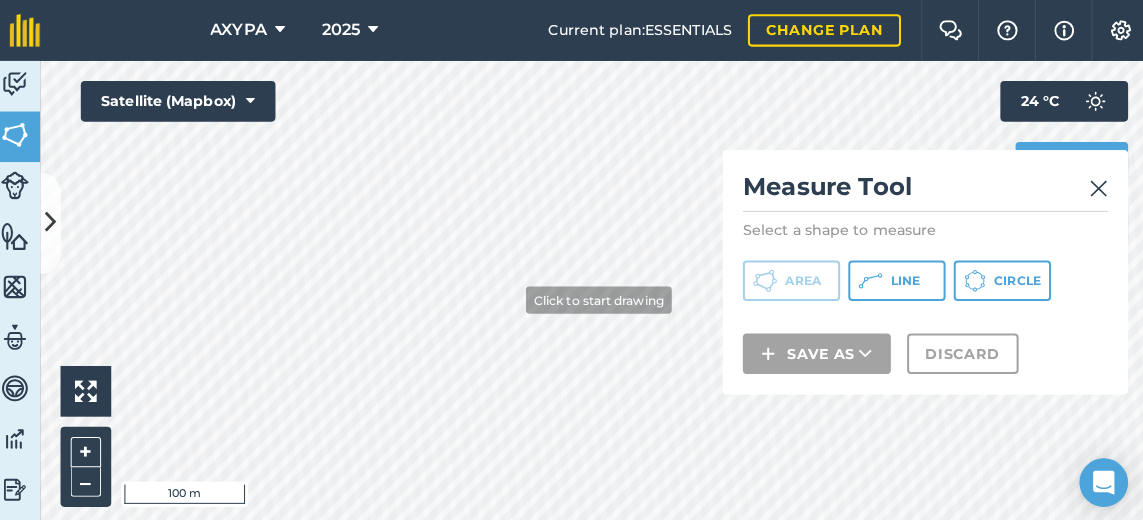 click at bounding box center (1094, 186) 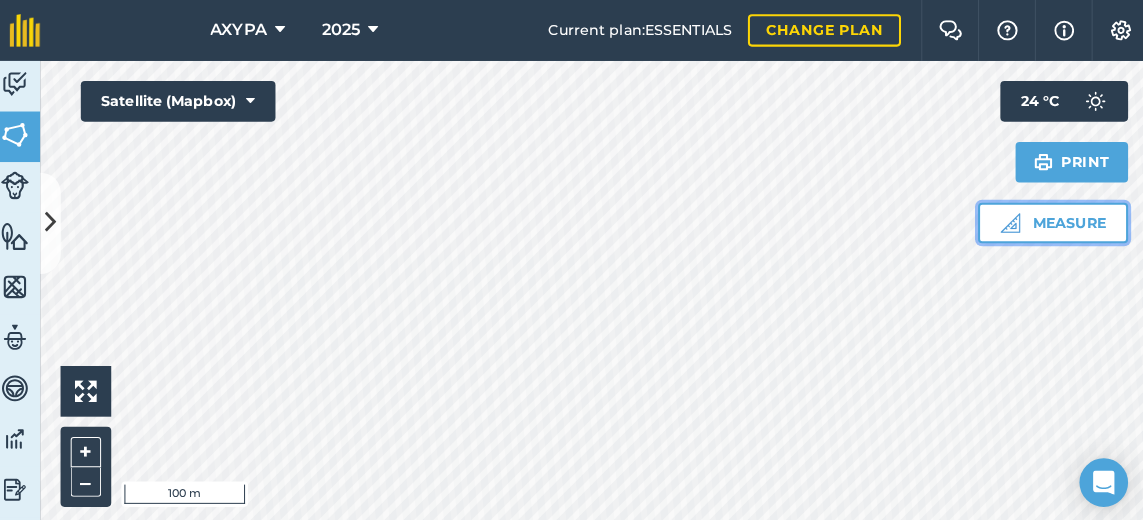 click on "Measure" at bounding box center (1049, 220) 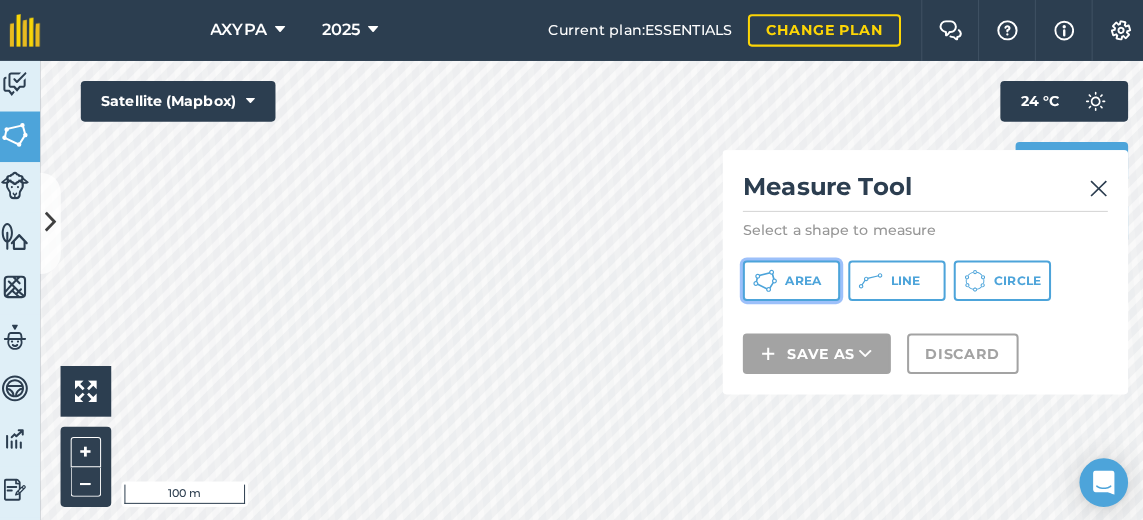 click on "Area" at bounding box center (802, 277) 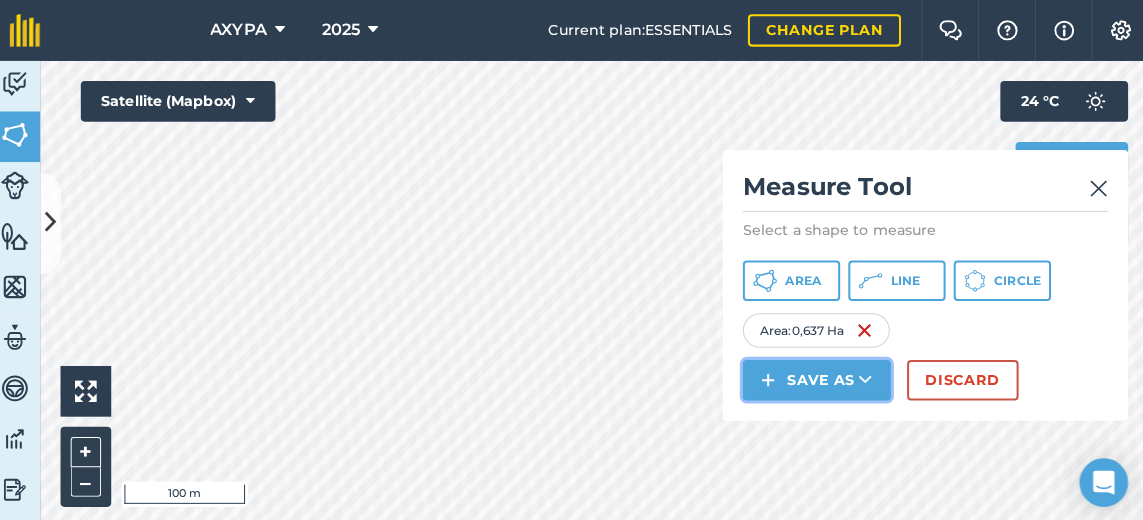 click on "Save as" at bounding box center (816, 375) 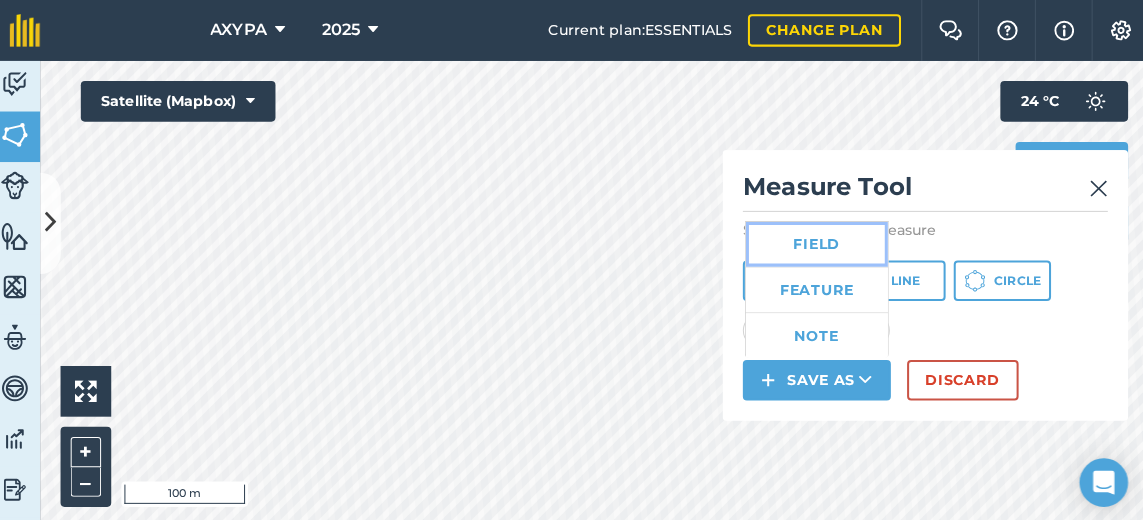 click on "Field" at bounding box center [816, 241] 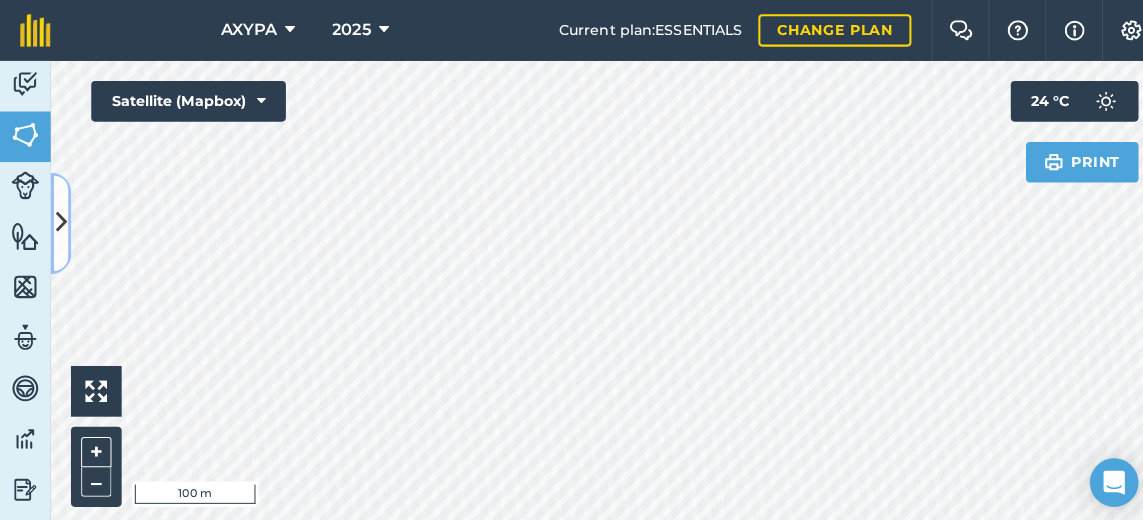 click at bounding box center [60, 220] 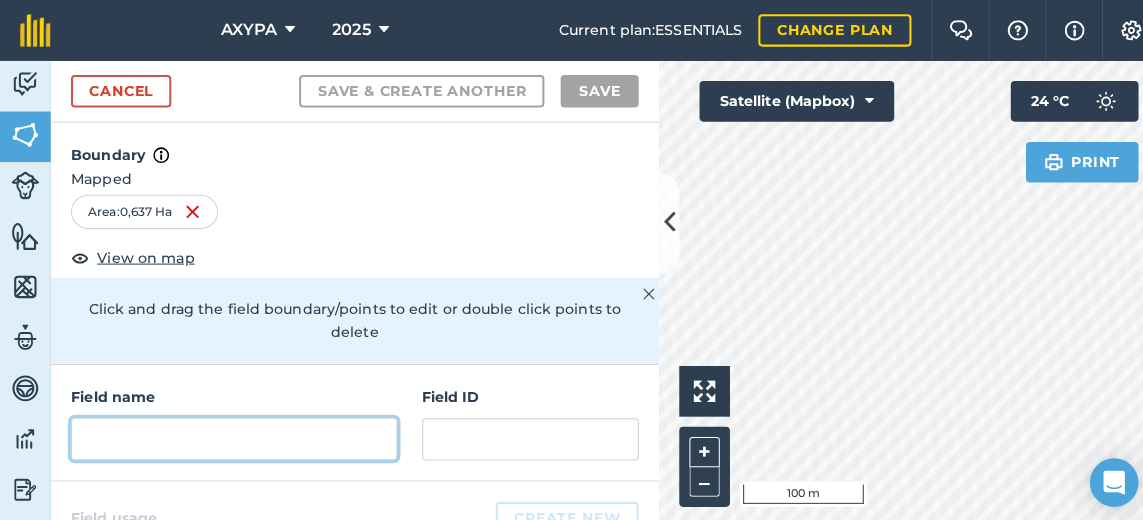 click at bounding box center [231, 433] 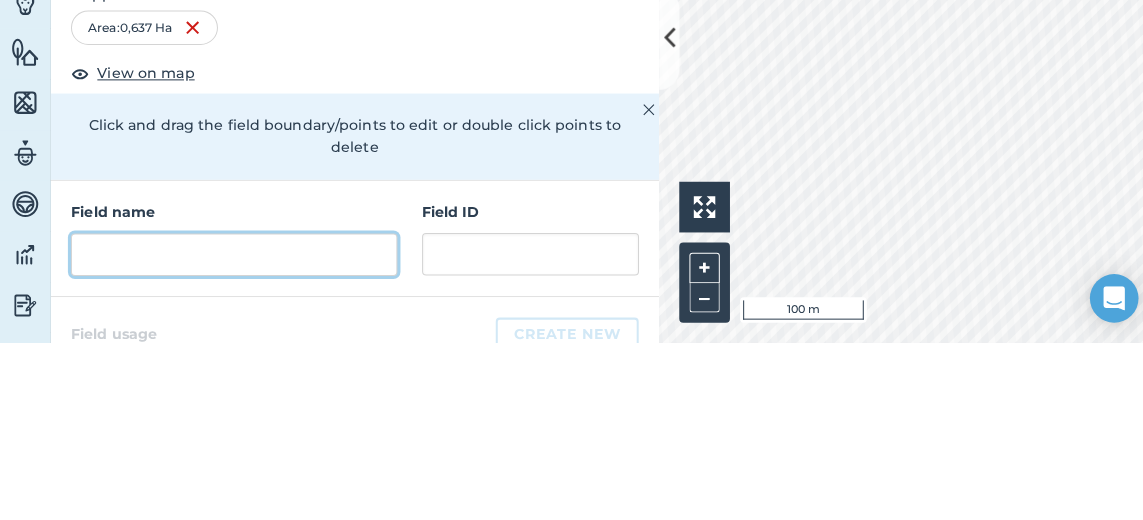scroll, scrollTop: 4, scrollLeft: 0, axis: vertical 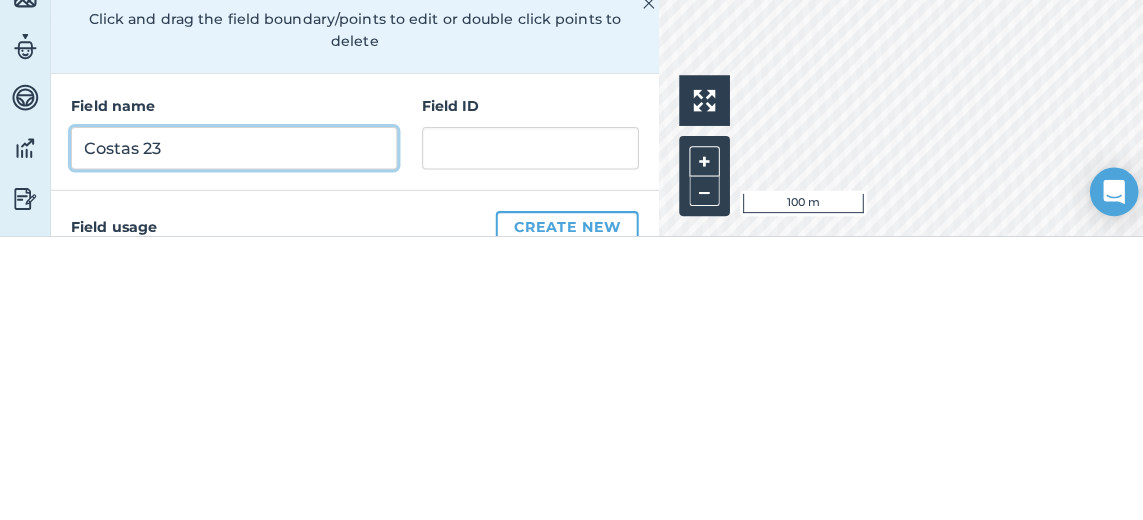 type on "Costas 23" 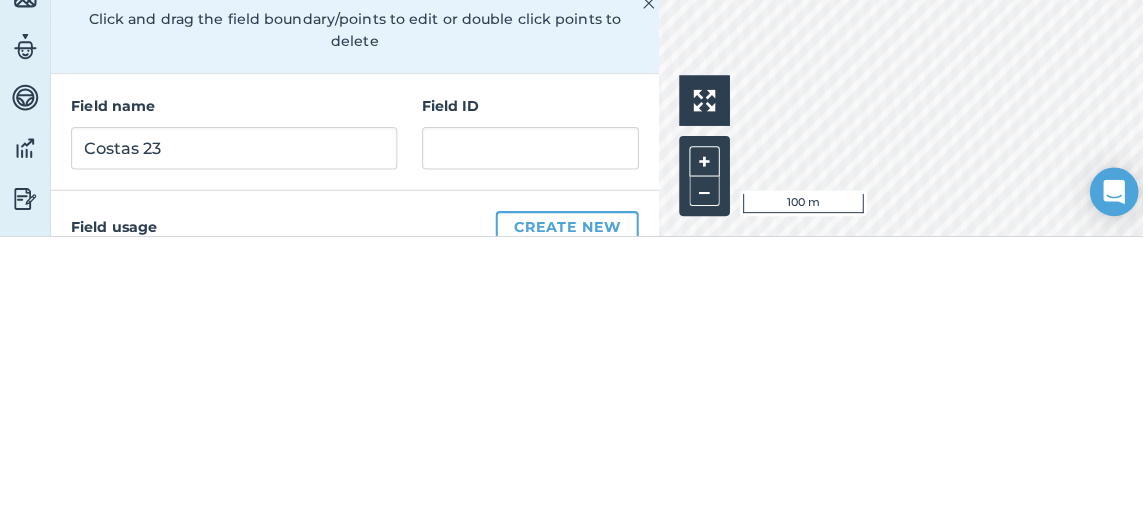 click on "Field ID" at bounding box center (523, 391) 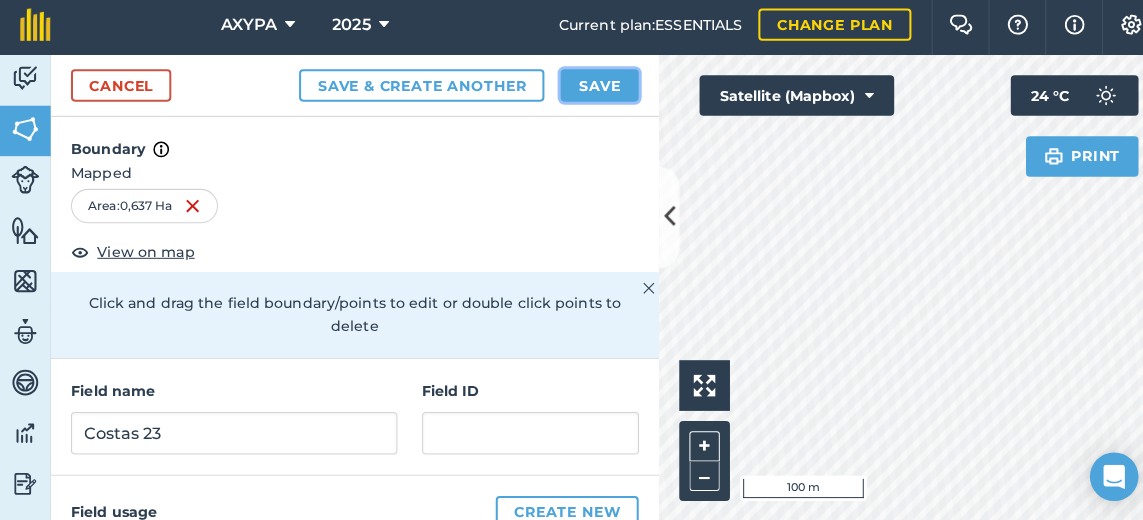 click on "Save" at bounding box center (591, 90) 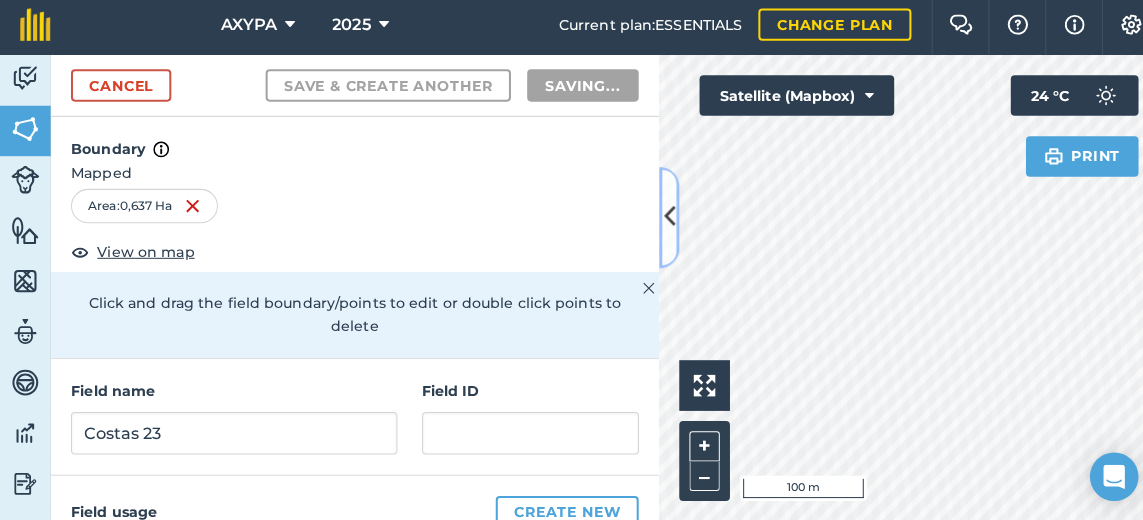 click at bounding box center (660, 220) 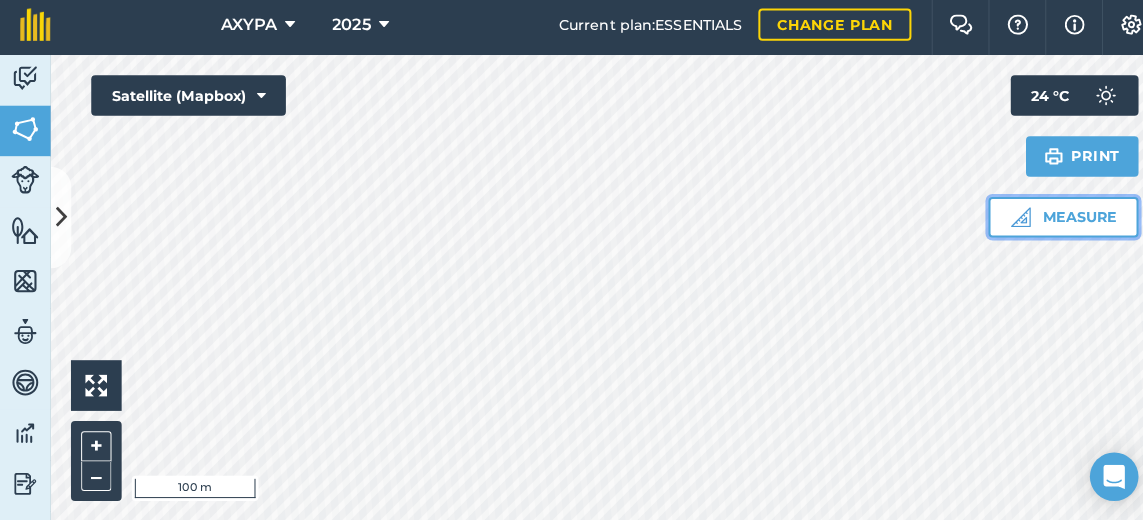click on "Measure" at bounding box center [1049, 220] 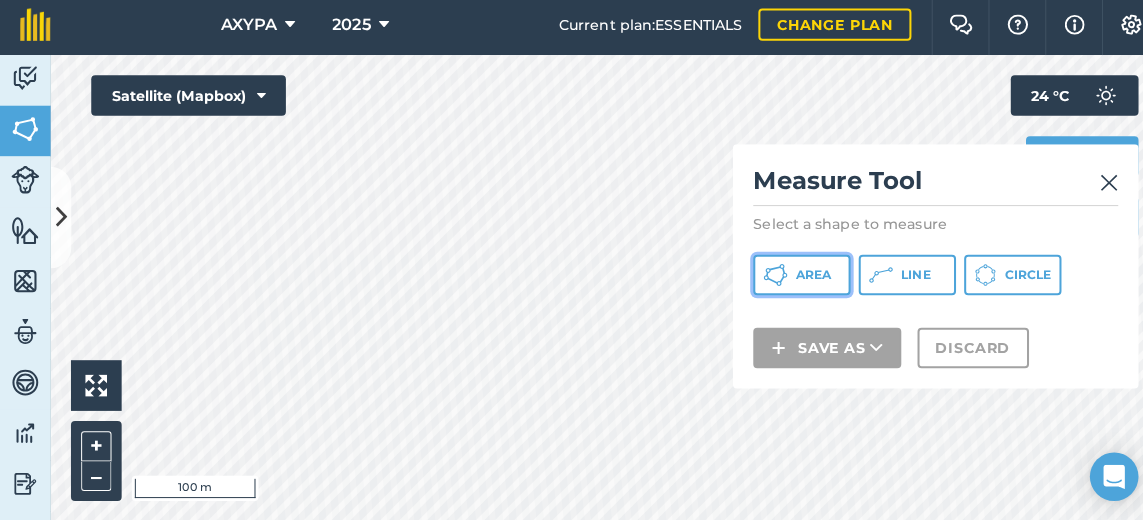 click 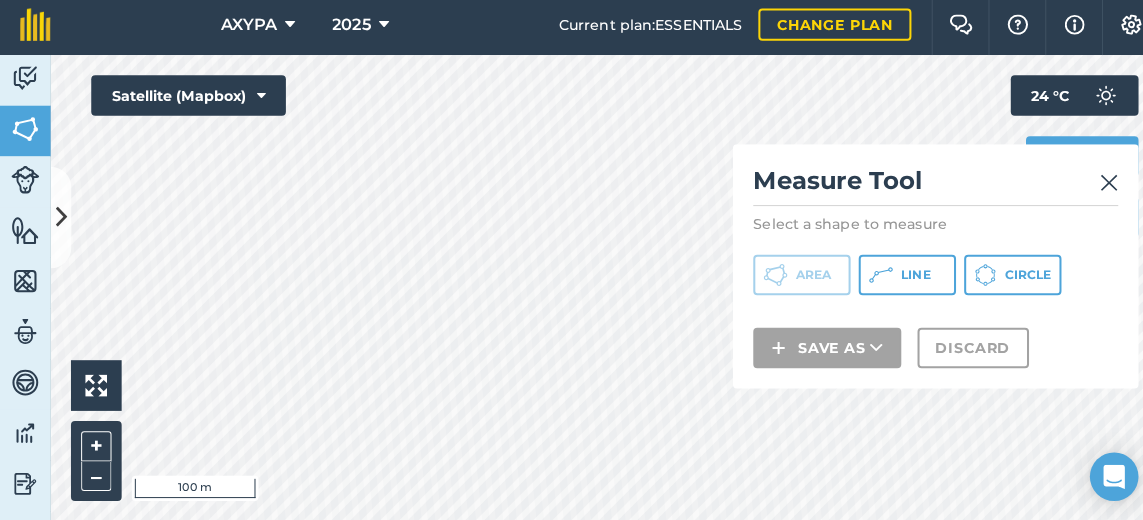 click at bounding box center (1094, 186) 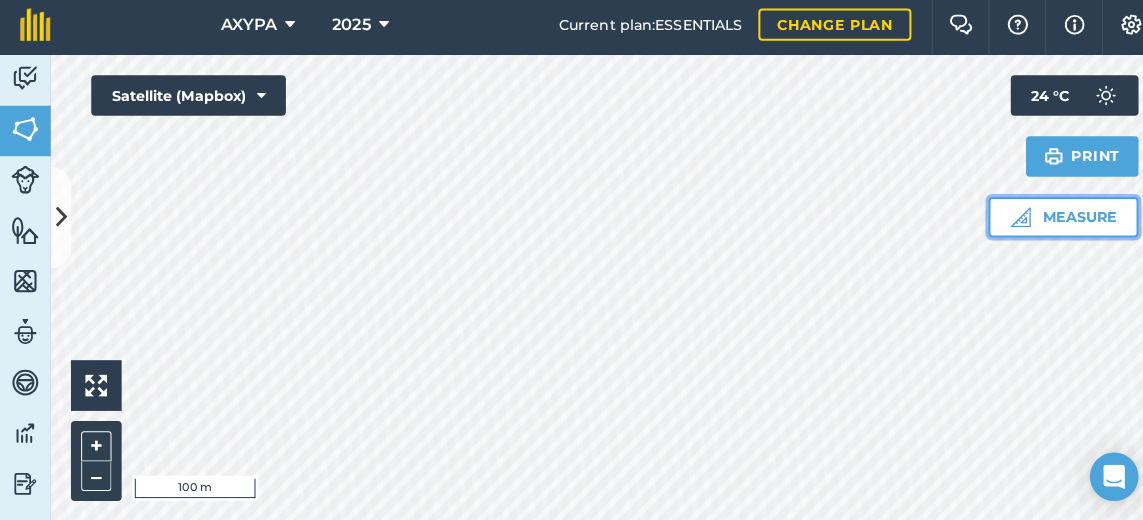 click on "Measure" at bounding box center [1049, 220] 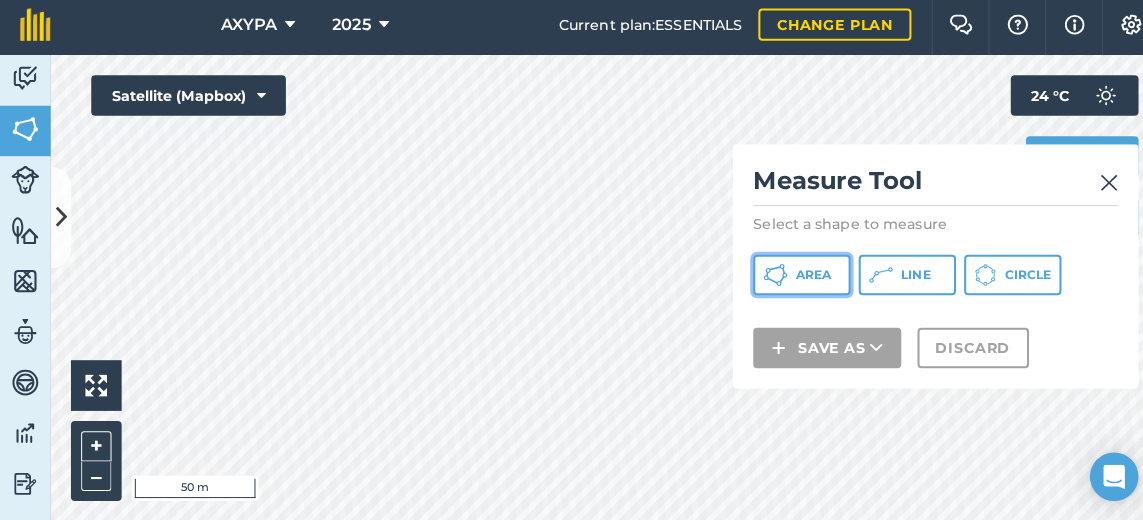 click on "Area" at bounding box center (791, 277) 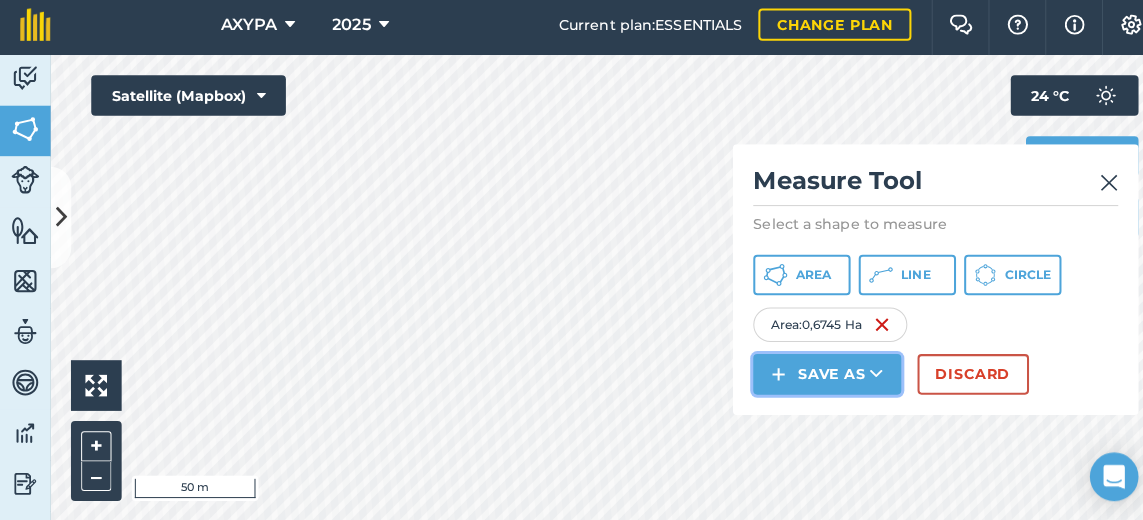click on "Save as" at bounding box center [816, 375] 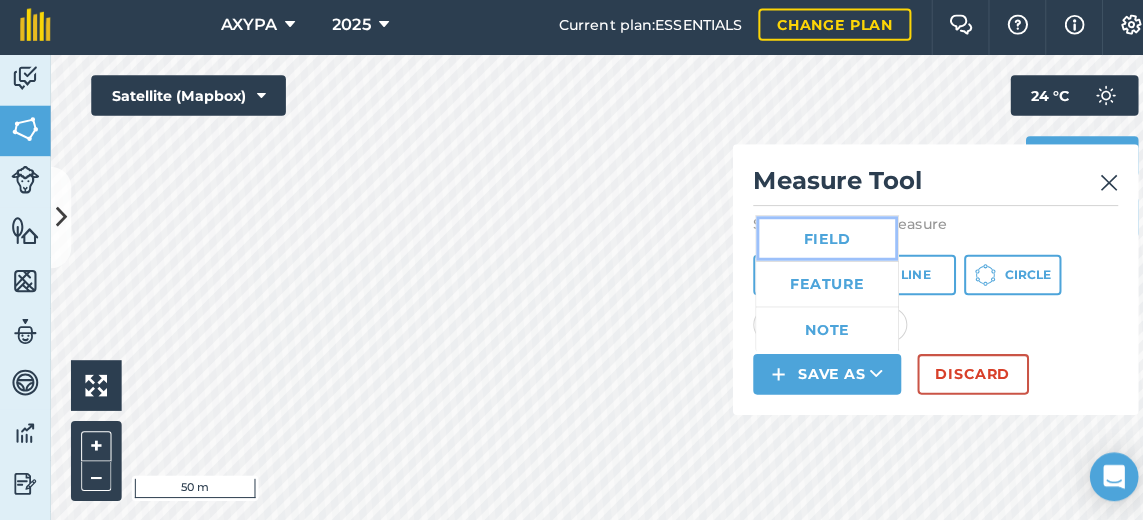 click on "Field" at bounding box center (816, 241) 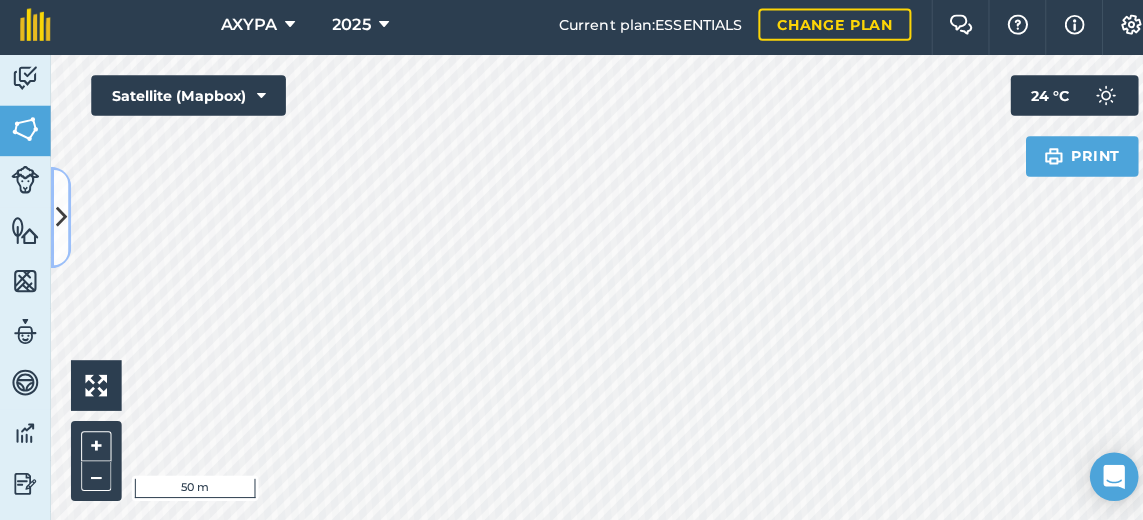click at bounding box center (60, 220) 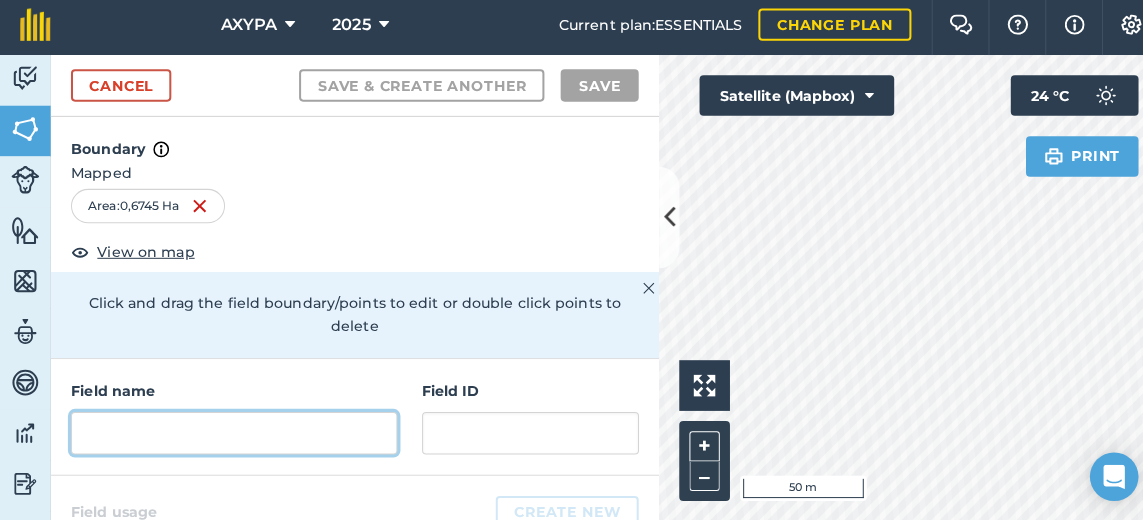 click at bounding box center [231, 433] 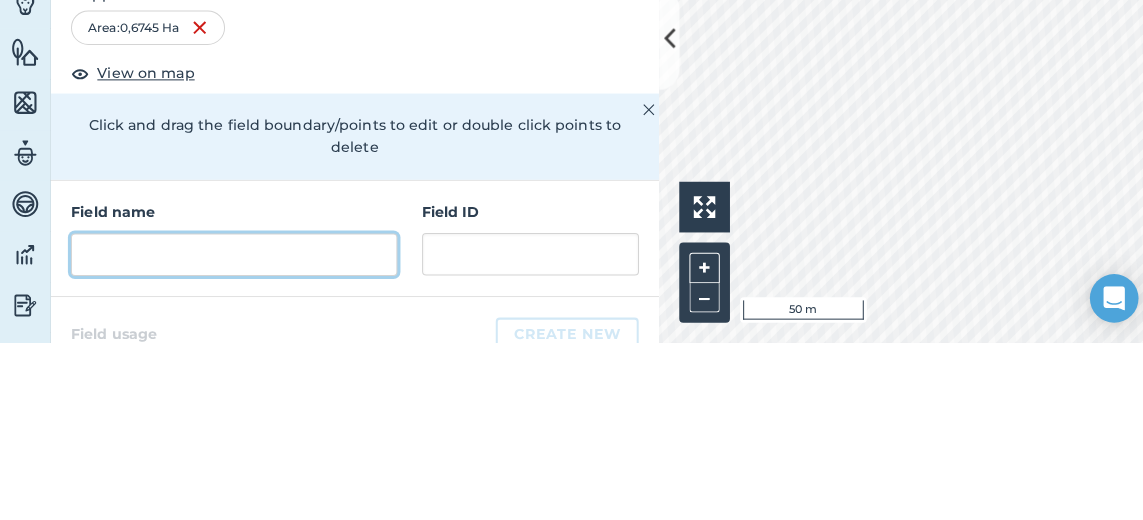 scroll, scrollTop: 5, scrollLeft: 0, axis: vertical 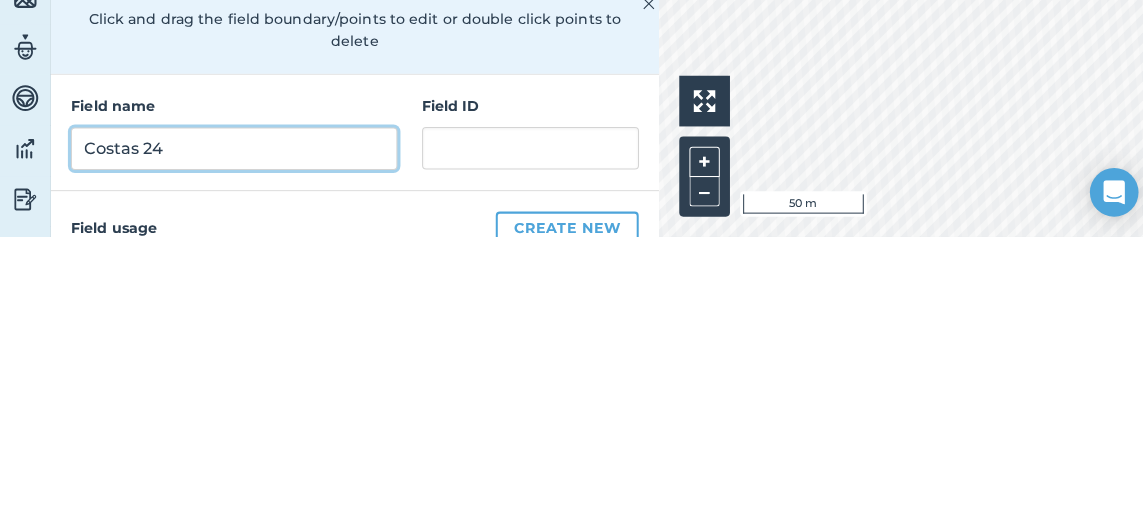 type on "Costas 24" 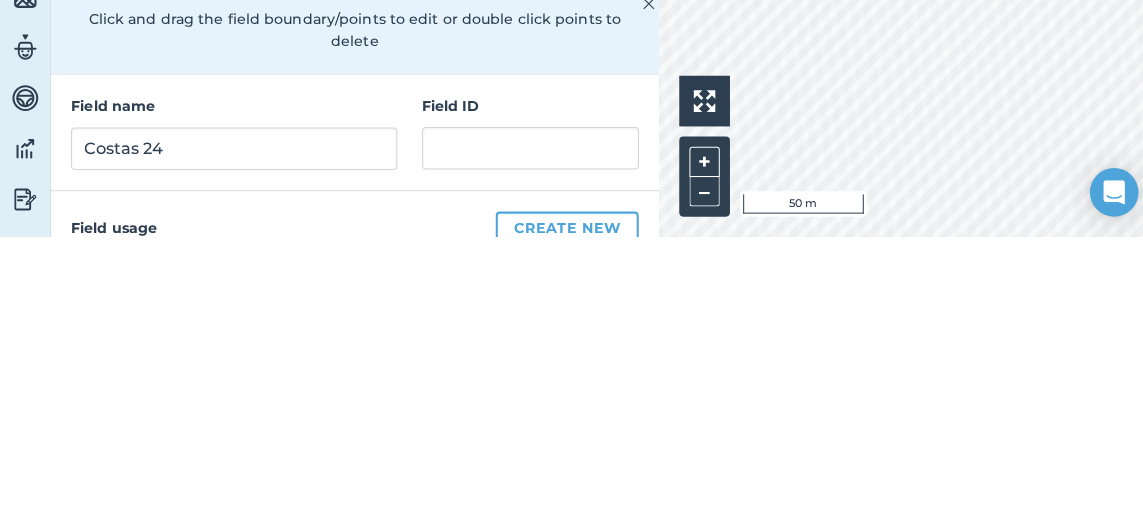 click on "Field usage   Create new" at bounding box center [350, 511] 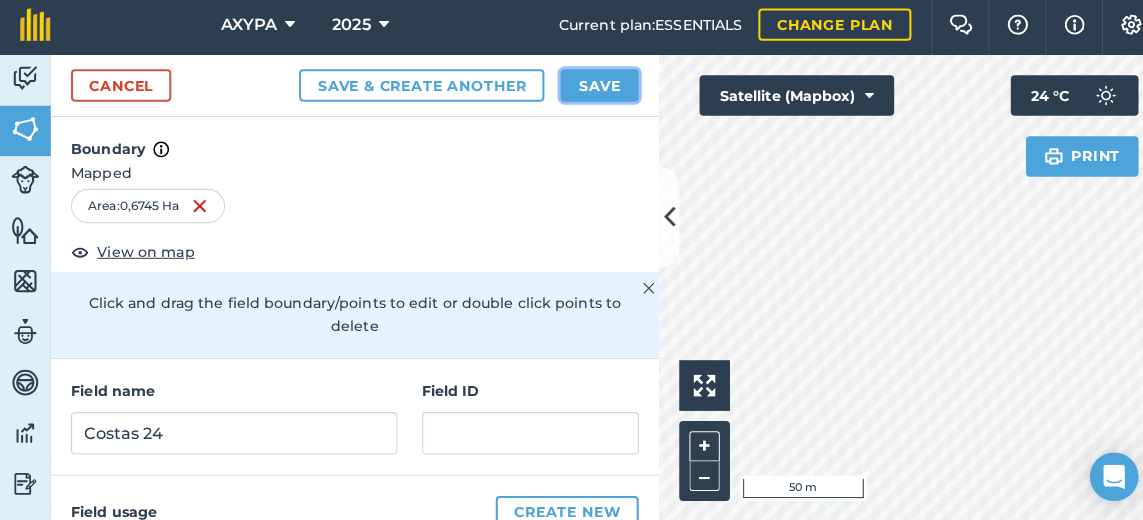 click on "Save" at bounding box center (591, 90) 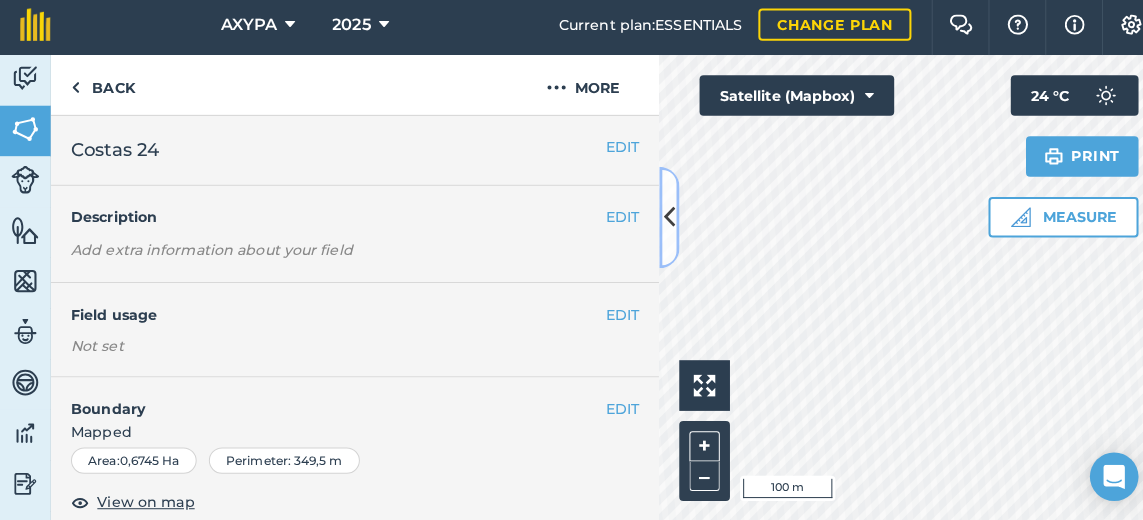 click at bounding box center (660, 220) 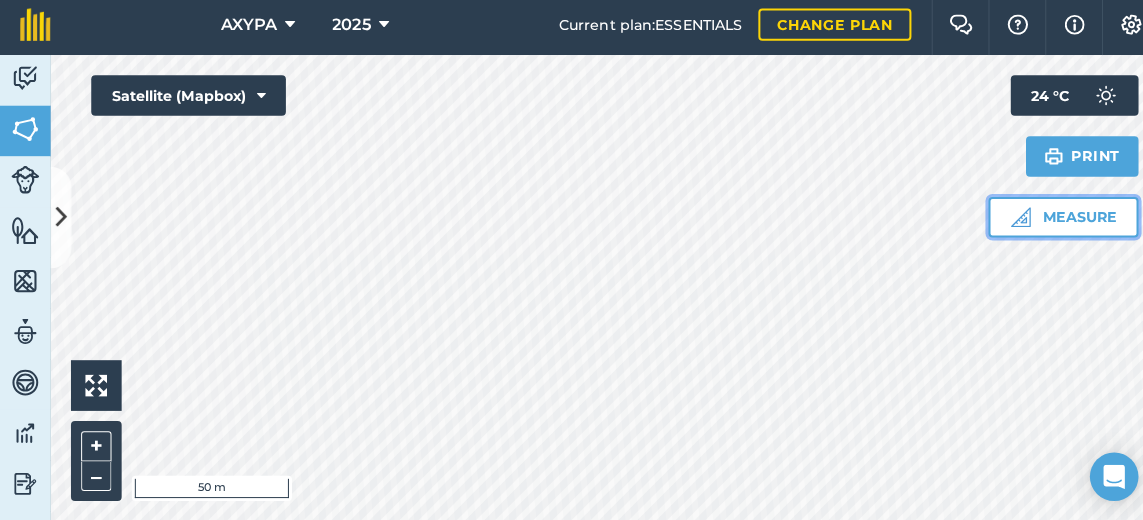 click on "Measure" at bounding box center (1049, 220) 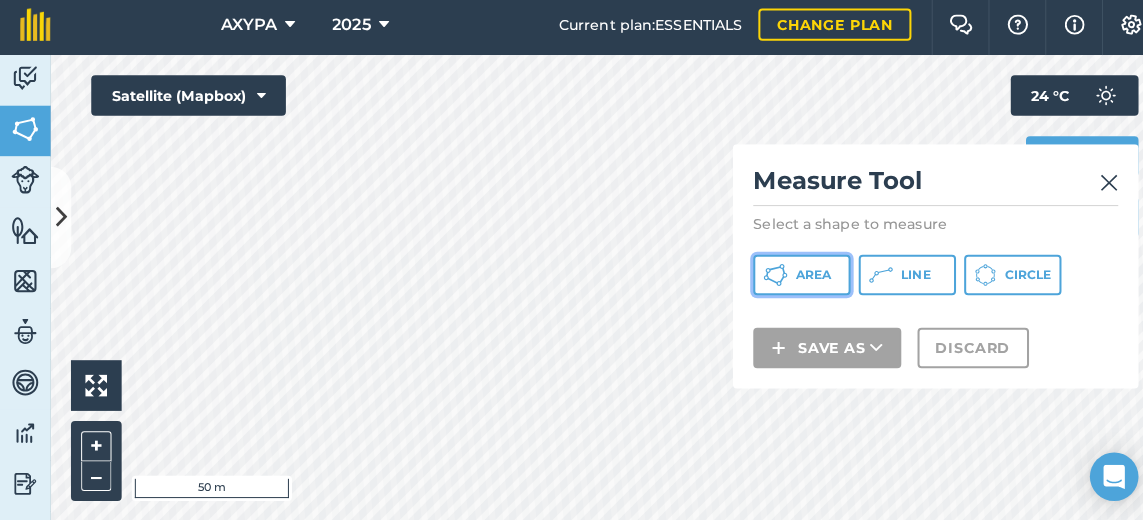 click on "Area" at bounding box center (791, 277) 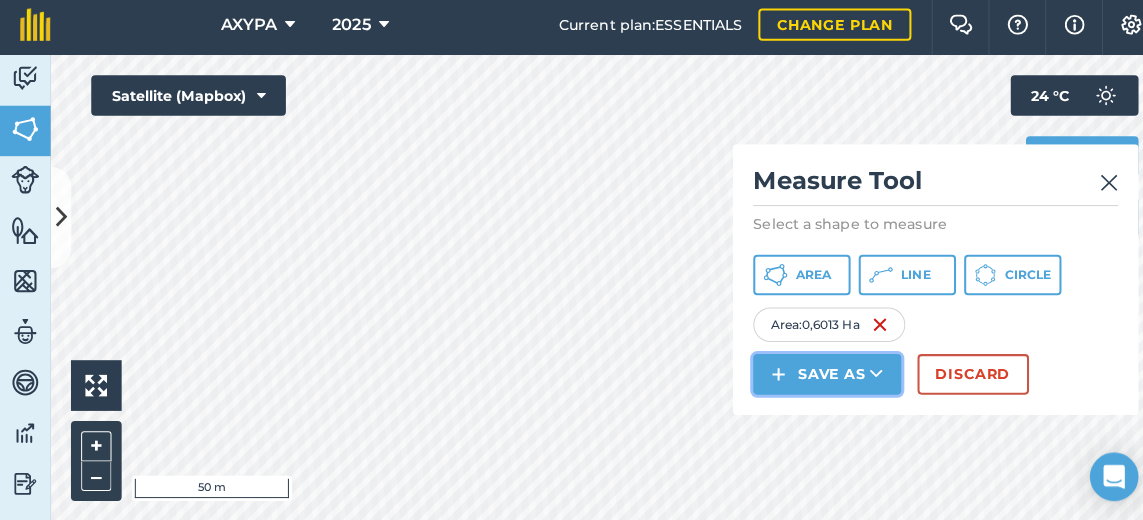 click on "Save as" at bounding box center (816, 375) 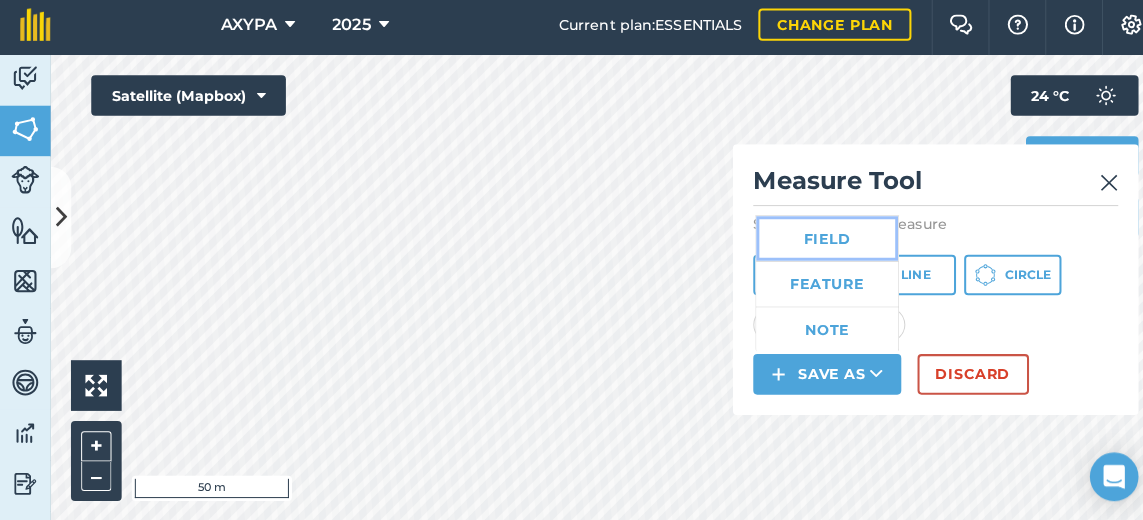 click on "Field" at bounding box center (816, 241) 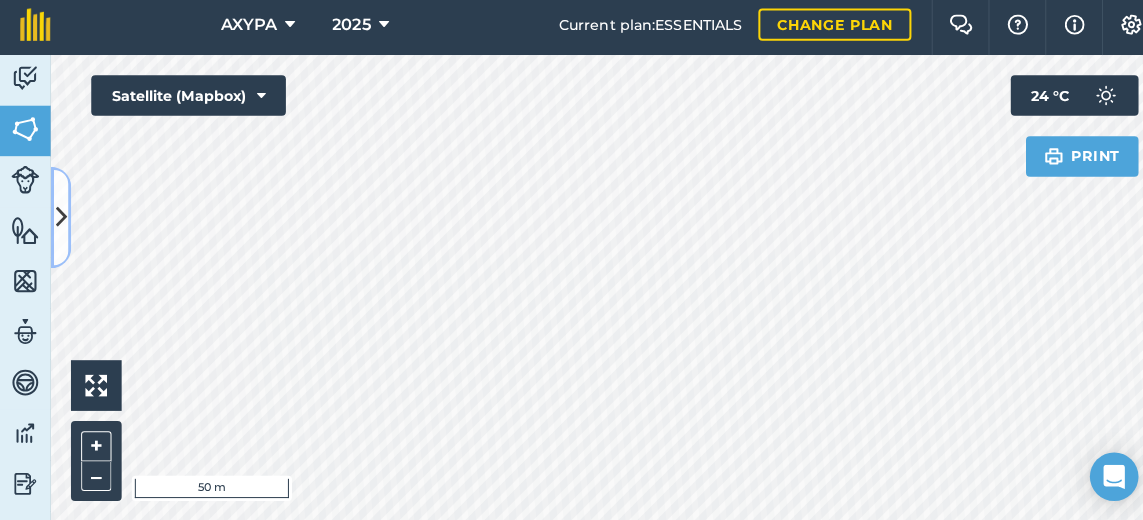 click at bounding box center [60, 220] 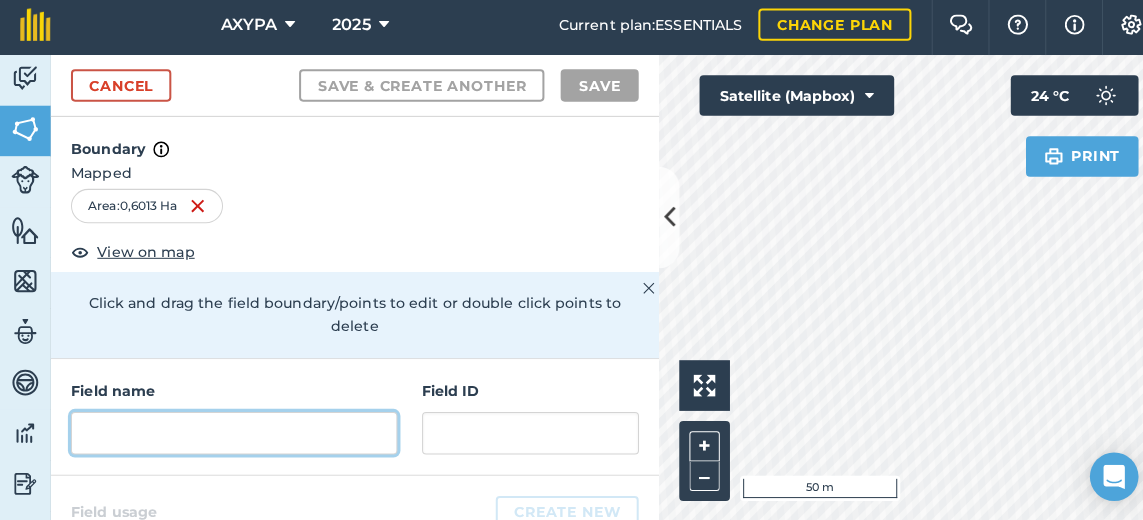 click at bounding box center (231, 433) 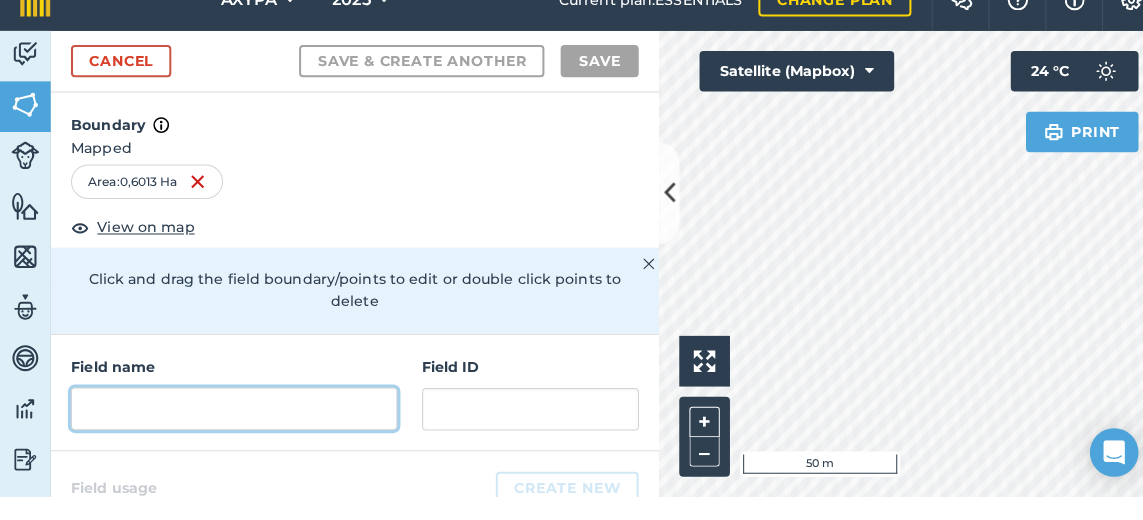 scroll, scrollTop: 5, scrollLeft: 0, axis: vertical 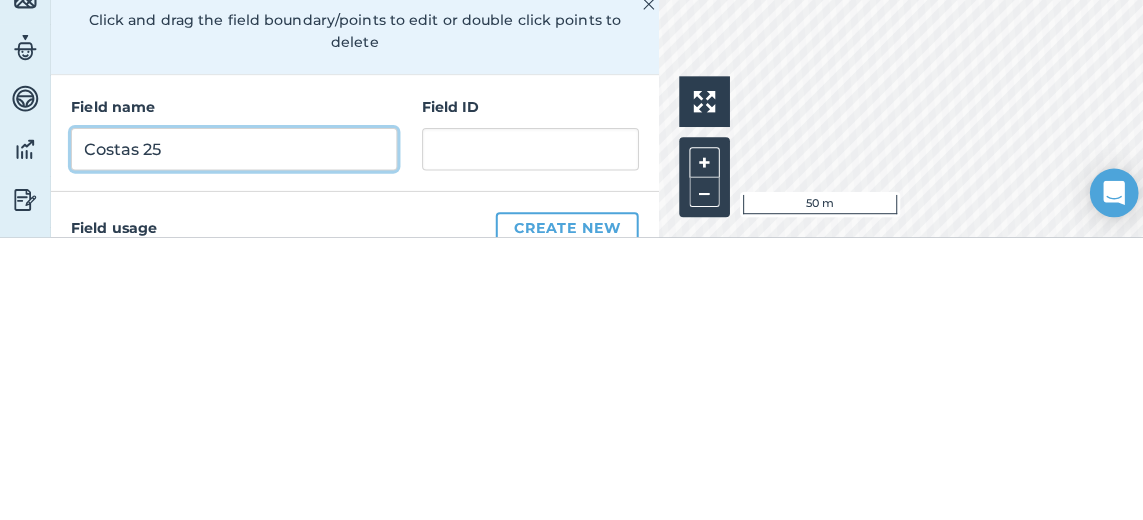 type on "Costas 25" 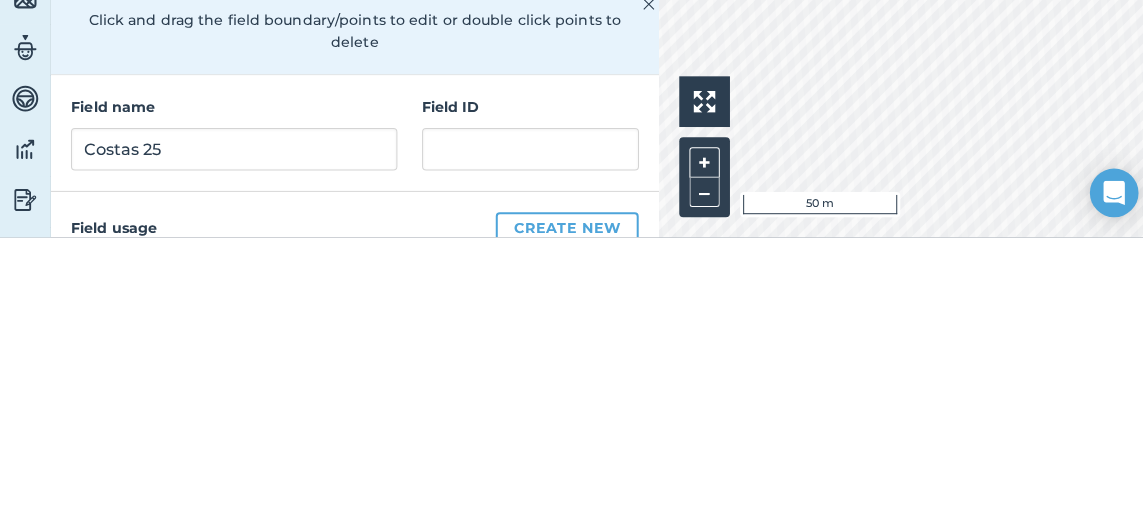 click on "Field usage   Create new" at bounding box center [350, 511] 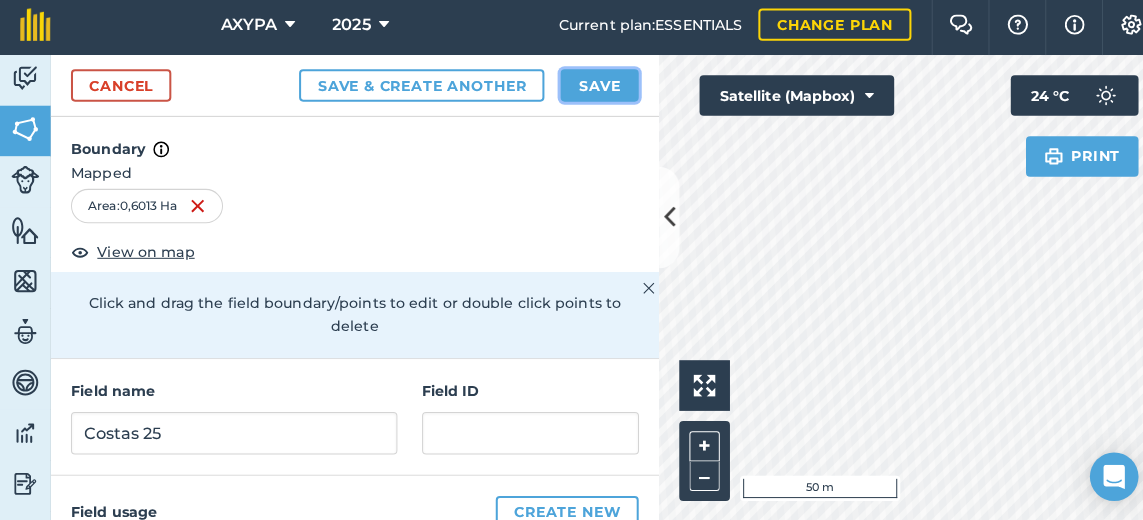 click on "Save" at bounding box center [591, 90] 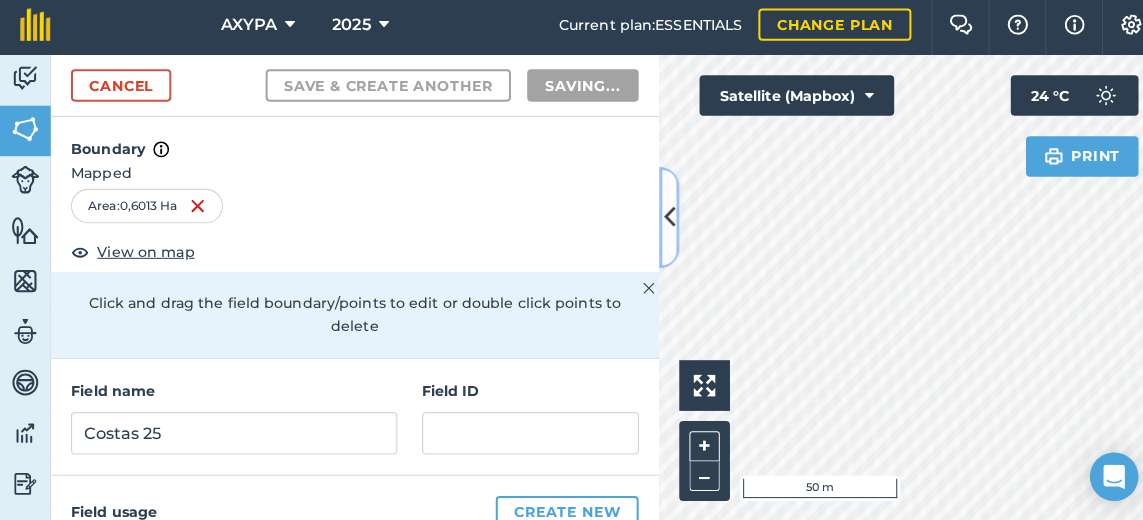 click at bounding box center (660, 220) 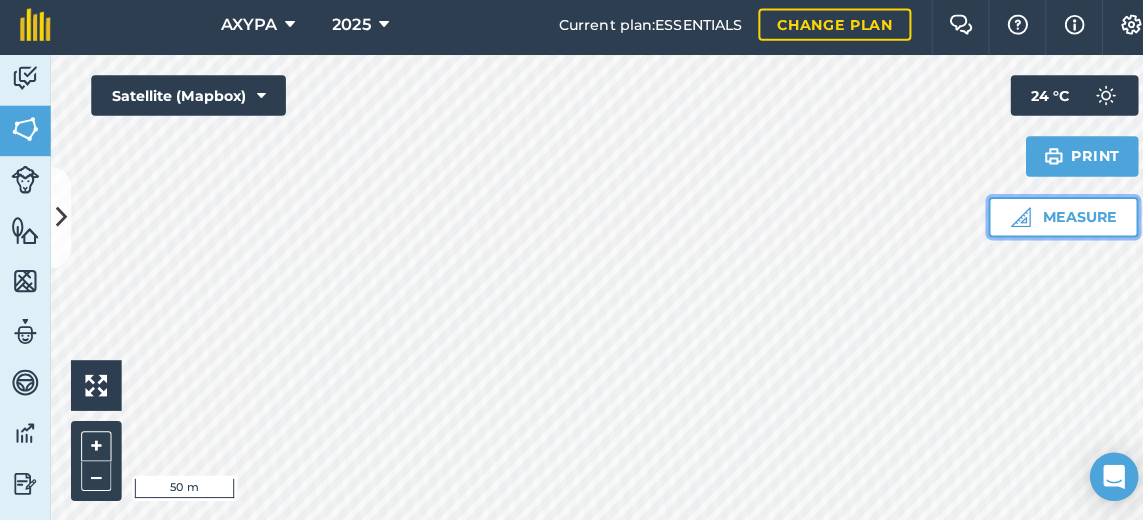click on "Measure" at bounding box center (1049, 220) 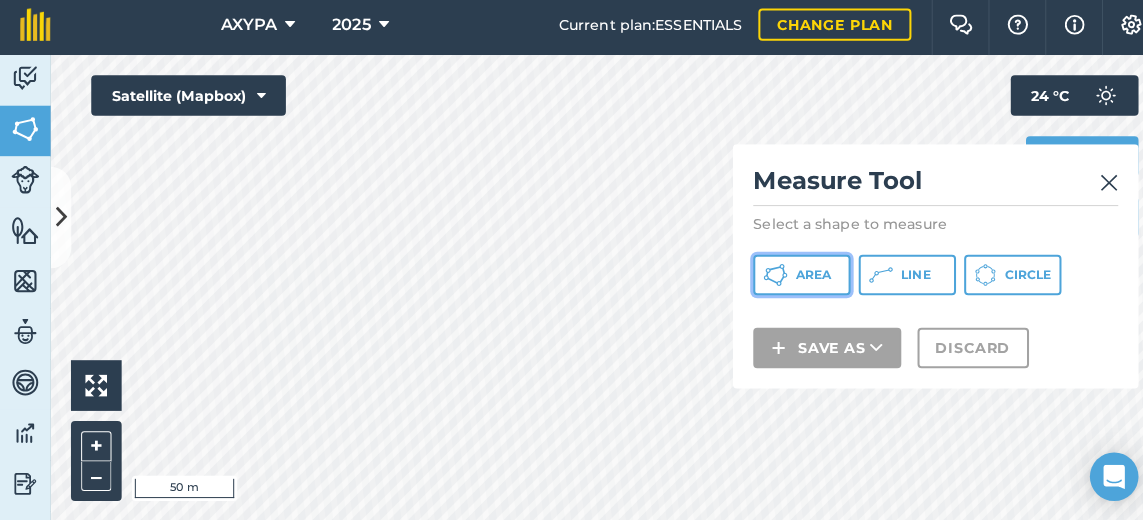 click 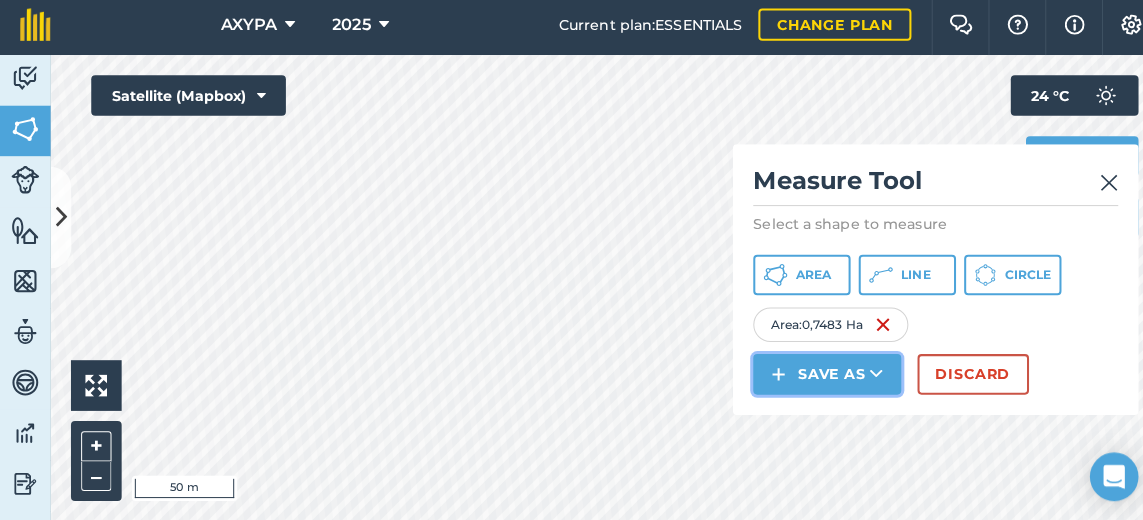 click on "Save as" at bounding box center (816, 375) 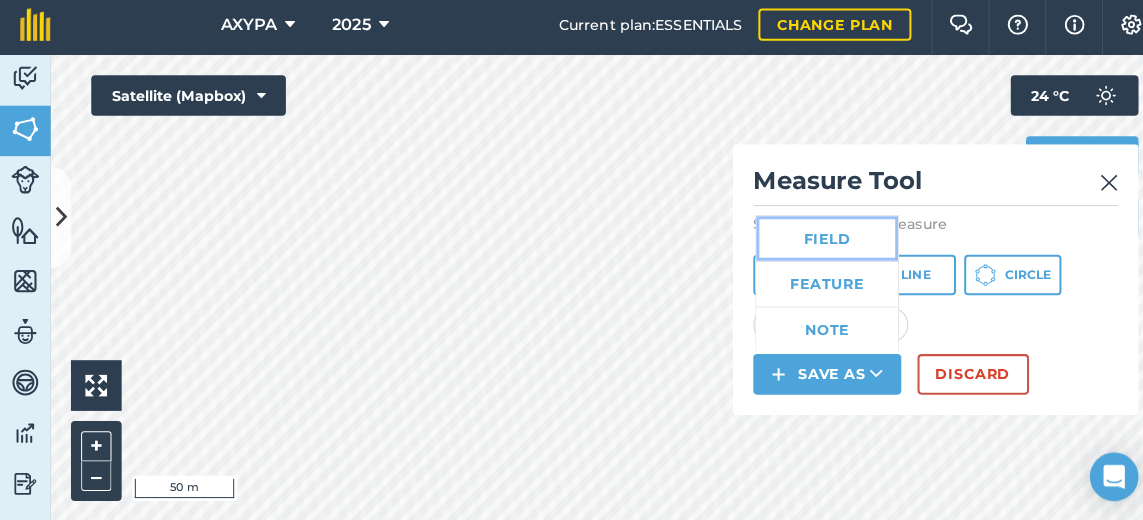 click on "Field" at bounding box center [816, 241] 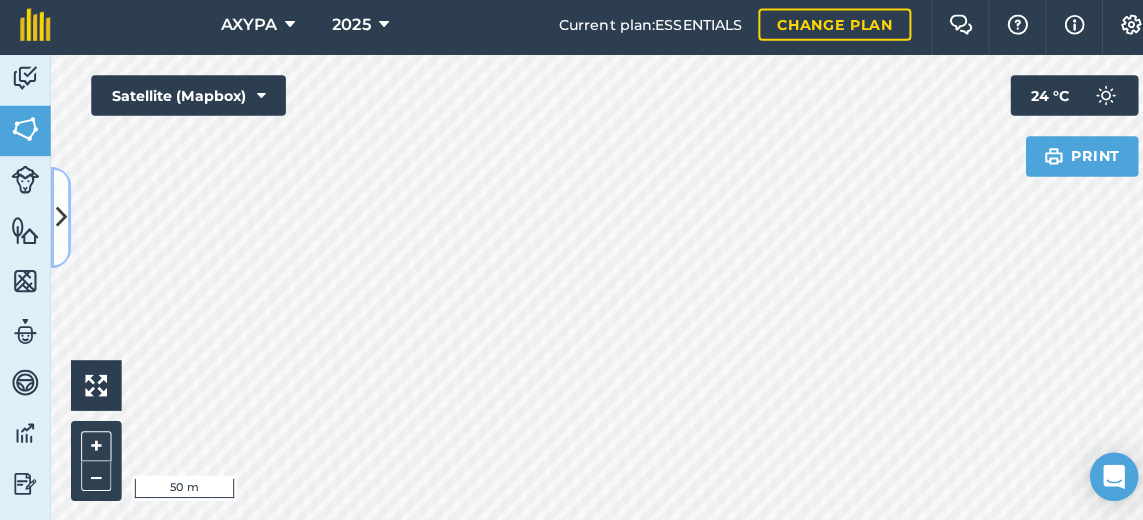 click at bounding box center (60, 220) 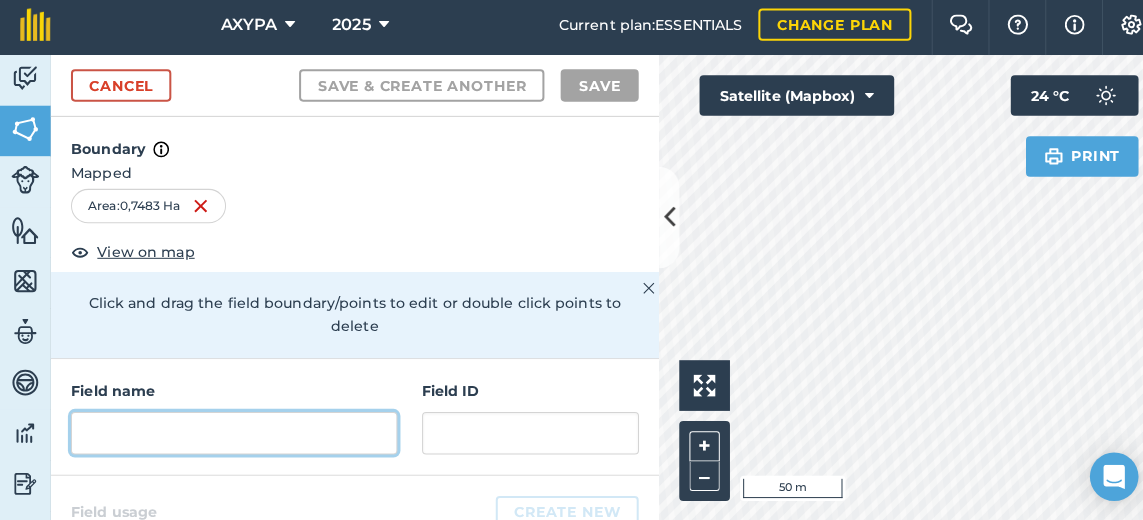 click at bounding box center [231, 433] 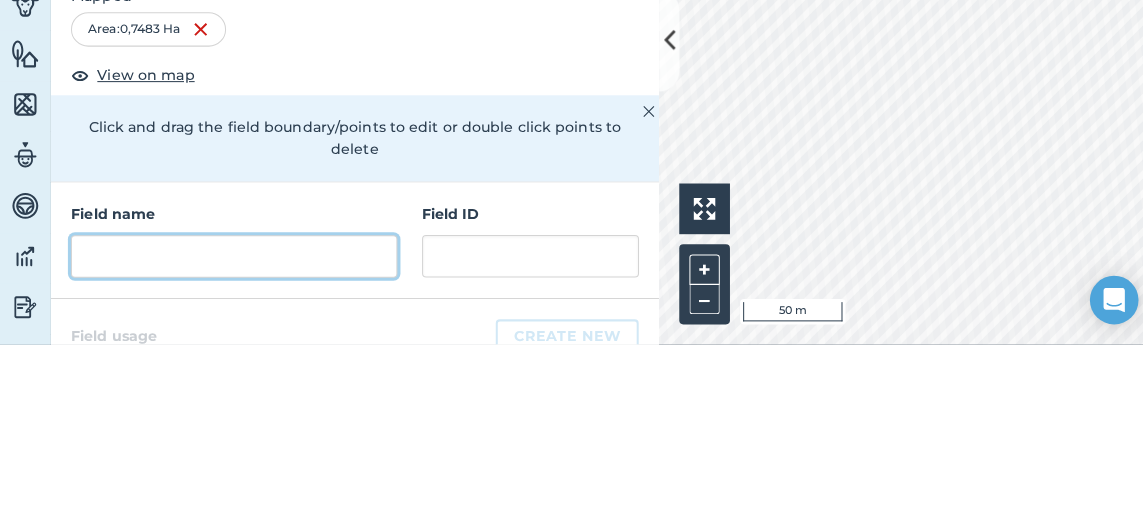 scroll, scrollTop: 6, scrollLeft: 0, axis: vertical 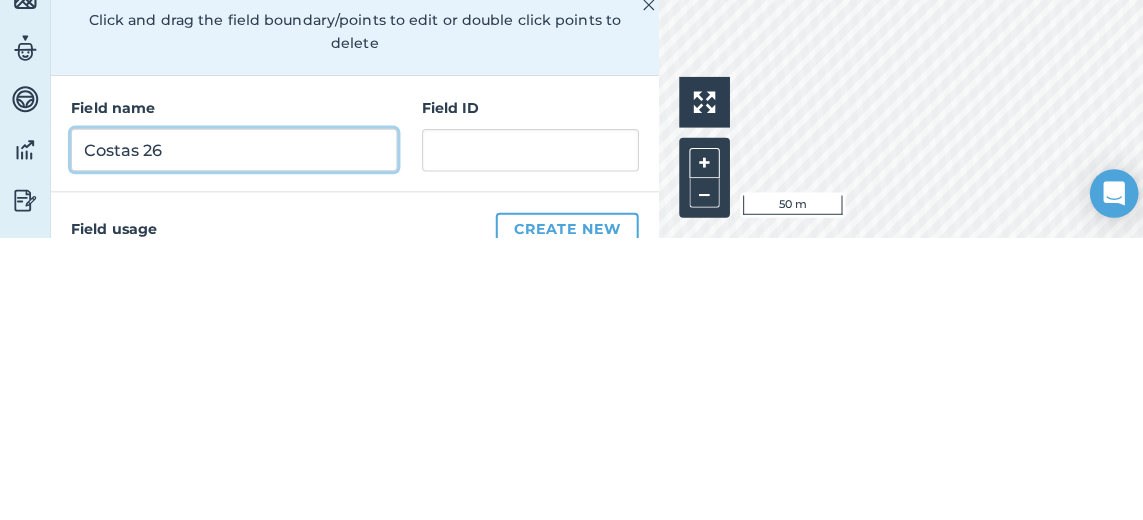 type on "Costas 26" 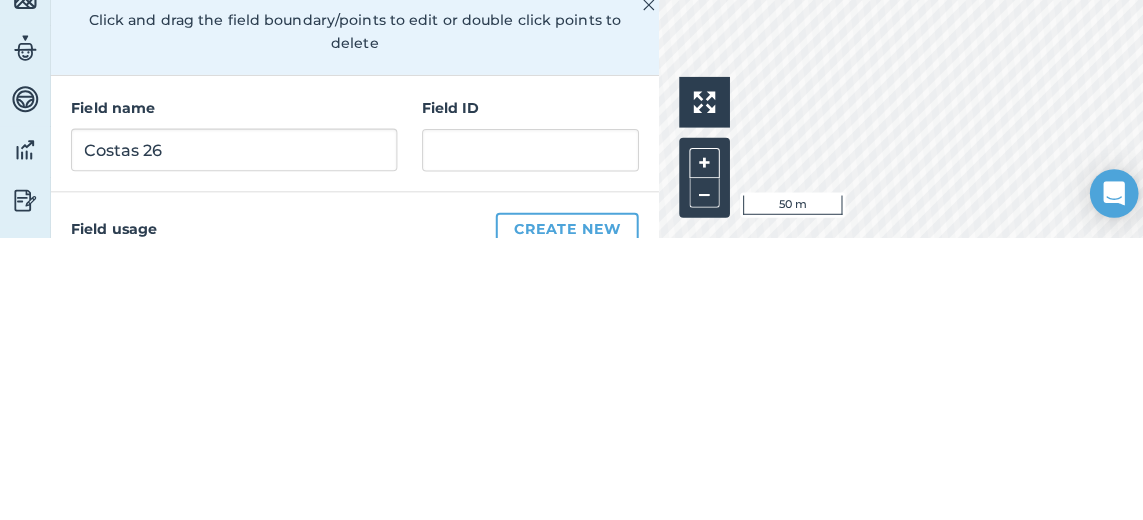 click on "Field name [PERSON_NAME] 26 Field ID" at bounding box center [350, 417] 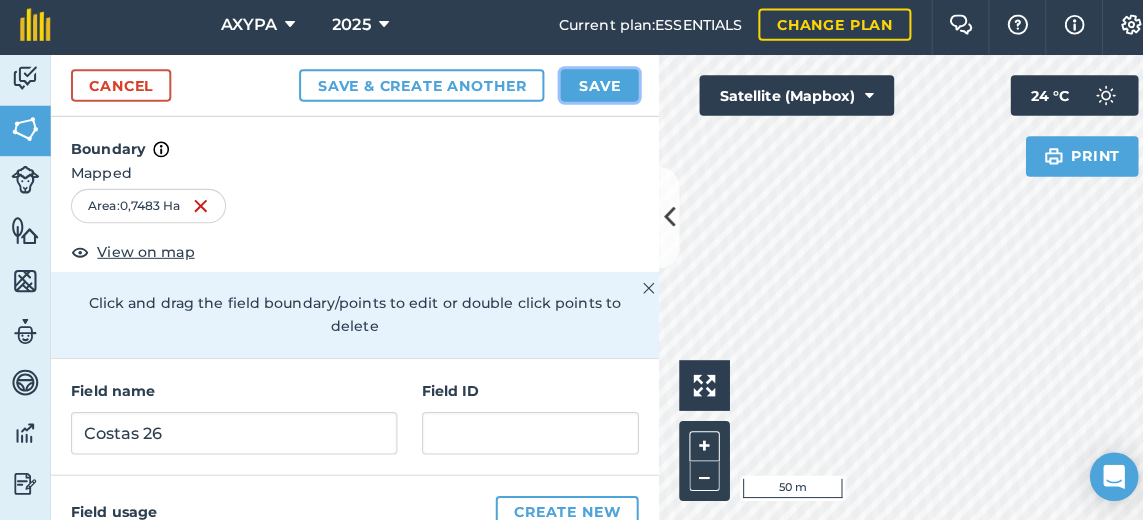 click on "Save" at bounding box center [591, 90] 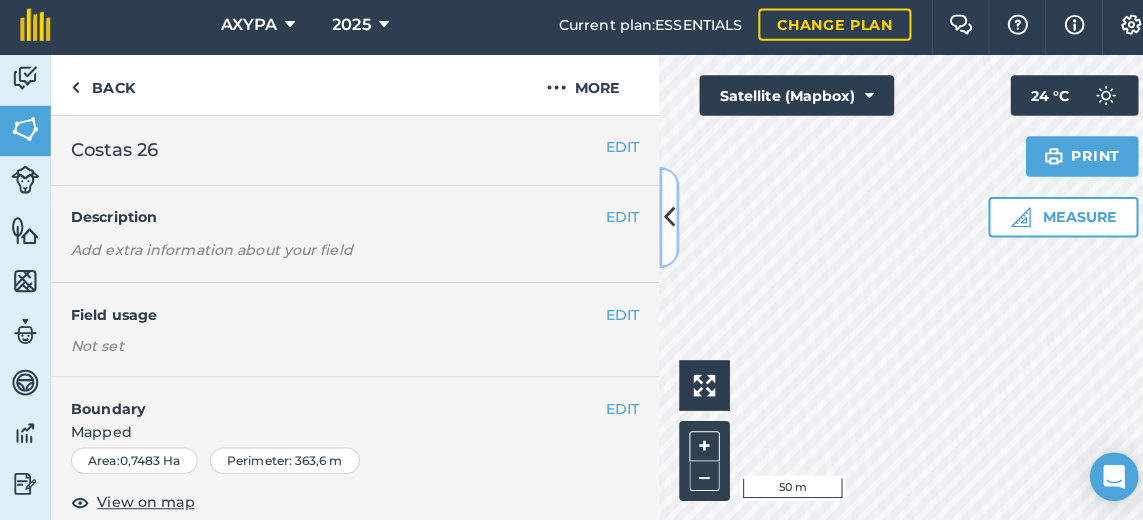 click at bounding box center [660, 220] 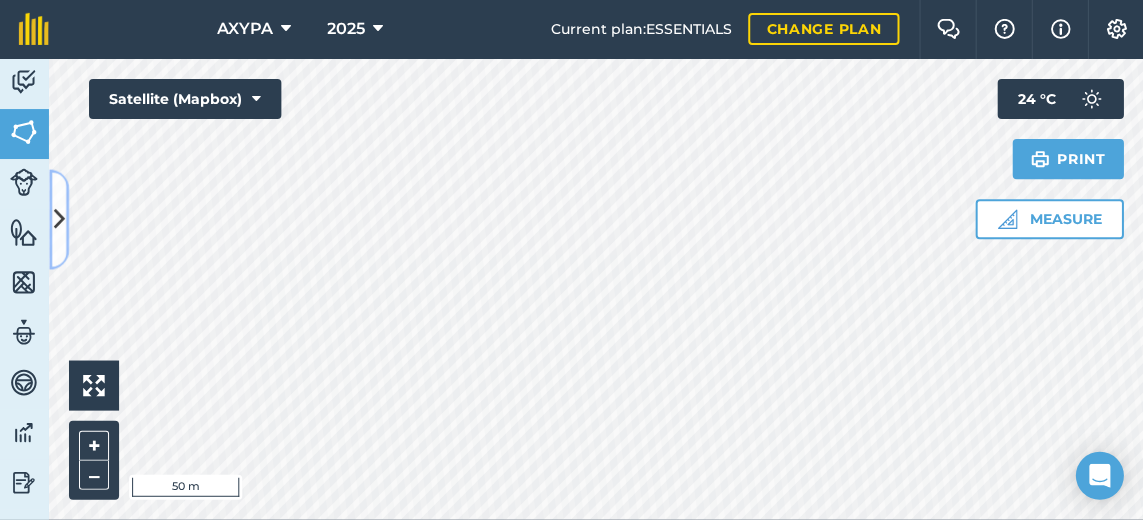 scroll, scrollTop: 16, scrollLeft: 0, axis: vertical 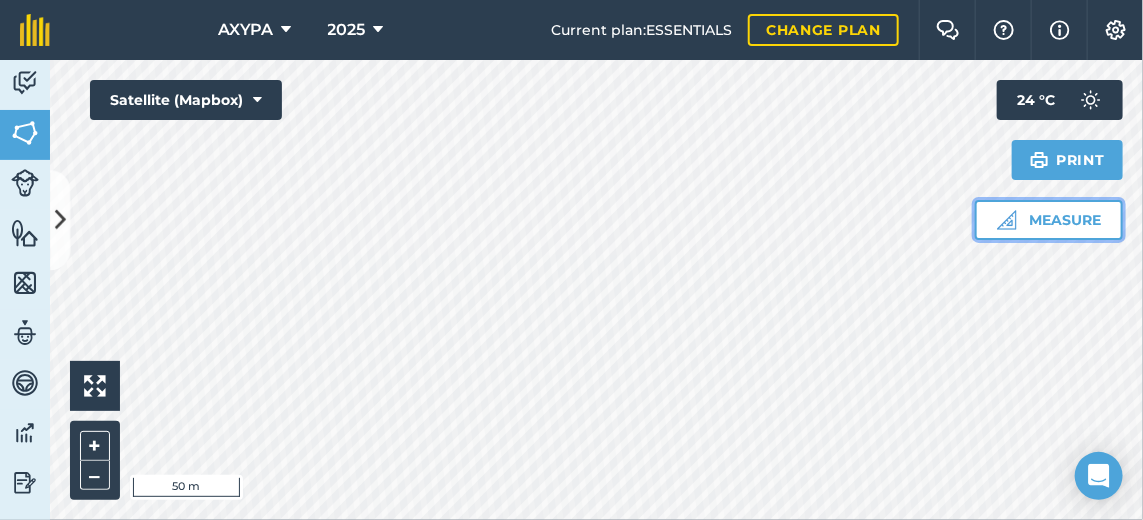 click on "Measure" at bounding box center (1049, 220) 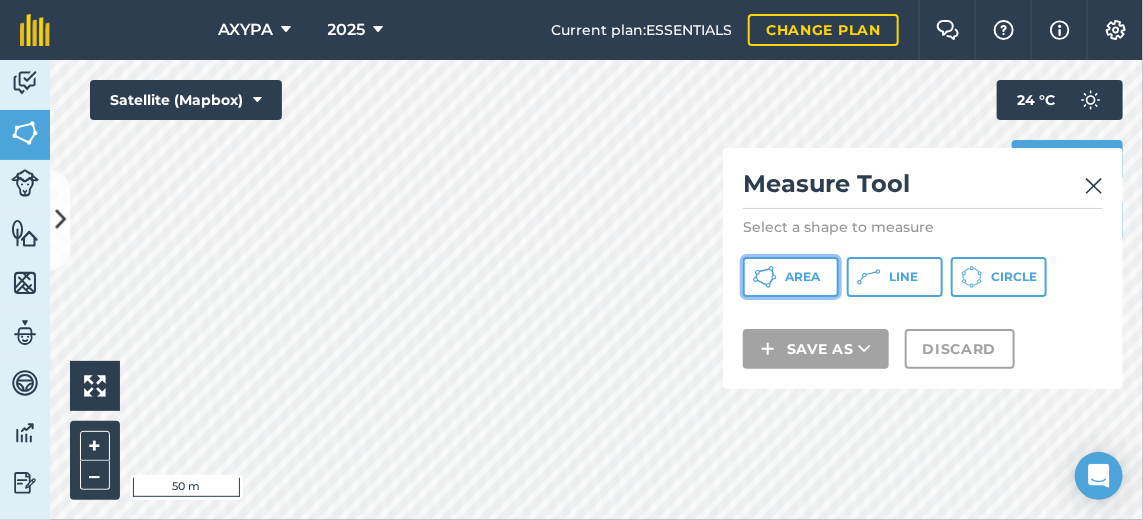 click 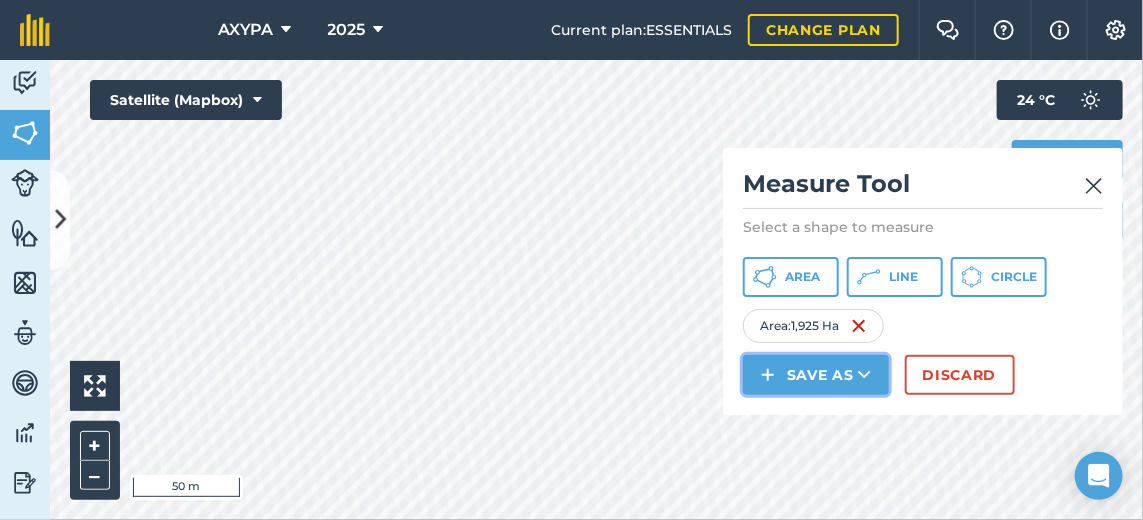click on "Save as" at bounding box center [816, 375] 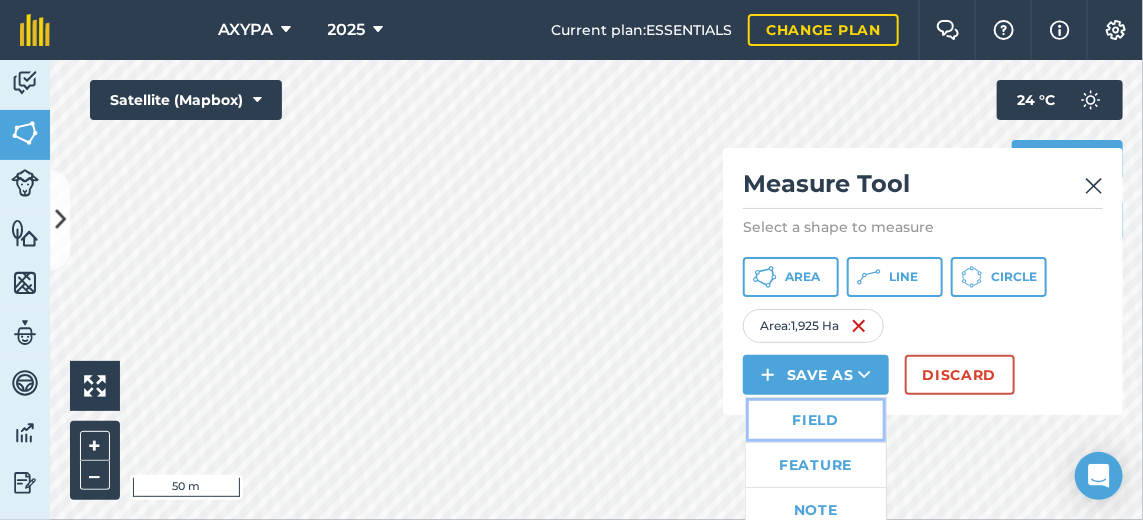 click on "Field" at bounding box center [816, 420] 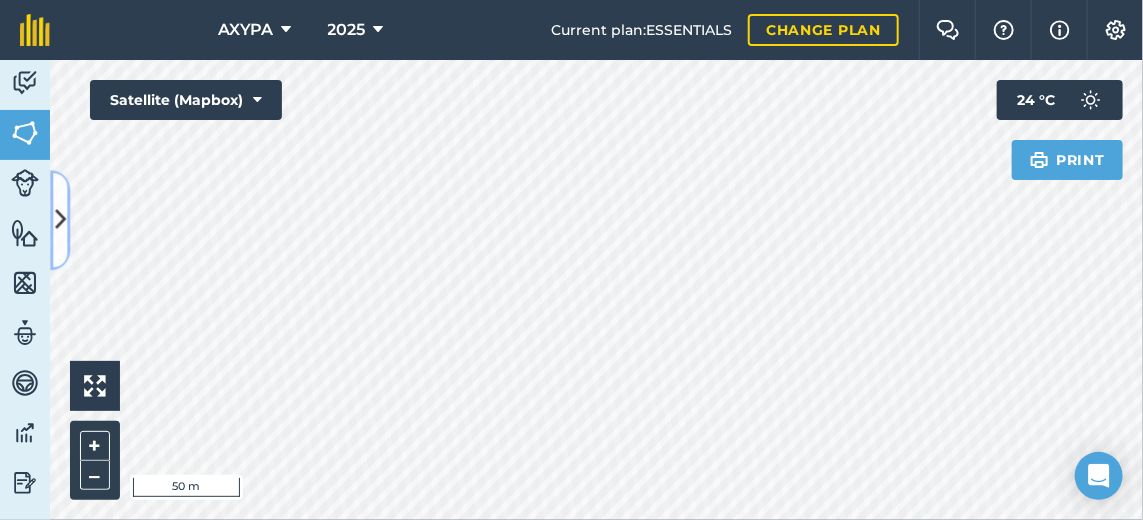 click at bounding box center (60, 220) 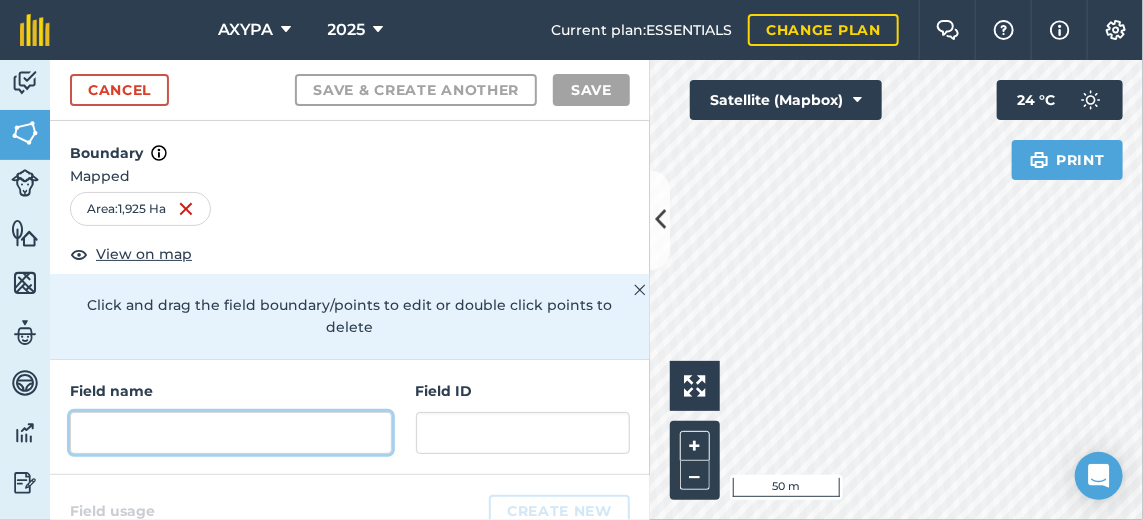click at bounding box center [231, 433] 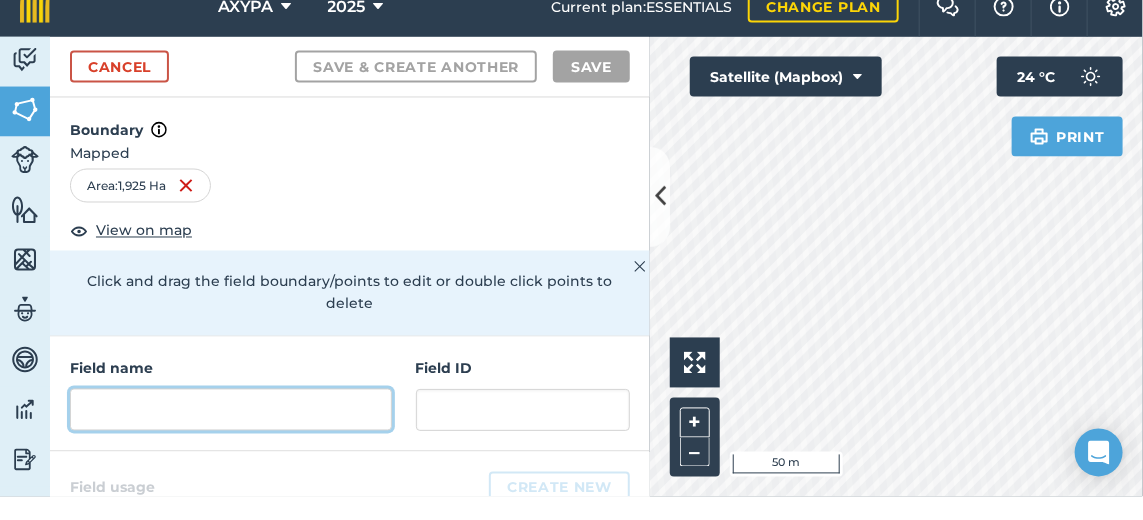 scroll, scrollTop: 16, scrollLeft: 0, axis: vertical 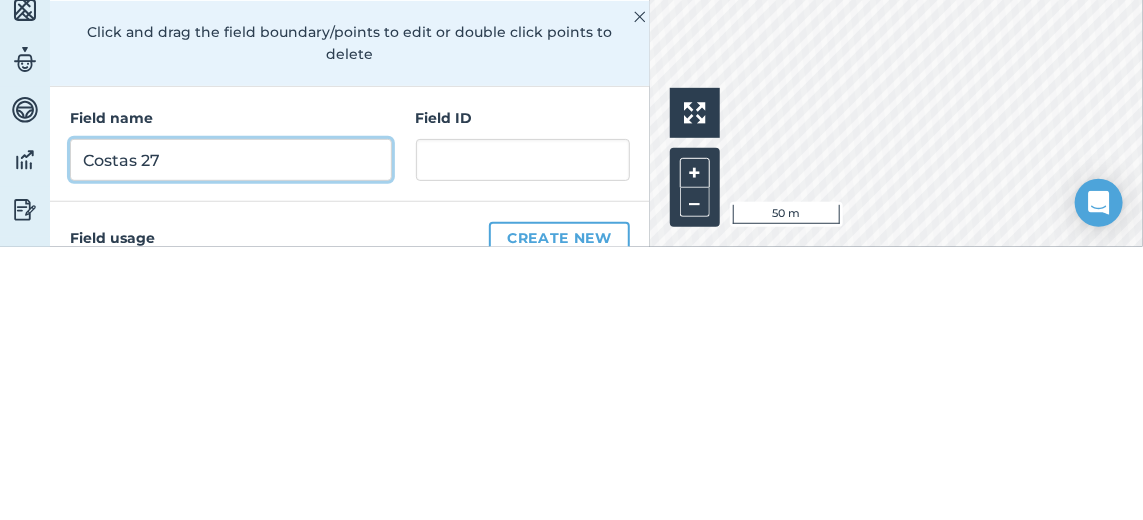 type on "Costas 27" 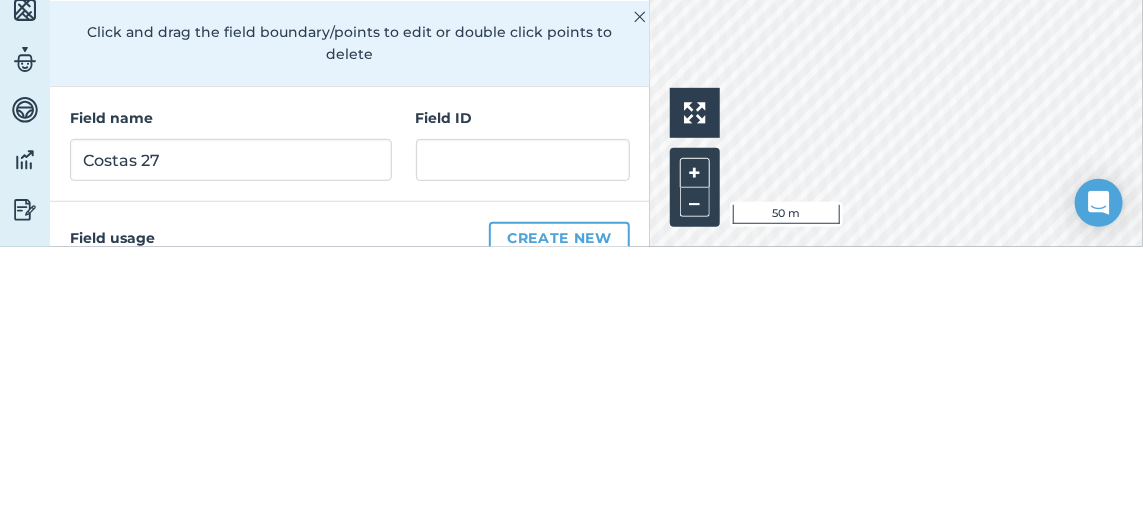 click on "Field usage   Create new" at bounding box center (350, 511) 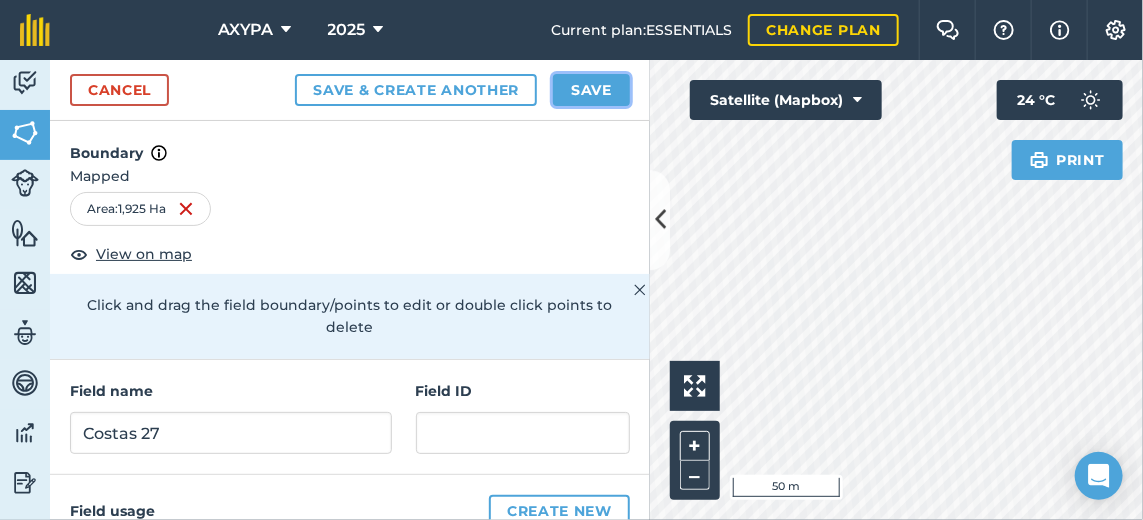 click on "Save" at bounding box center [591, 90] 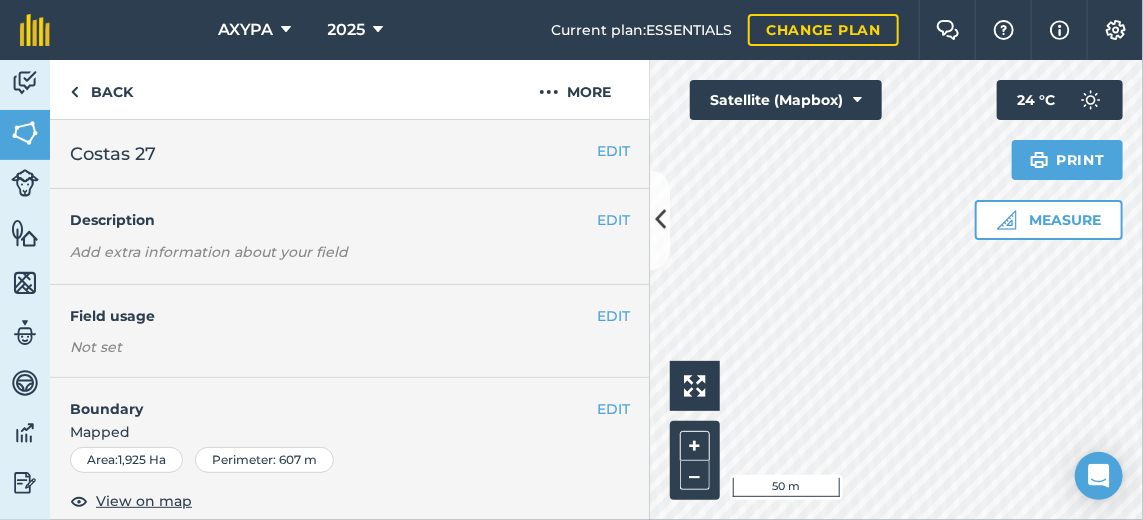 scroll, scrollTop: 0, scrollLeft: 0, axis: both 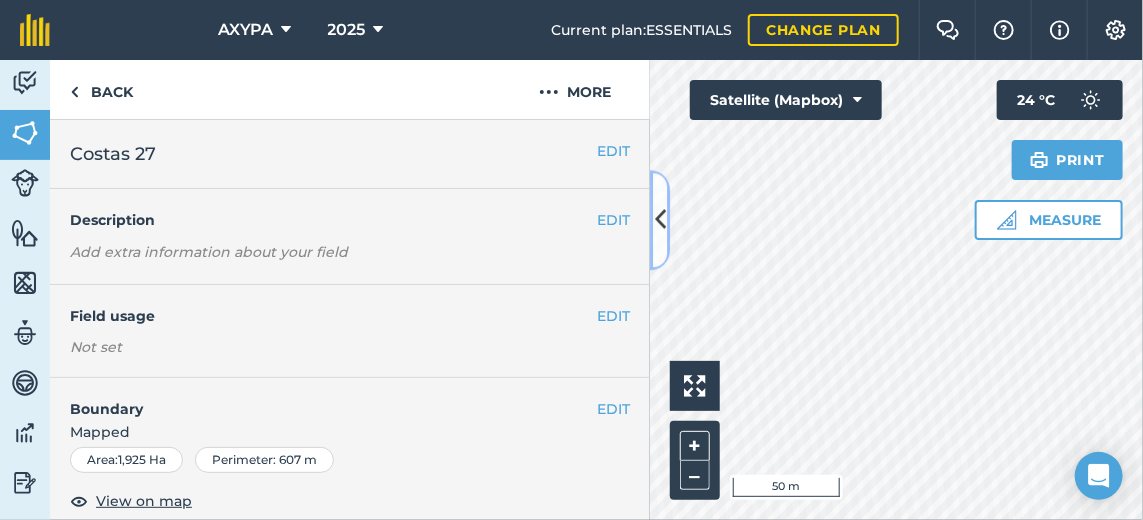 click at bounding box center [660, 220] 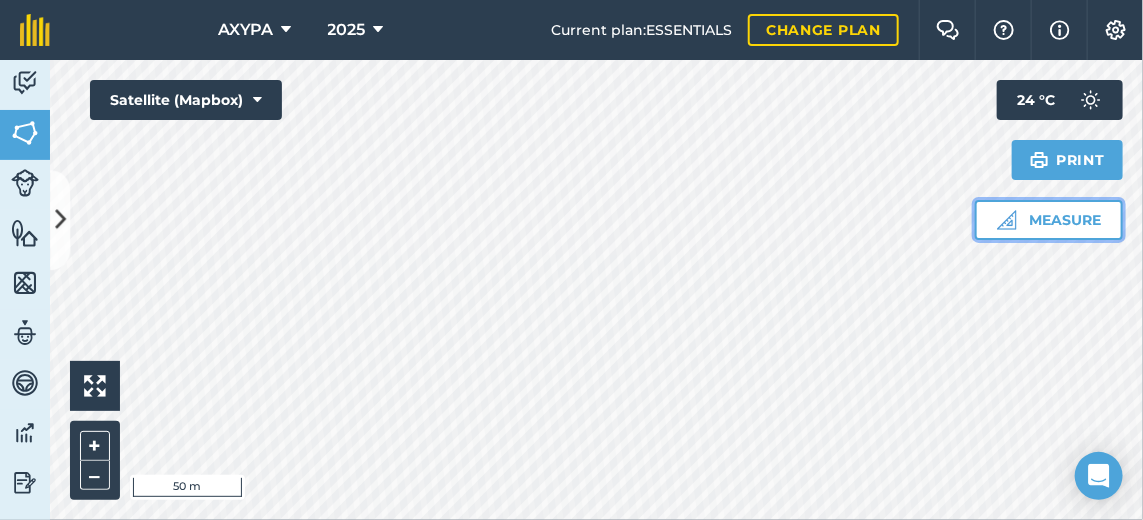 click on "Measure" at bounding box center [1049, 220] 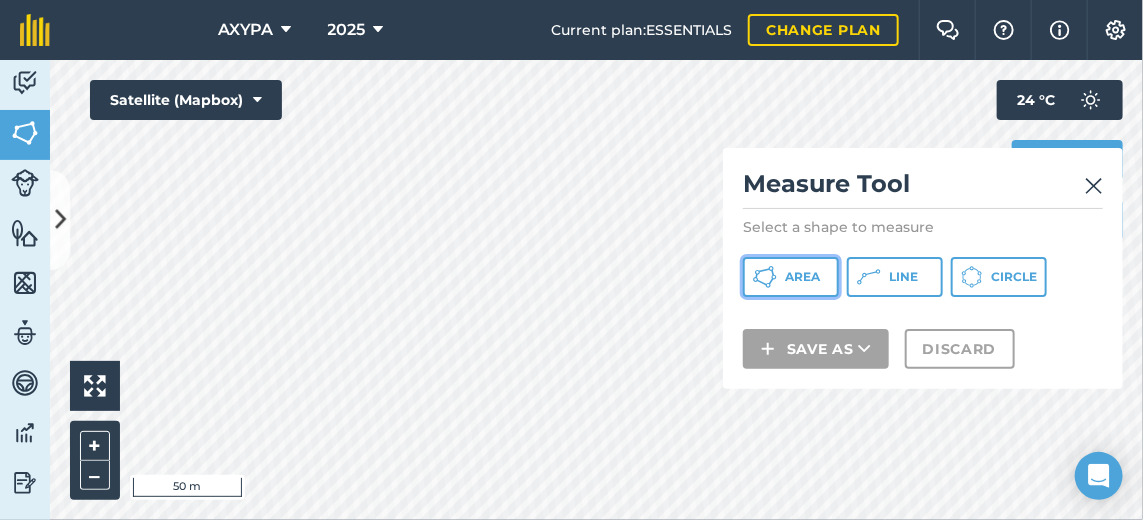 click on "Area" at bounding box center (791, 277) 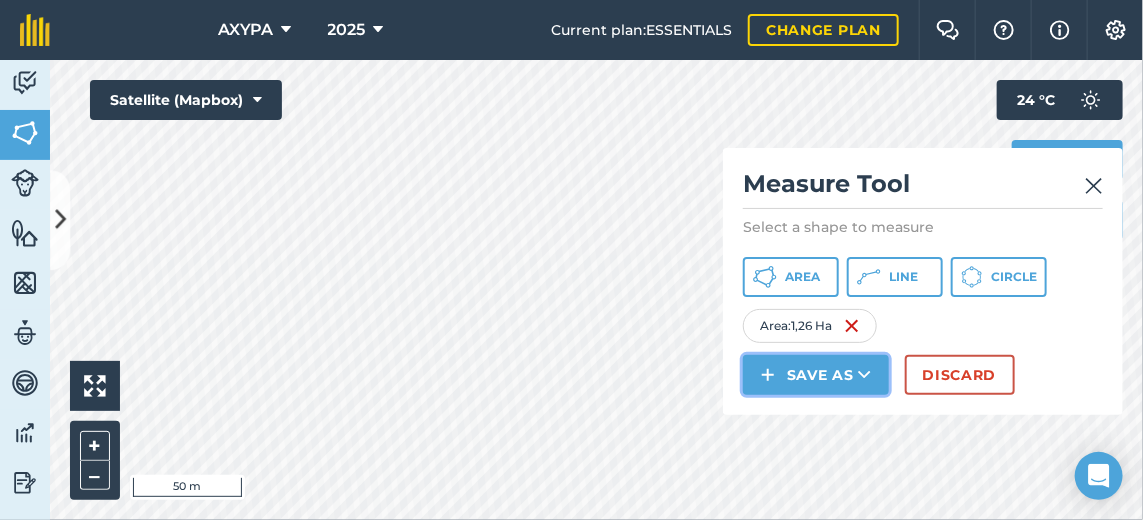 click on "Save as" at bounding box center [816, 375] 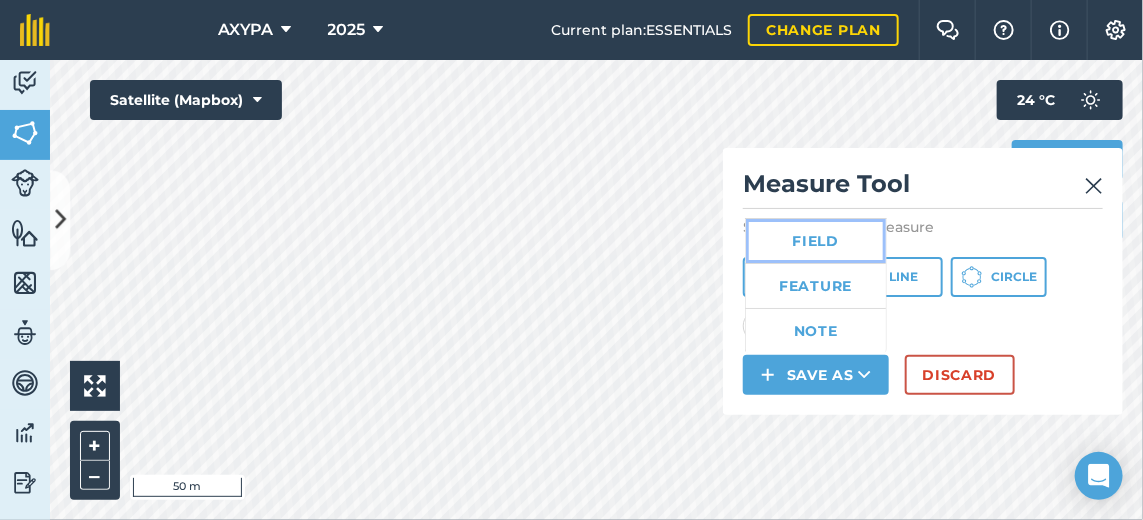 click on "Field" at bounding box center (816, 241) 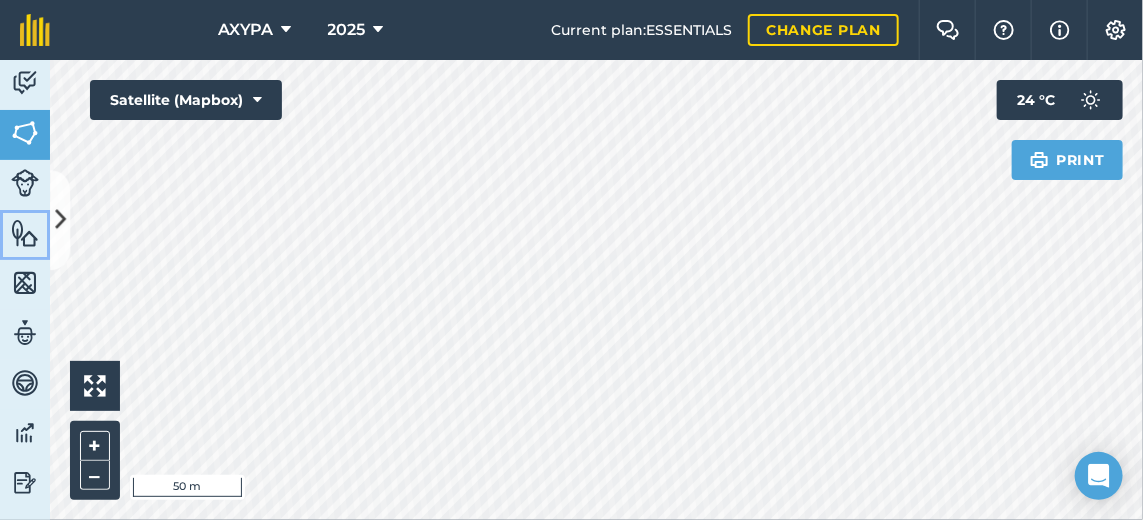 click on "Features" at bounding box center [25, 235] 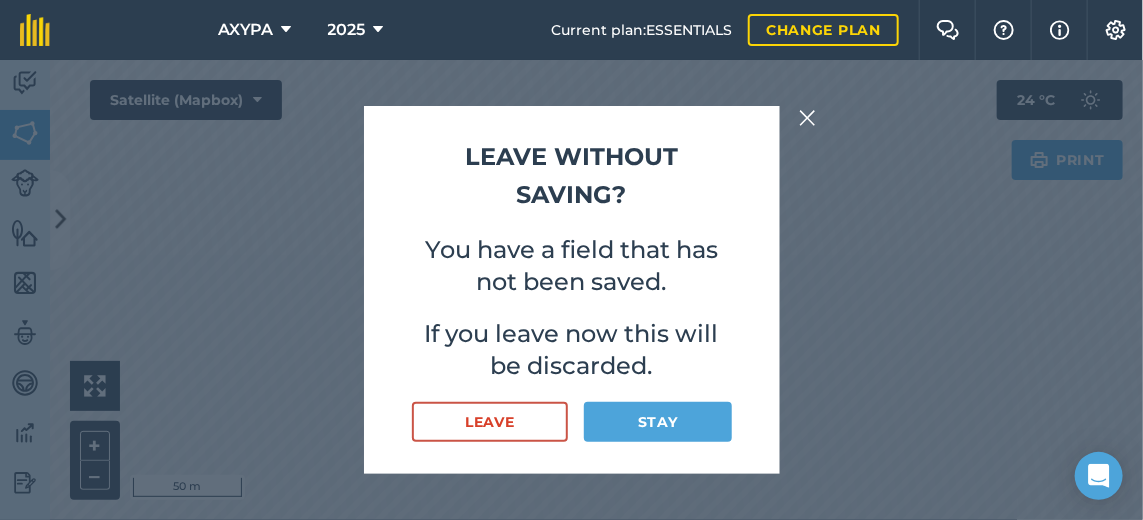 click at bounding box center (808, 118) 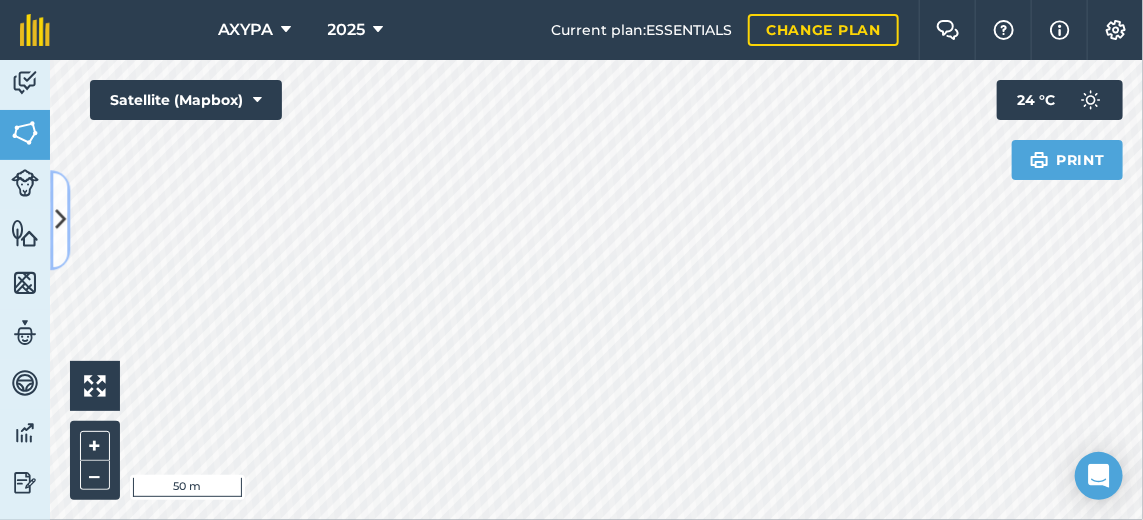 click at bounding box center (60, 220) 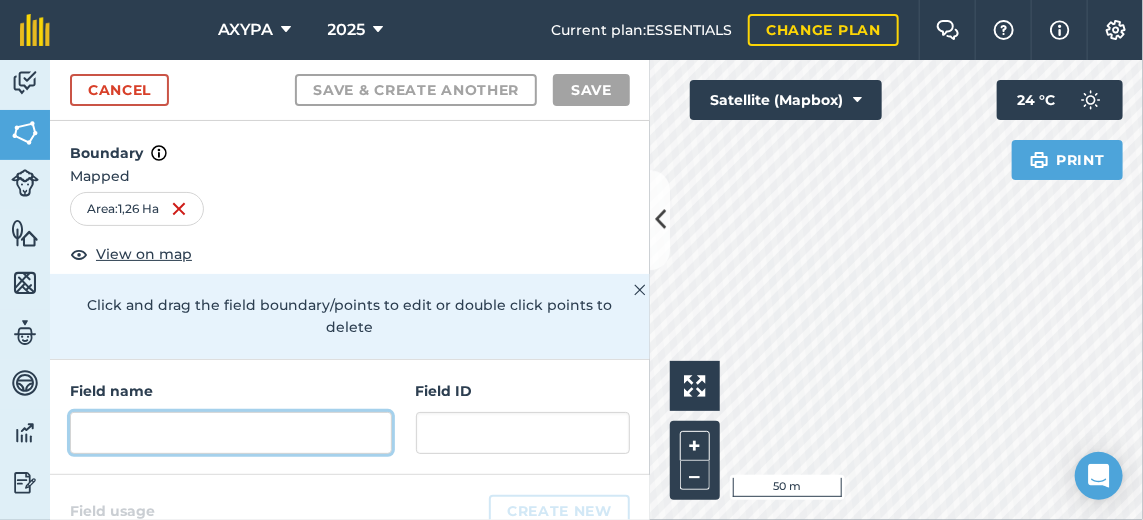 click at bounding box center [231, 433] 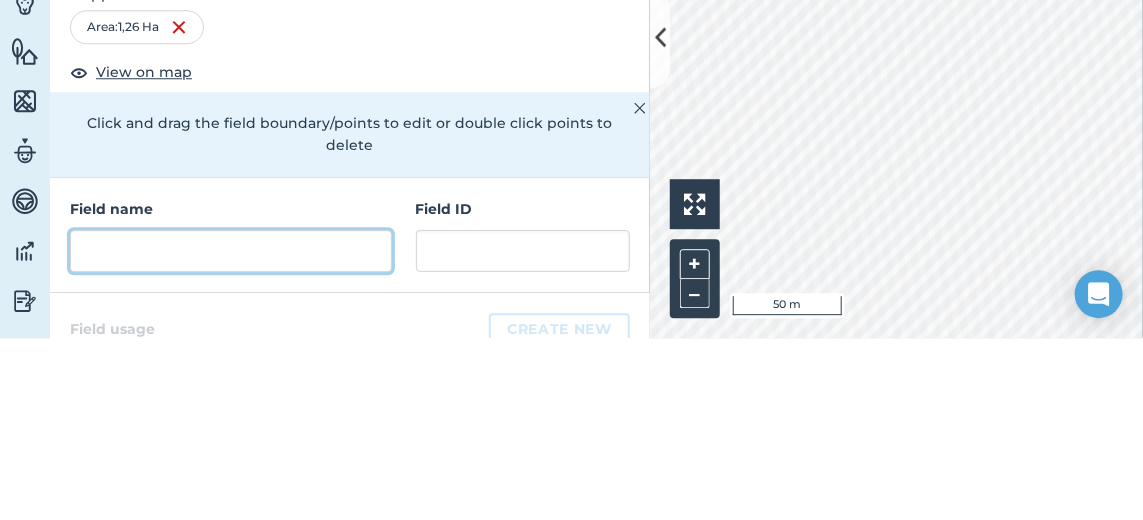 scroll, scrollTop: 5, scrollLeft: 0, axis: vertical 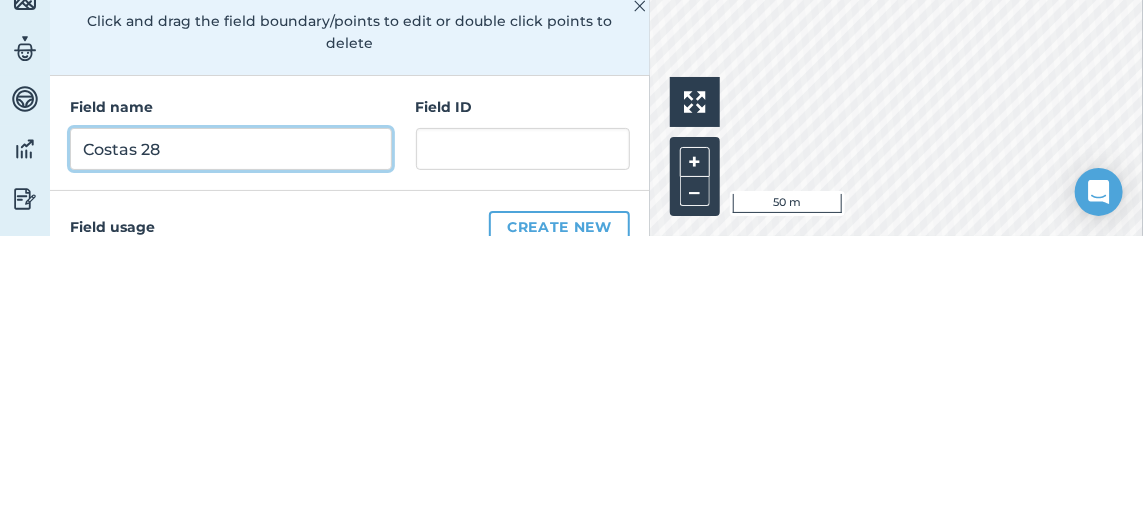 type on "Costas 28" 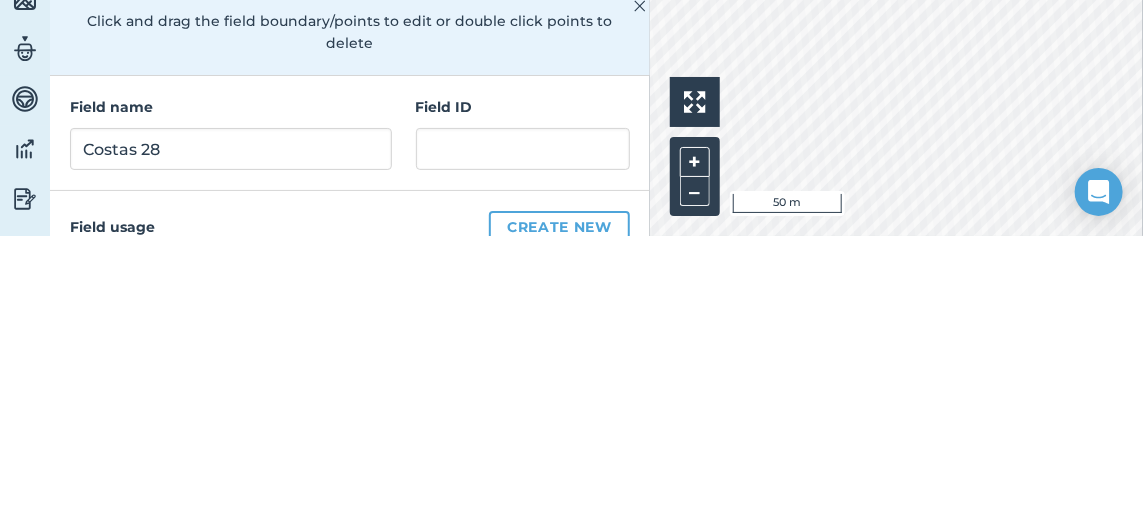 click on "Field usage   Create new" at bounding box center [350, 511] 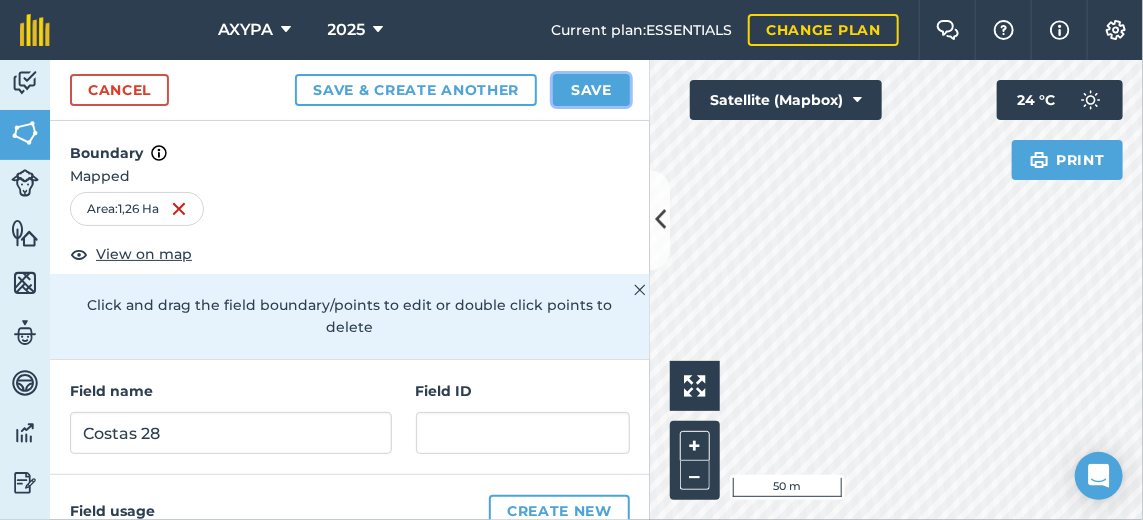 click on "Save" at bounding box center (591, 90) 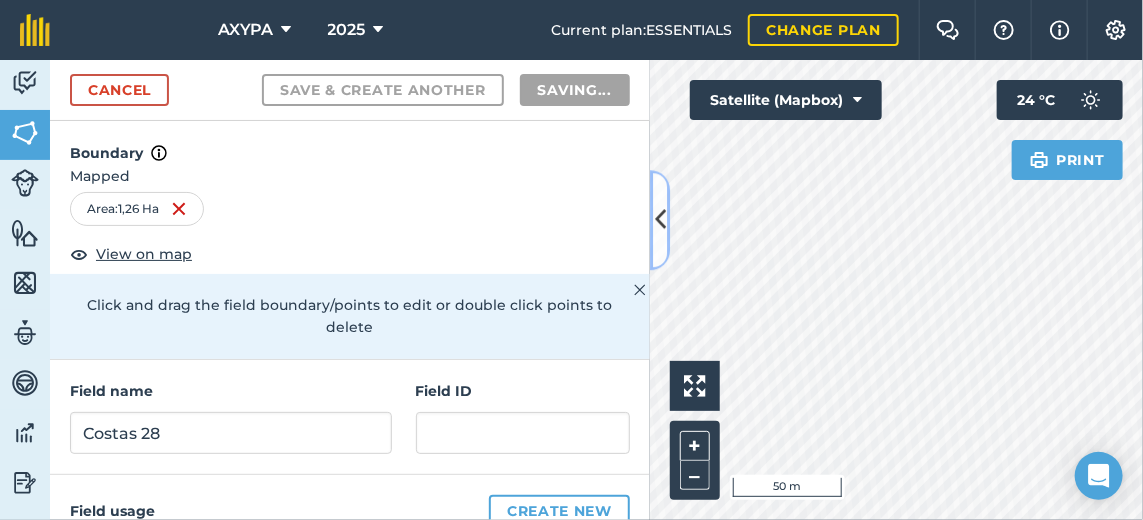 click at bounding box center [660, 220] 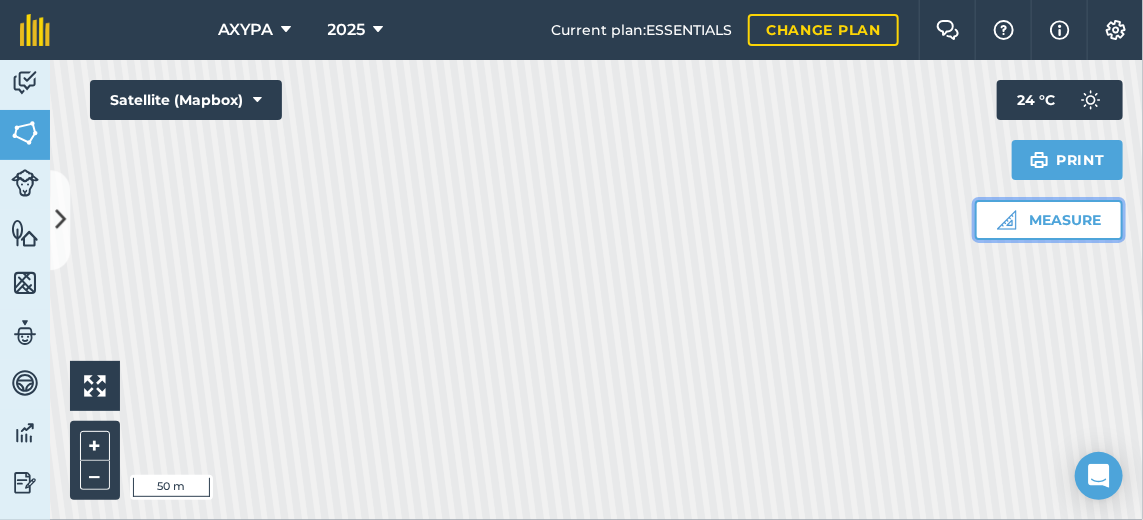 click on "Measure" at bounding box center (1049, 220) 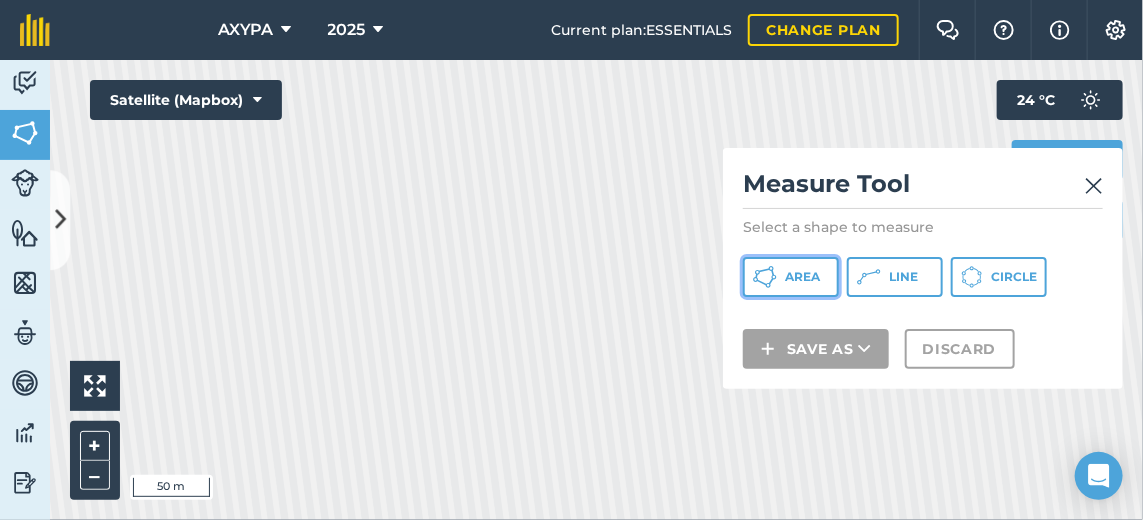 click on "Area" at bounding box center (791, 277) 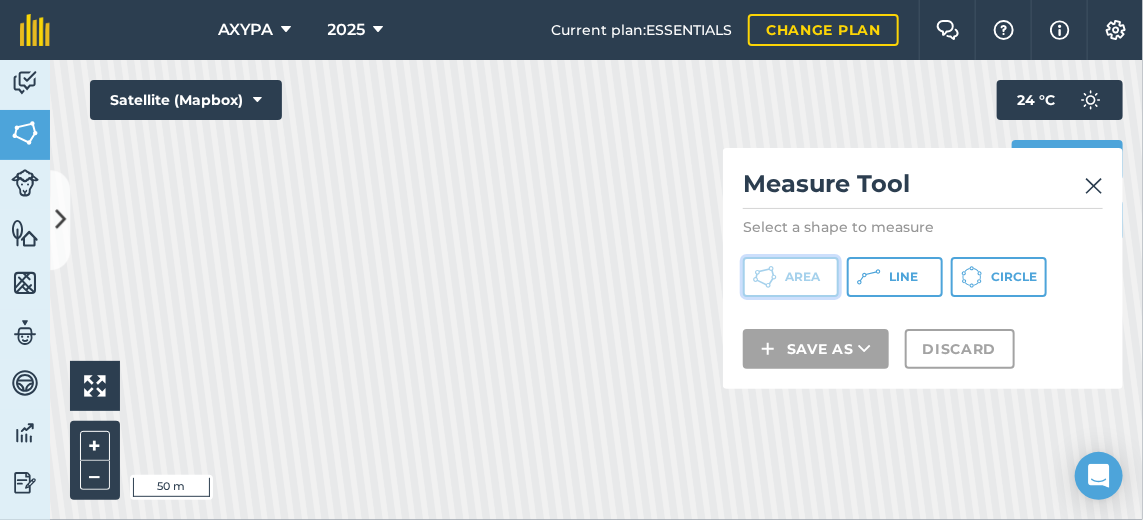 click on "Area" at bounding box center (791, 277) 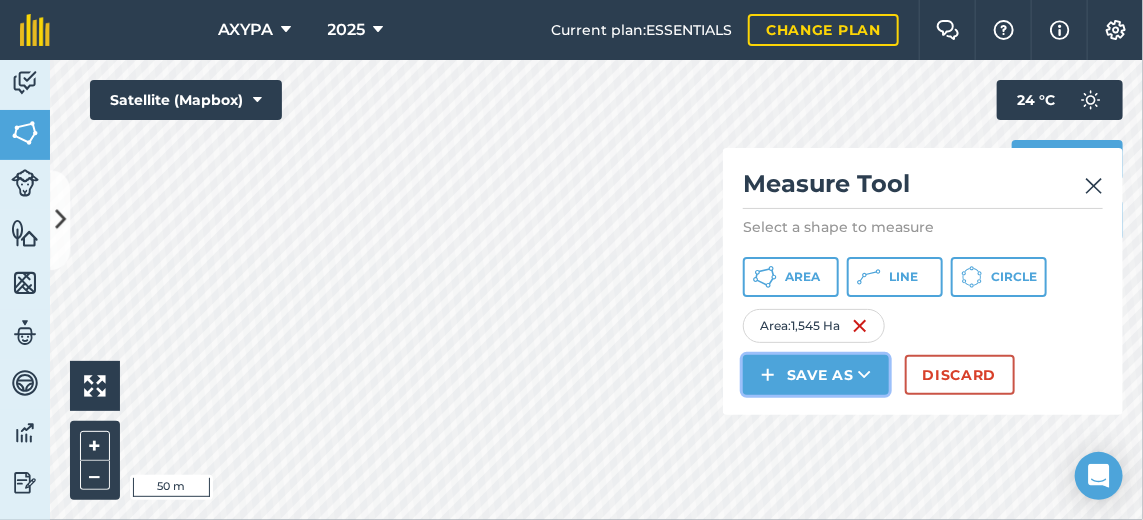 click on "Save as" at bounding box center [816, 375] 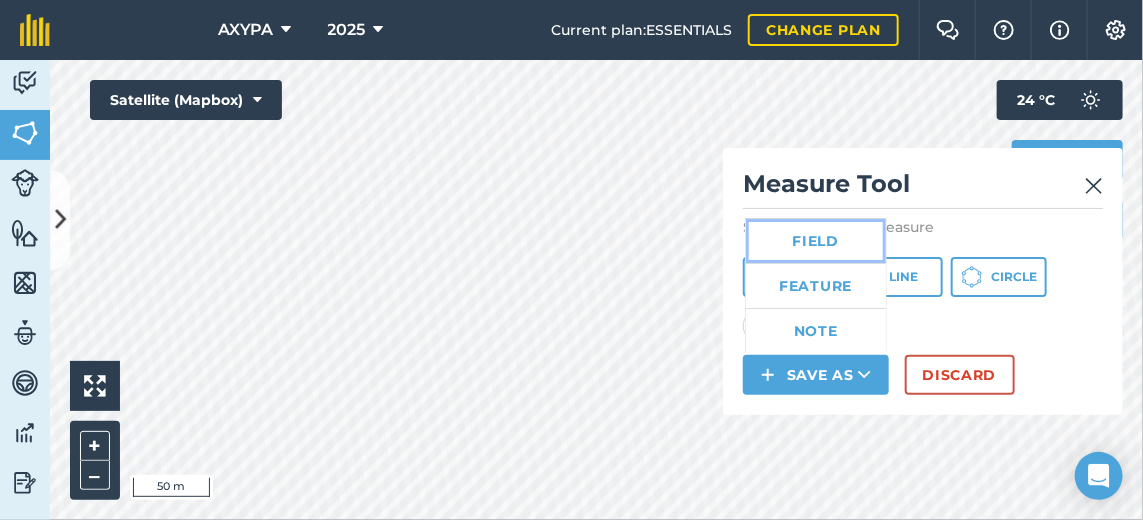 click on "Field" at bounding box center (816, 241) 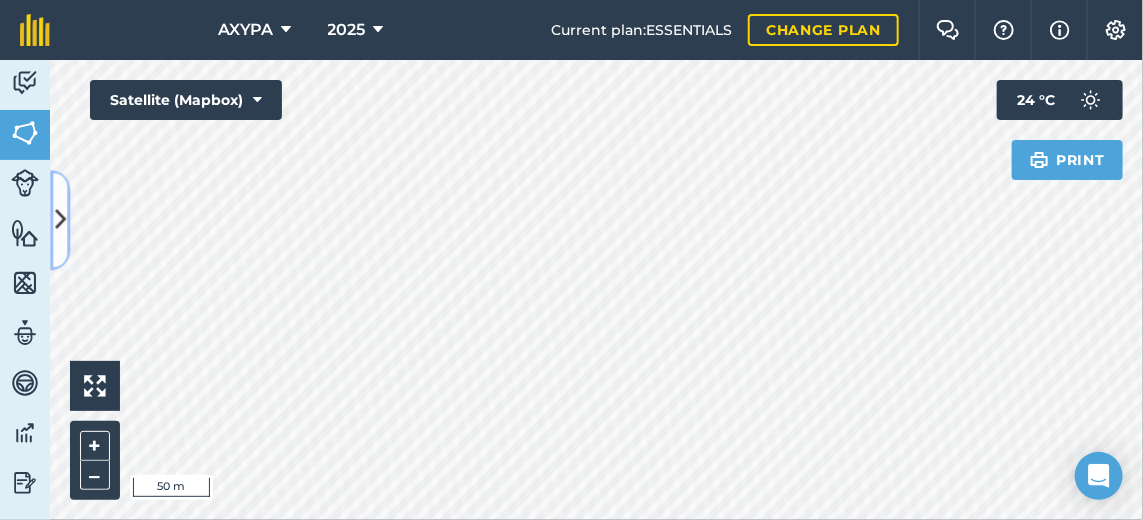 click at bounding box center [60, 220] 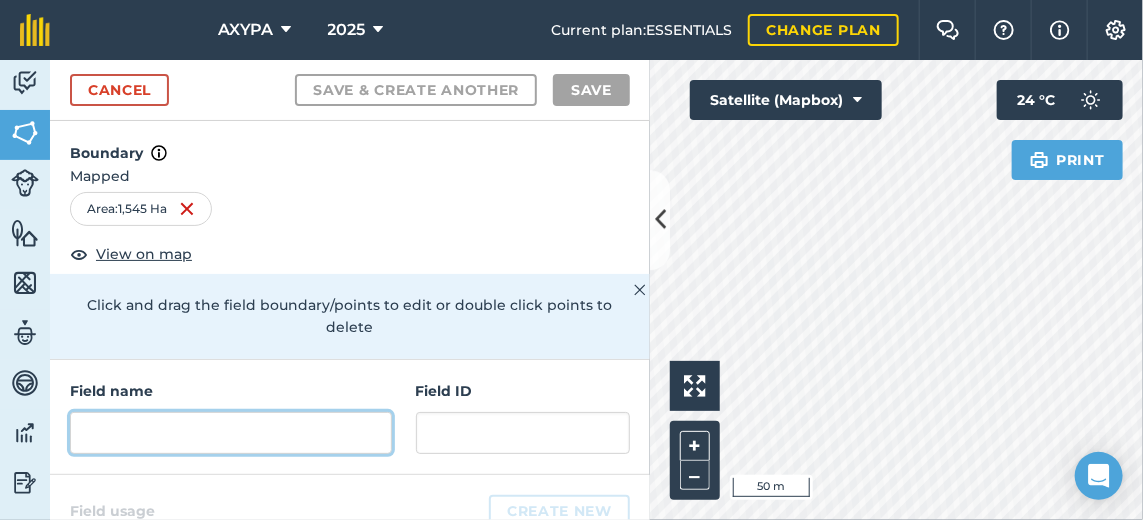 click at bounding box center [231, 433] 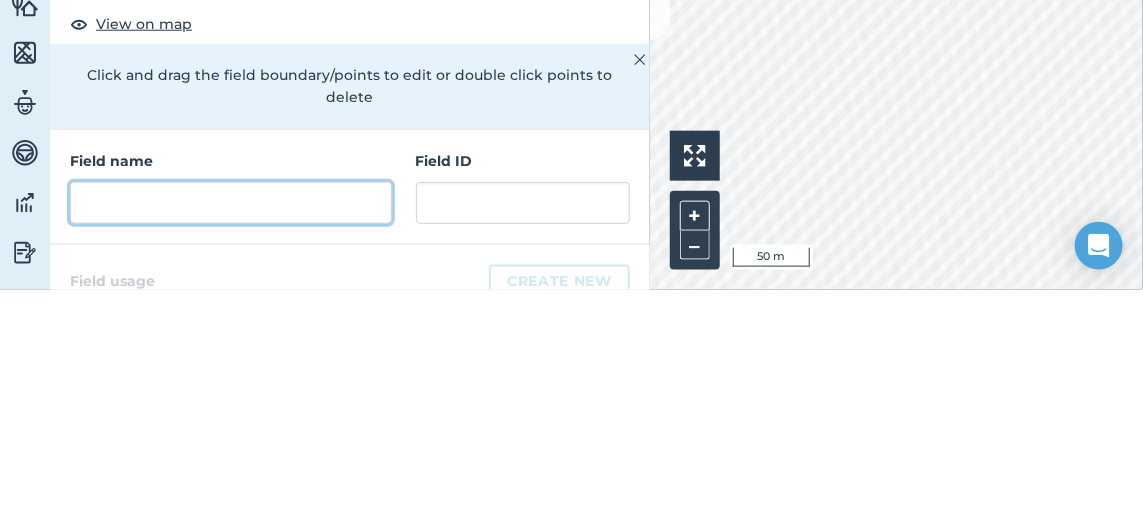 scroll, scrollTop: 5, scrollLeft: 0, axis: vertical 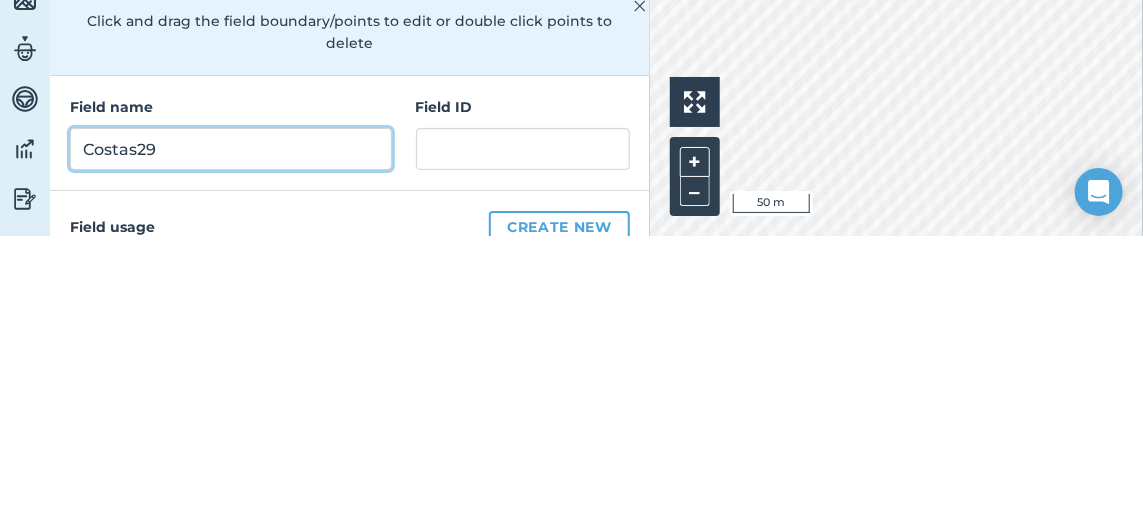 type on "Costas29" 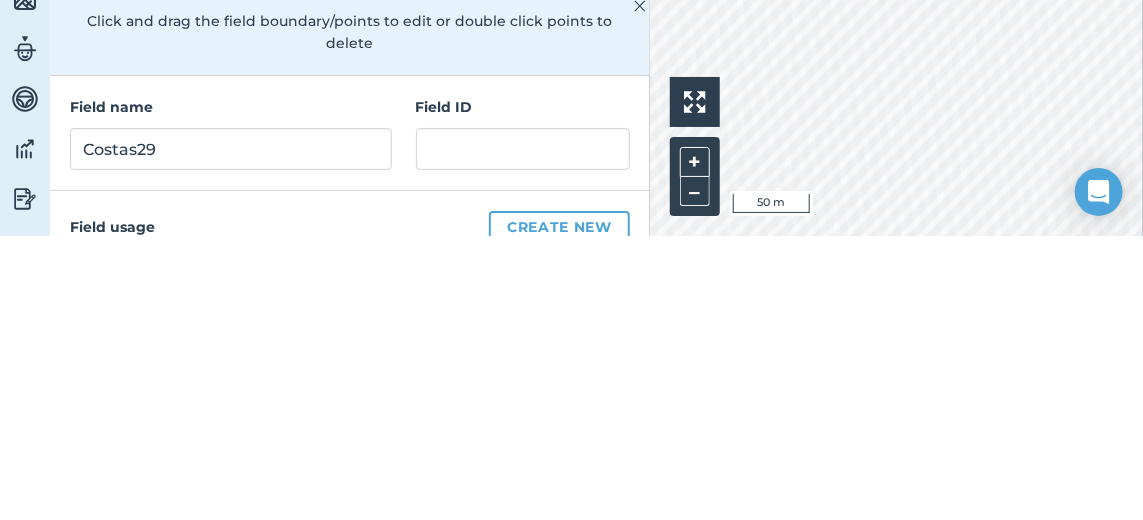 click on "Field usage   Create new" at bounding box center [350, 511] 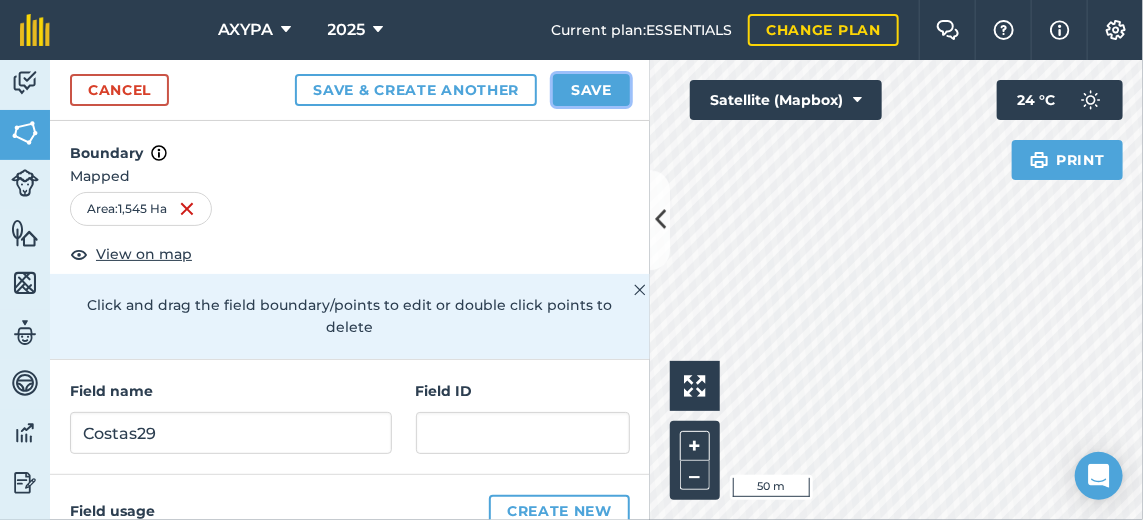 click on "Save" at bounding box center (591, 90) 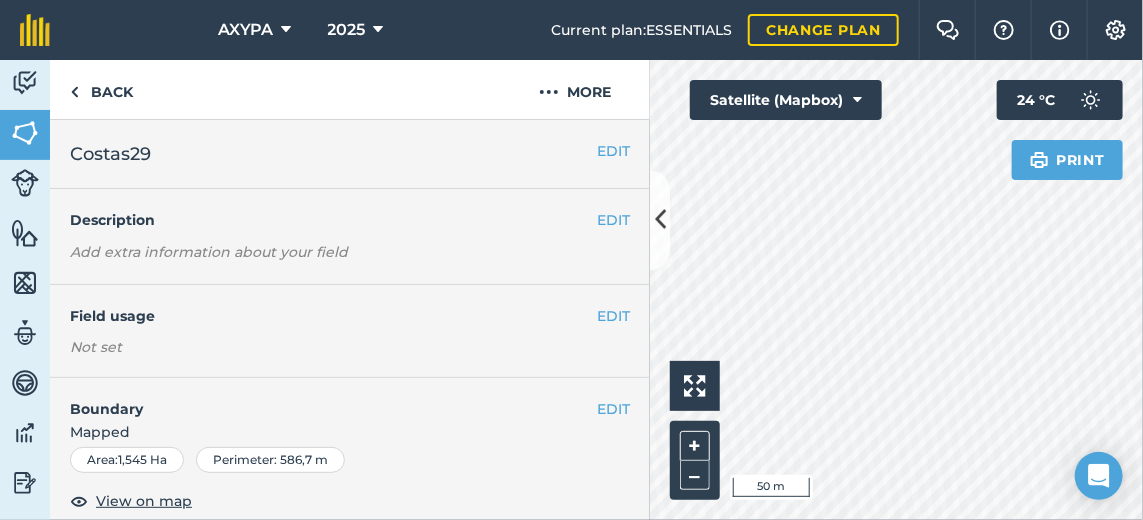 scroll, scrollTop: 0, scrollLeft: 0, axis: both 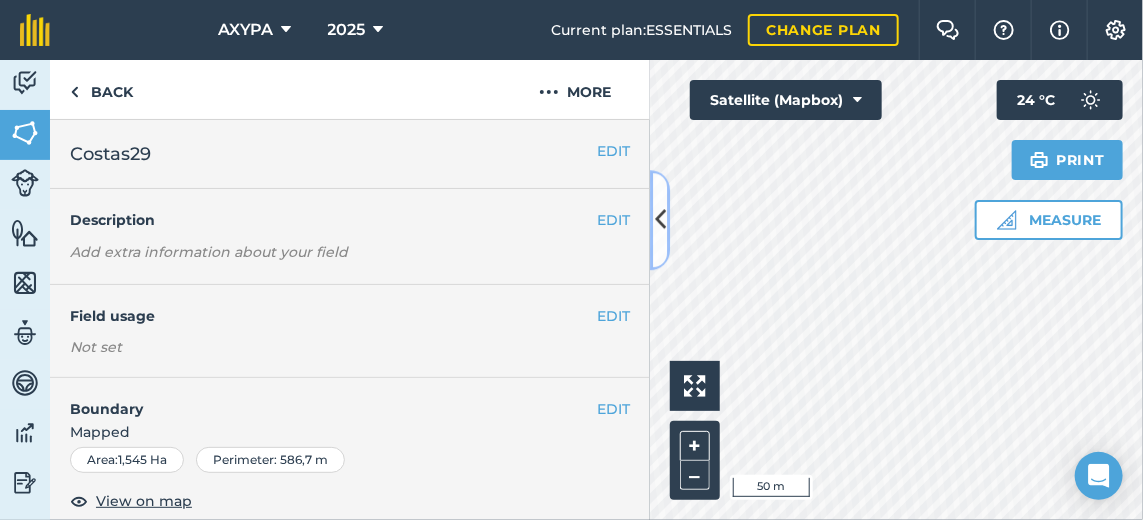 click at bounding box center (660, 220) 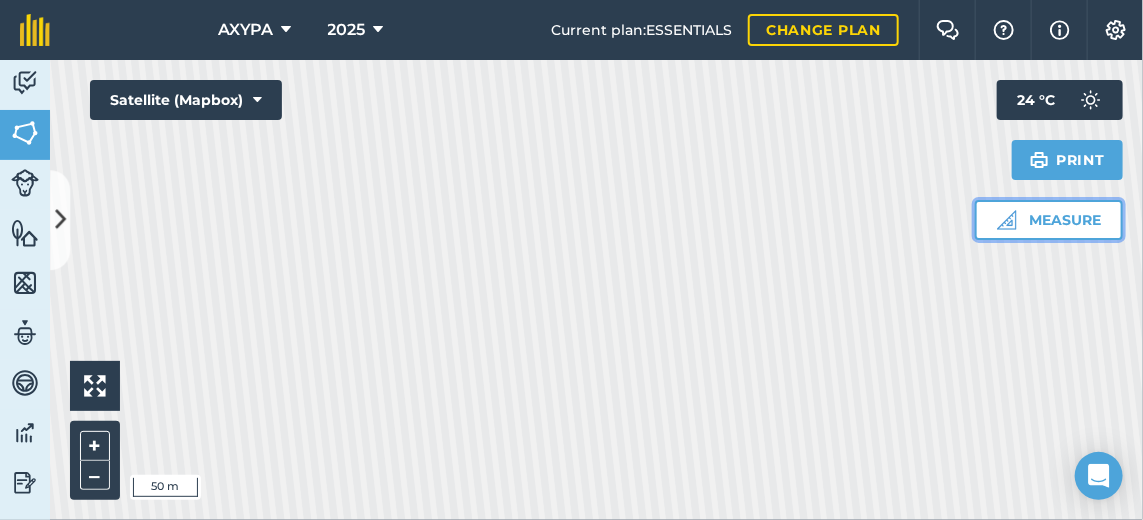 click on "Measure" at bounding box center [1049, 220] 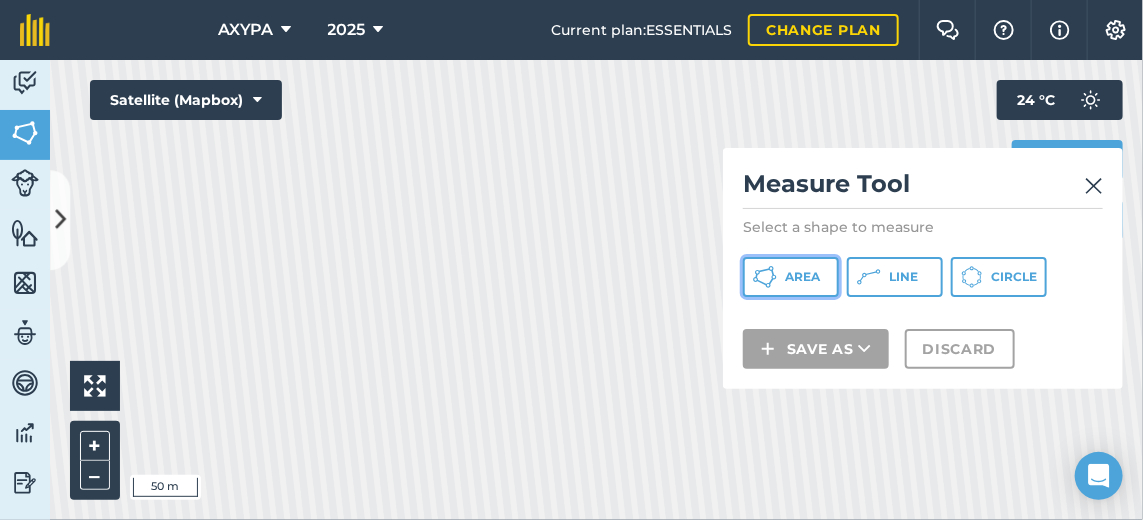 click on "Area" at bounding box center [802, 277] 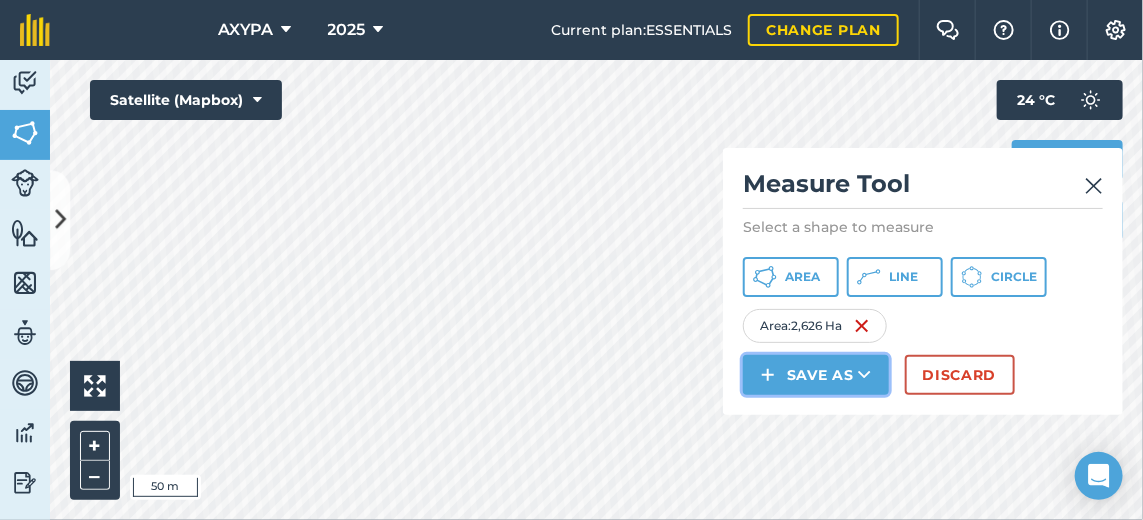 click on "Save as" at bounding box center (816, 375) 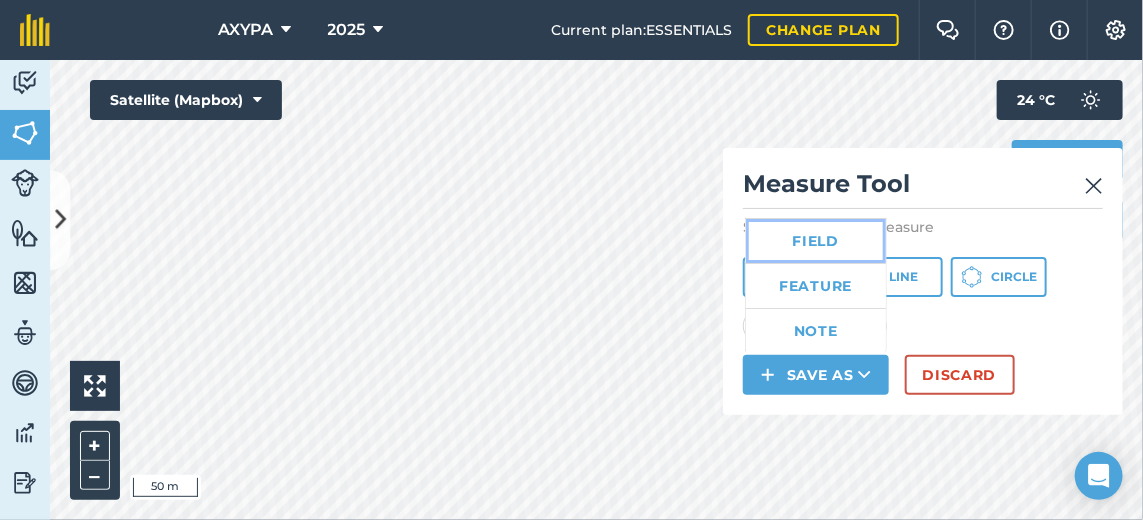 click on "Field" at bounding box center (816, 241) 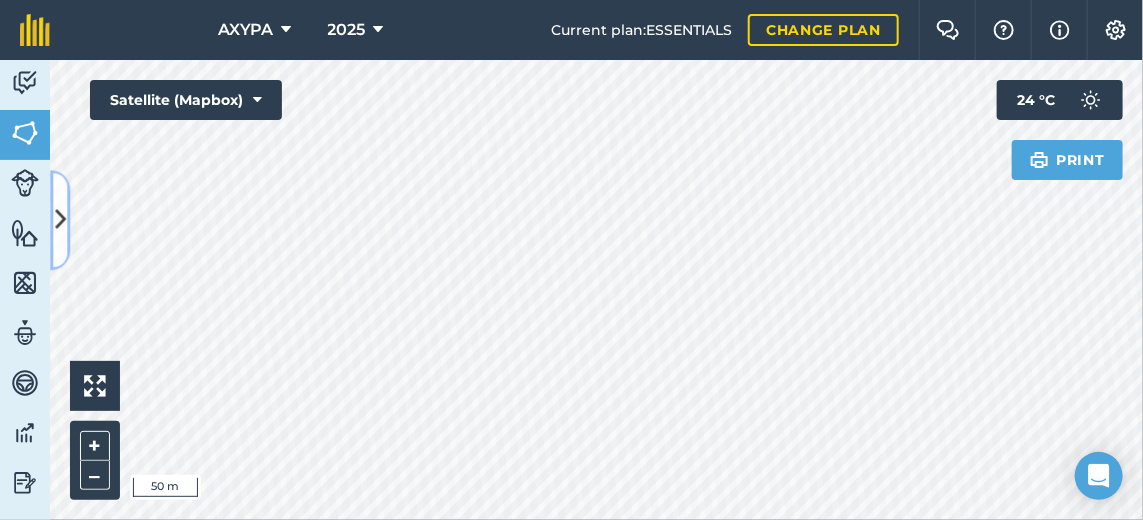click at bounding box center (60, 220) 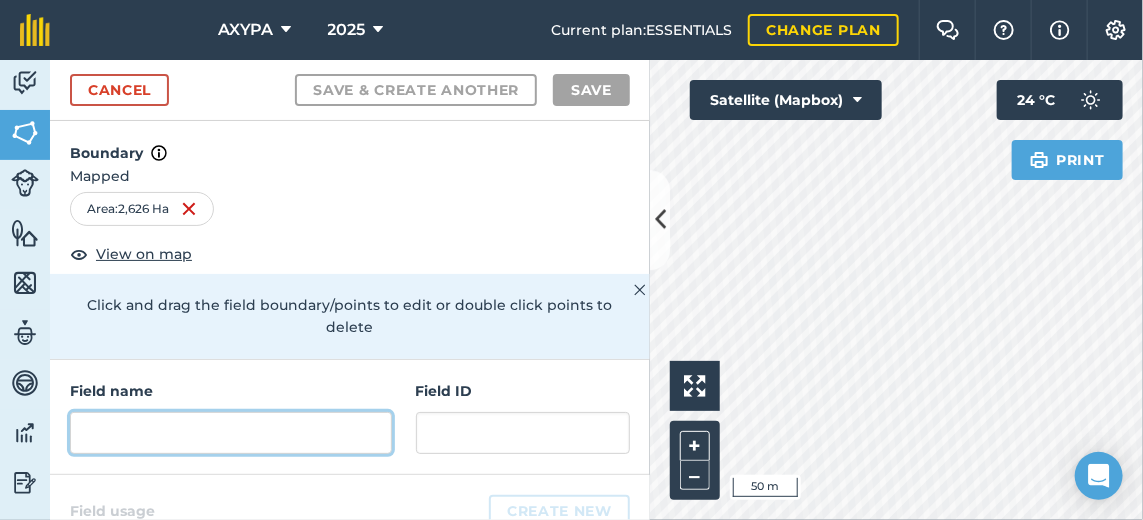 click at bounding box center (231, 433) 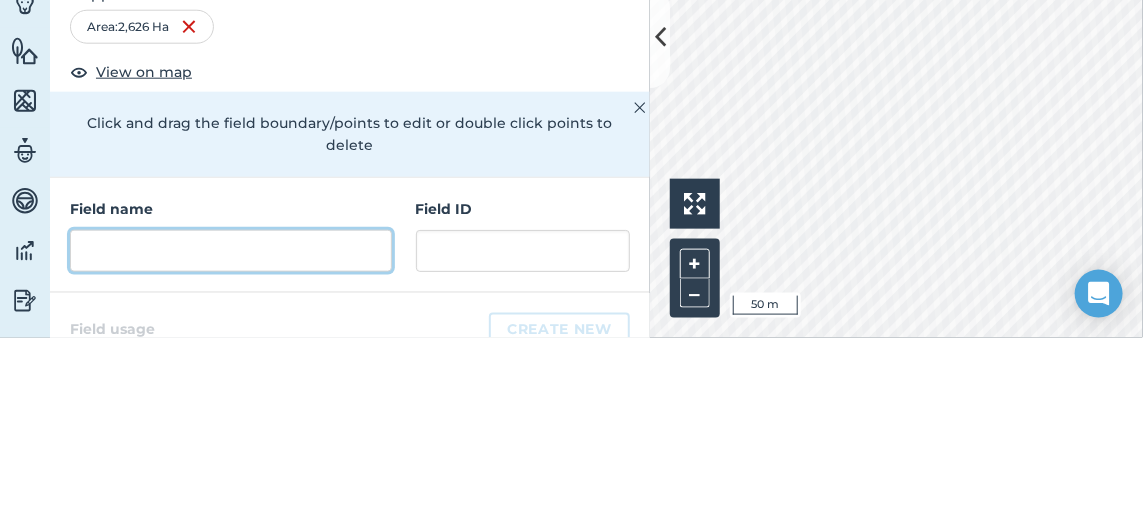 scroll, scrollTop: 5, scrollLeft: 0, axis: vertical 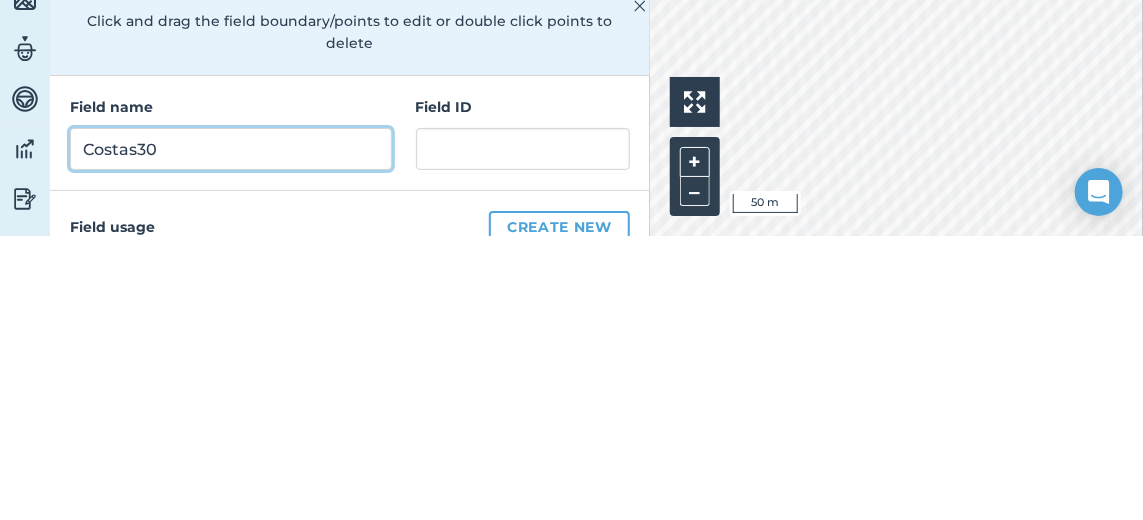 type on "Costas30" 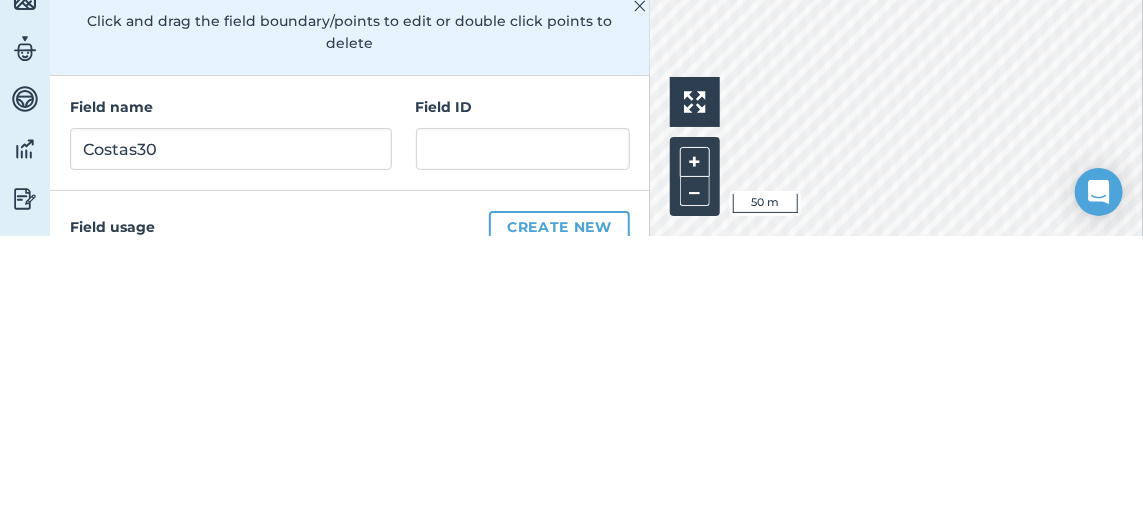 click on "Field ID" at bounding box center (523, 391) 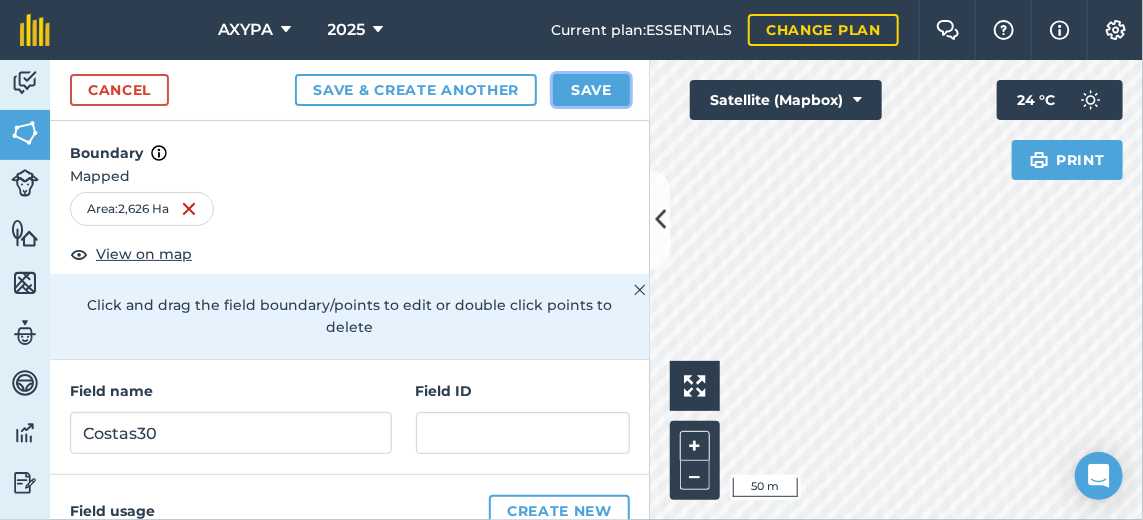 click on "Save" at bounding box center (591, 90) 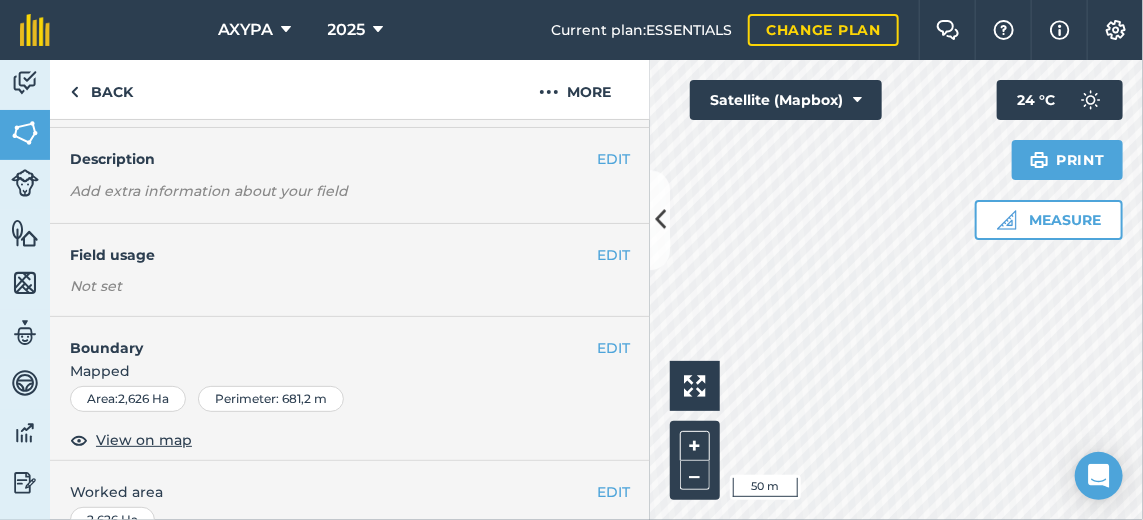 scroll, scrollTop: 111, scrollLeft: 0, axis: vertical 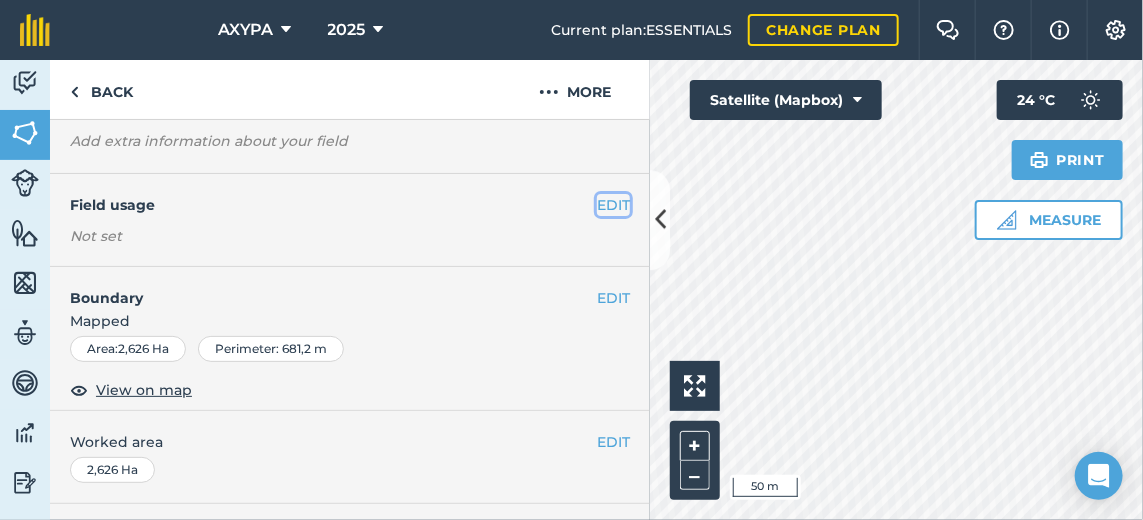 click on "EDIT" at bounding box center [613, 205] 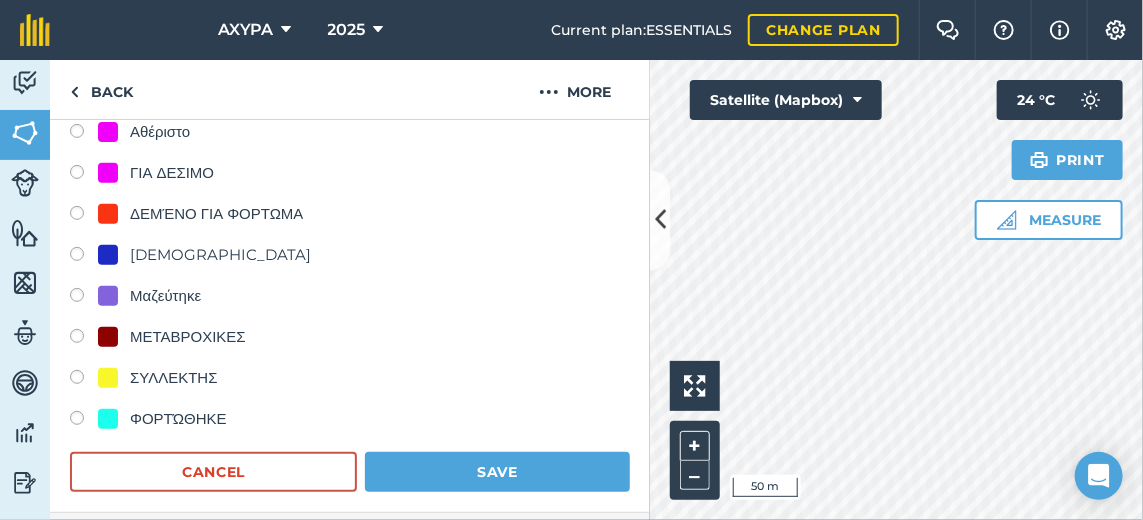 scroll, scrollTop: 310, scrollLeft: 0, axis: vertical 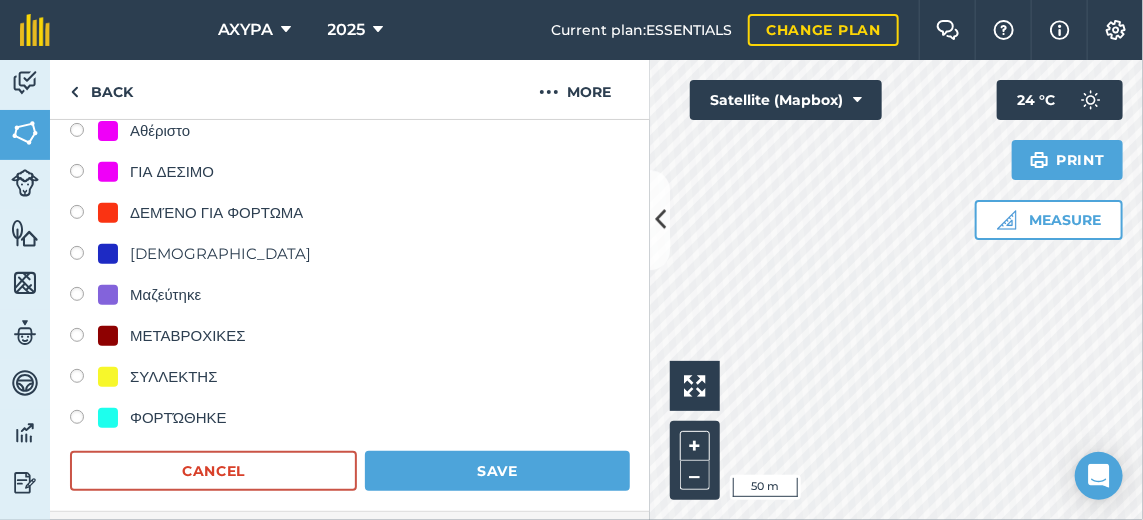 click at bounding box center [108, 336] 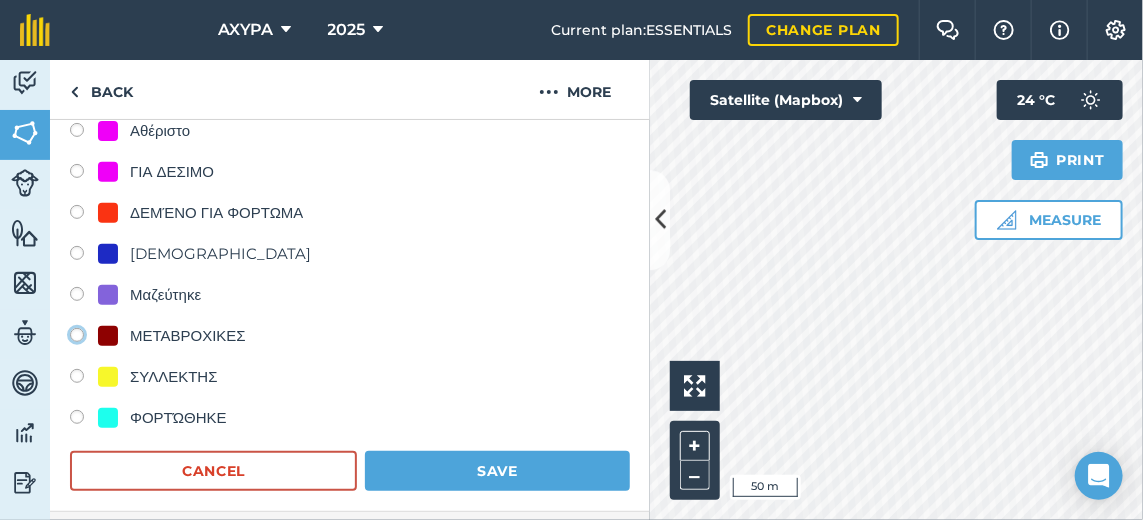 click on "ΜΕΤΑΒΡΟΧΙΚΕΣ" at bounding box center [-9923, 334] 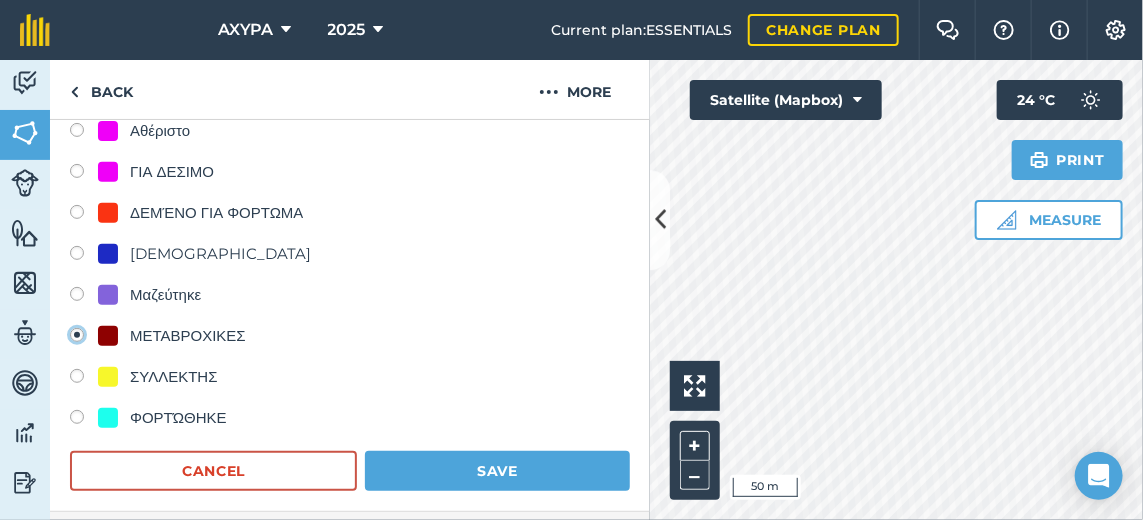 radio on "true" 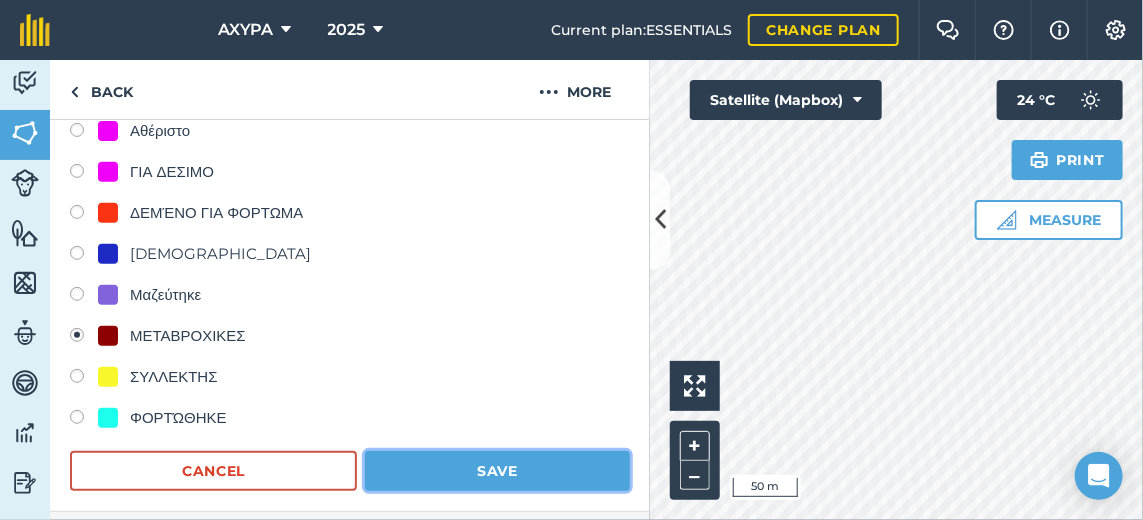 click on "Save" at bounding box center [497, 471] 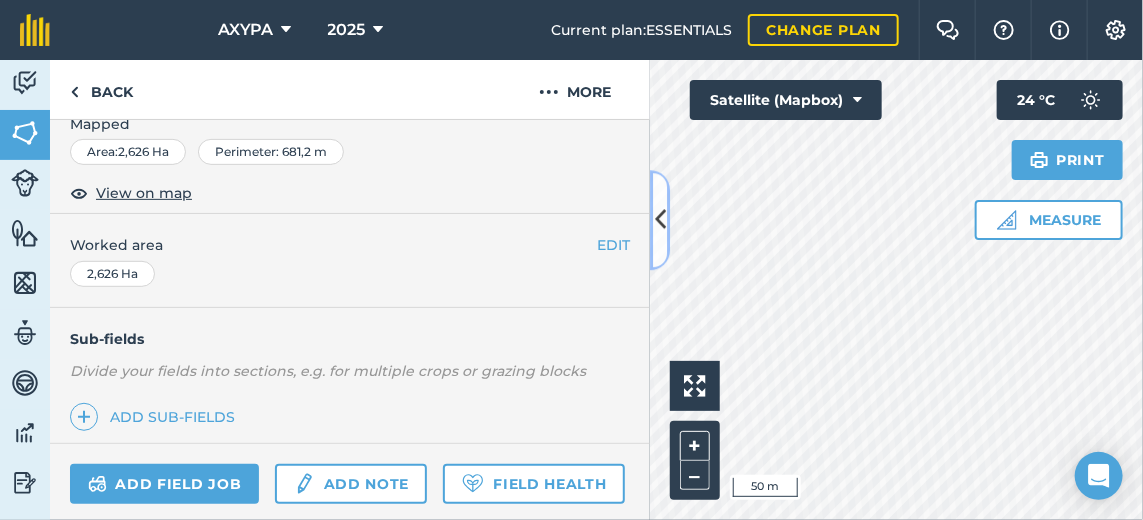 click at bounding box center (660, 220) 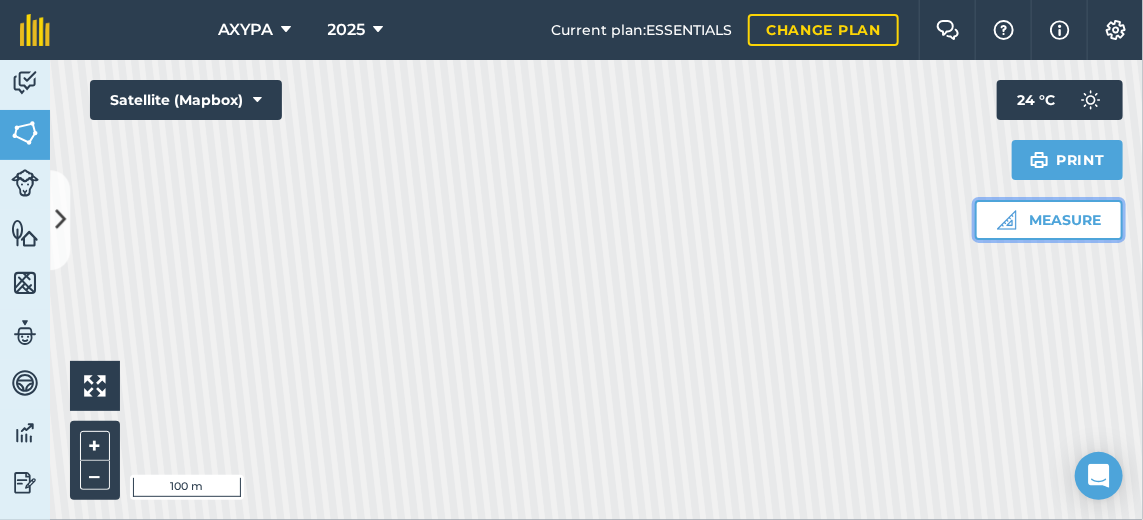 click on "Measure" at bounding box center (1049, 220) 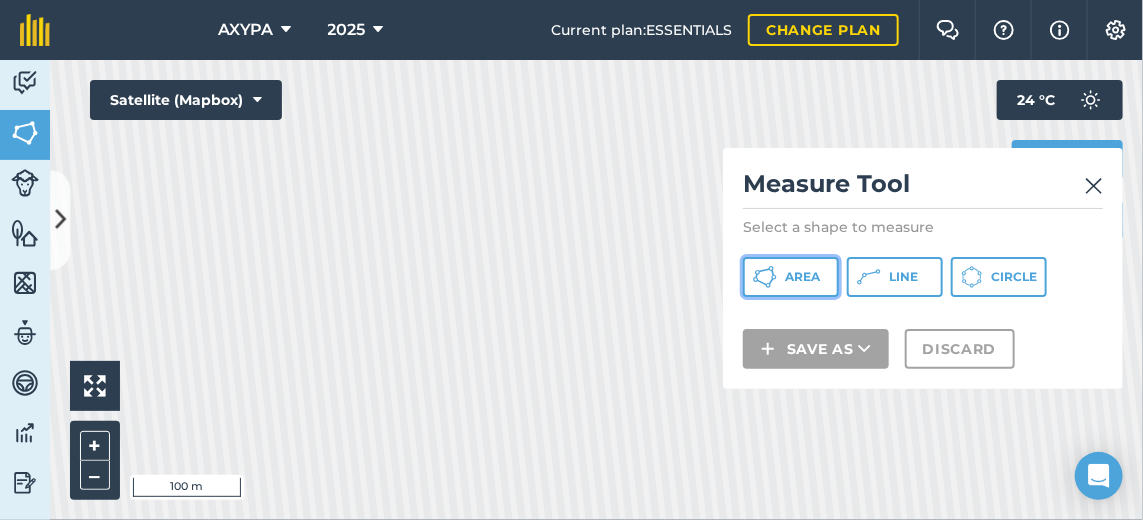 click on "Area" at bounding box center (791, 277) 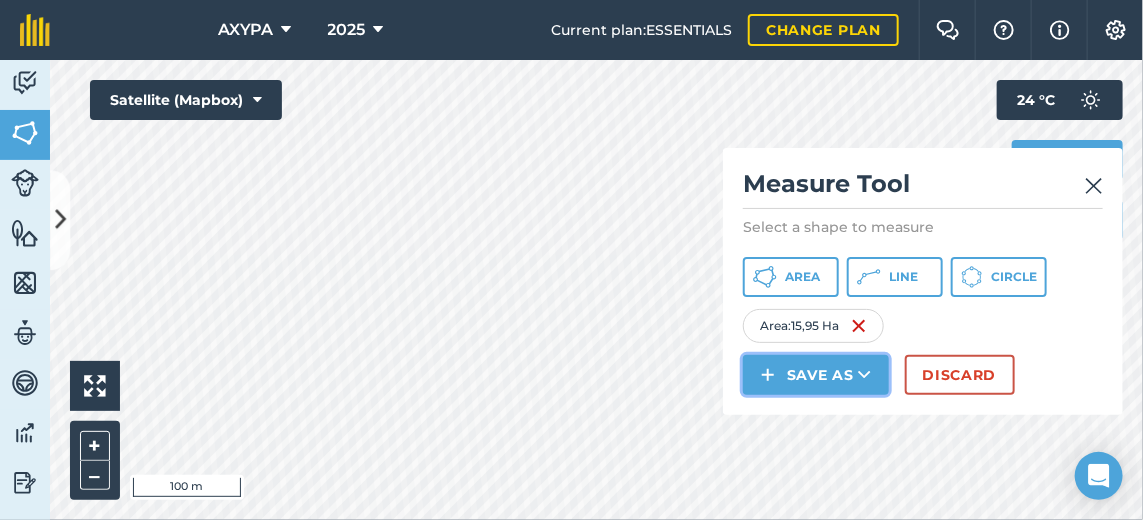 click on "Save as" at bounding box center (816, 375) 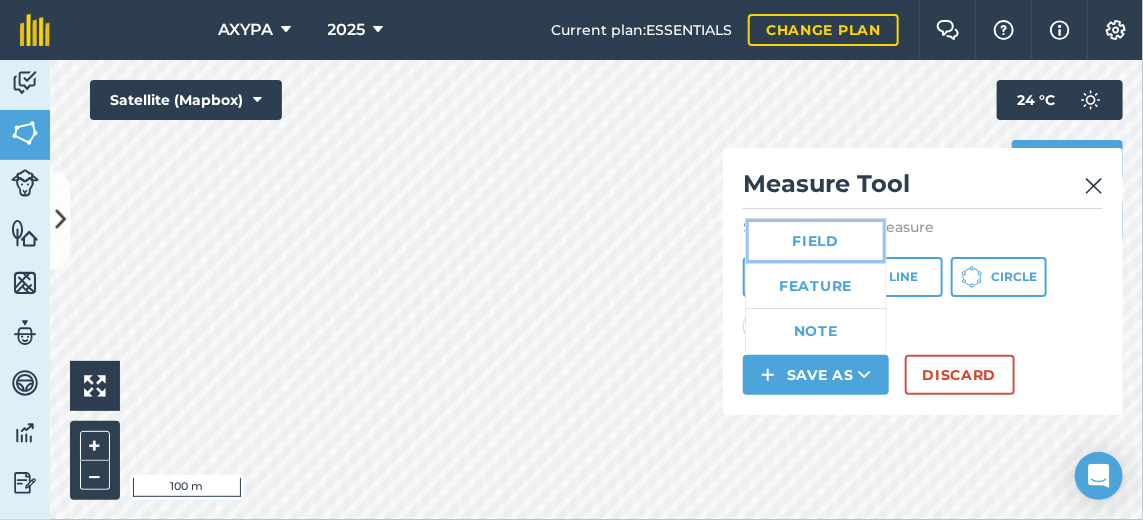 click on "Field" at bounding box center [816, 241] 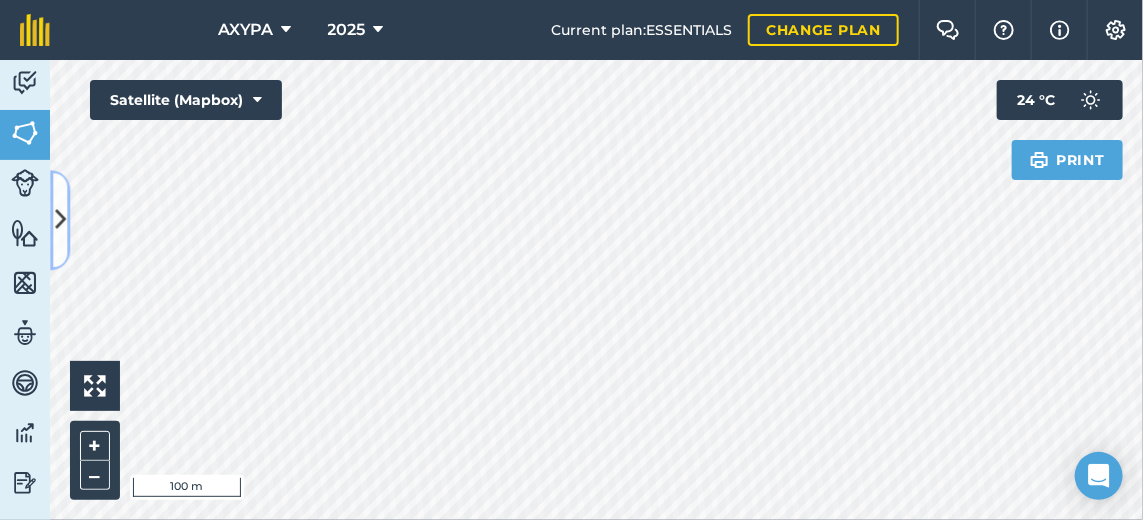 click at bounding box center [60, 220] 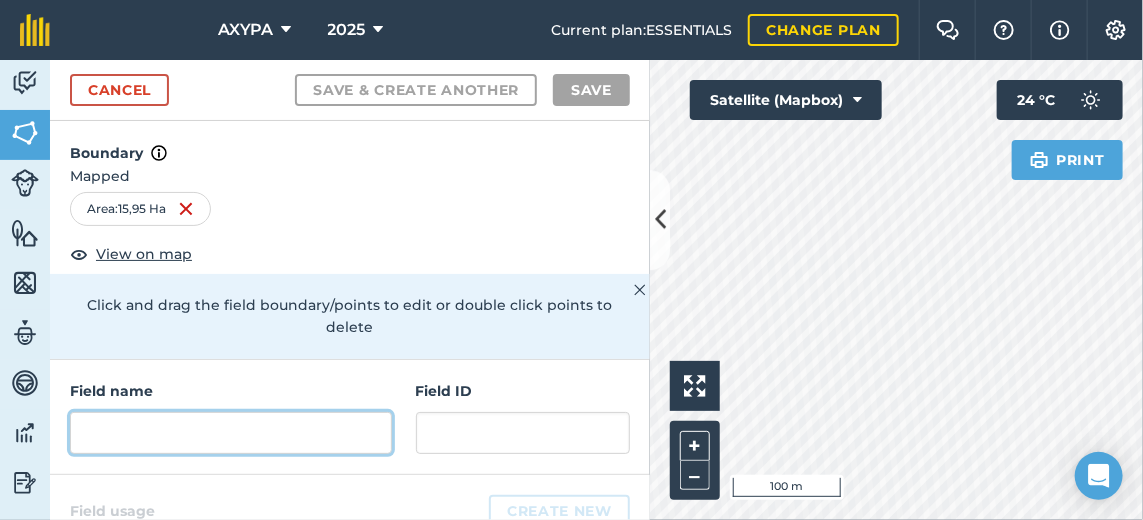 click at bounding box center (231, 433) 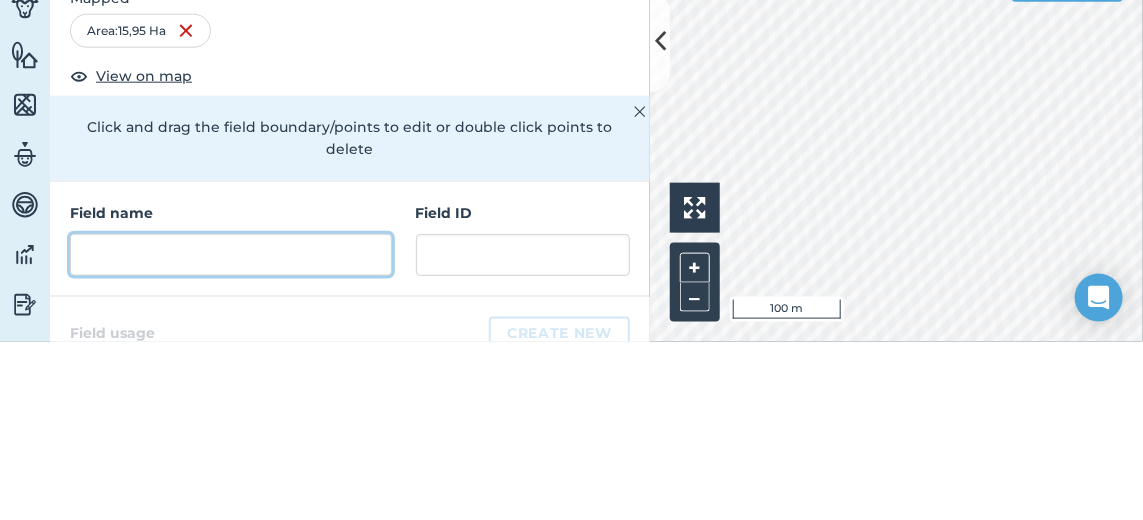 scroll, scrollTop: 5, scrollLeft: 0, axis: vertical 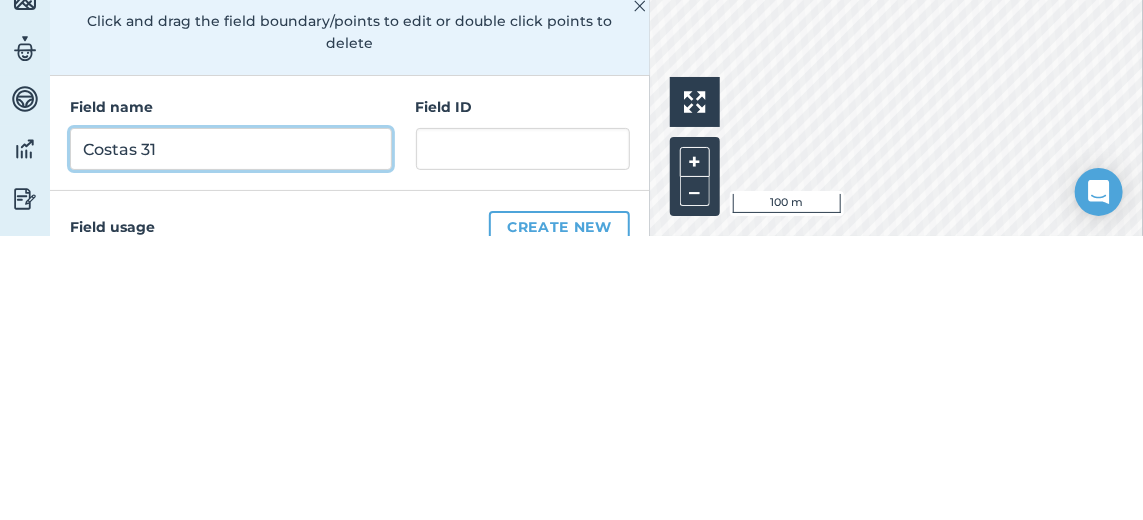 type on "Costas 31" 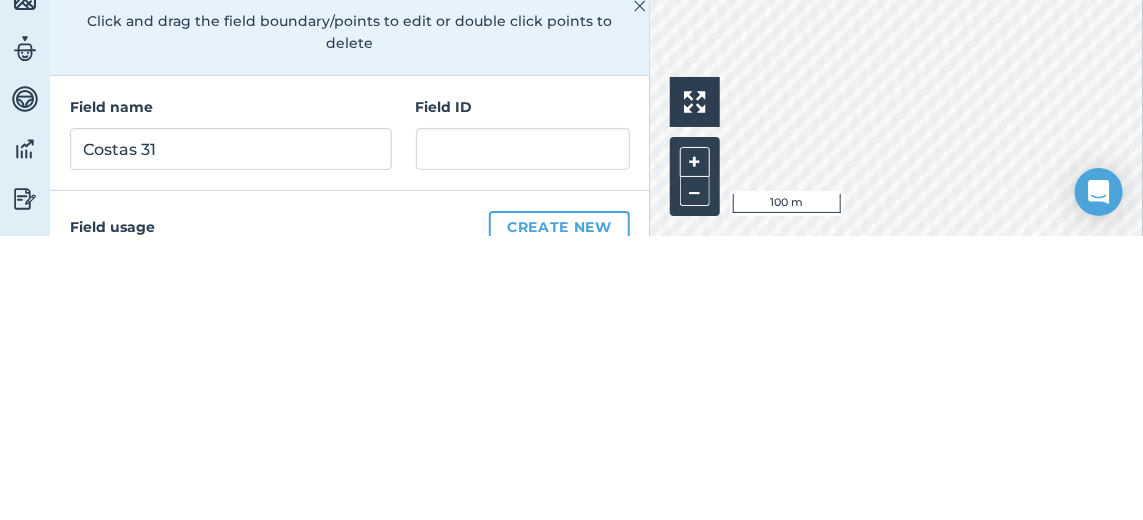 click on "Field usage   Create new" at bounding box center (350, 511) 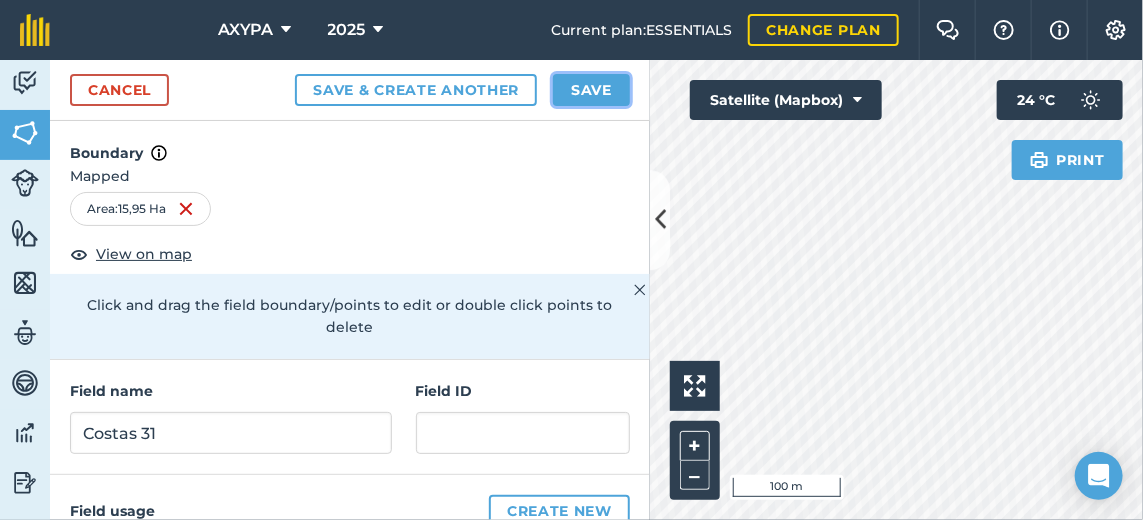 click on "Save" at bounding box center [591, 90] 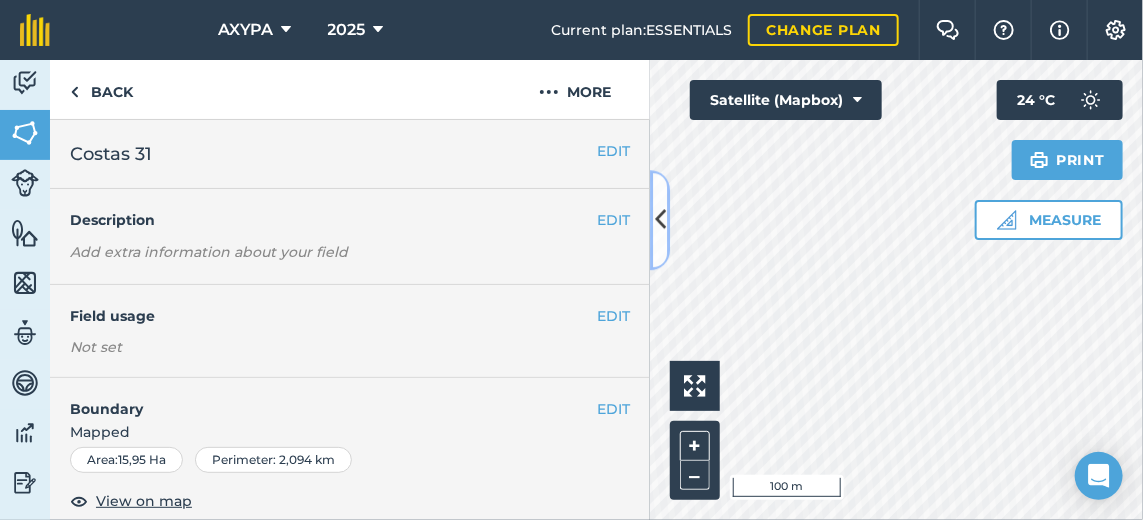 click at bounding box center [660, 220] 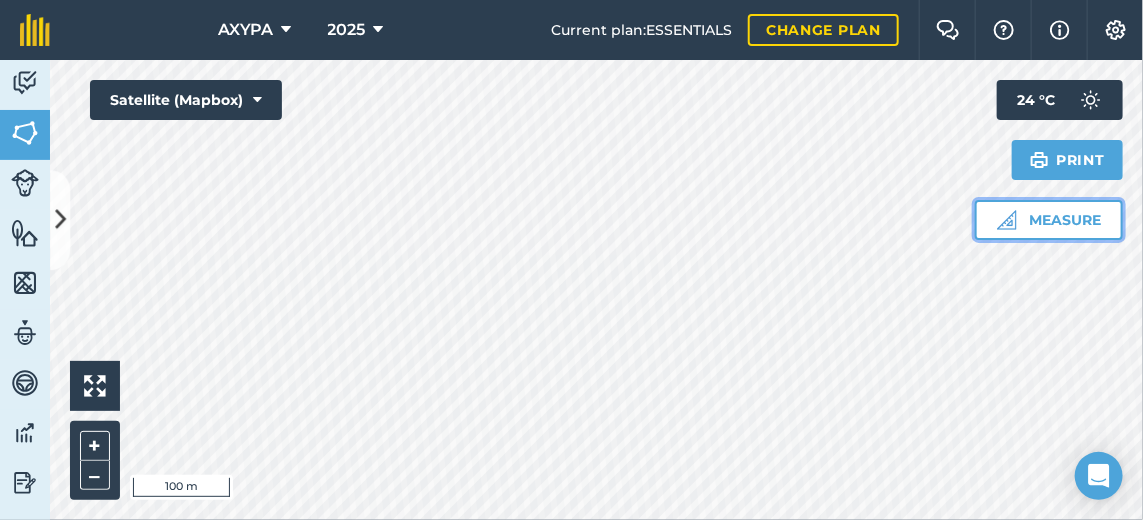 click on "Measure" at bounding box center [1049, 220] 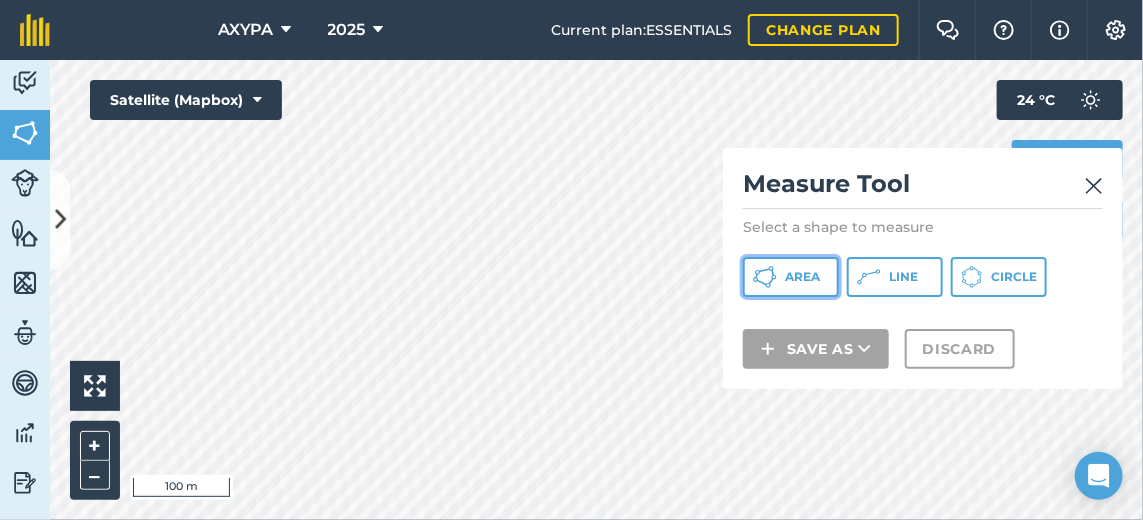 click 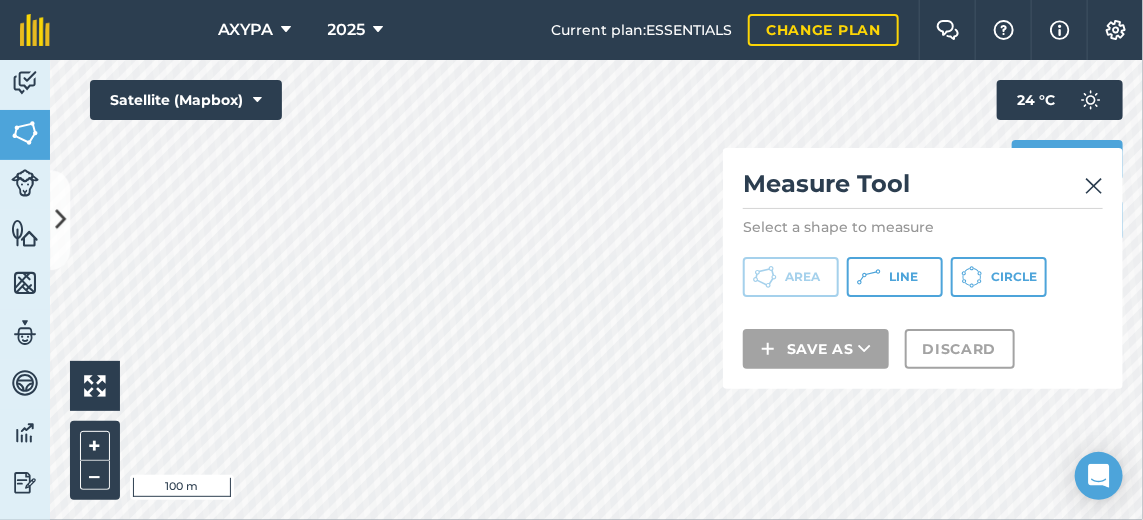 click at bounding box center [1094, 186] 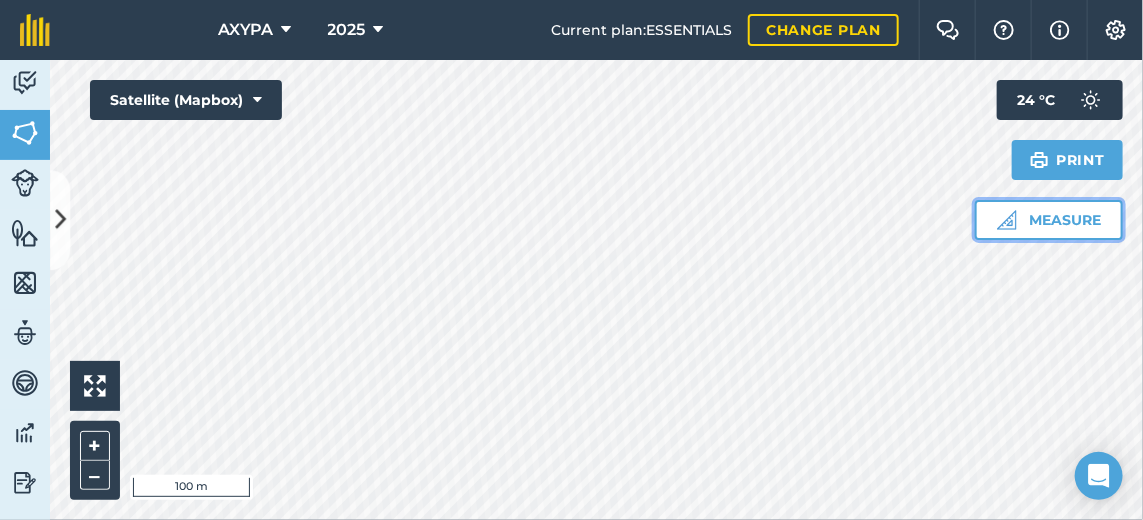 click on "Measure" at bounding box center [1049, 220] 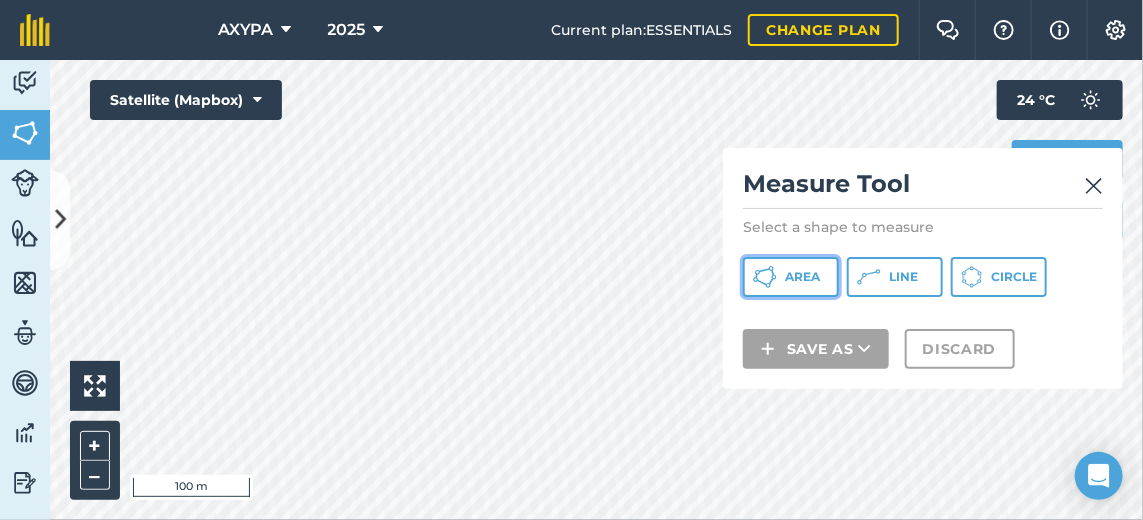 click on "Area" at bounding box center (791, 277) 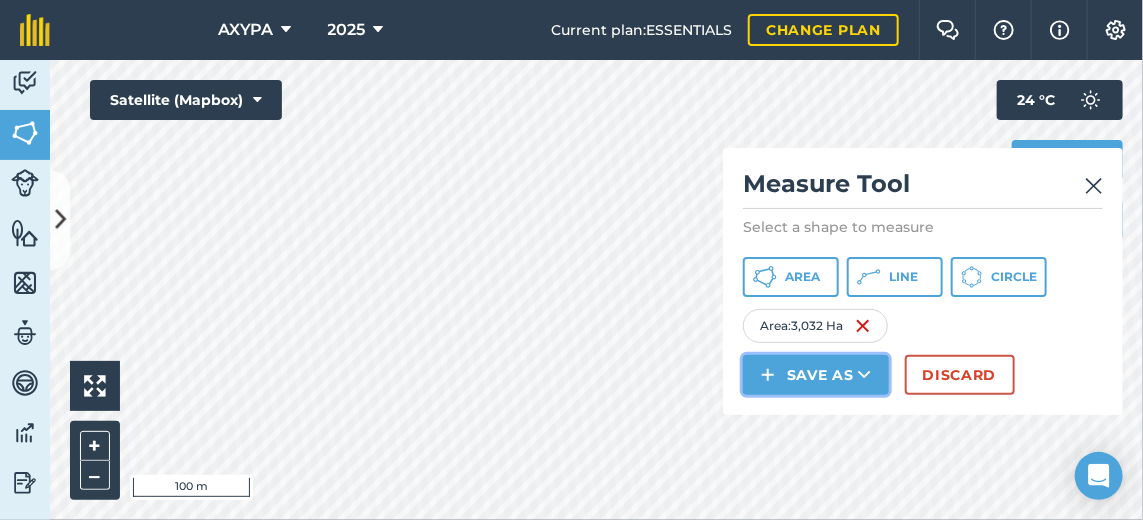 click on "Save as" at bounding box center [816, 375] 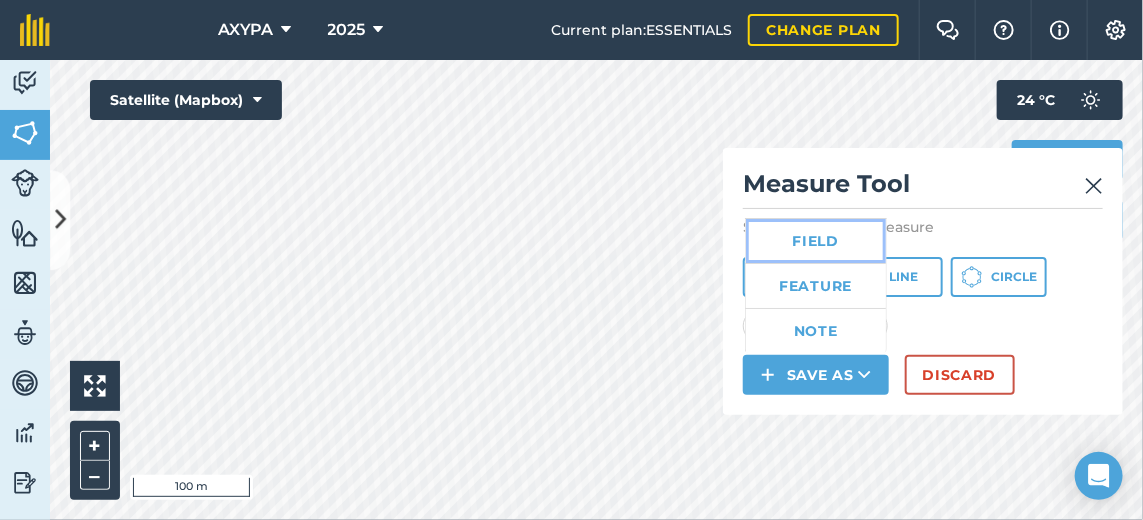 click on "Field" at bounding box center [816, 241] 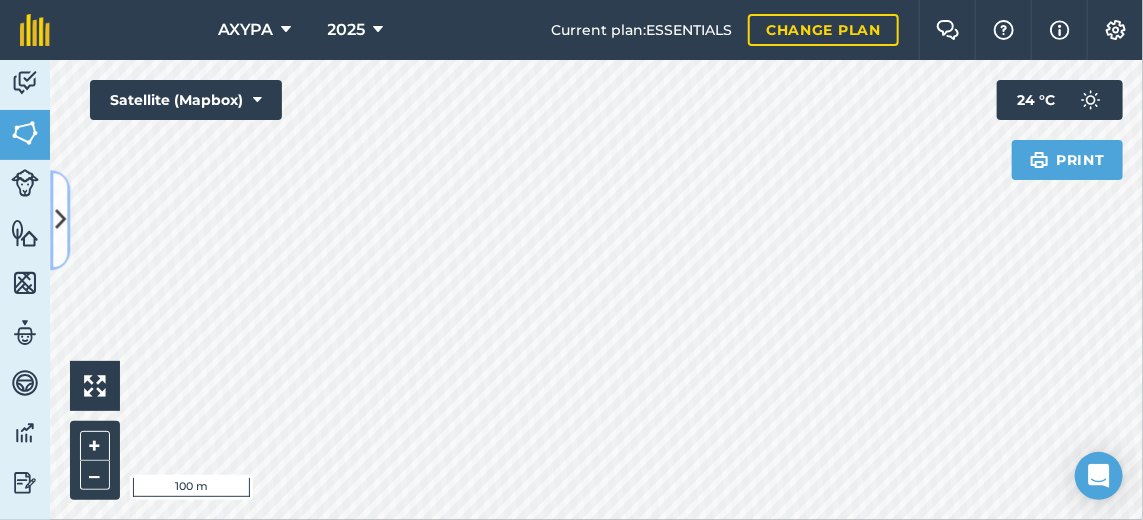 click at bounding box center (60, 220) 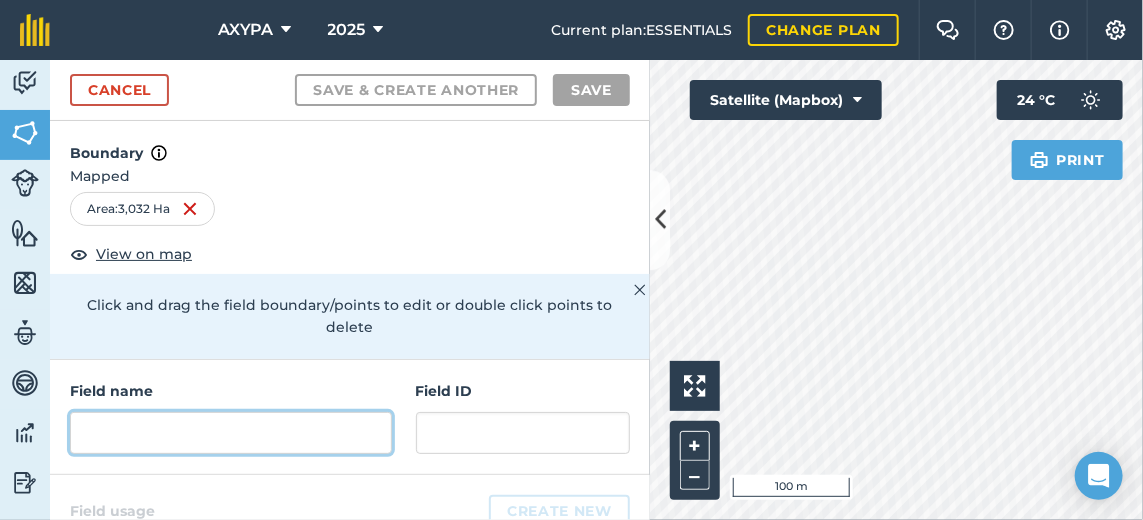 click at bounding box center [231, 433] 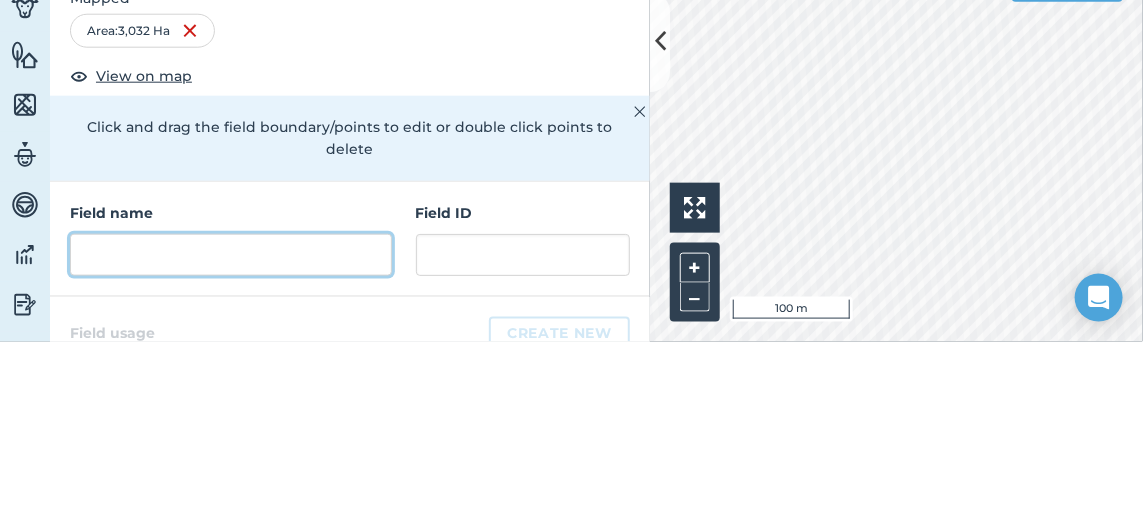 scroll, scrollTop: 5, scrollLeft: 0, axis: vertical 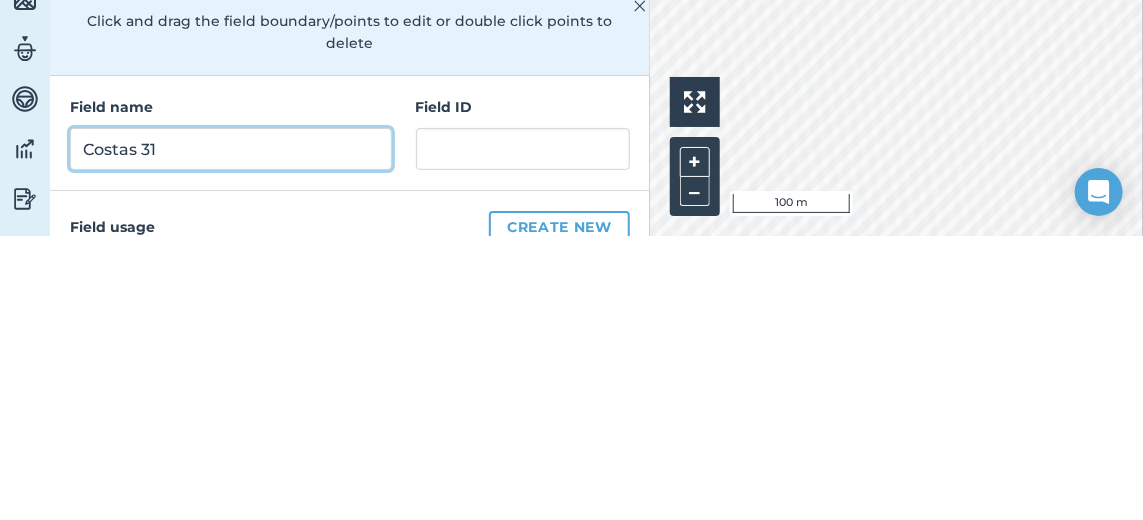 type on "Costas 31" 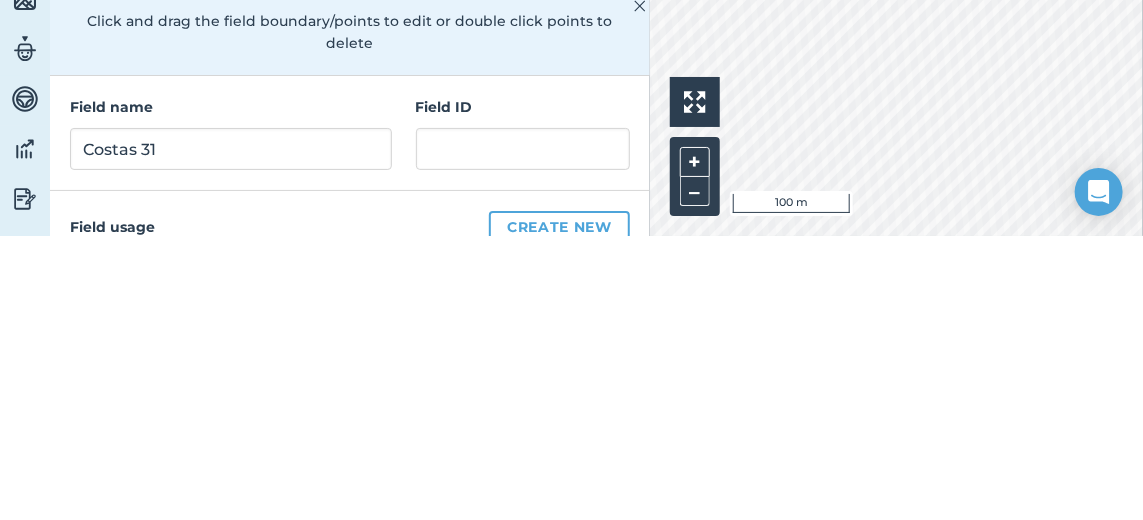 click on "Field usage   Create new" at bounding box center (350, 511) 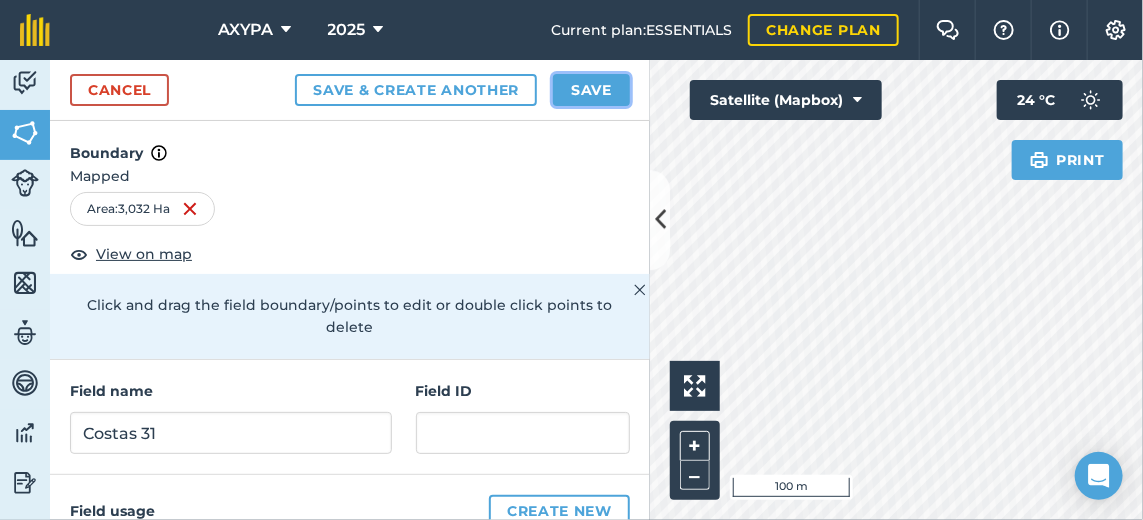 click on "Save" at bounding box center [591, 90] 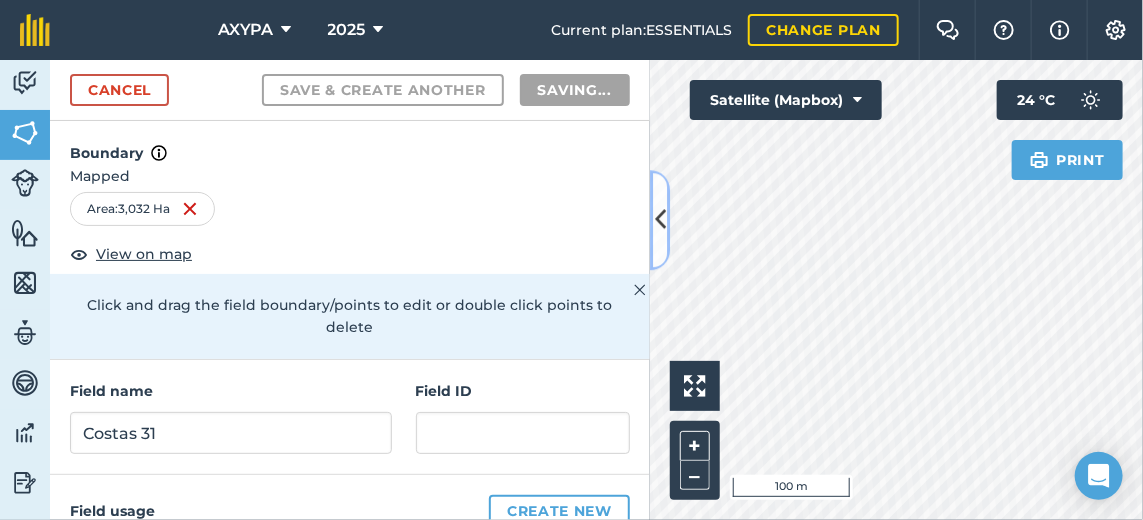click at bounding box center [660, 220] 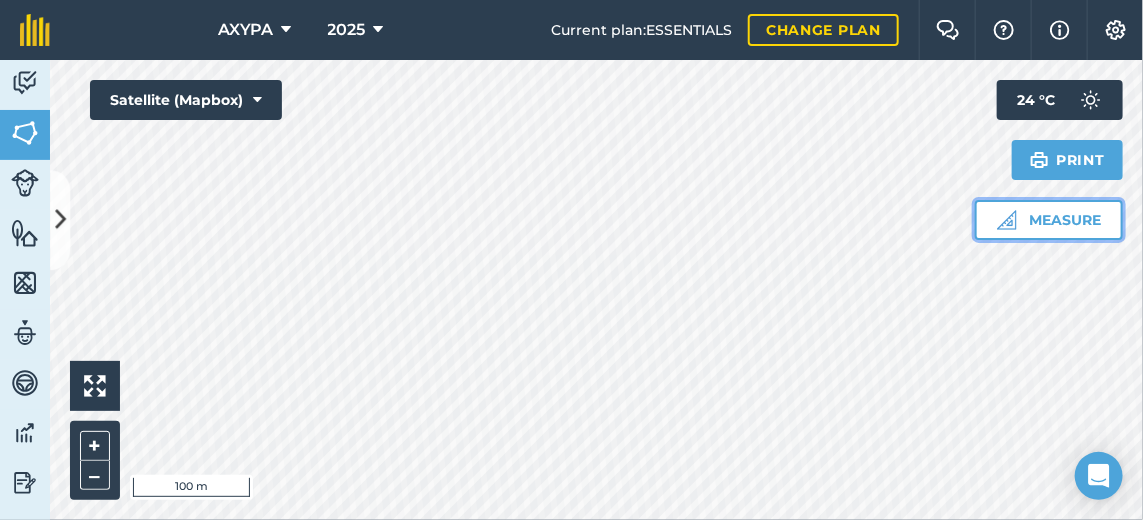 click on "Measure" at bounding box center [1049, 220] 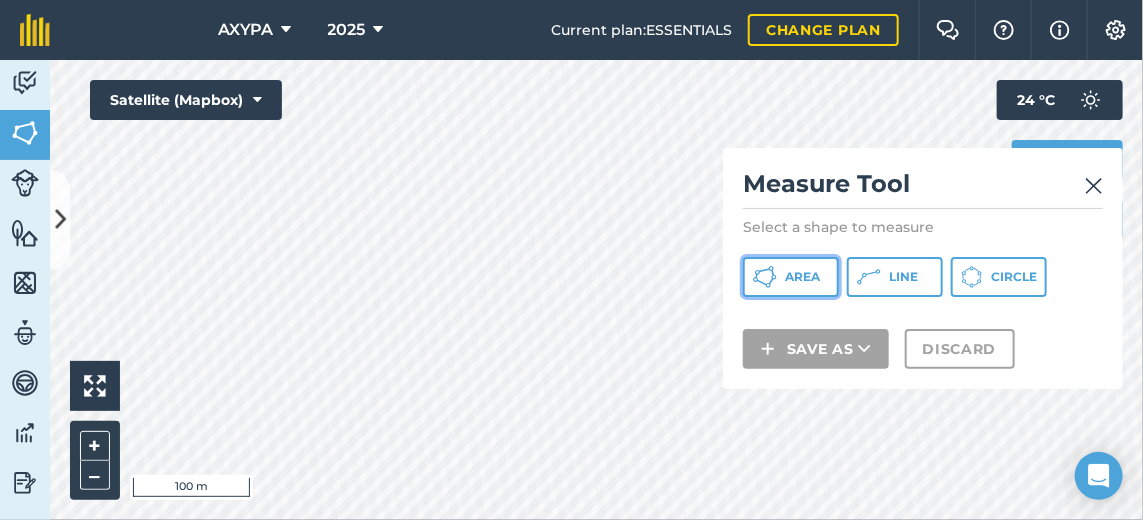 click 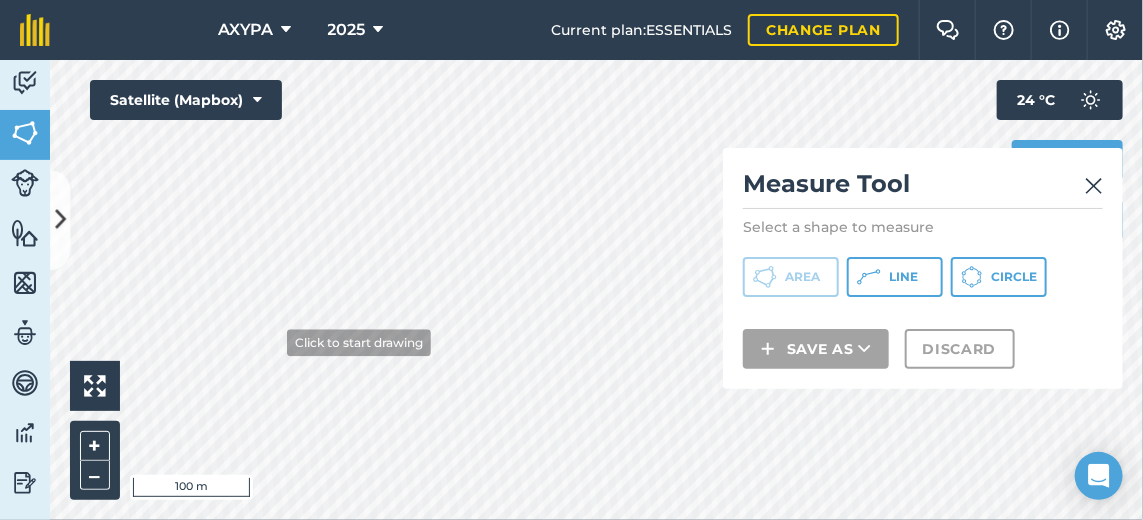 scroll, scrollTop: 0, scrollLeft: 0, axis: both 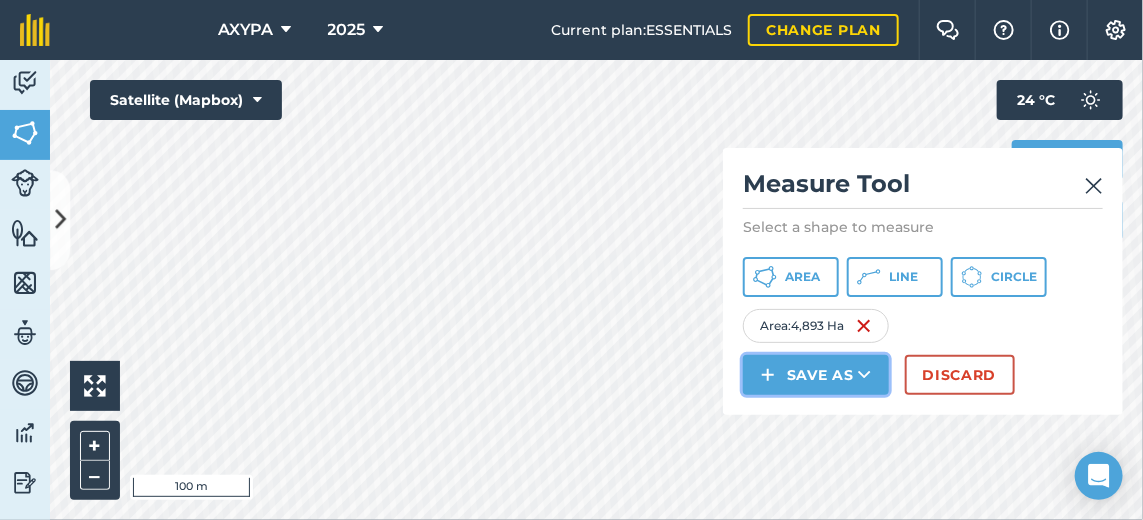 click on "Save as" at bounding box center [816, 375] 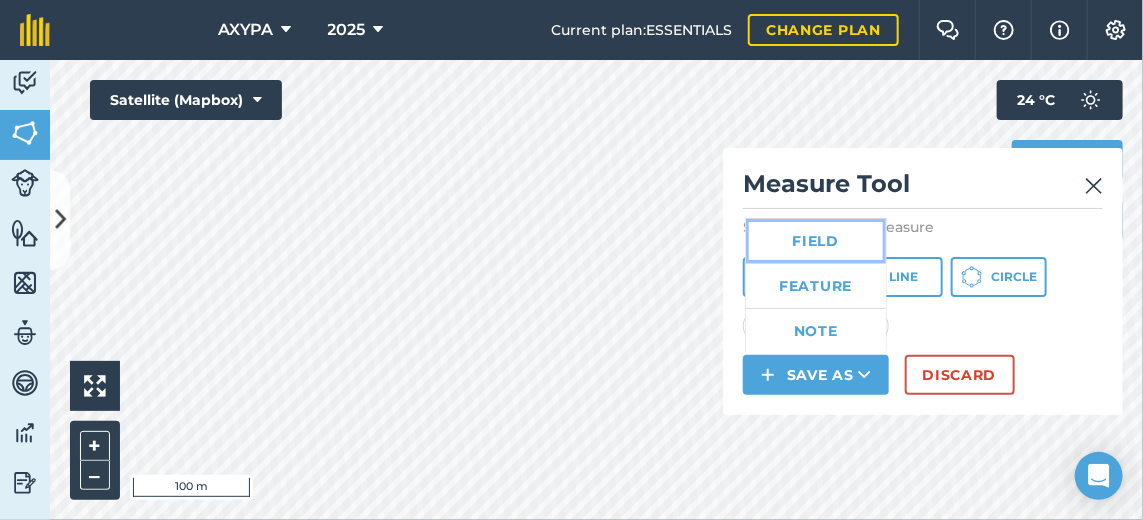 click on "Field" at bounding box center [816, 241] 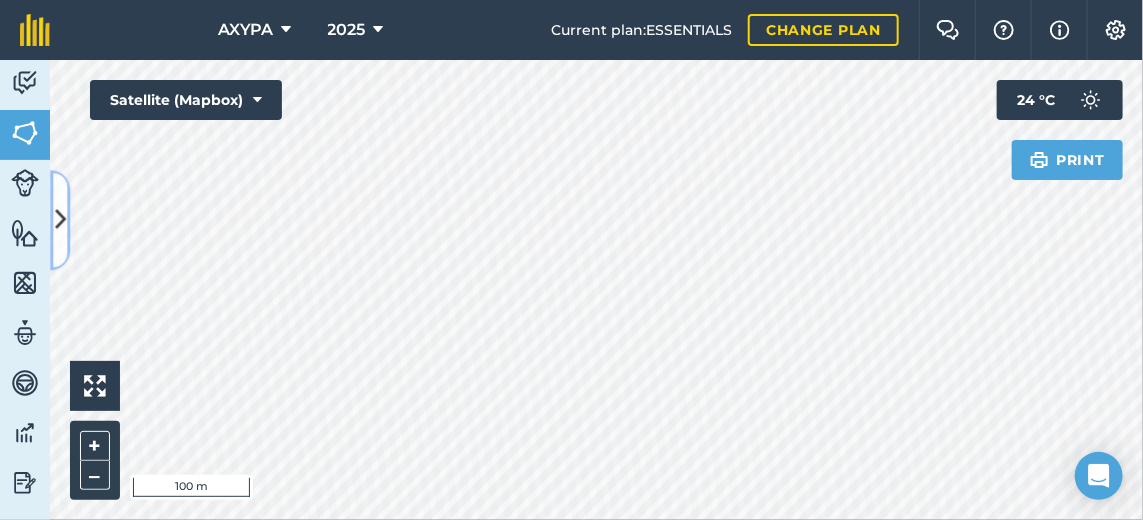 click at bounding box center [60, 220] 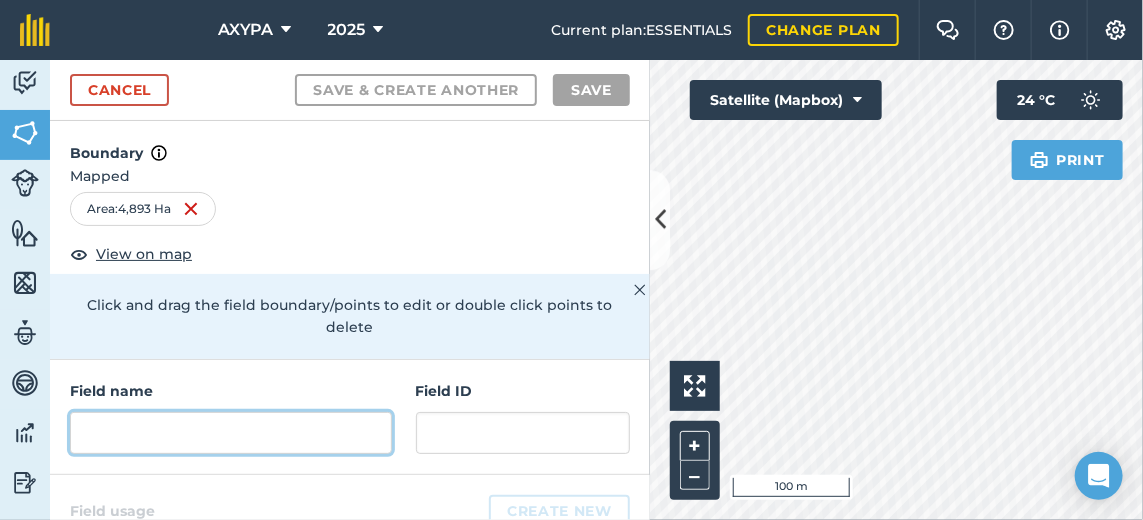 click at bounding box center (231, 433) 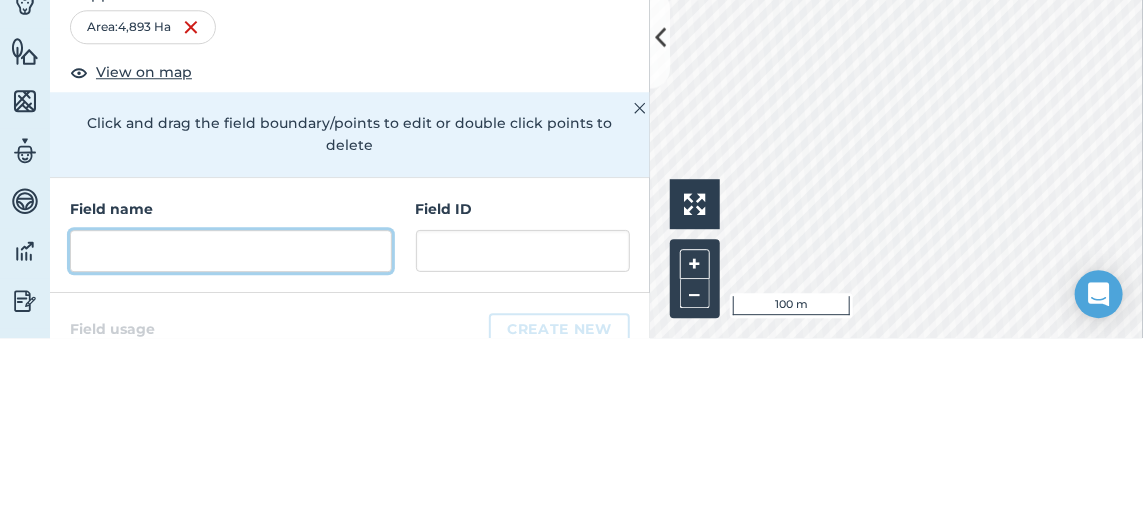 scroll, scrollTop: 5, scrollLeft: 0, axis: vertical 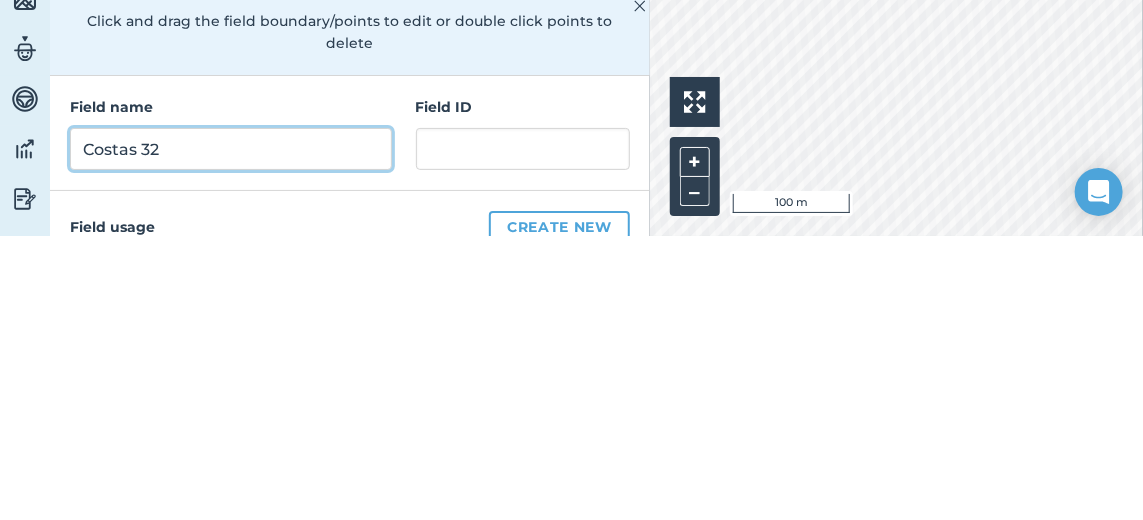 type on "Costas 32" 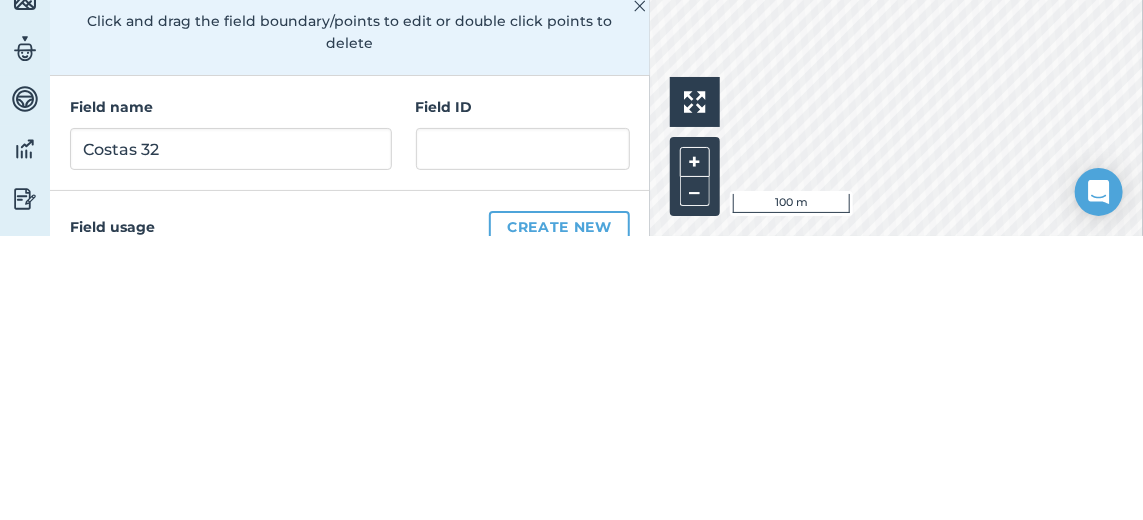 click on "Field name [PERSON_NAME] 32 Field ID" at bounding box center [350, 417] 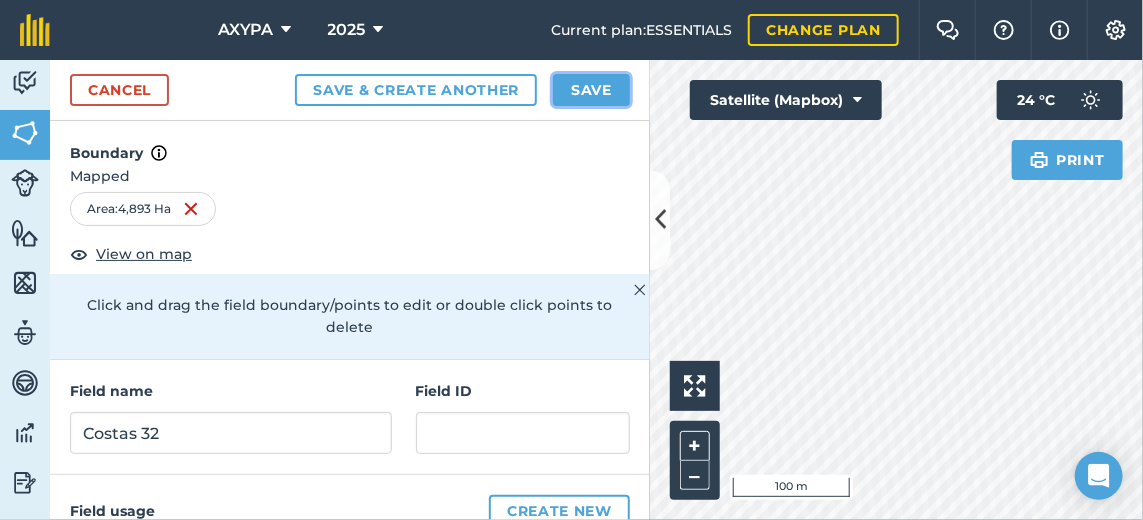 click on "Save" at bounding box center (591, 90) 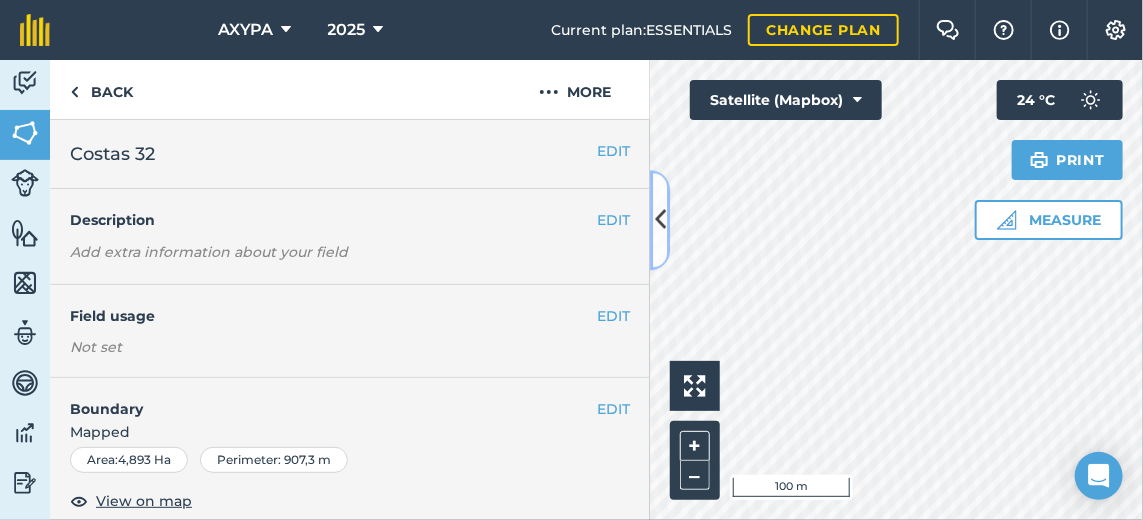 click at bounding box center (660, 220) 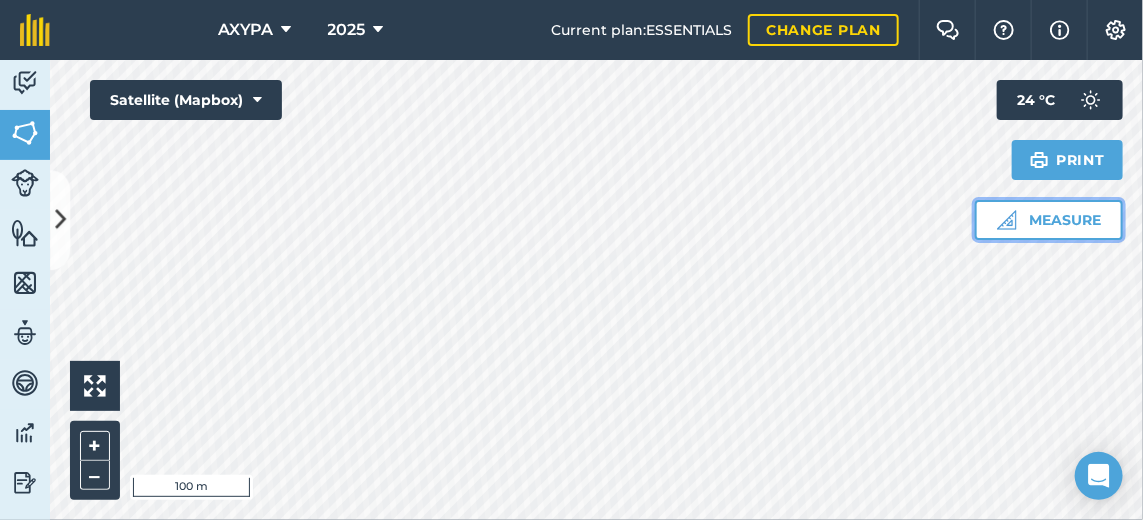 click on "Measure" at bounding box center (1049, 220) 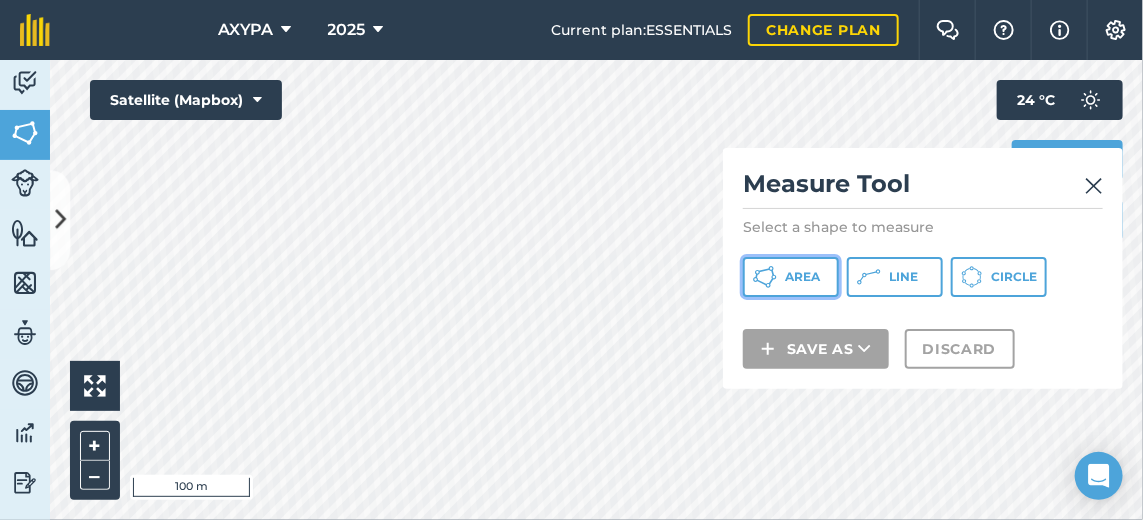 click on "Area" at bounding box center (791, 277) 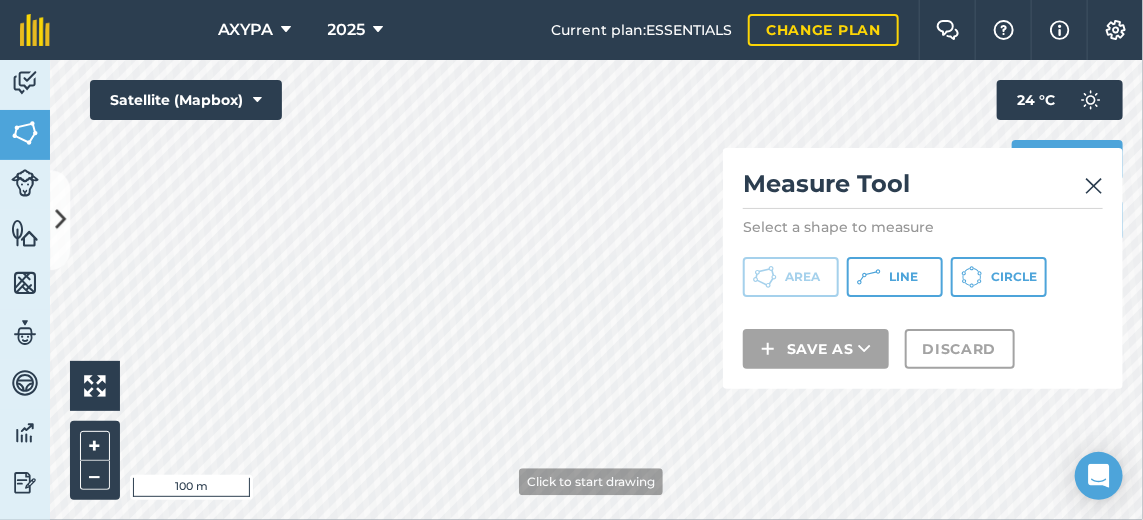scroll, scrollTop: 0, scrollLeft: 0, axis: both 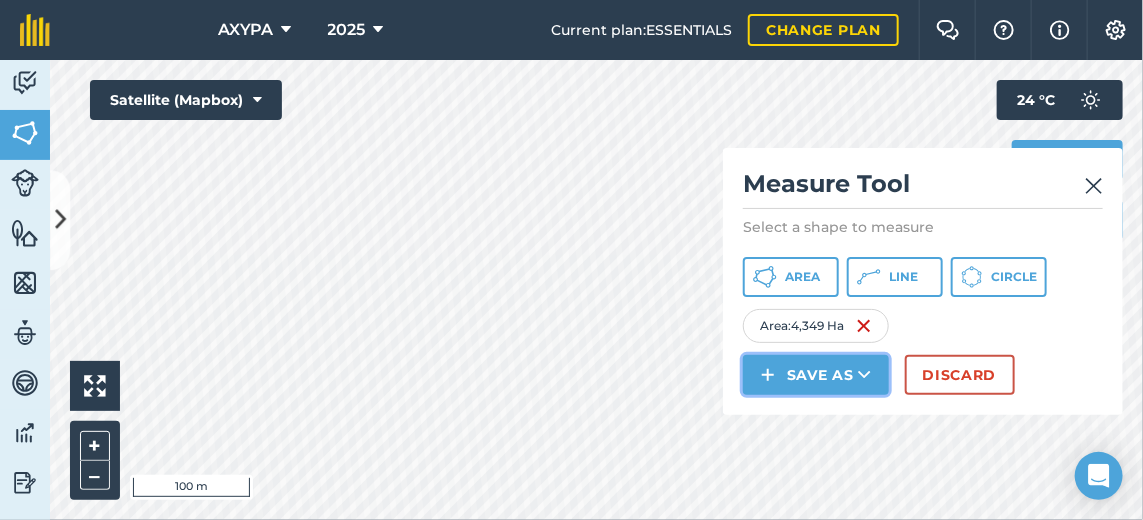 click on "Save as" at bounding box center (816, 375) 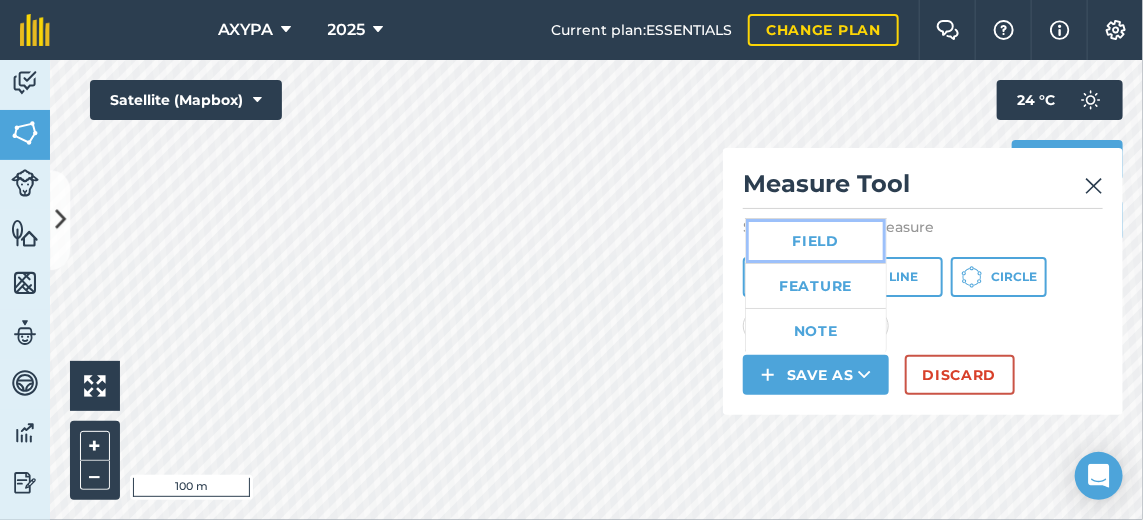 click on "Field" at bounding box center (816, 241) 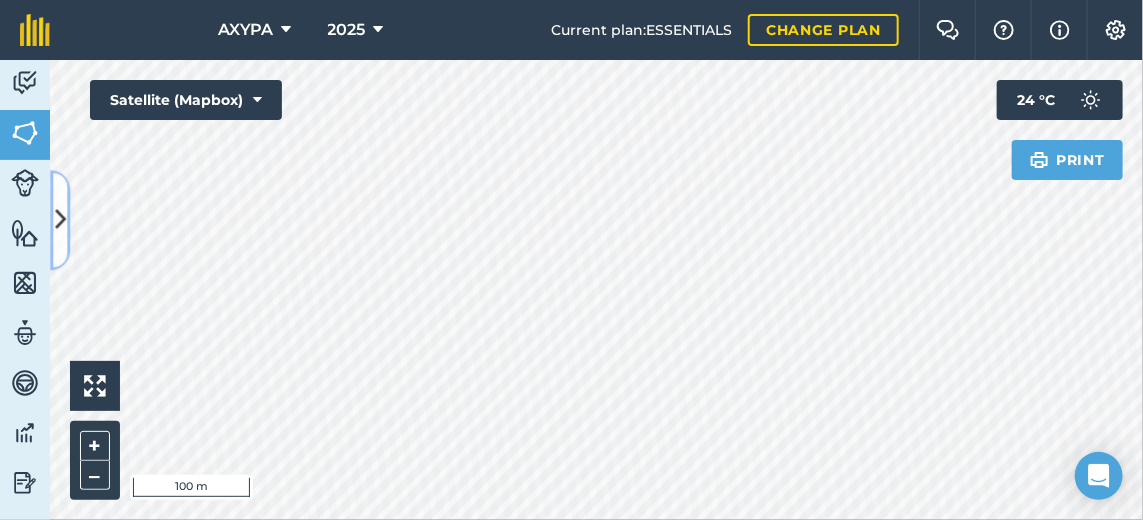 click at bounding box center [60, 220] 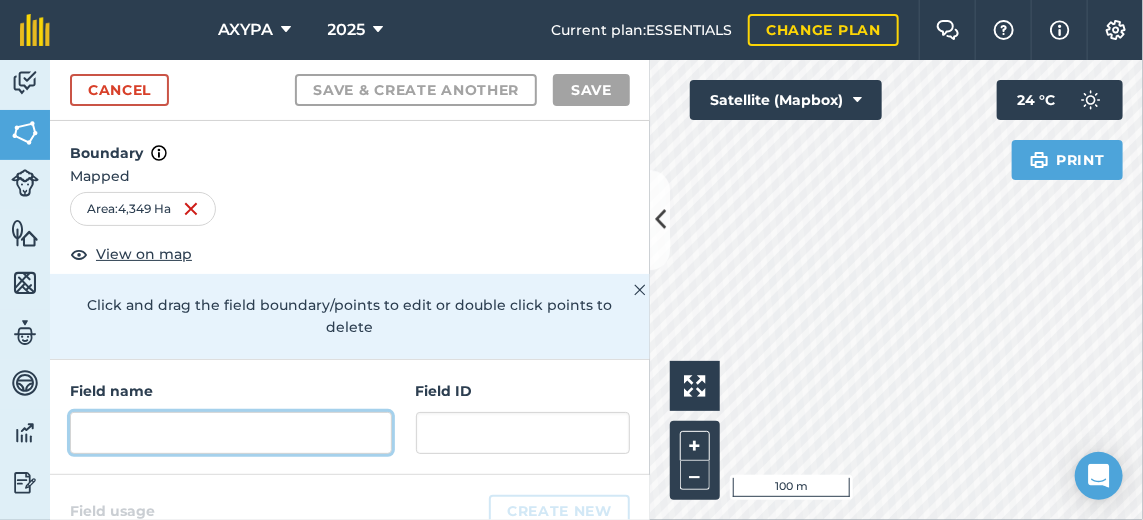 click at bounding box center [231, 433] 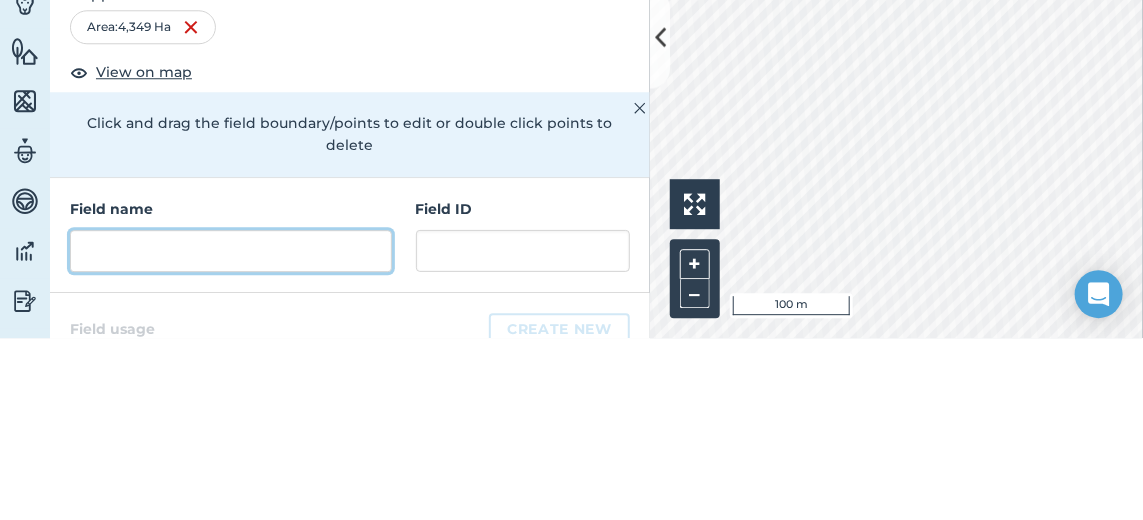 scroll, scrollTop: 5, scrollLeft: 0, axis: vertical 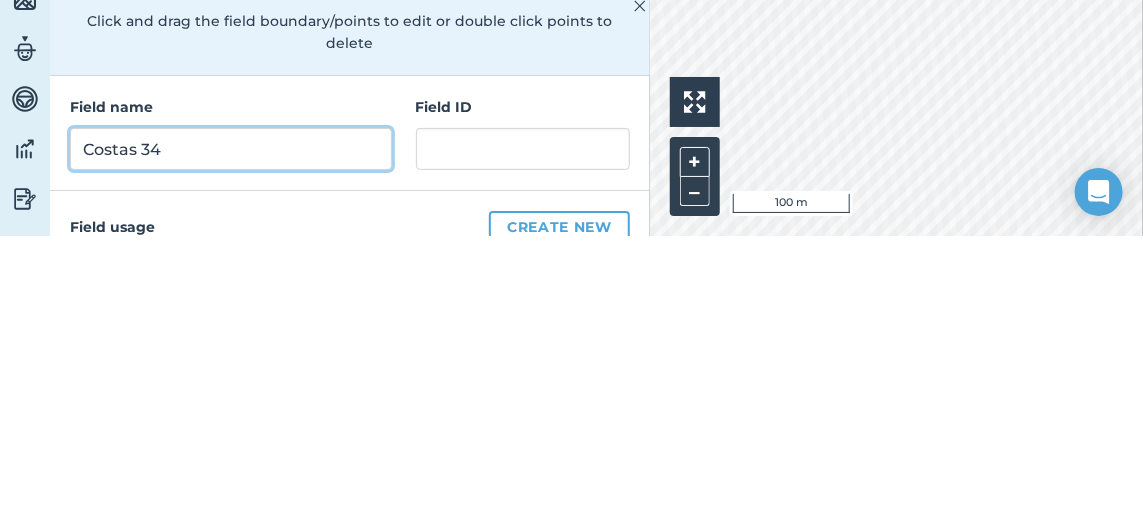 type on "Costas 34" 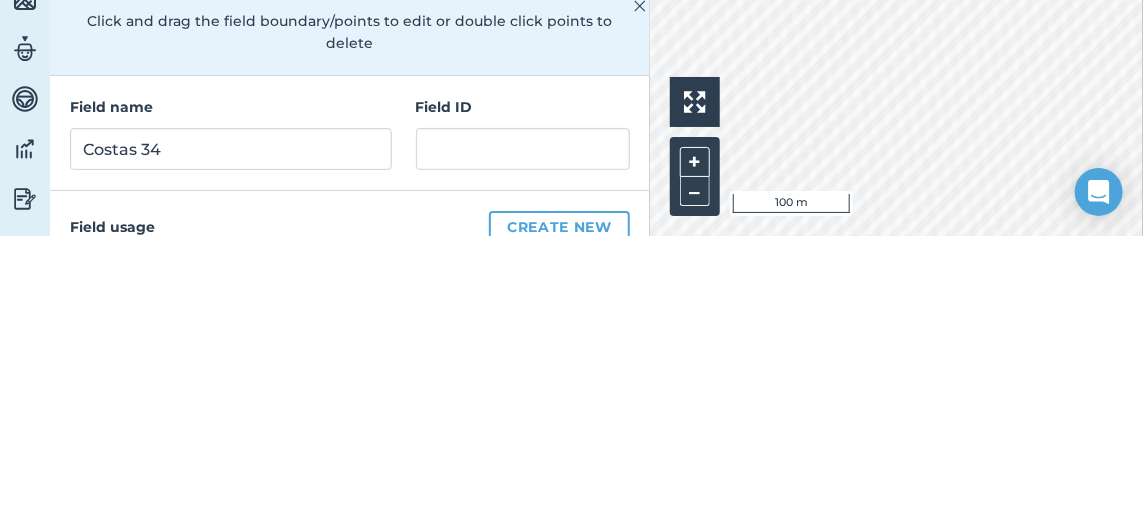 click on "Field usage   Create new" at bounding box center [350, 511] 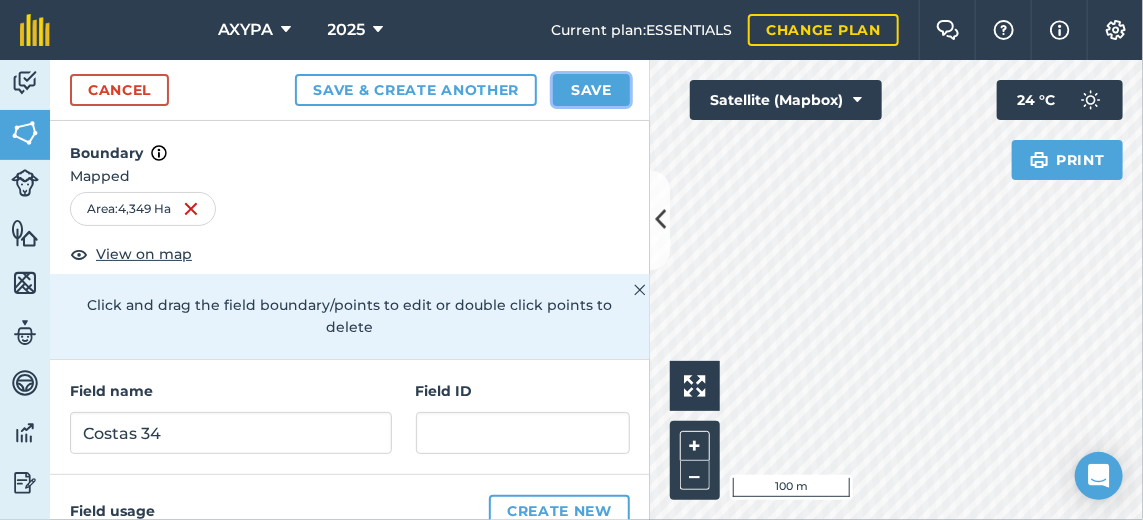click on "Save" at bounding box center (591, 90) 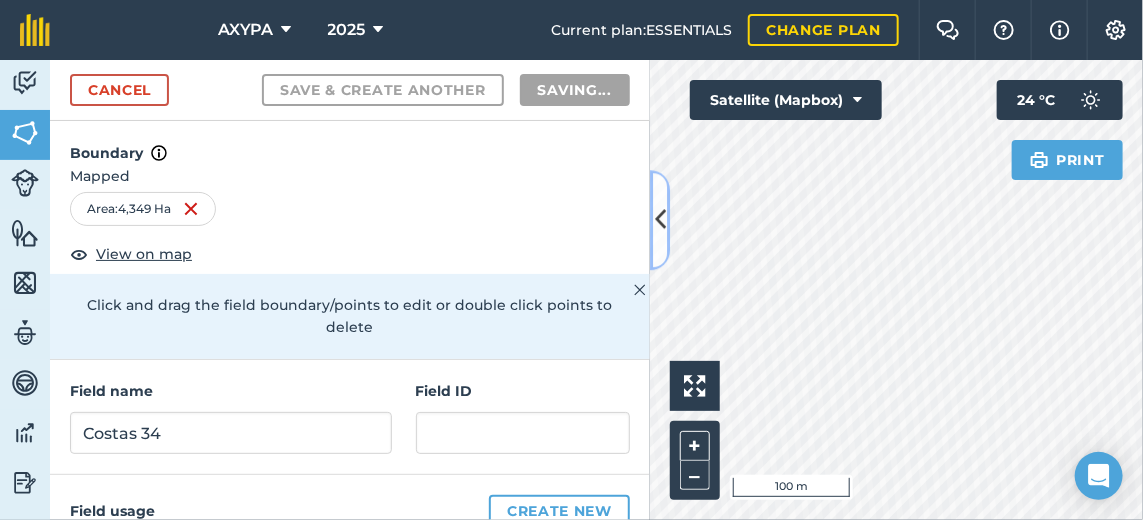 click at bounding box center [660, 220] 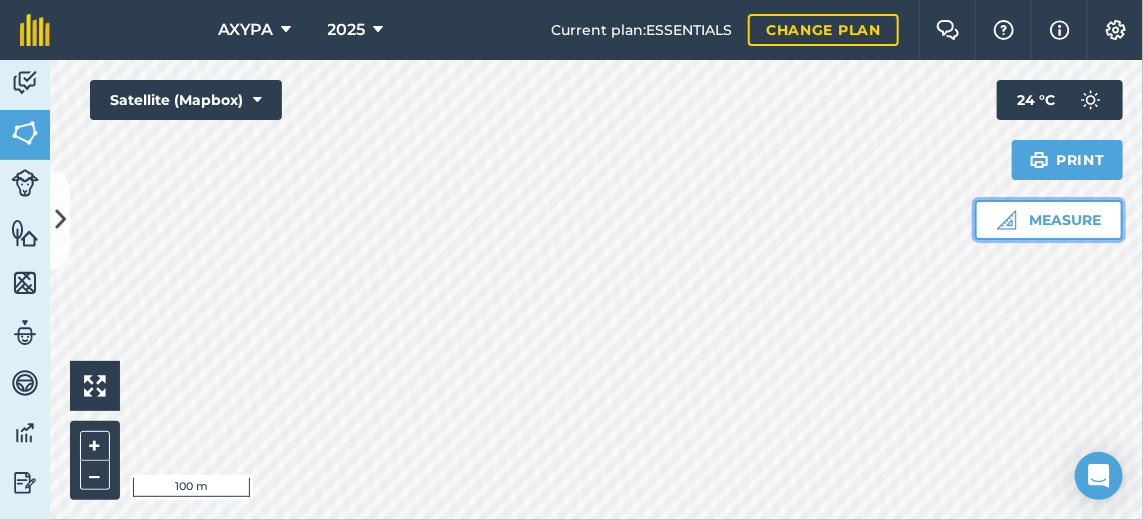 click on "Measure" at bounding box center [1049, 220] 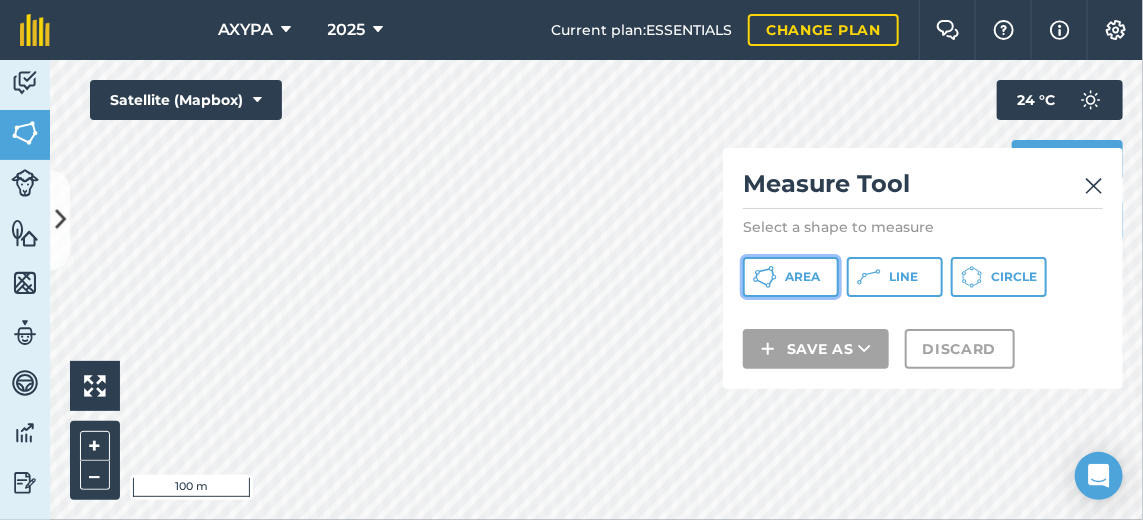 click 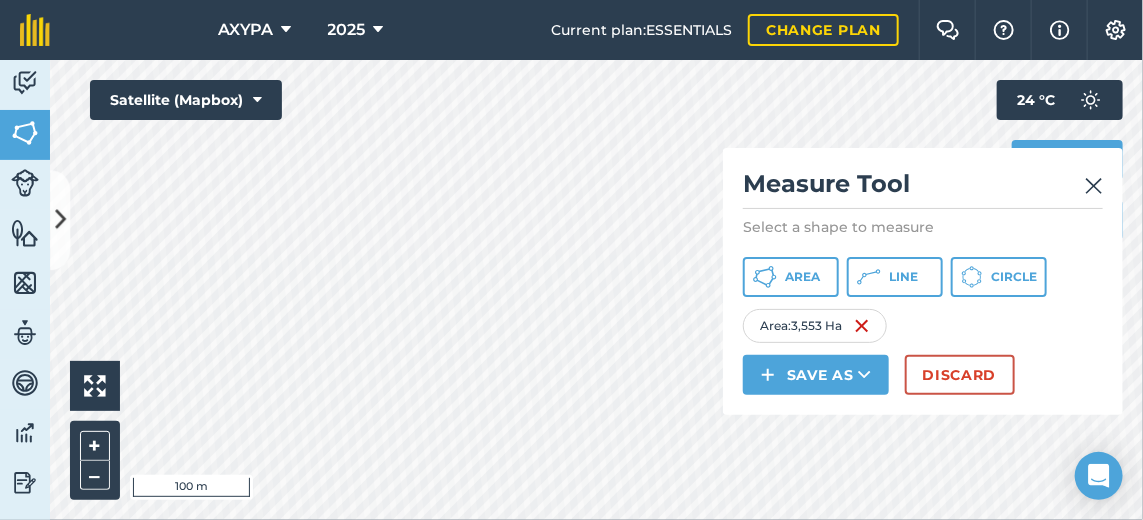 scroll, scrollTop: 0, scrollLeft: 0, axis: both 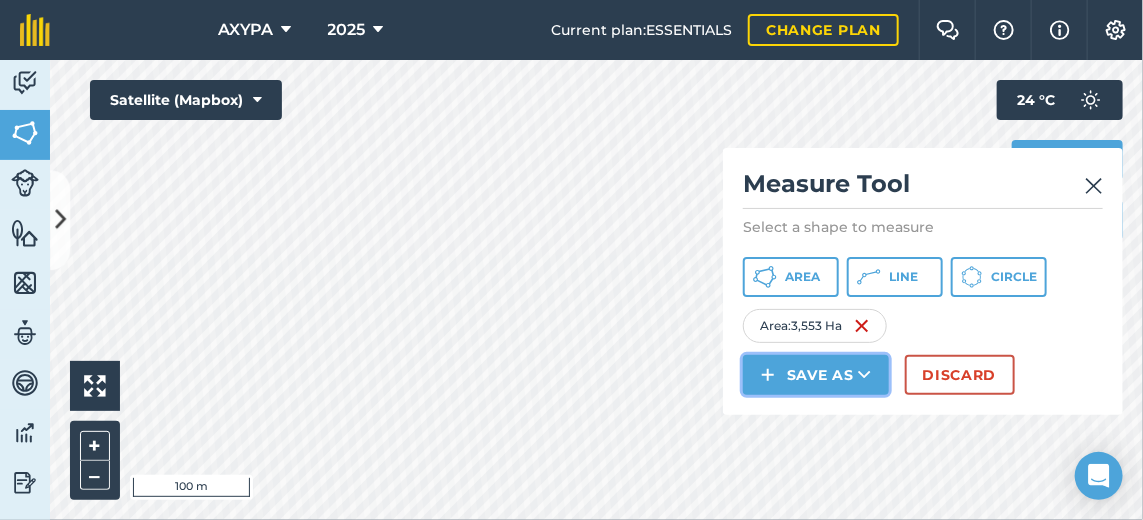 click on "Save as" at bounding box center (816, 375) 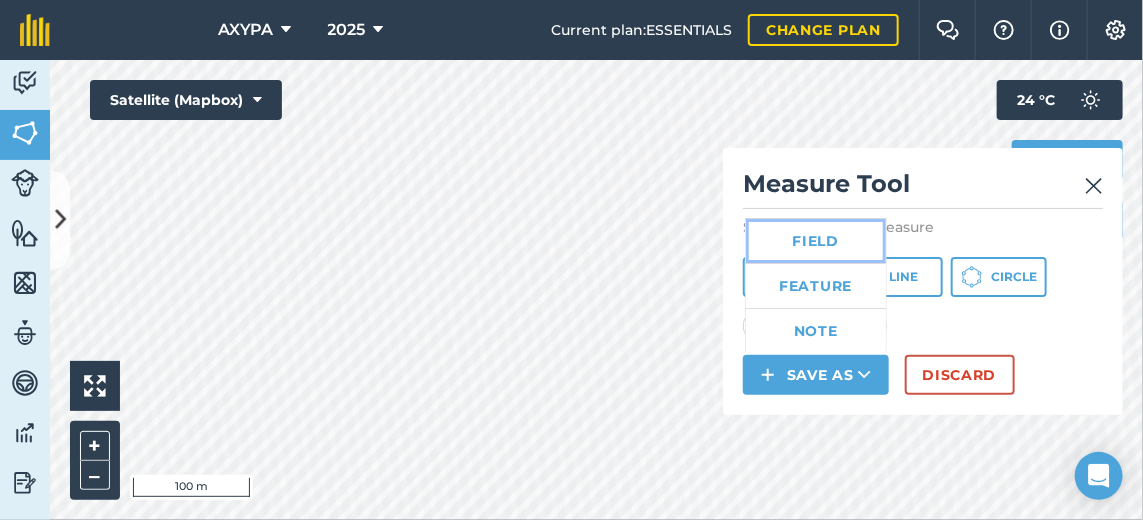 click on "Field" at bounding box center [816, 241] 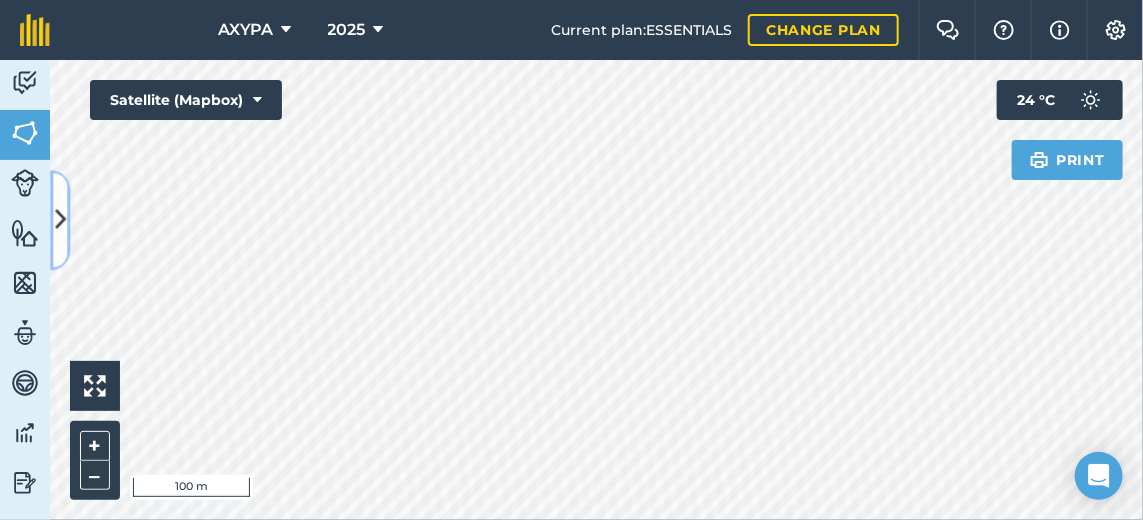 click at bounding box center (60, 220) 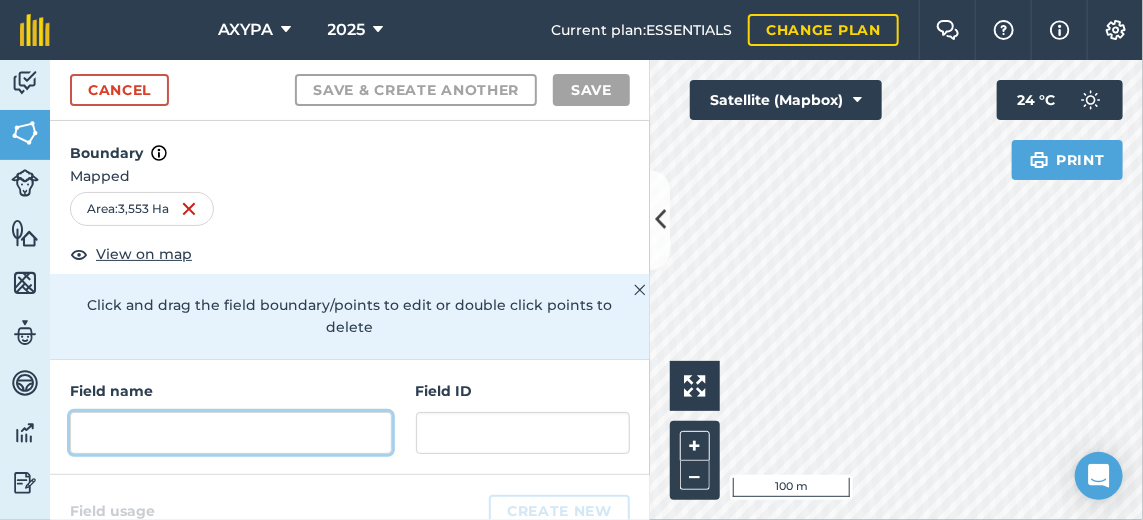 click at bounding box center (231, 433) 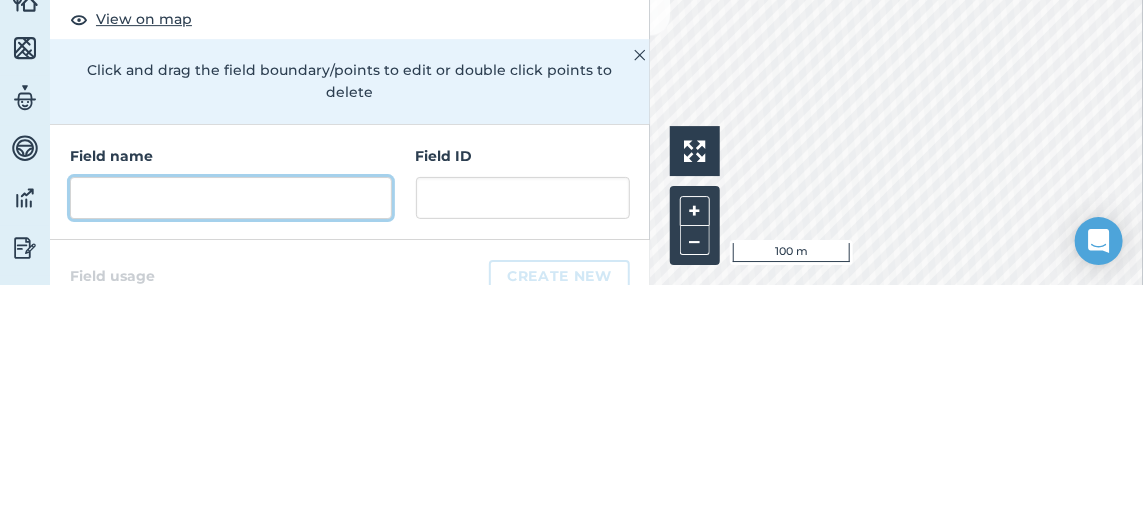 scroll, scrollTop: 5, scrollLeft: 0, axis: vertical 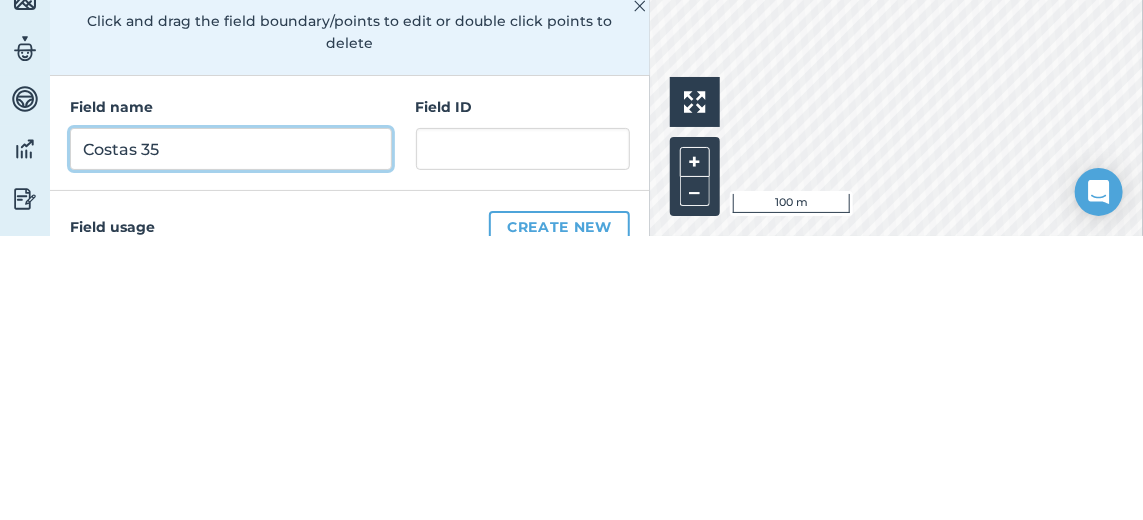 type on "Costas 35" 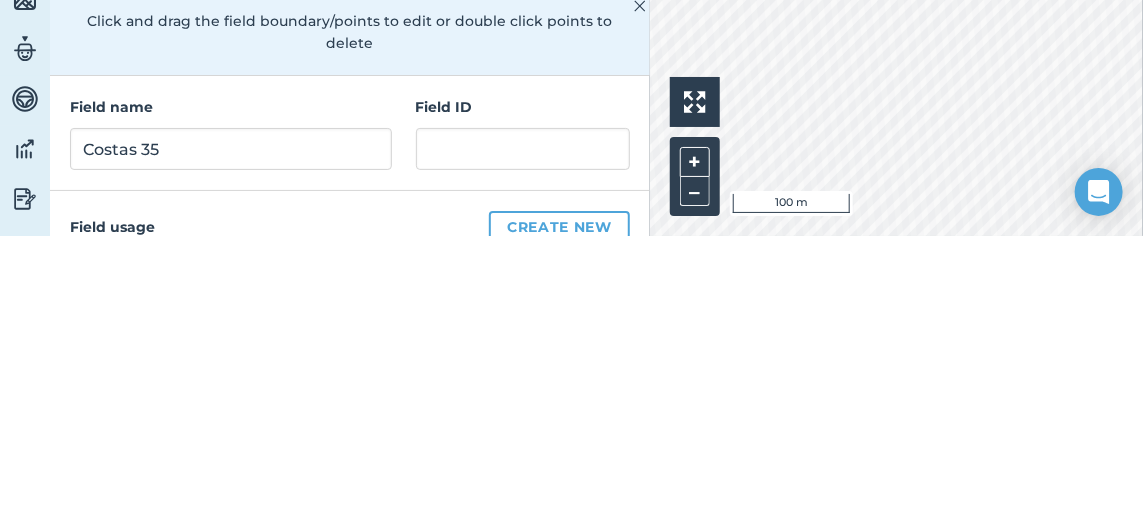 click on "Field name [PERSON_NAME] 35 Field ID" at bounding box center [350, 417] 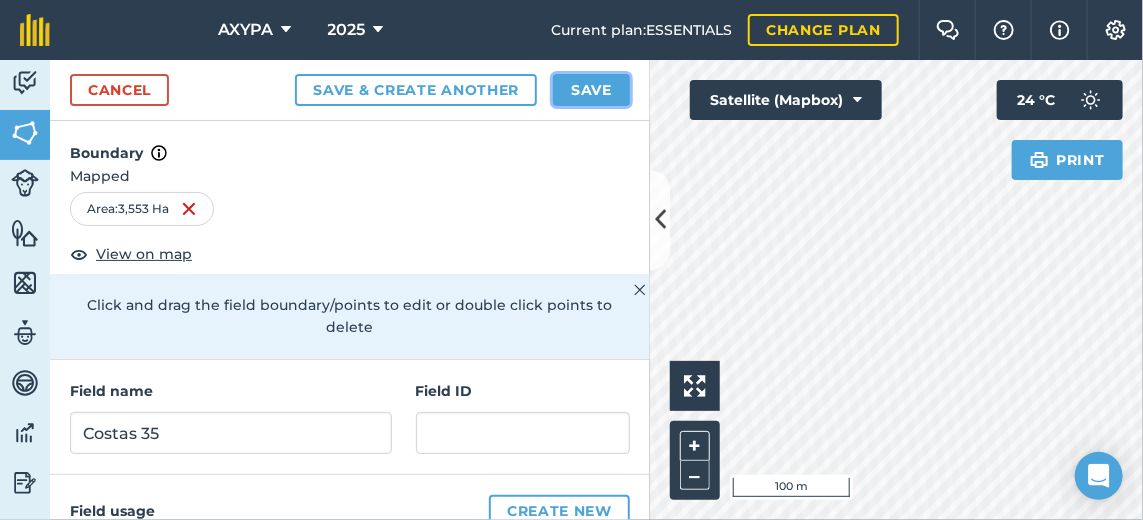 click on "Save" at bounding box center [591, 90] 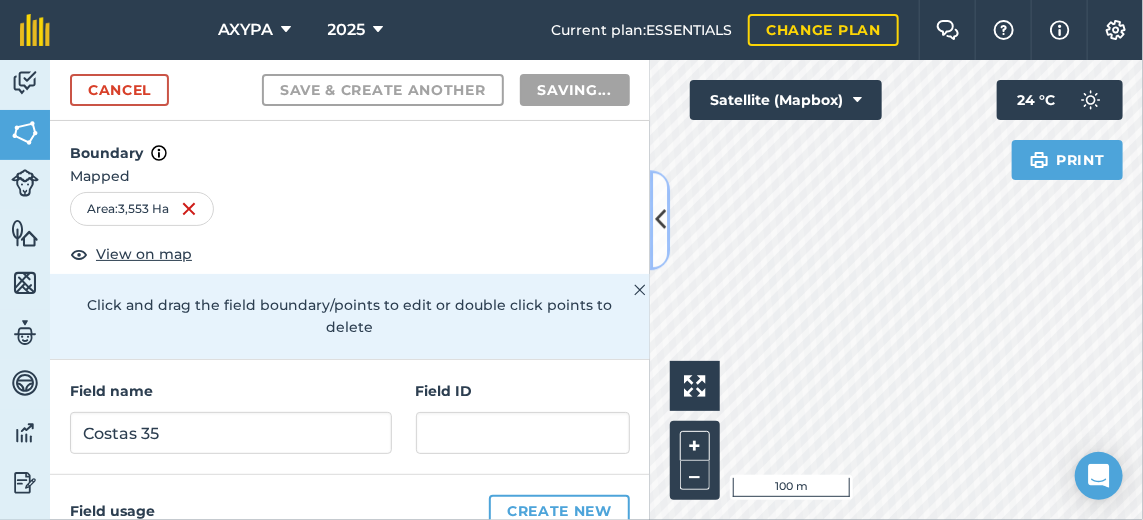 click at bounding box center (660, 220) 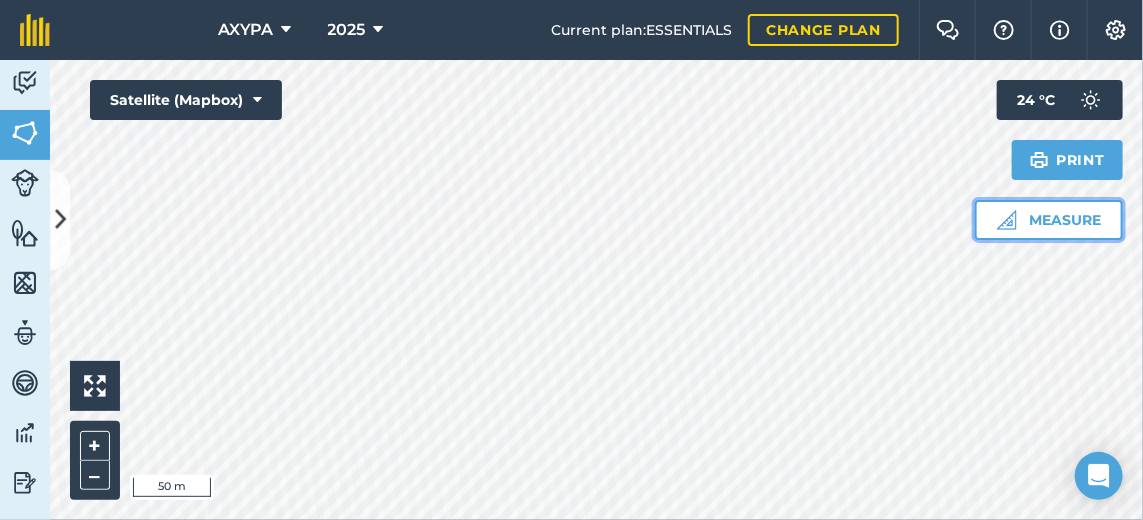 click on "Measure" at bounding box center (1049, 220) 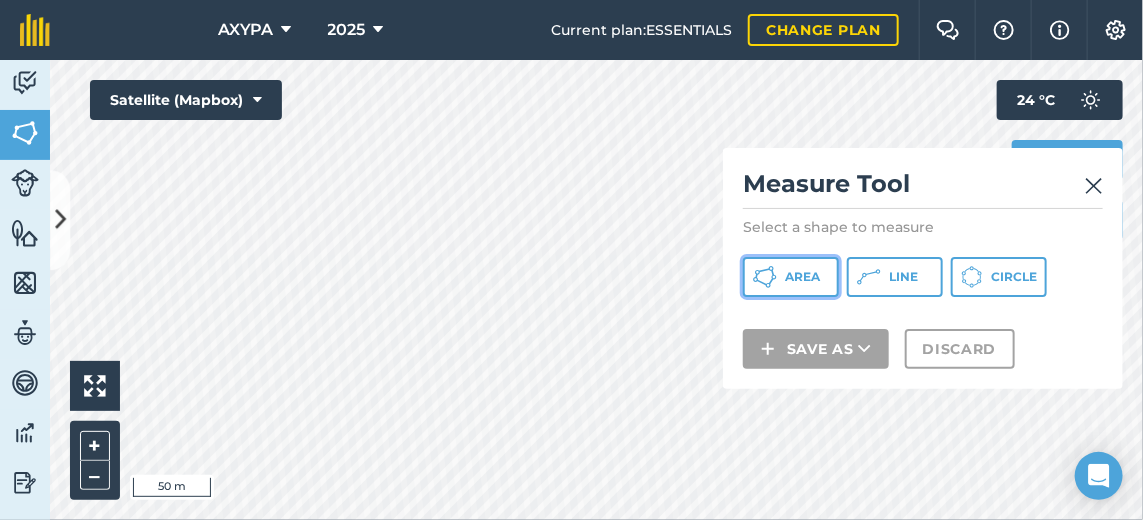 click 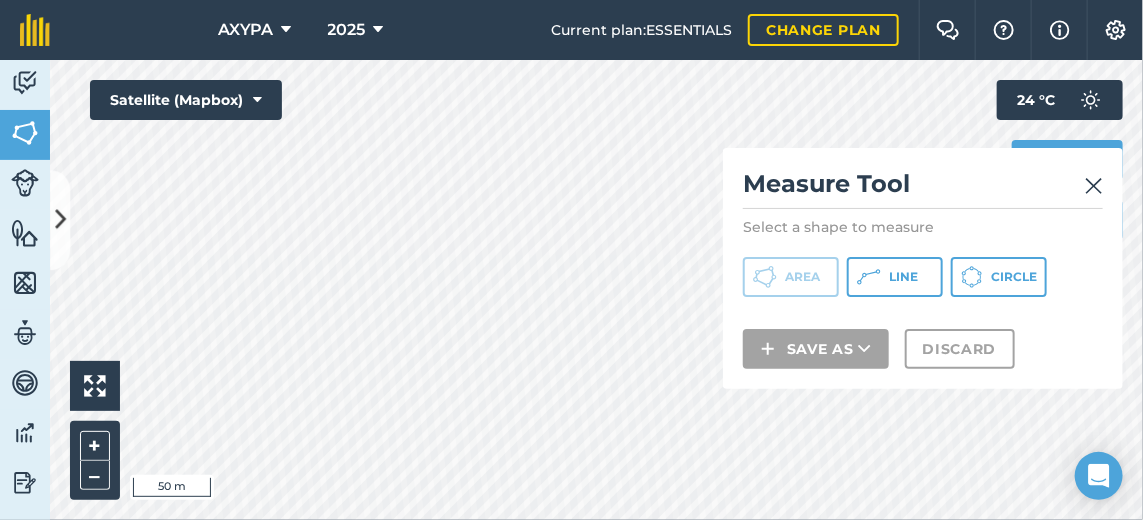scroll, scrollTop: 0, scrollLeft: 0, axis: both 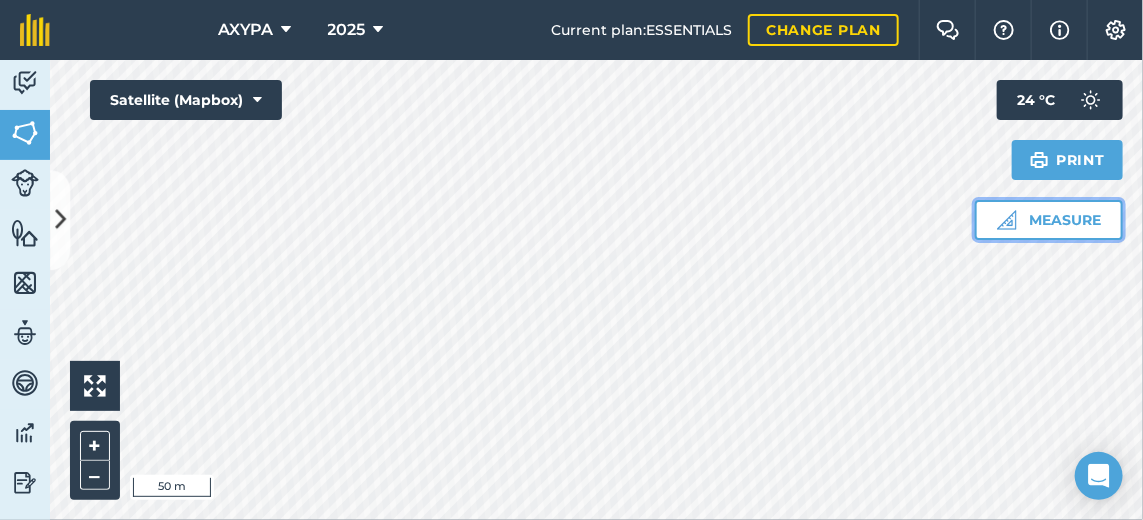 click on "Measure" at bounding box center (1049, 220) 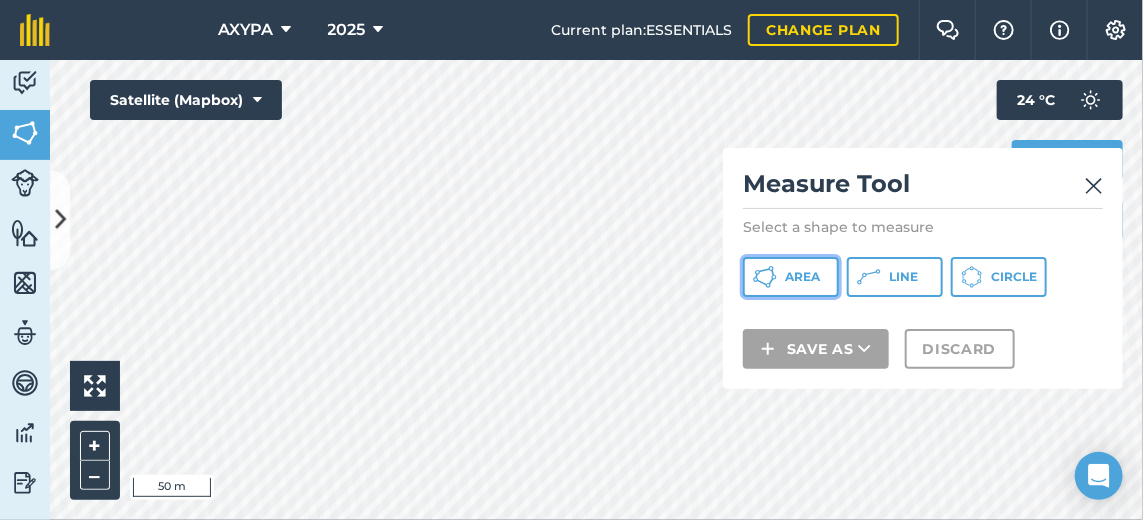 click on "Area" at bounding box center [791, 277] 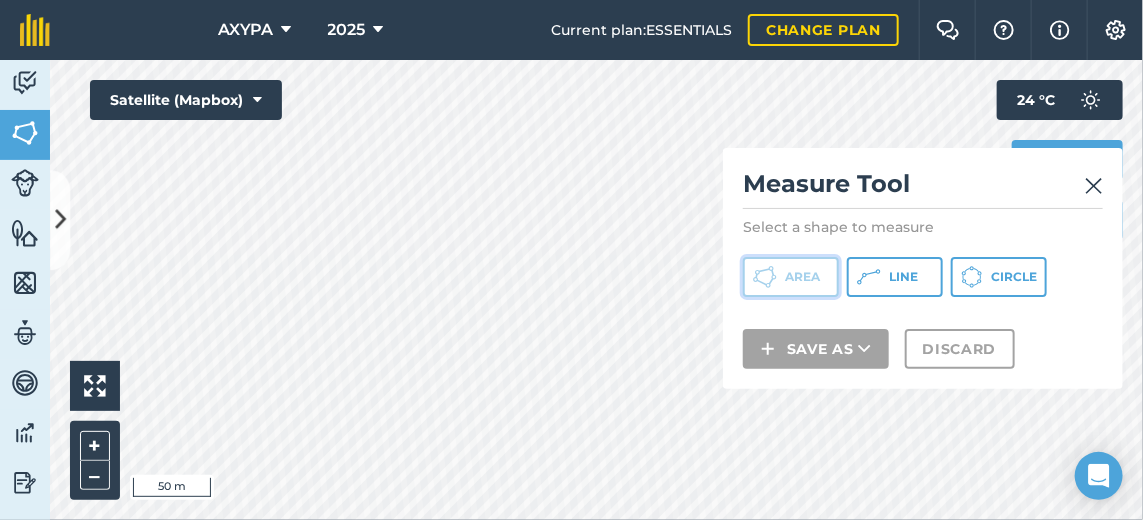 click 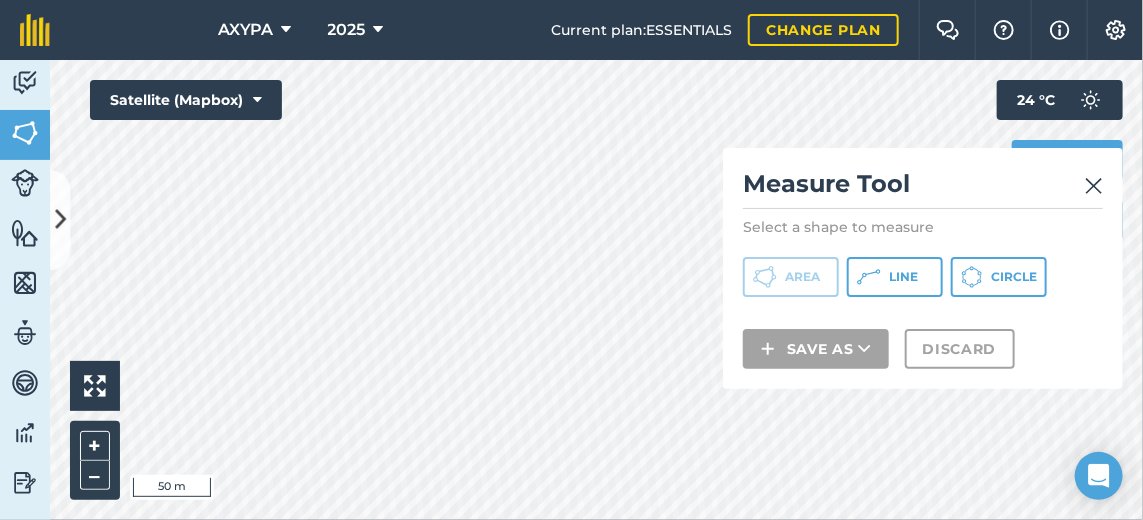 click at bounding box center [1094, 184] 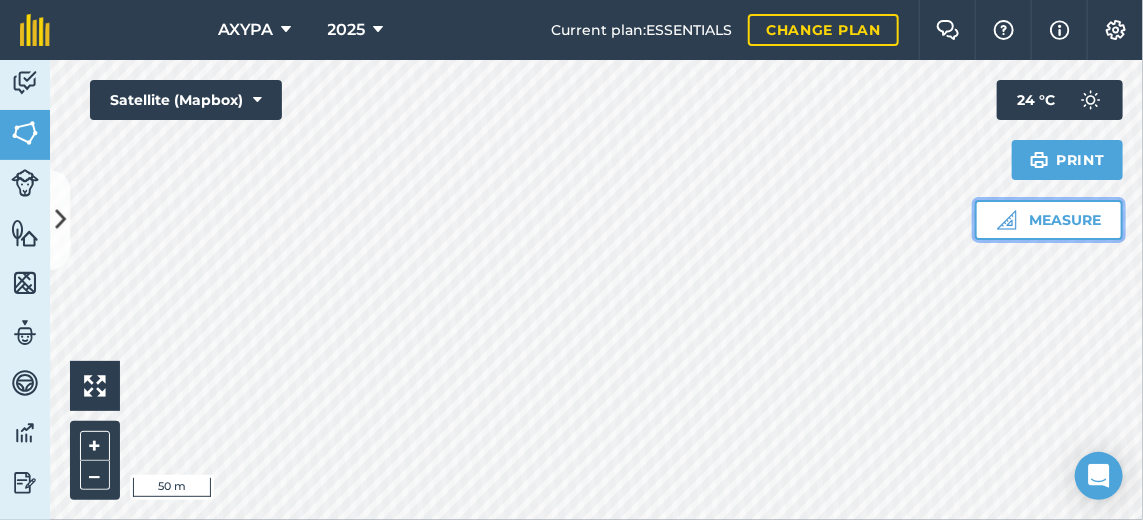 click on "Measure" at bounding box center (1049, 220) 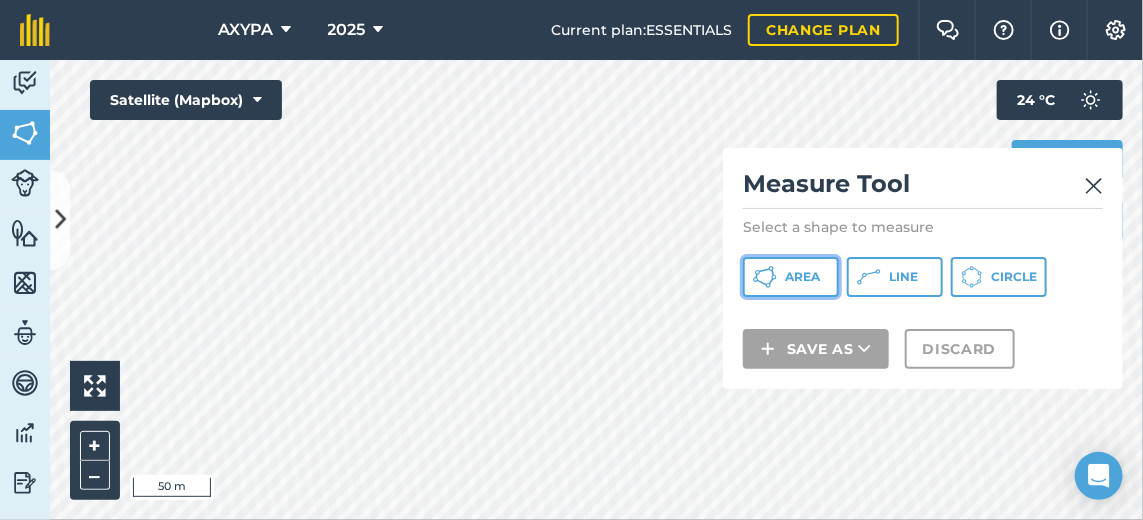 click on "Area" at bounding box center [802, 277] 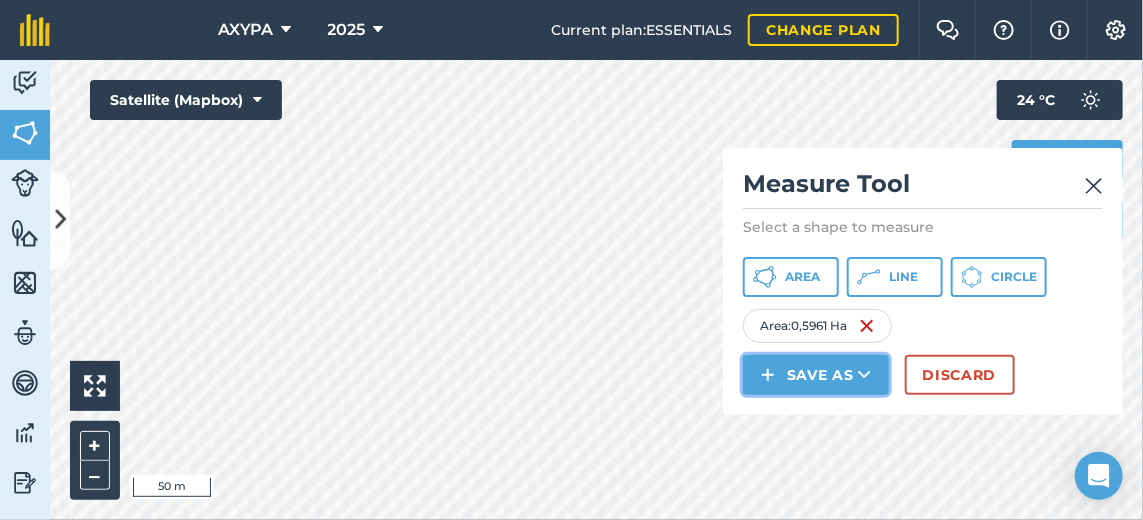 click on "Save as" at bounding box center [816, 375] 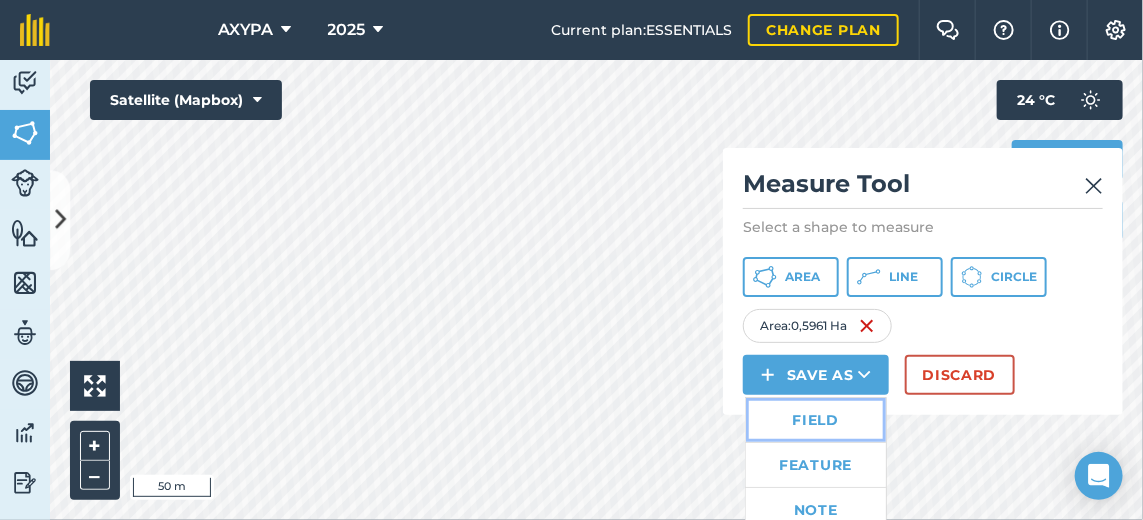 click on "Field" at bounding box center [816, 420] 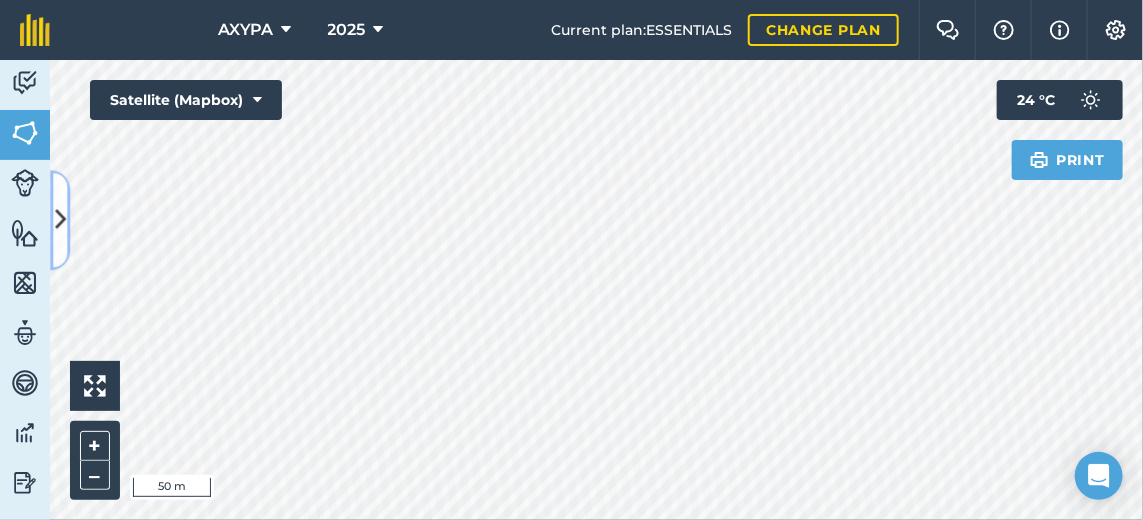 click at bounding box center (60, 220) 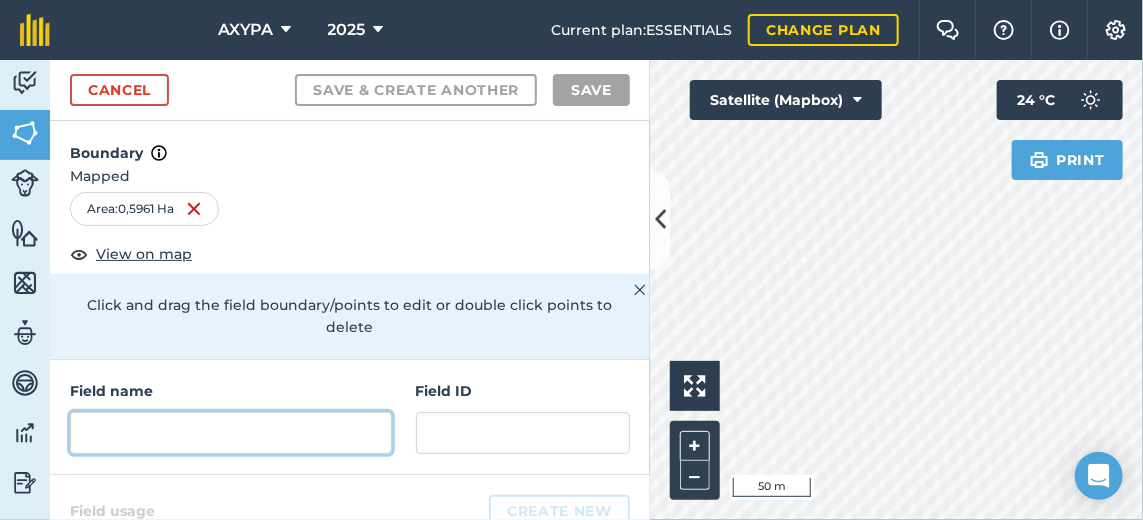click at bounding box center (231, 433) 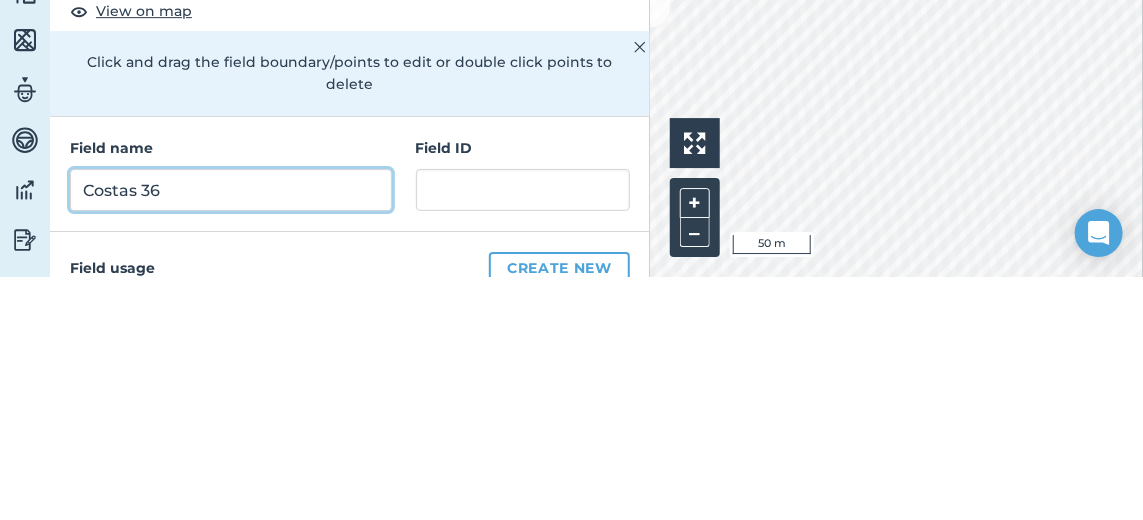 type on "Costas 36" 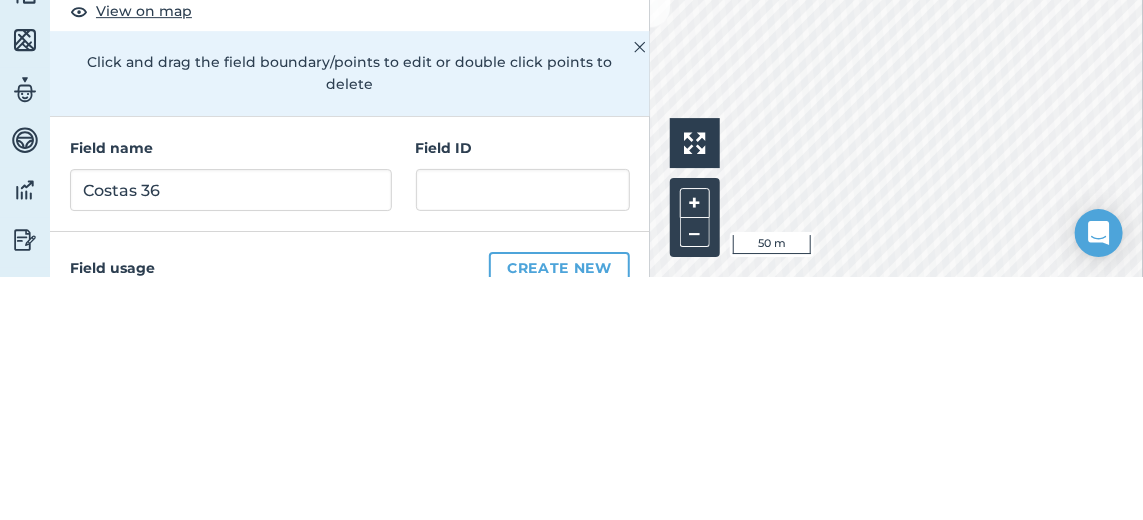 click on "Field usage   Create new" at bounding box center (350, 511) 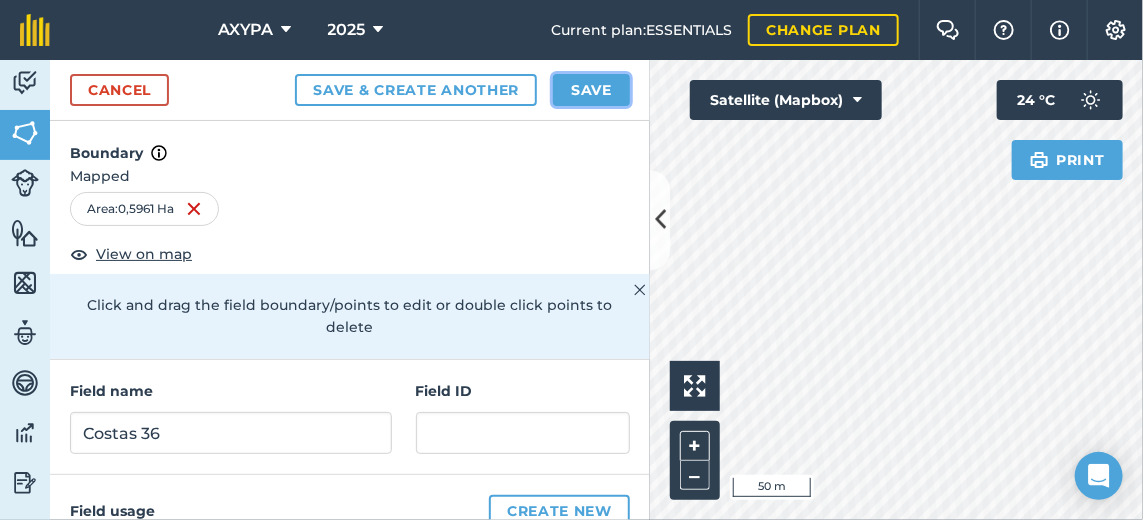 click on "Save" at bounding box center [591, 90] 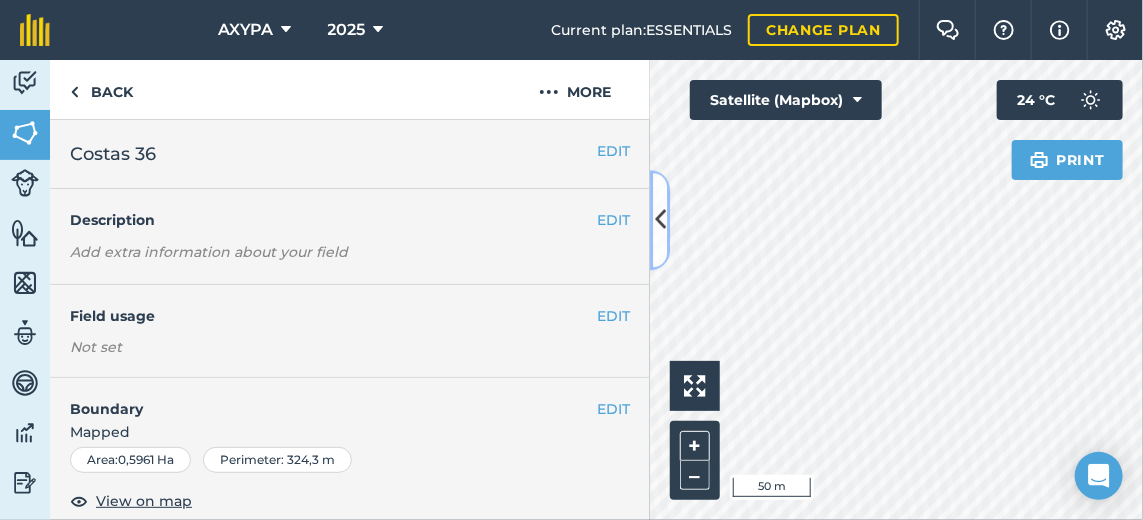 click at bounding box center (660, 220) 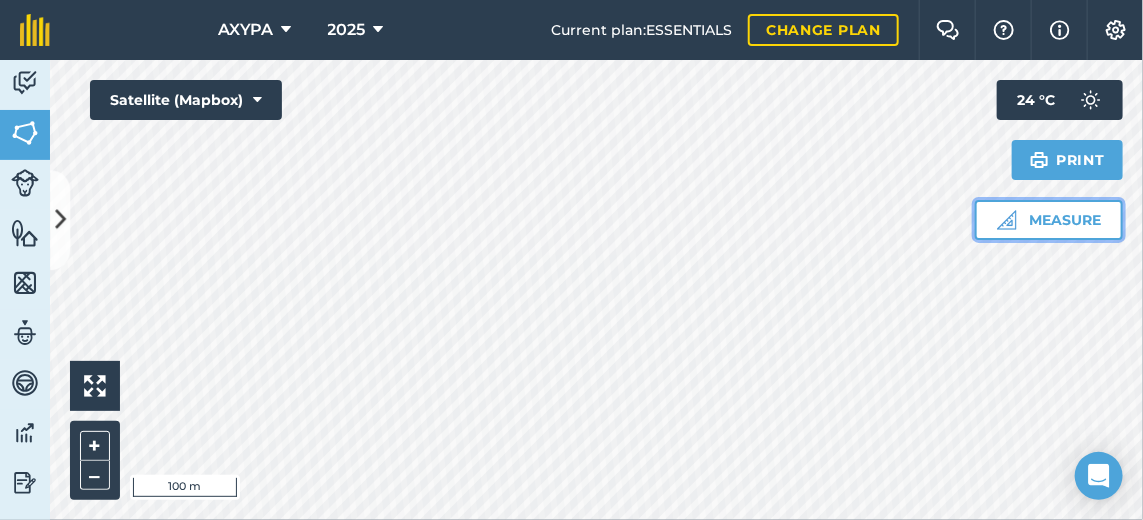 click on "Measure" at bounding box center [1049, 220] 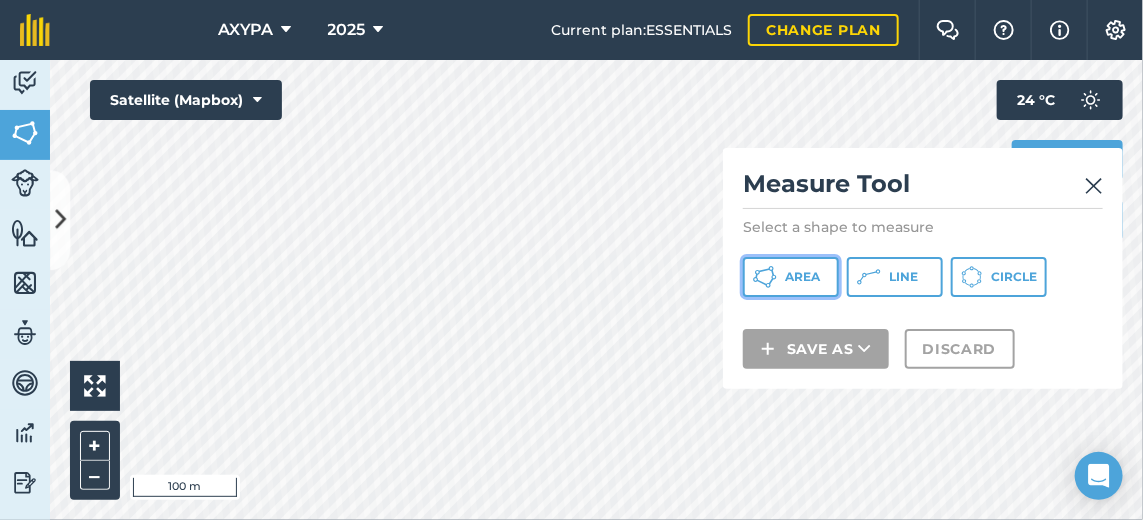 click on "Area" at bounding box center [802, 277] 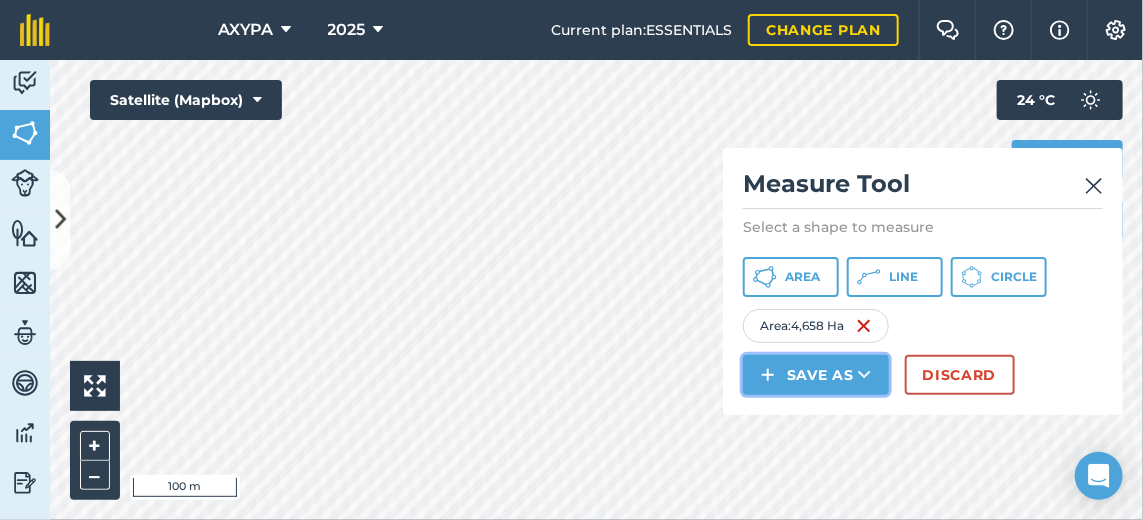 click on "Save as" at bounding box center (816, 375) 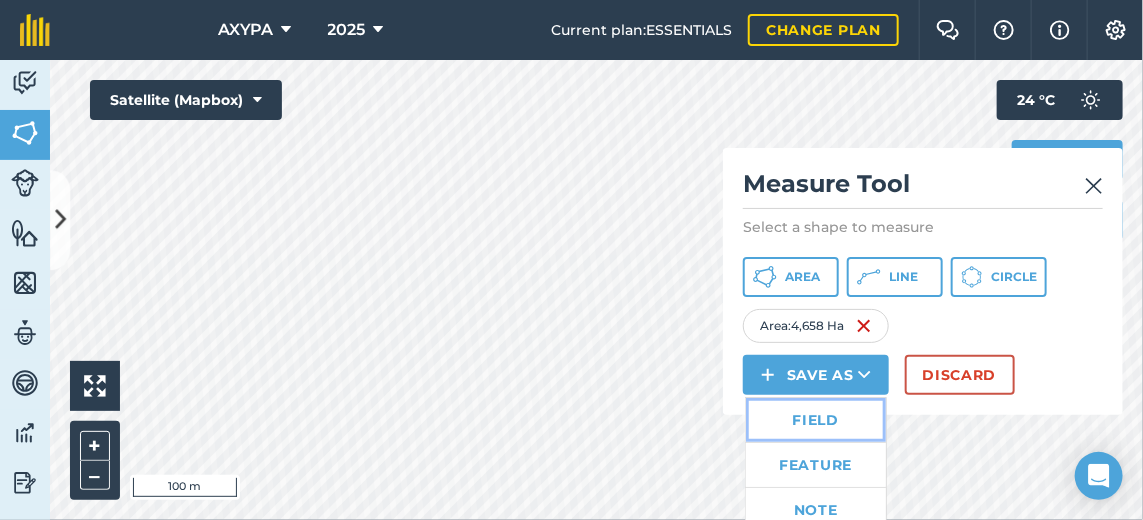 click on "Field" at bounding box center [816, 420] 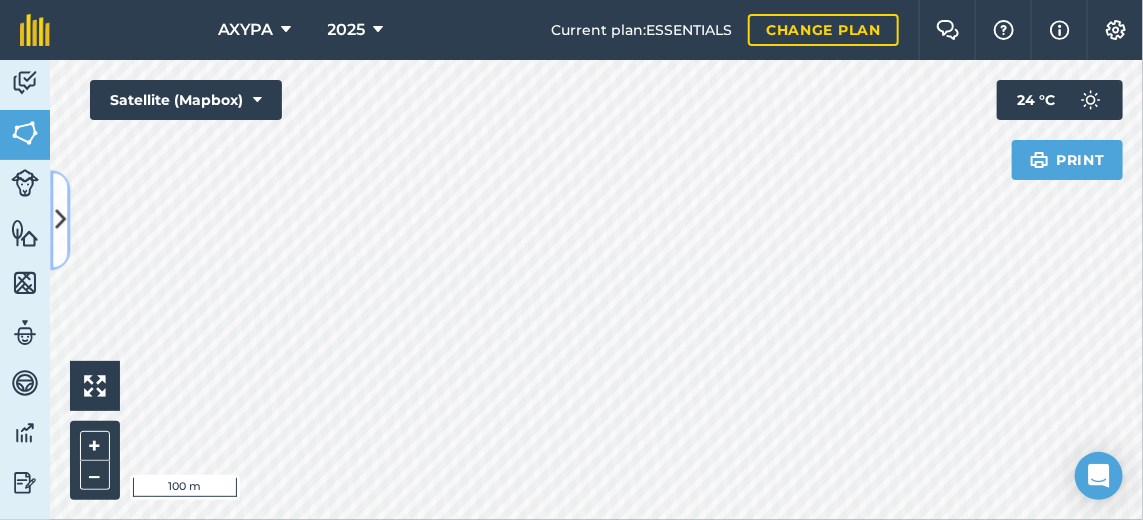 click at bounding box center [60, 220] 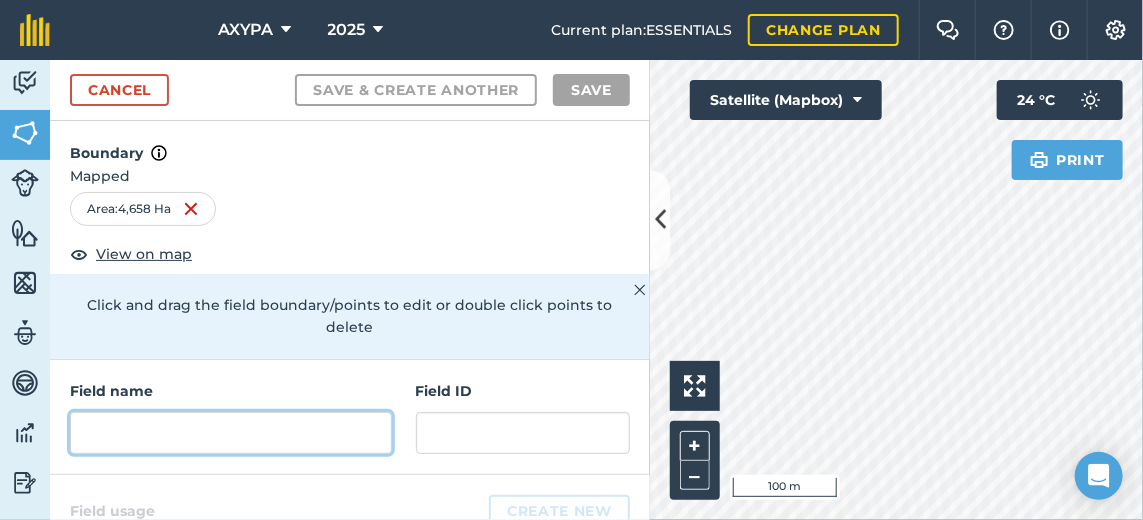 click at bounding box center (231, 433) 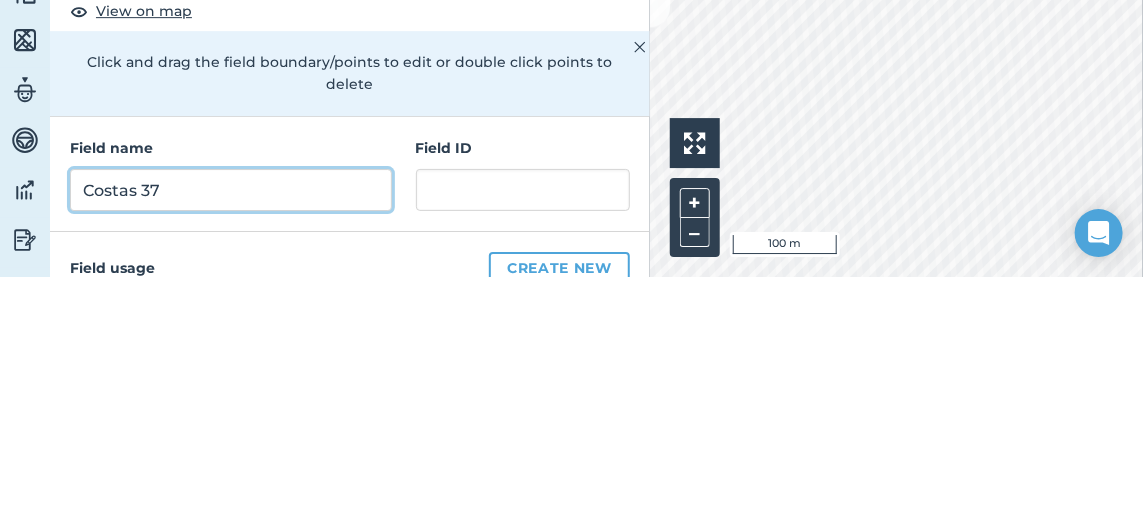 type on "Costas 37" 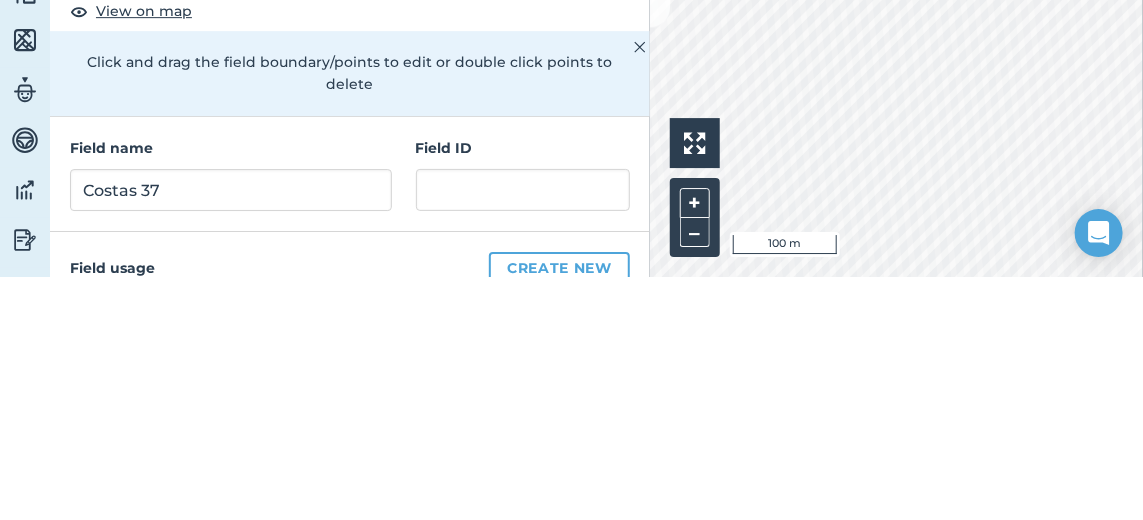 click on "Field usage   Create new -- Not set -- OTHER-CROPS - ΑΘΕΡΙΣΤΟ Αθέριστο ΓΙΑ ΔΕΣΙΜΟ ΔΕΜΈΝΟ ΓΙΑ ΦΟΡΤΩΜΑ ΘΕΡΙΣΜΕΝΟ Μαζεύτηκε ΜΕΤΑΒΡΟΧΙΚΕΣ ΣΥΛΛΕΚΤΗΣ ΦΟΡΤΏΘΗΚΕ" at bounding box center (350, 721) 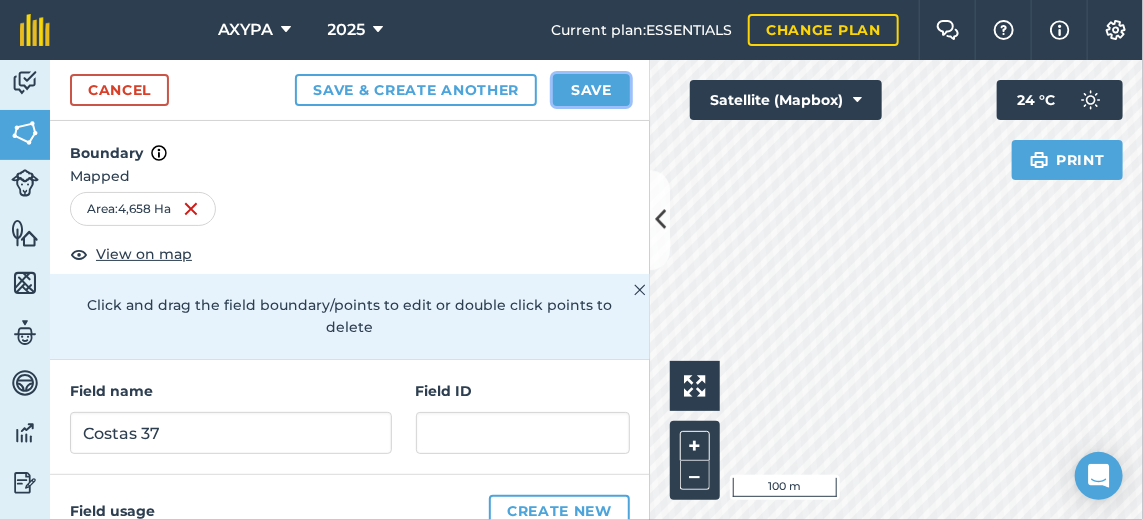 click on "Save" at bounding box center (591, 90) 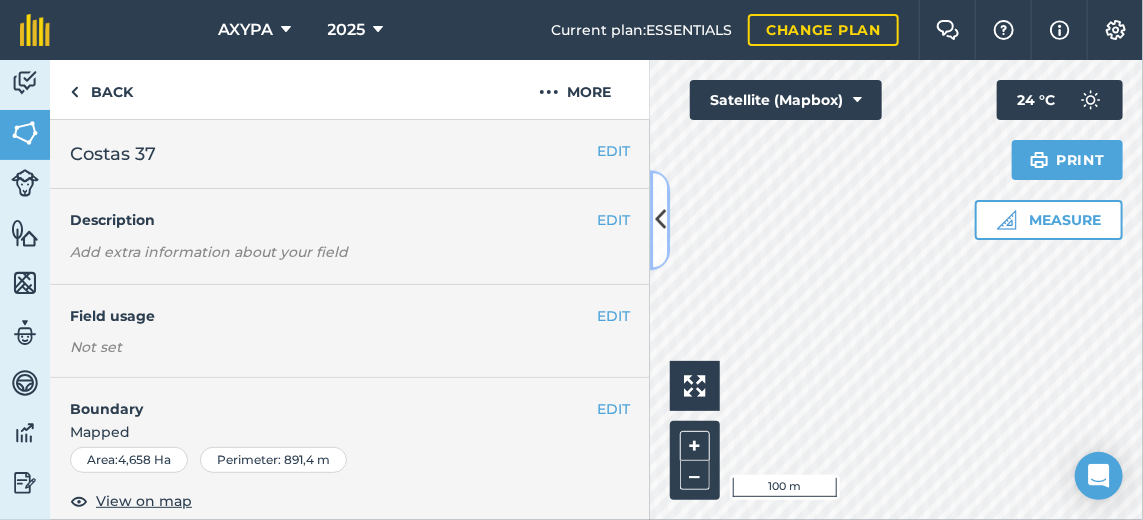 click at bounding box center [660, 220] 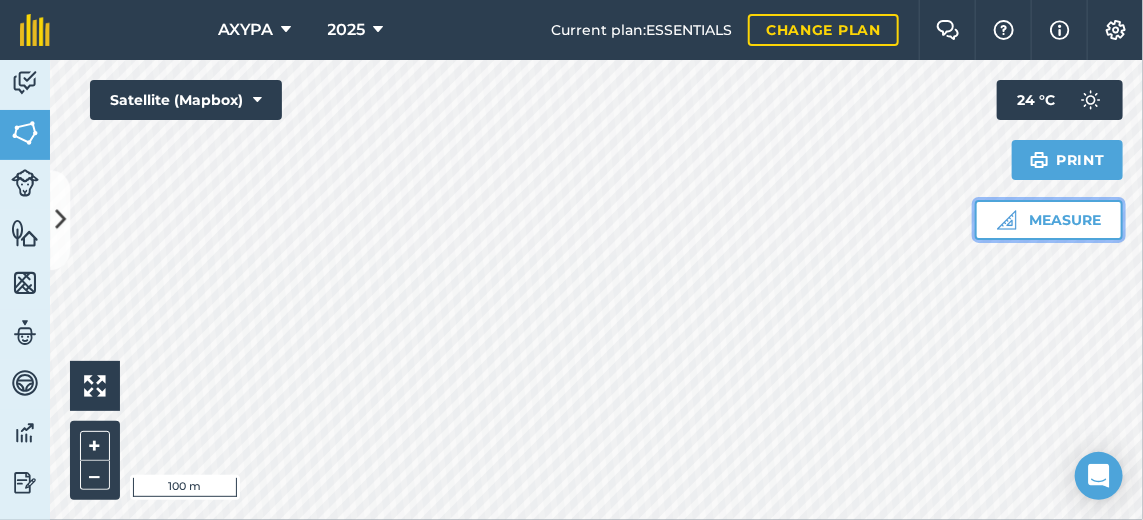 click on "Measure" at bounding box center (1049, 220) 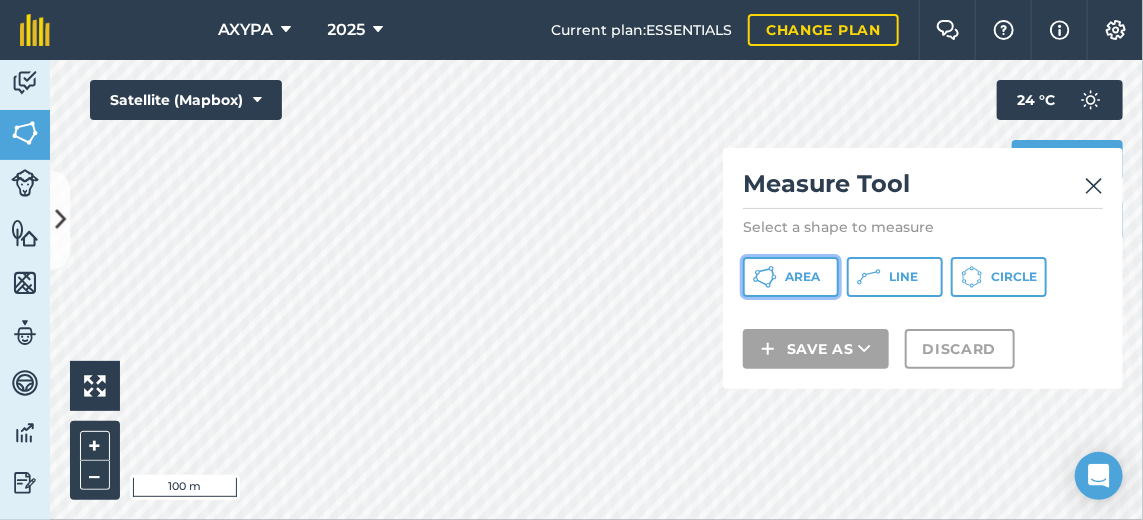 click on "Area" at bounding box center (802, 277) 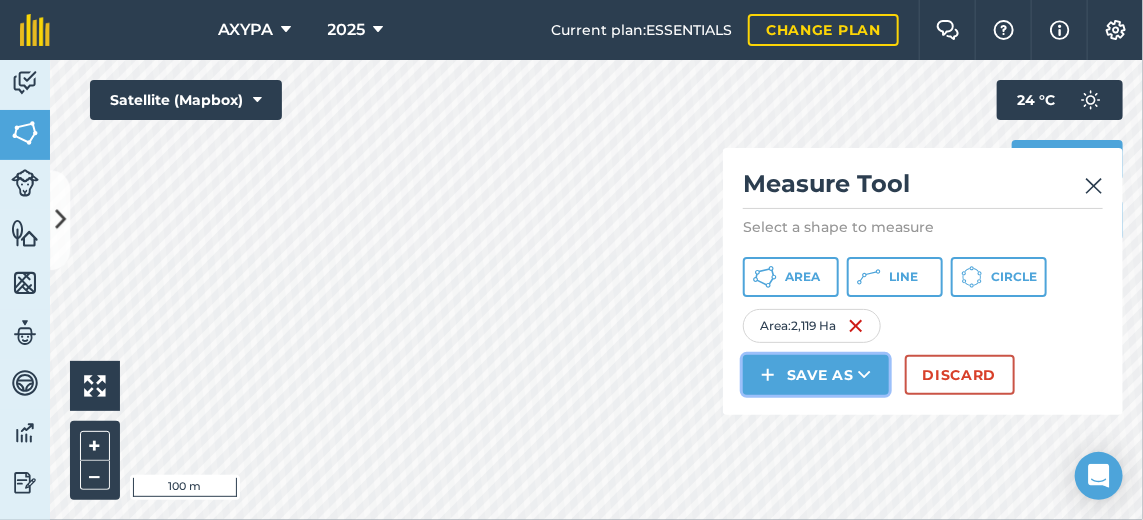 click on "Save as" at bounding box center (816, 375) 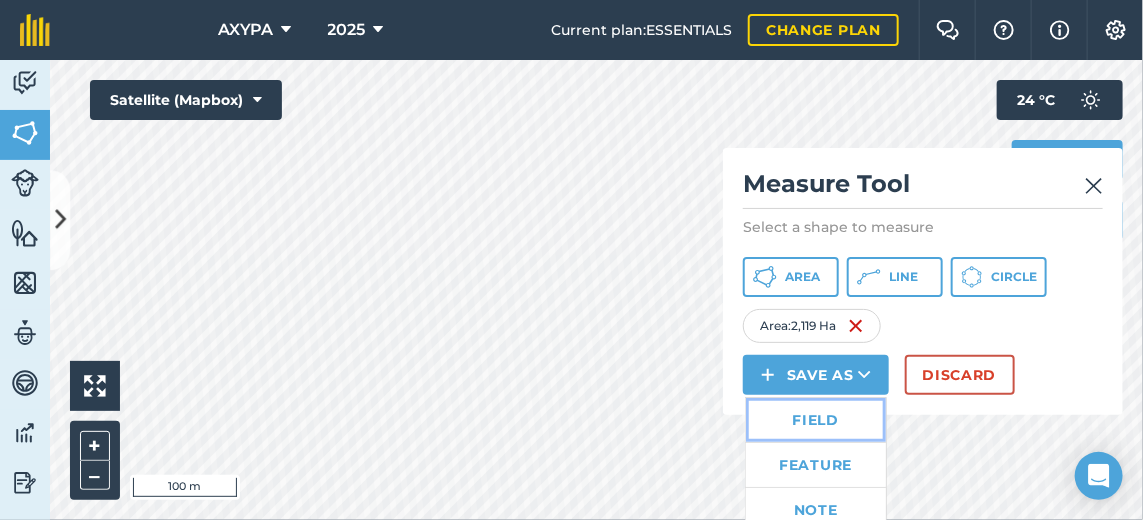 click on "Field" at bounding box center [816, 420] 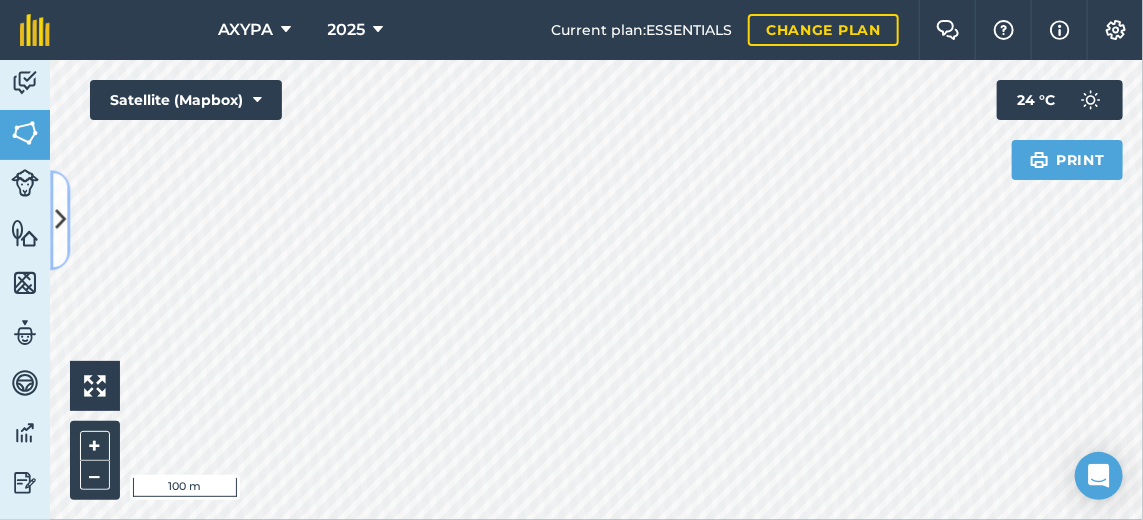 click at bounding box center (60, 220) 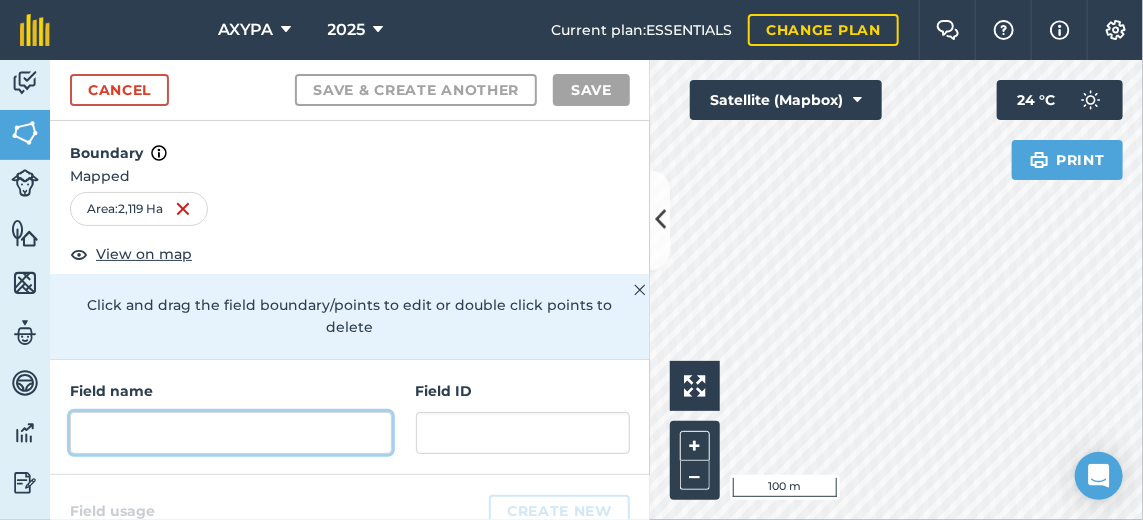 click at bounding box center (231, 433) 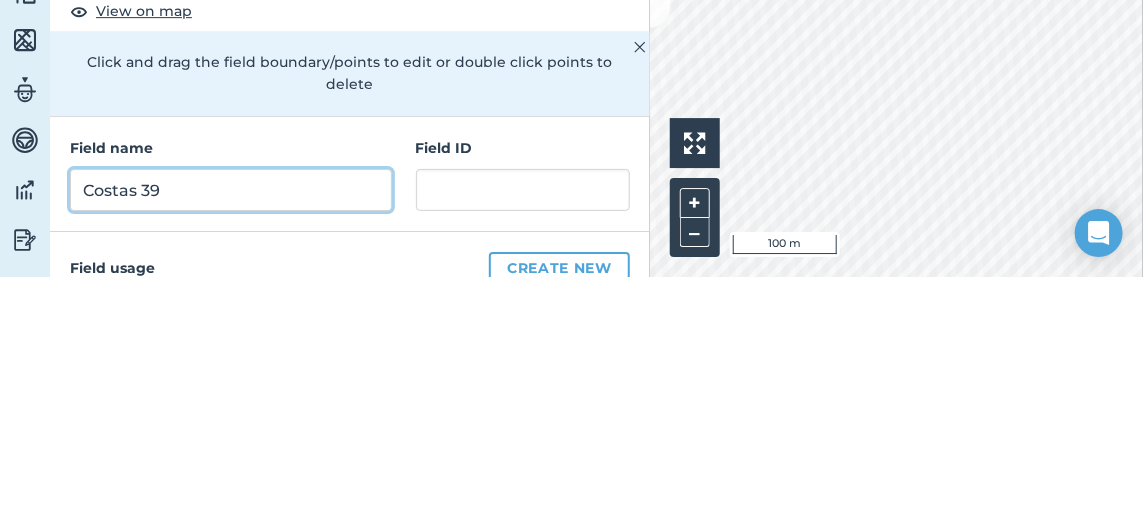 type on "Costas 39" 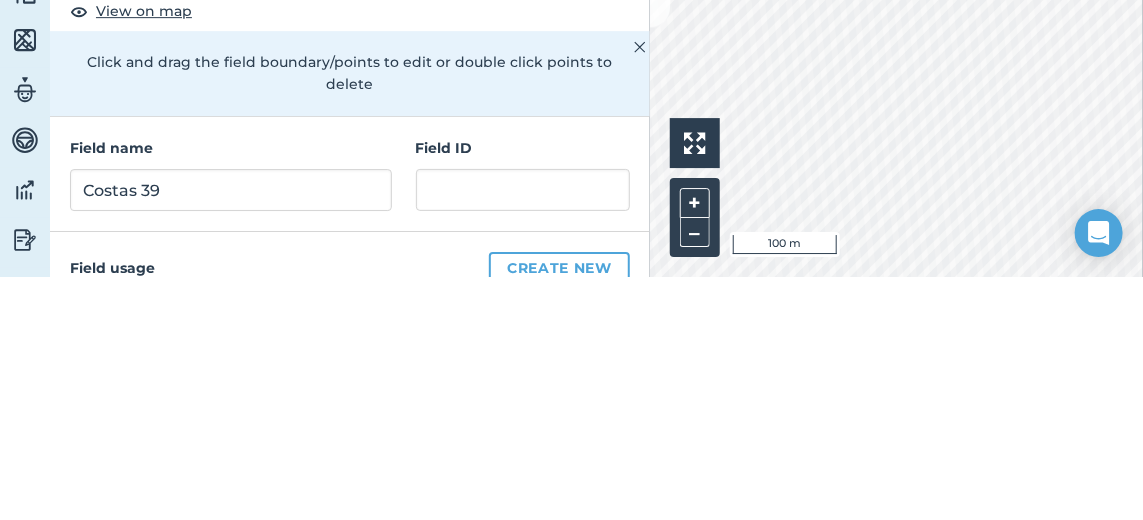 click on "Field usage   Create new" at bounding box center [350, 511] 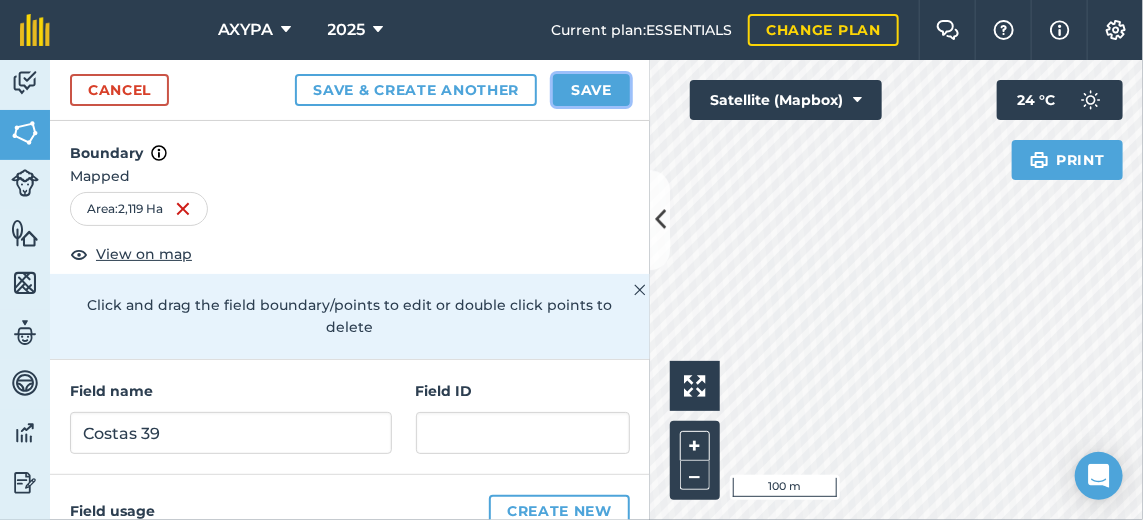 click on "Save" at bounding box center (591, 90) 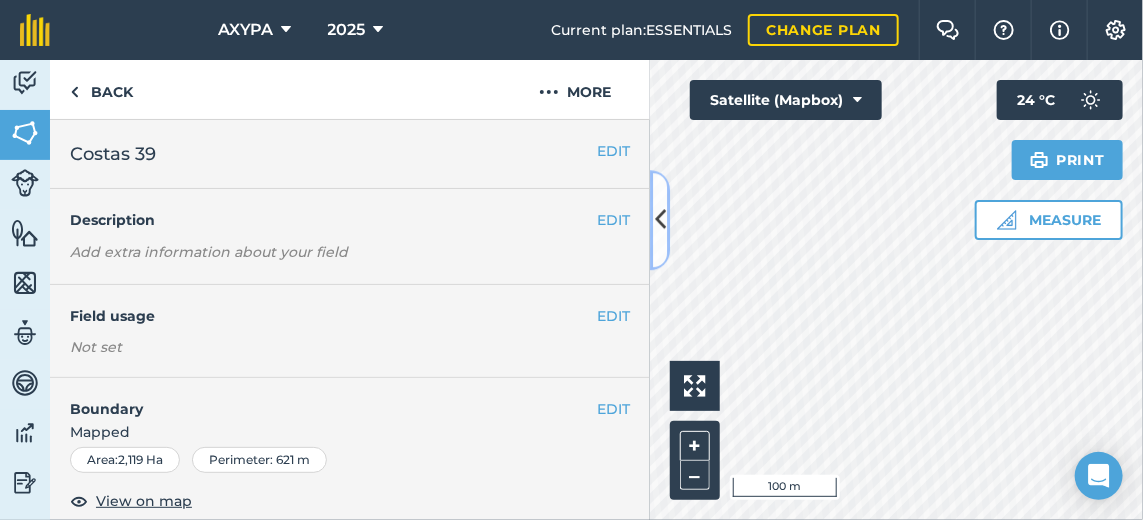 click at bounding box center (660, 220) 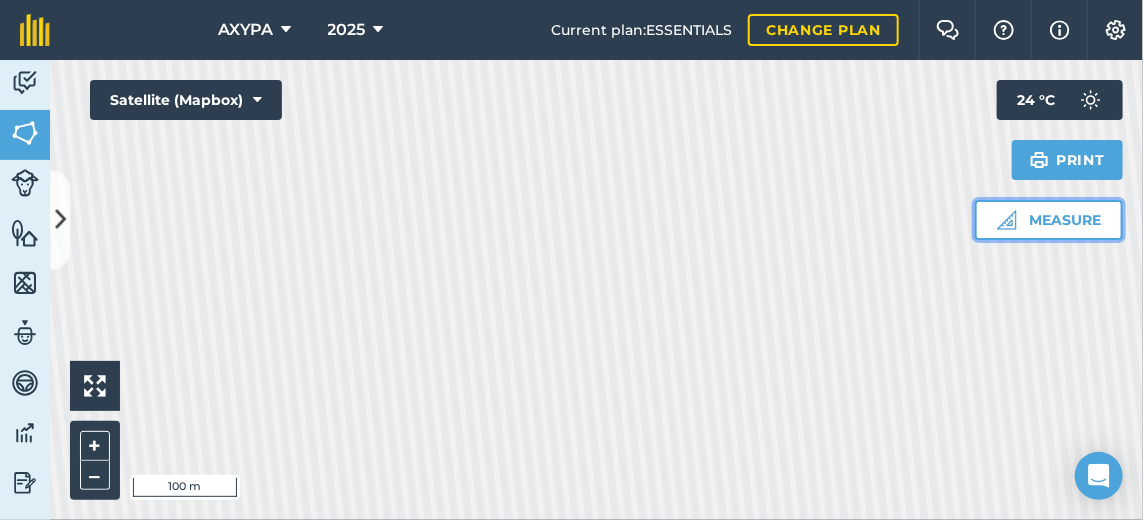 click on "Measure" at bounding box center [1049, 220] 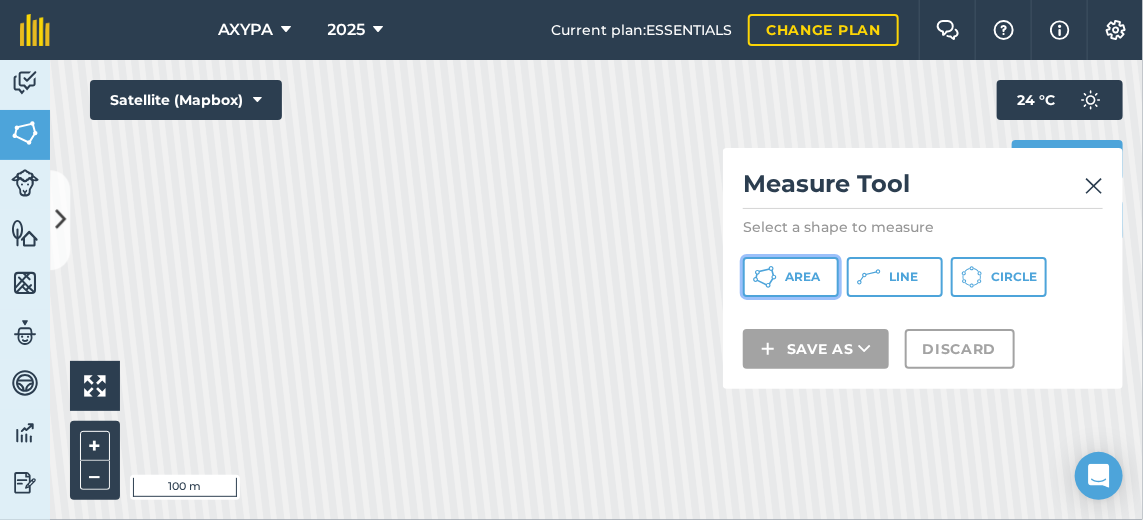 click on "Area" at bounding box center (791, 277) 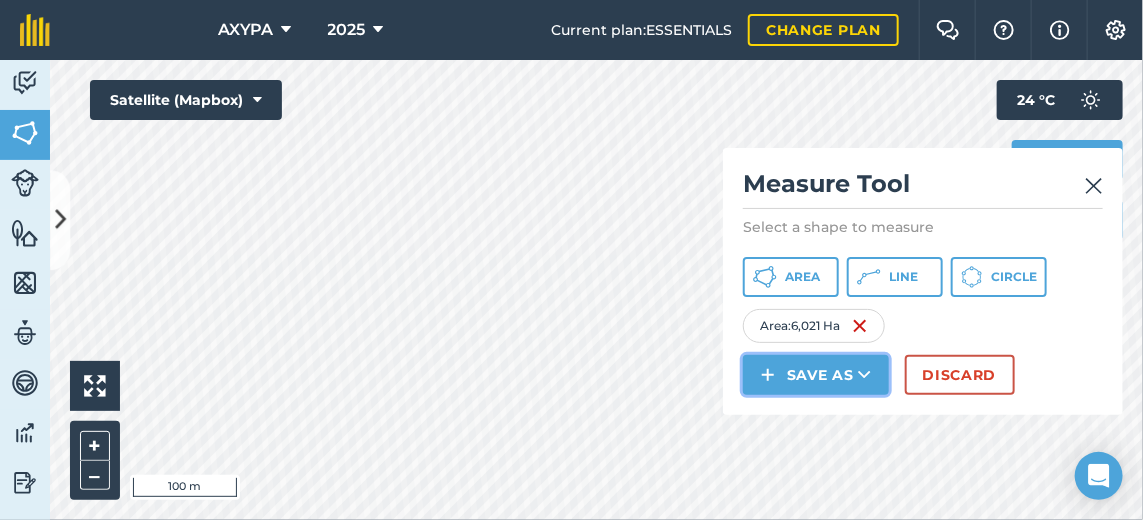 click on "Save as" at bounding box center (816, 375) 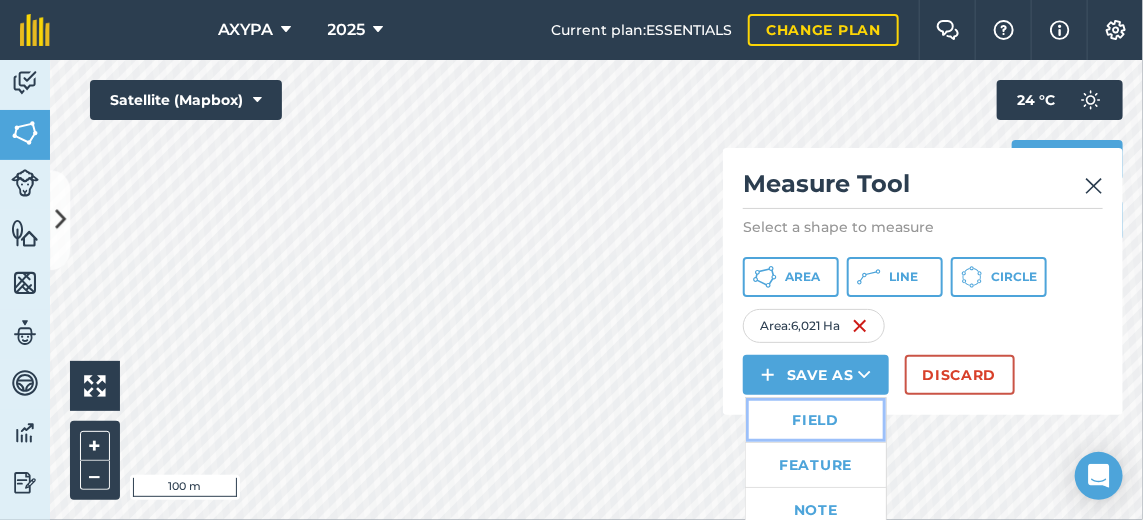 click on "Field" at bounding box center [816, 420] 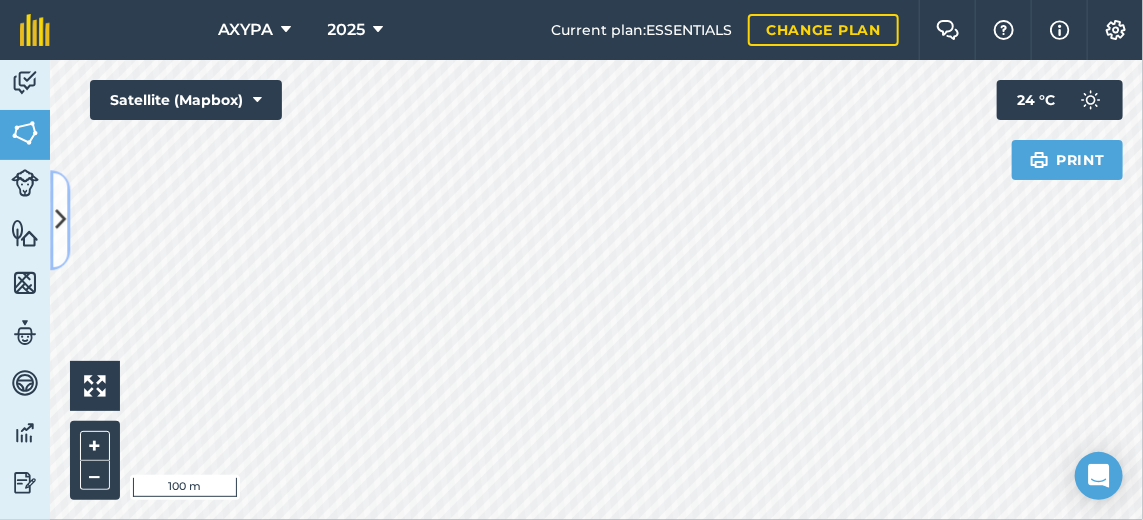 click at bounding box center (60, 220) 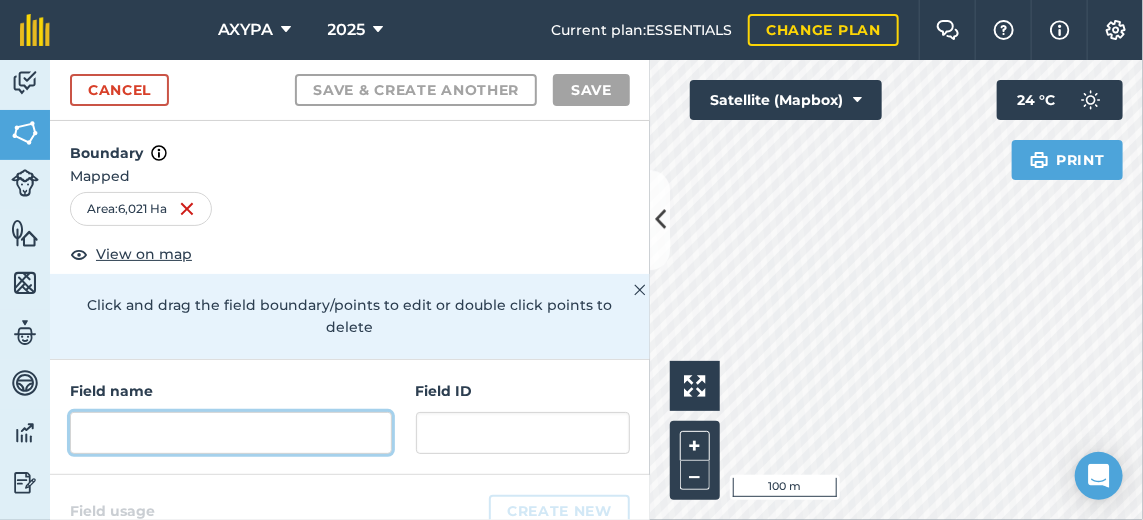 click at bounding box center (231, 433) 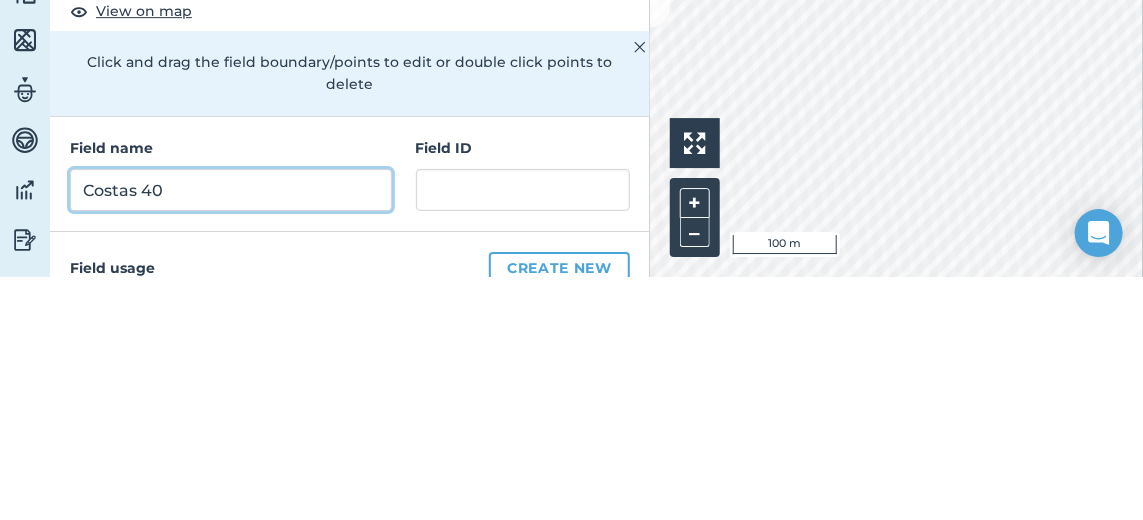 type on "Costas 40" 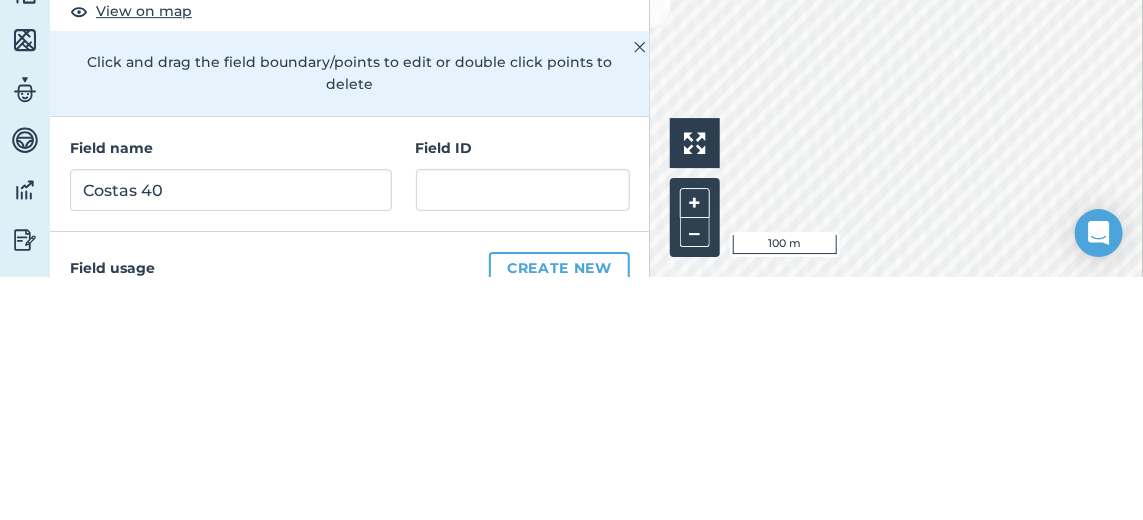 click on "Field usage   Create new" at bounding box center [350, 511] 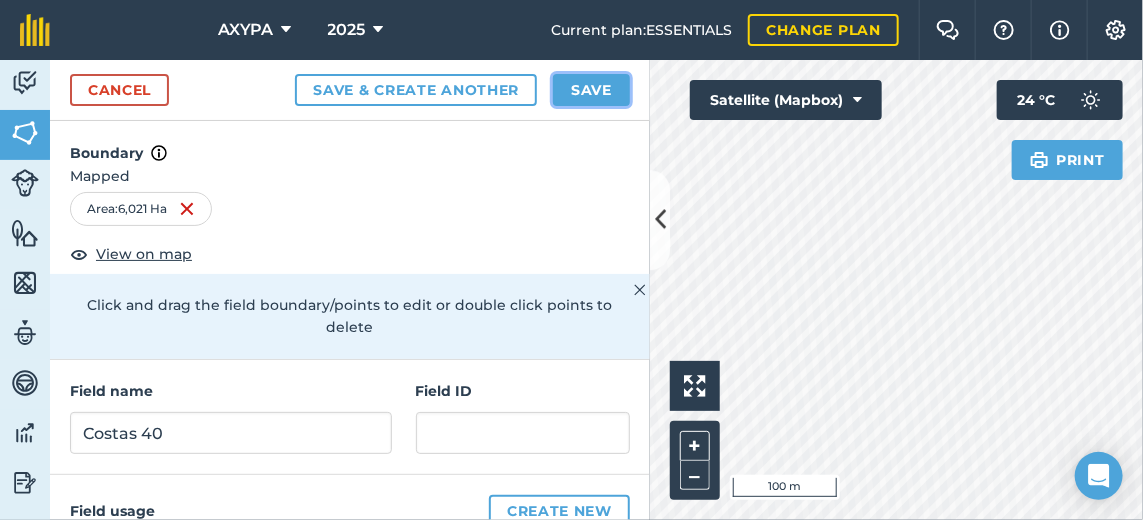 click on "Save" at bounding box center [591, 90] 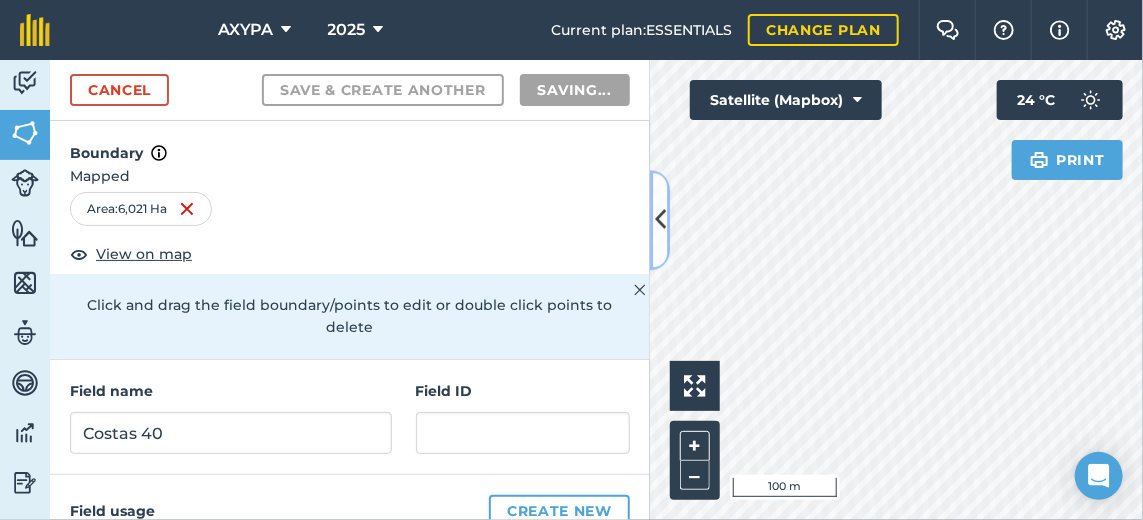 click at bounding box center (660, 220) 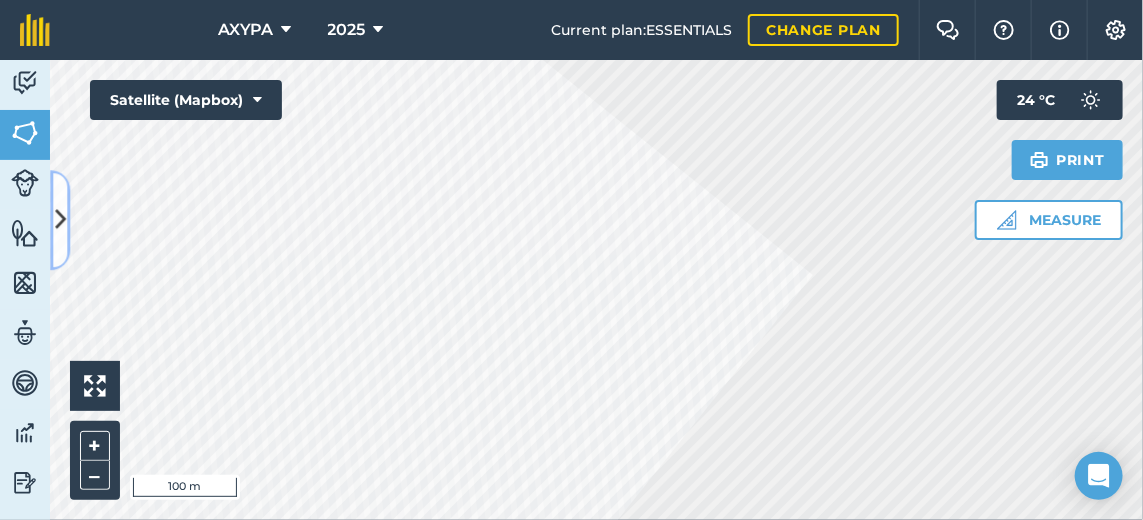 scroll, scrollTop: 26, scrollLeft: 0, axis: vertical 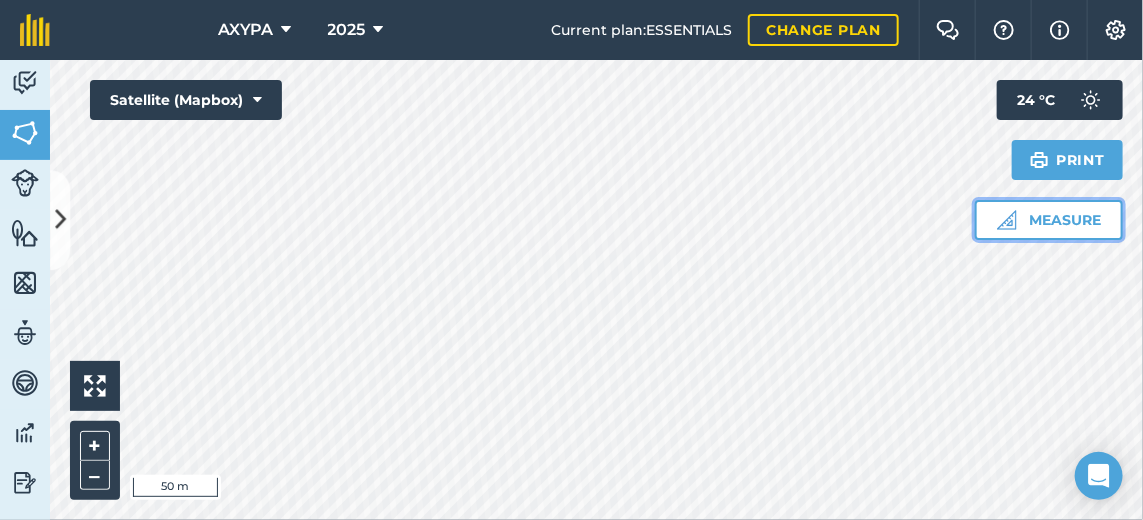 click on "Measure" at bounding box center [1049, 220] 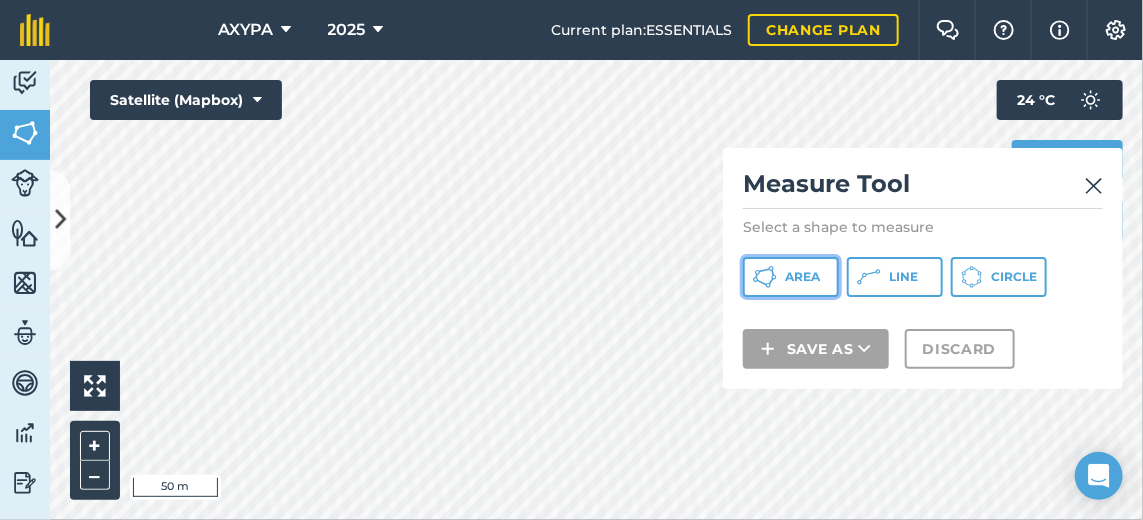 click on "Area" at bounding box center (791, 277) 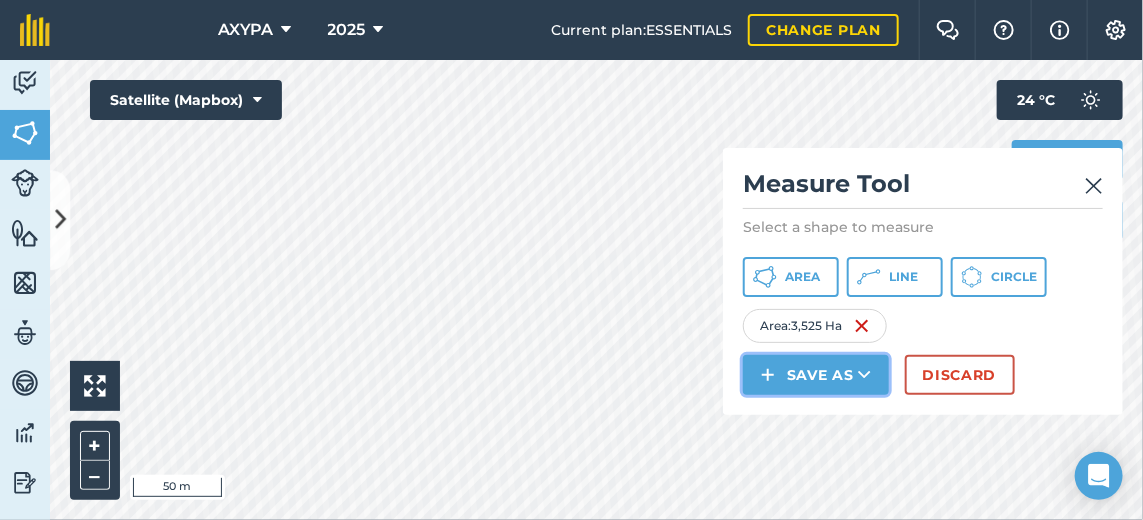 click on "Save as" at bounding box center (816, 375) 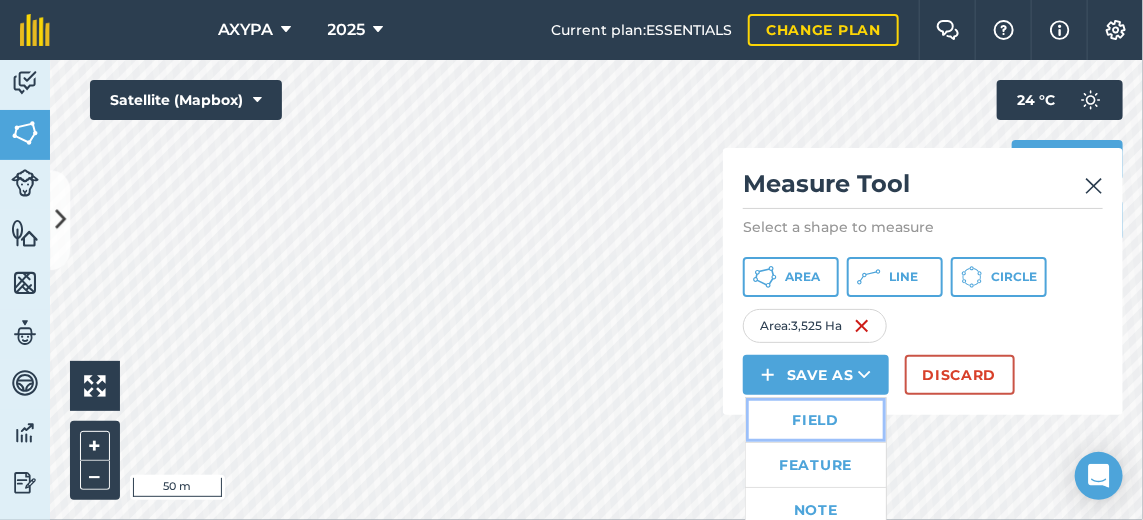 click on "Field" at bounding box center [816, 420] 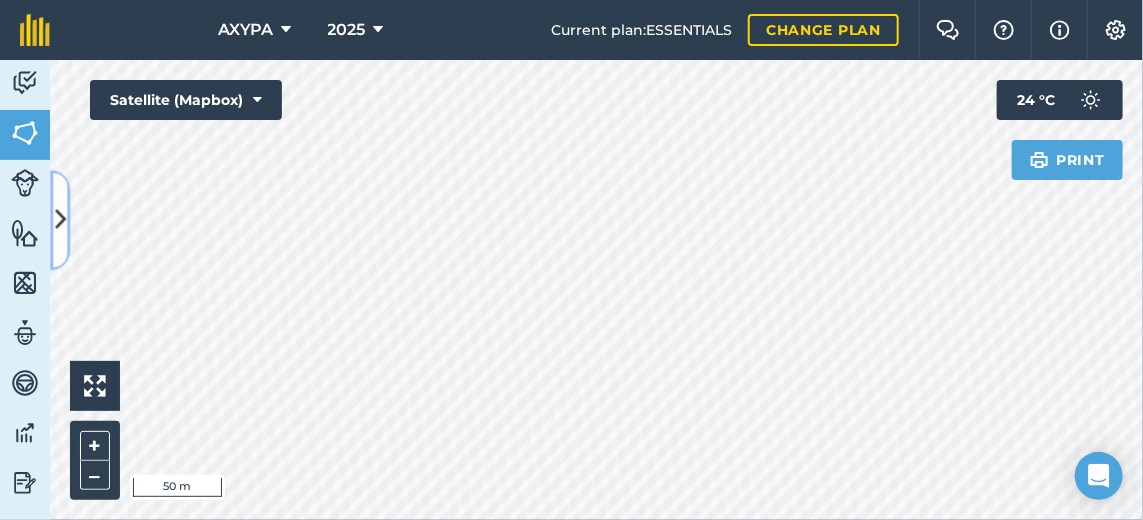 click at bounding box center [60, 220] 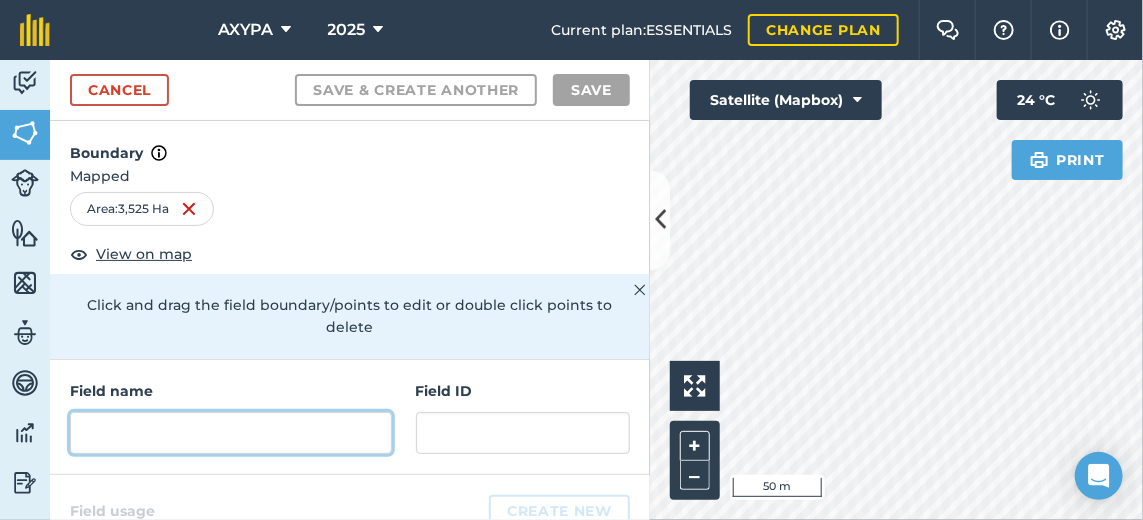 click at bounding box center [231, 433] 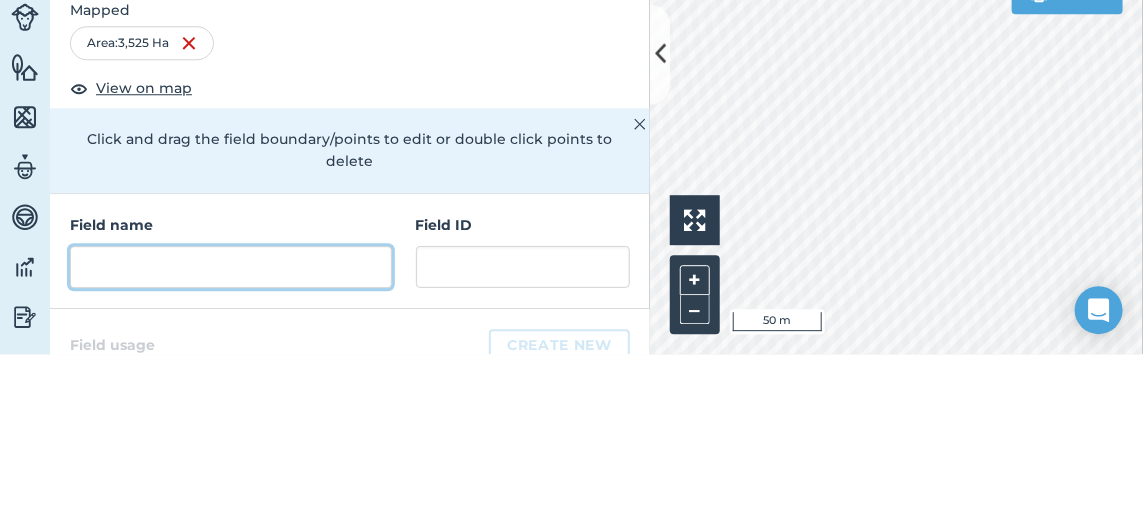 scroll, scrollTop: 26, scrollLeft: 0, axis: vertical 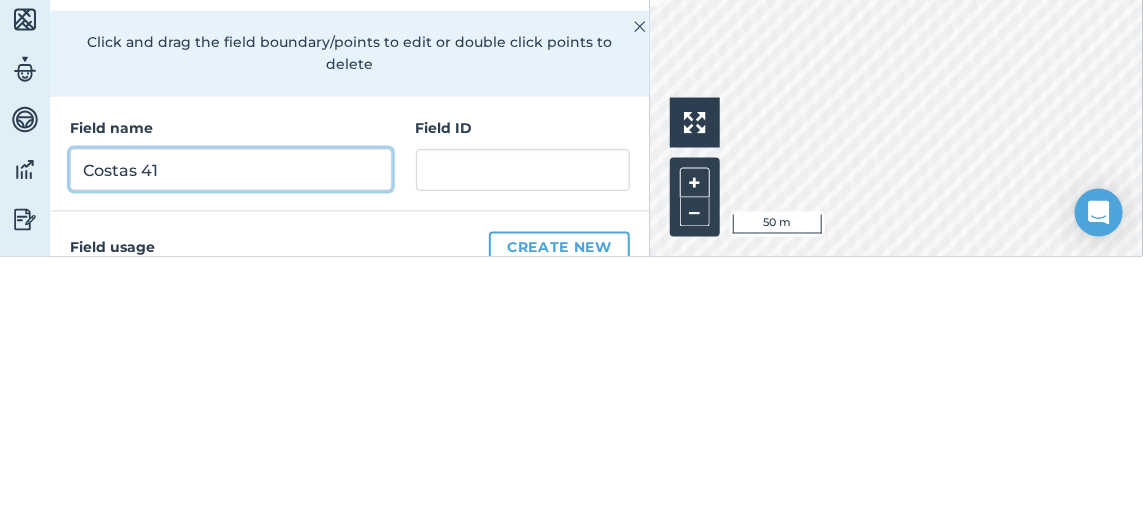 type on "Costas 41" 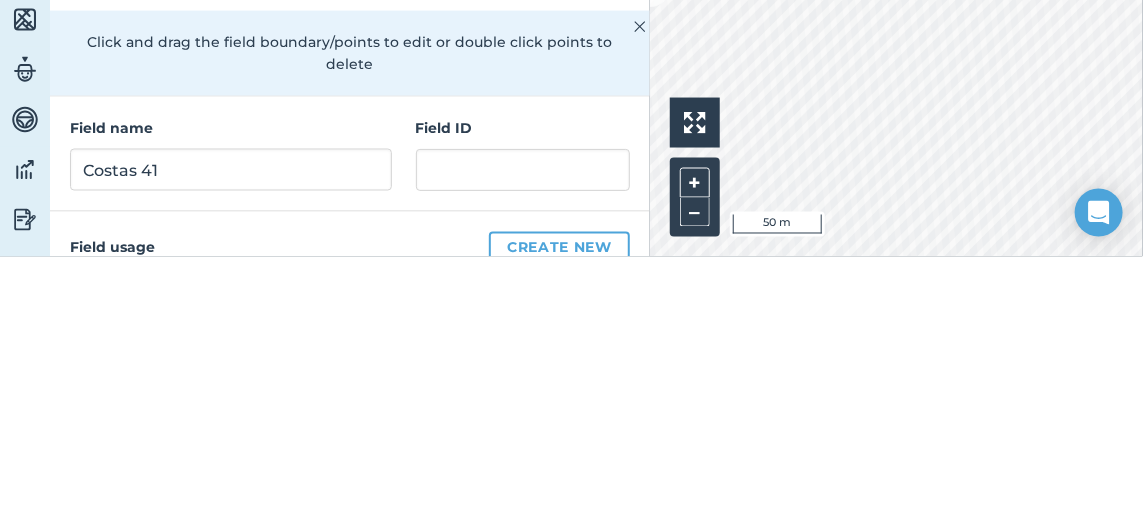 click on "Field usage   Create new" at bounding box center (350, 511) 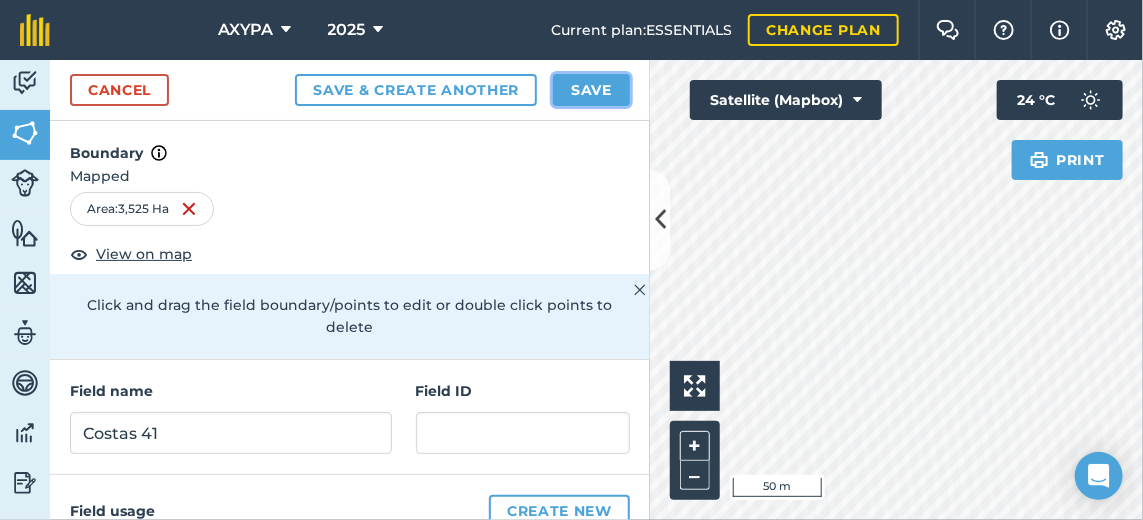 click on "Save" at bounding box center (591, 90) 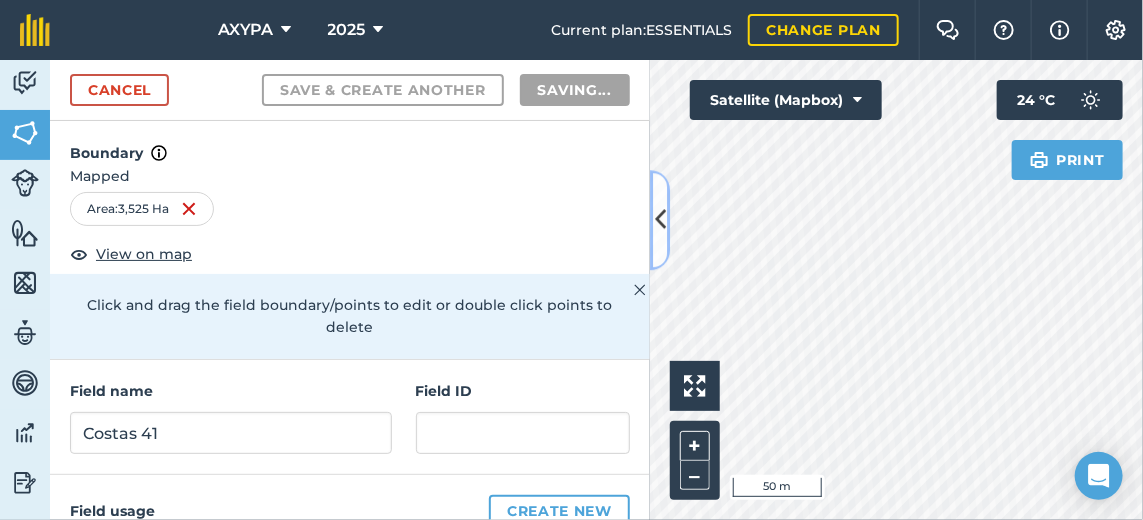 click at bounding box center [660, 220] 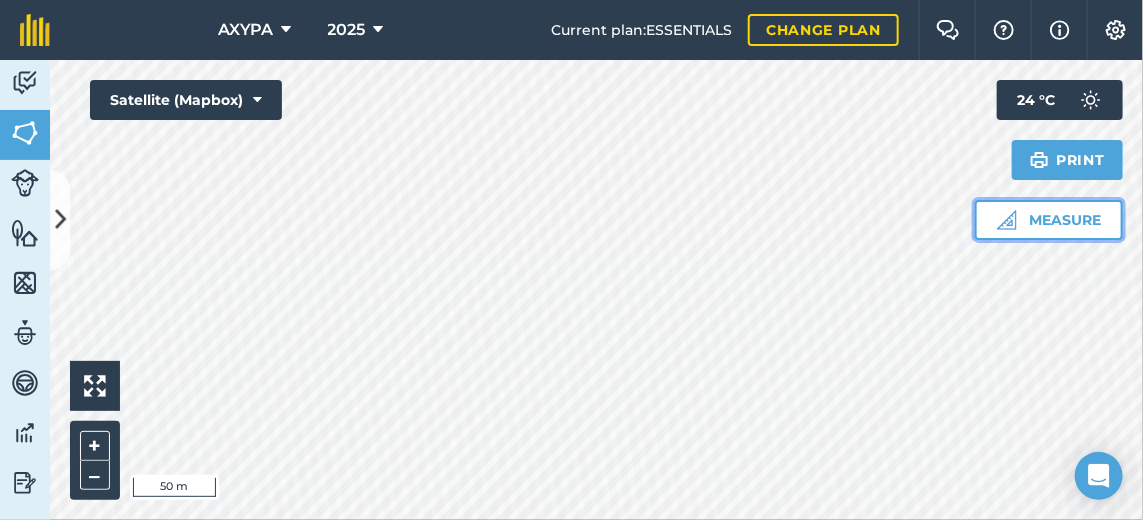 click on "Measure" at bounding box center (1049, 220) 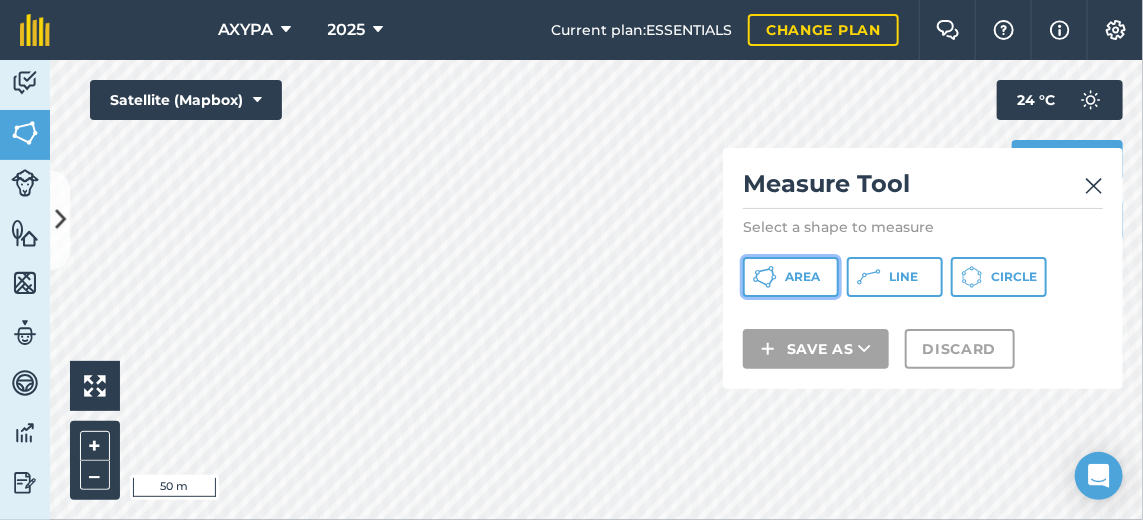 click on "Area" at bounding box center [791, 277] 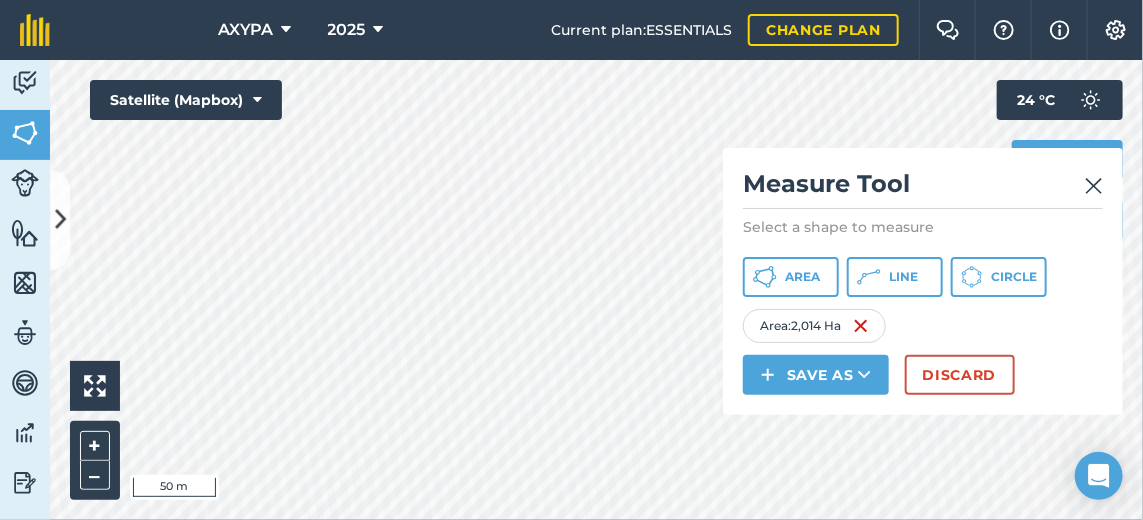 scroll, scrollTop: 0, scrollLeft: 0, axis: both 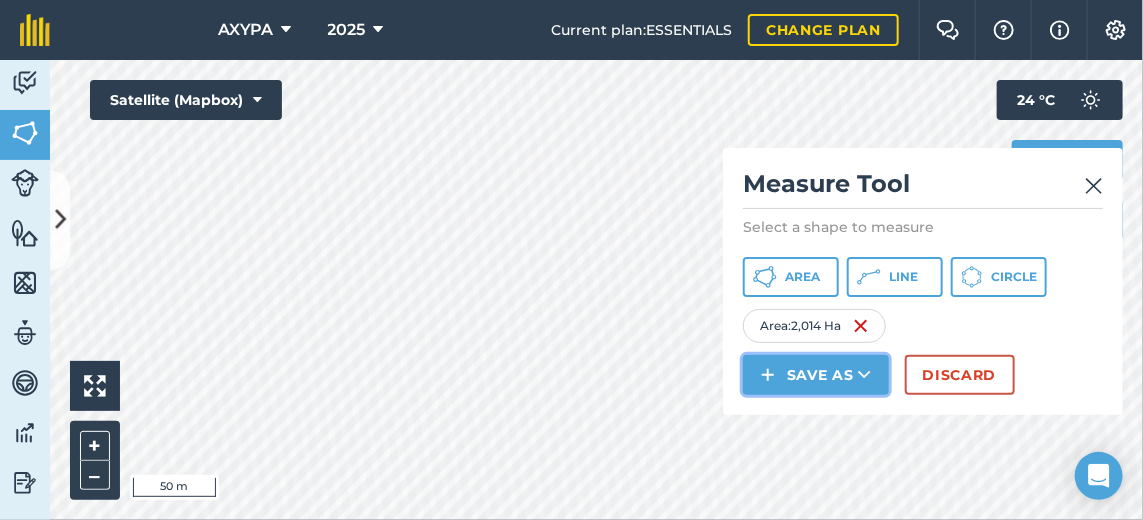 click on "Save as" at bounding box center (816, 375) 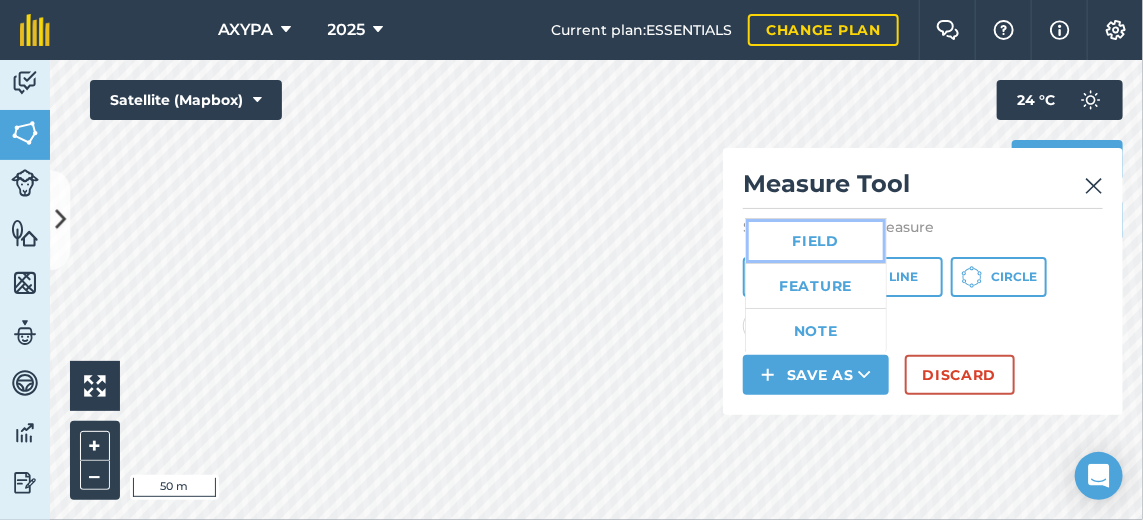 click on "Field" at bounding box center (816, 241) 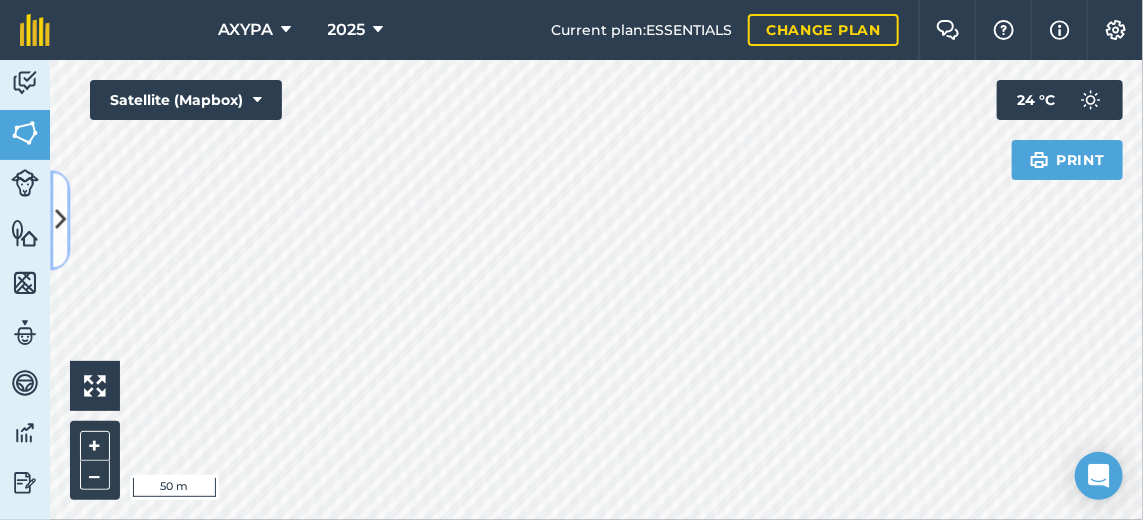 click at bounding box center (60, 220) 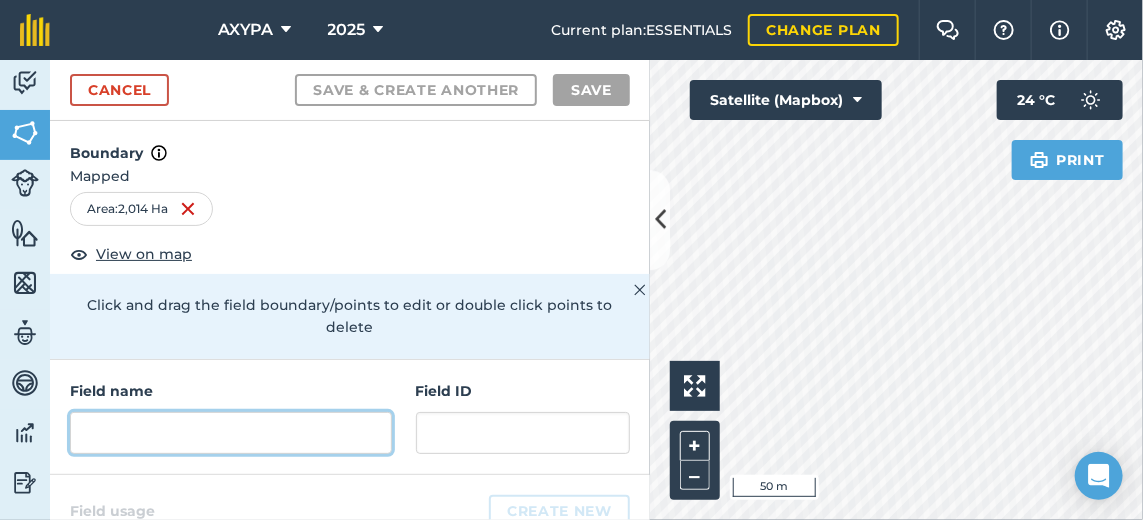 click at bounding box center (231, 433) 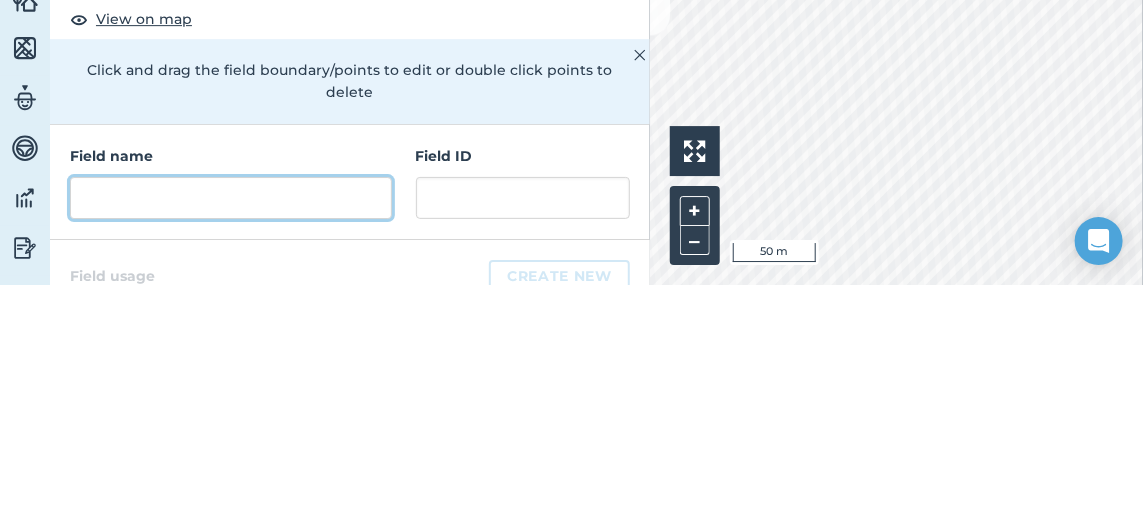 scroll, scrollTop: 5, scrollLeft: 0, axis: vertical 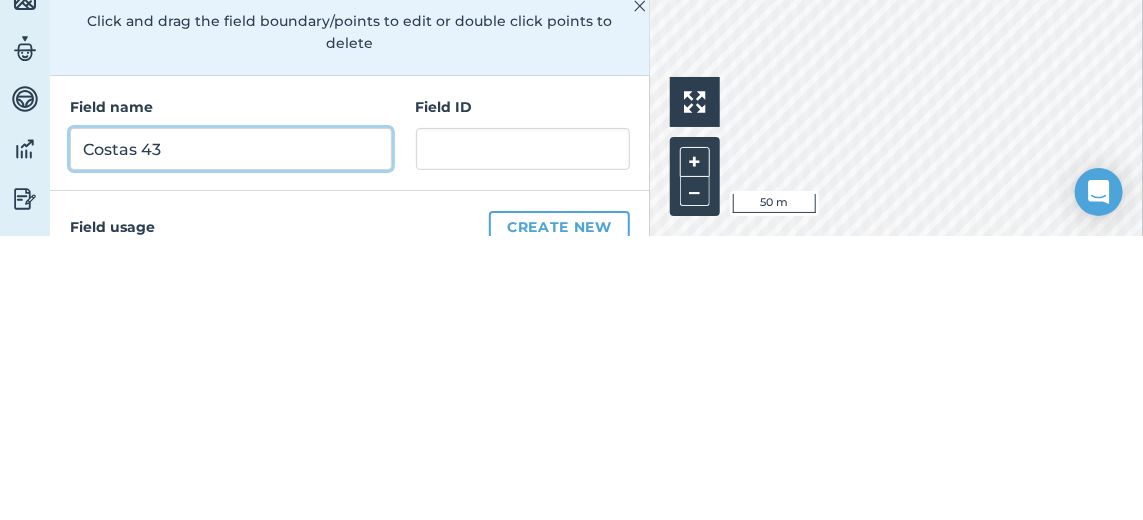 type on "Costas 43" 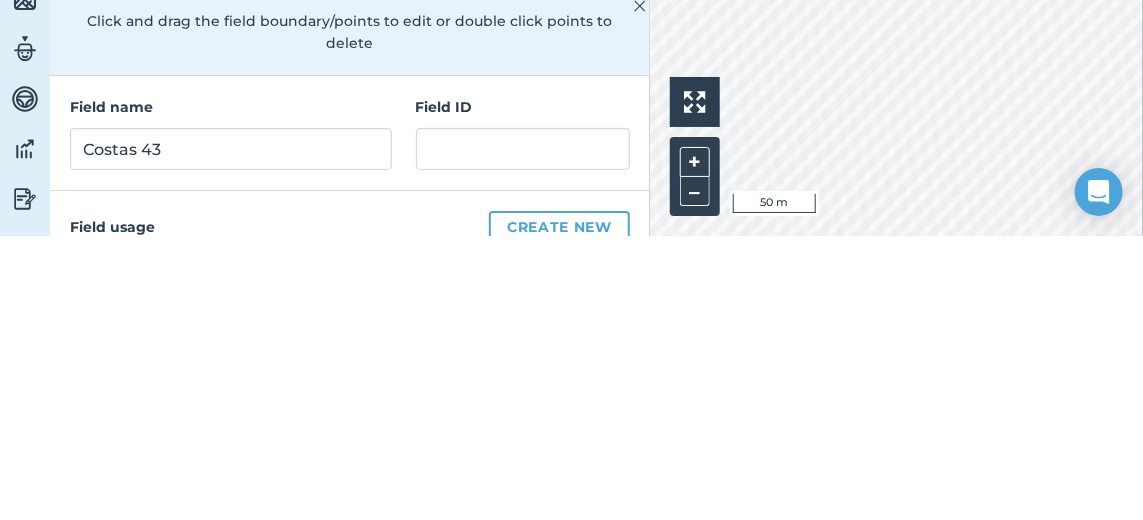 click on "Field usage   Create new" at bounding box center [350, 511] 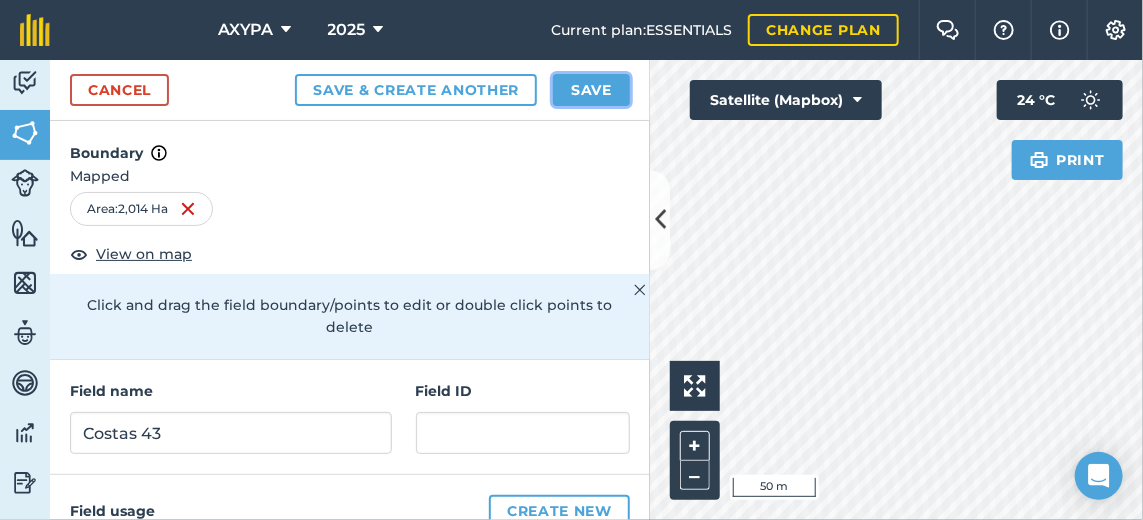 click on "Save" at bounding box center (591, 90) 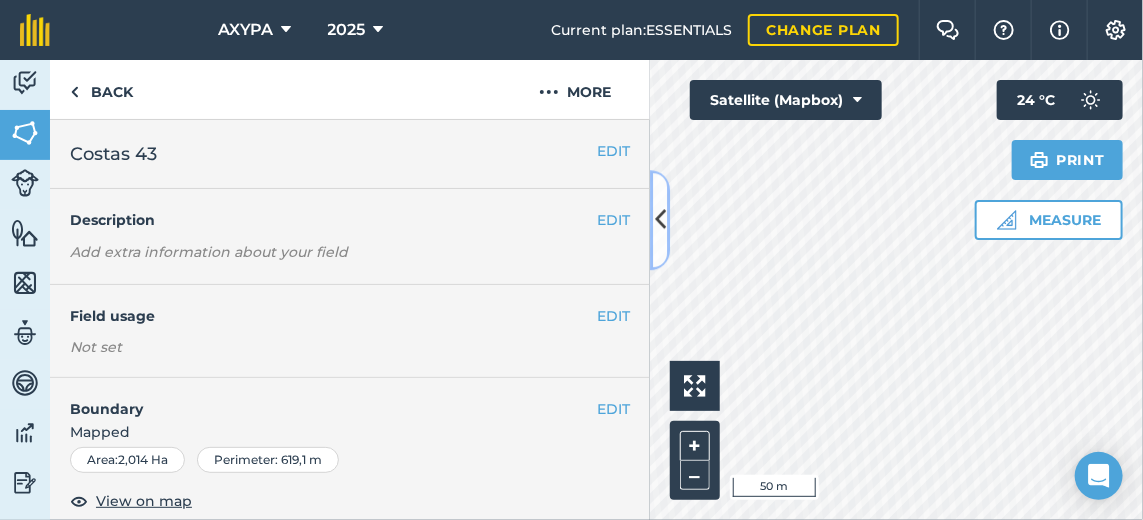 click at bounding box center [660, 220] 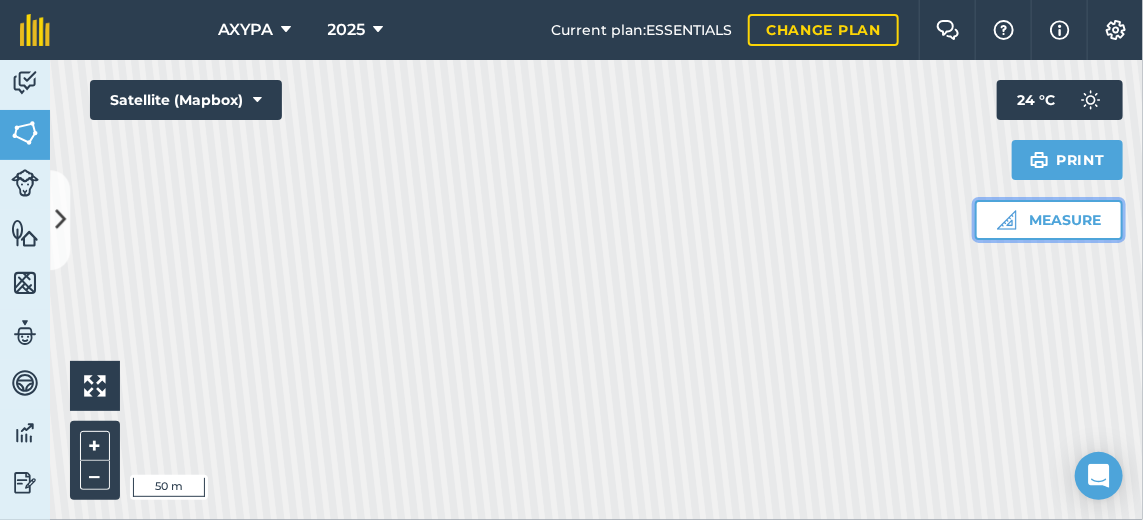 click on "Measure" at bounding box center [1049, 220] 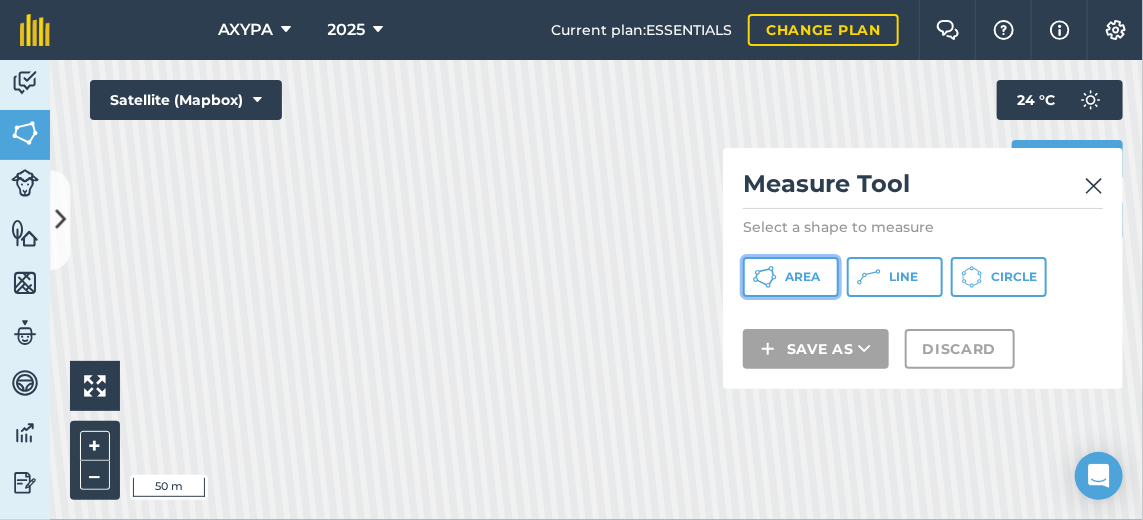 click on "Area" at bounding box center [791, 277] 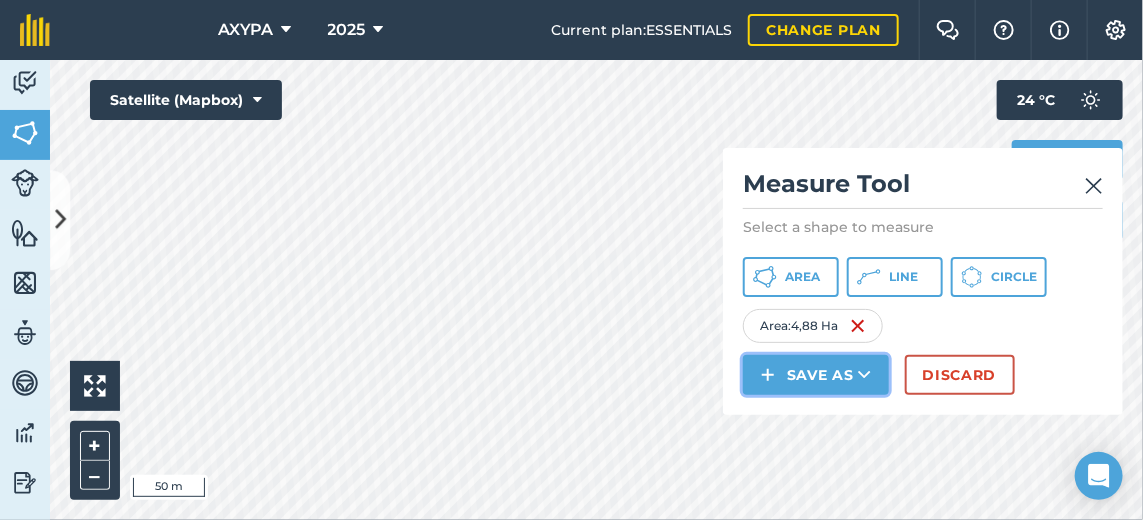 click on "Save as" at bounding box center [816, 375] 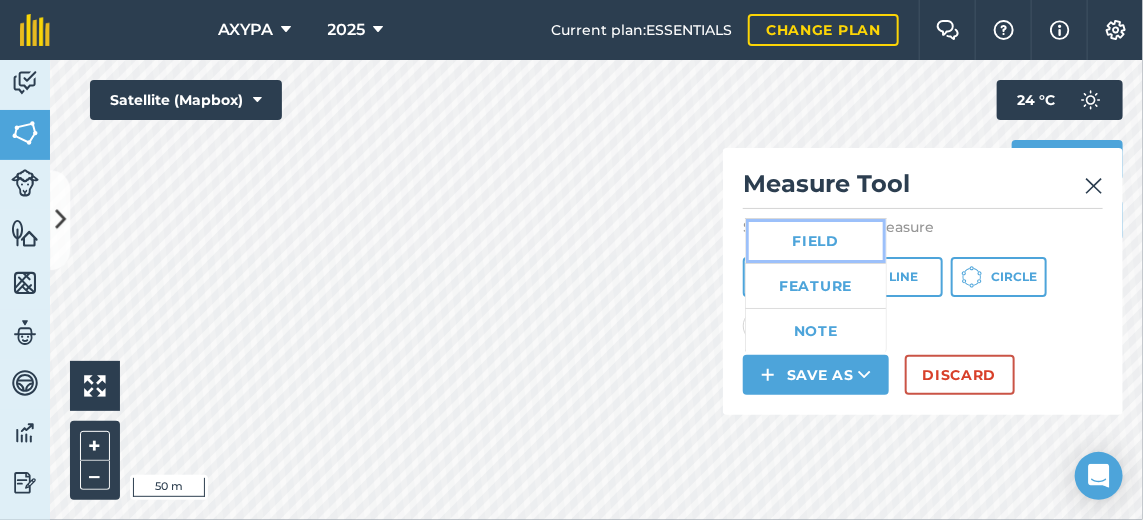click on "Field" at bounding box center (816, 241) 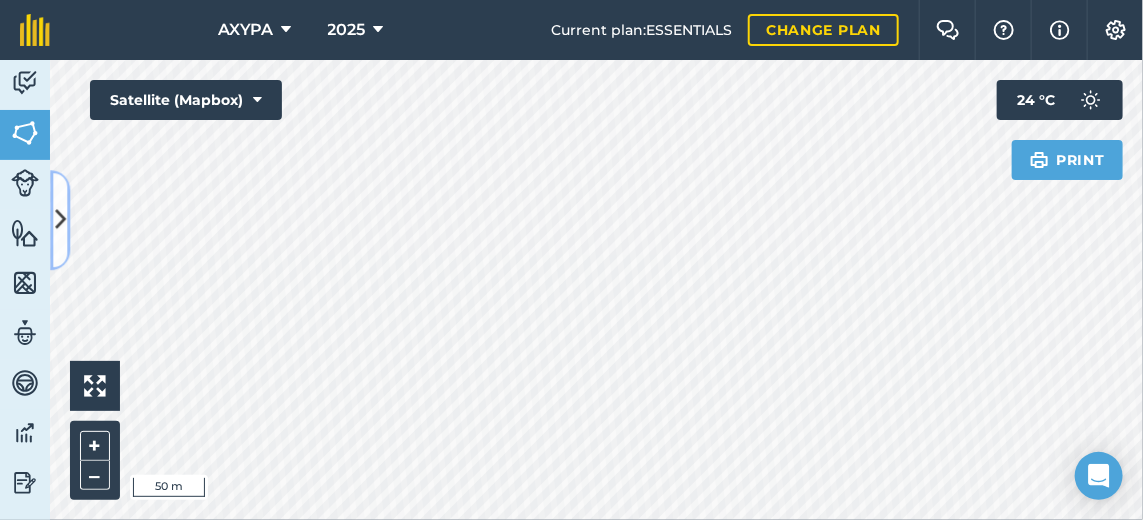 click at bounding box center [60, 220] 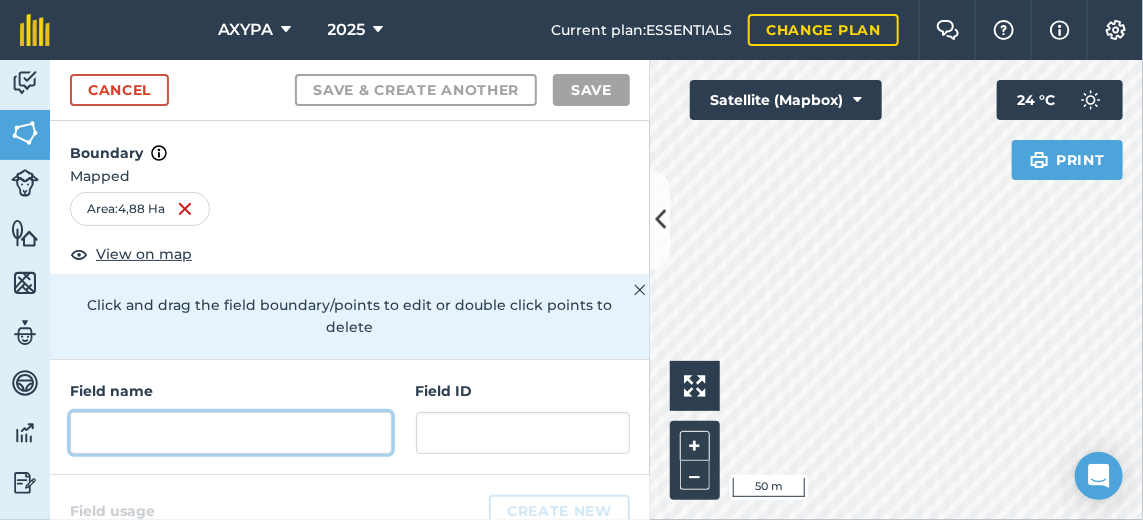 click at bounding box center (231, 433) 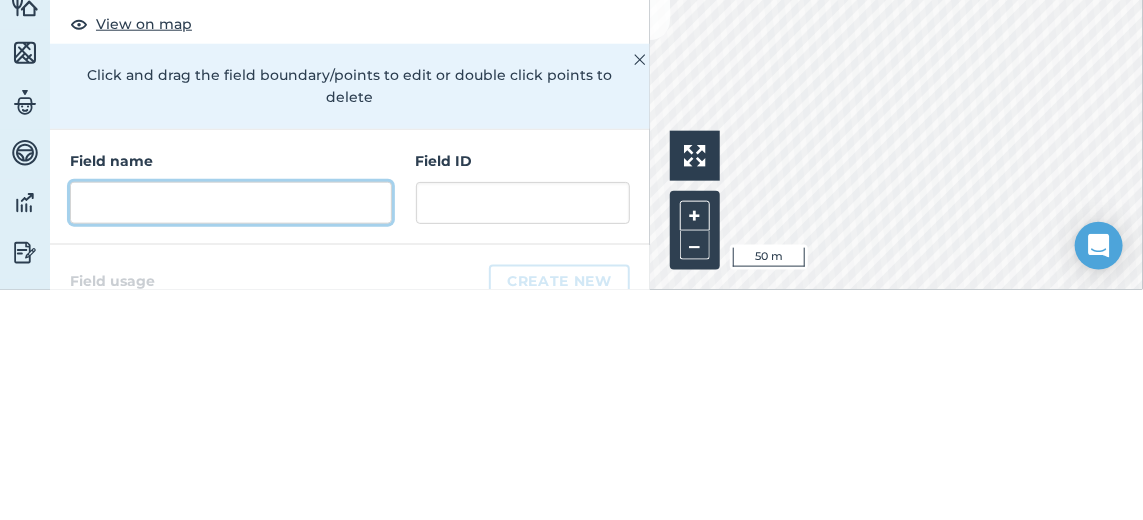scroll, scrollTop: 5, scrollLeft: 0, axis: vertical 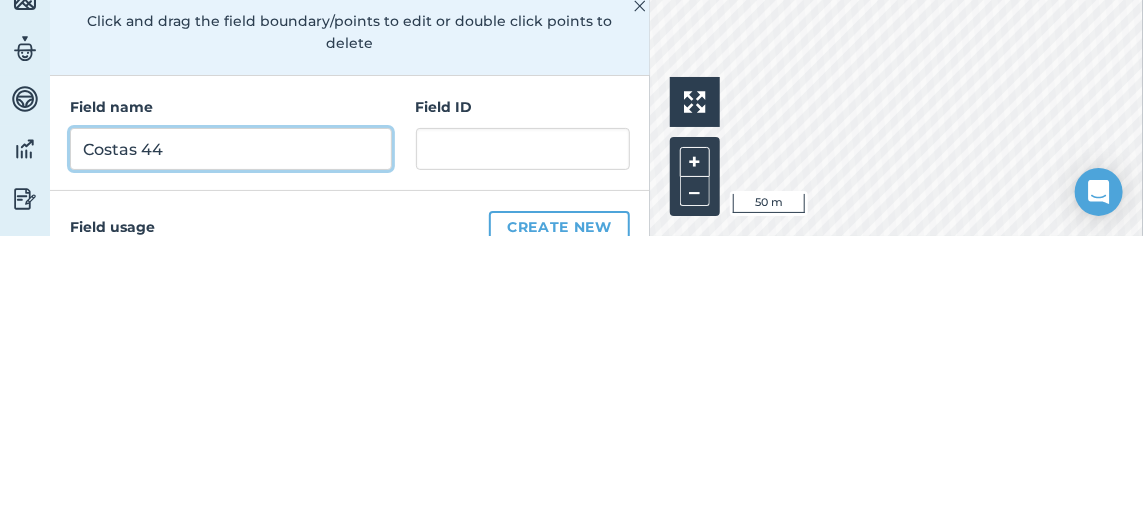 type on "Costas 44" 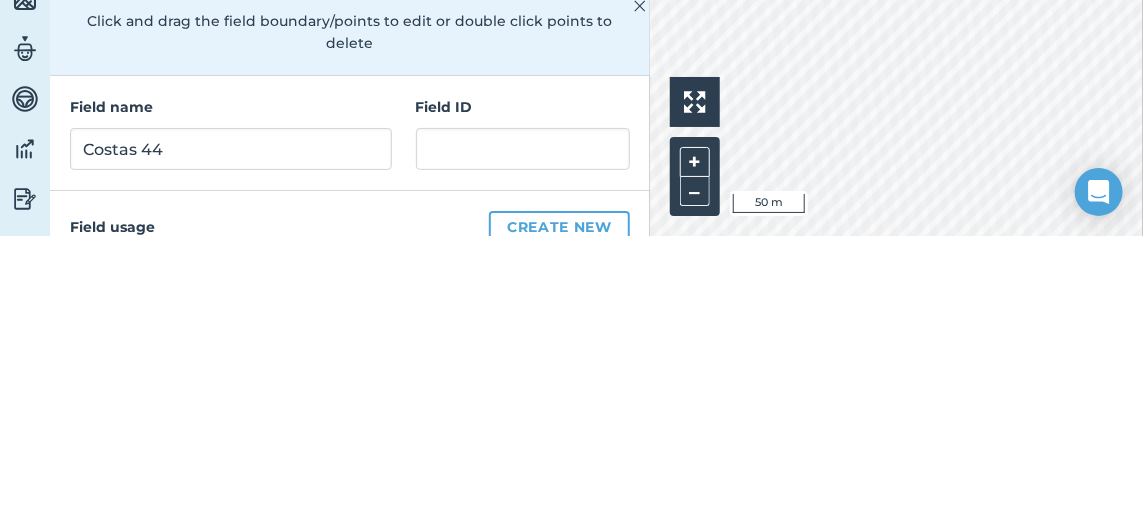 click on "Field usage   Create new -- Not set -- OTHER-CROPS - ΑΘΕΡΙΣΤΟ Αθέριστο ΓΙΑ ΔΕΣΙΜΟ ΔΕΜΈΝΟ ΓΙΑ ΦΟΡΤΩΜΑ ΘΕΡΙΣΜΕΝΟ Μαζεύτηκε ΜΕΤΑΒΡΟΧΙΚΕΣ ΣΥΛΛΕΚΤΗΣ ΦΟΡΤΏΘΗΚΕ" at bounding box center (350, 721) 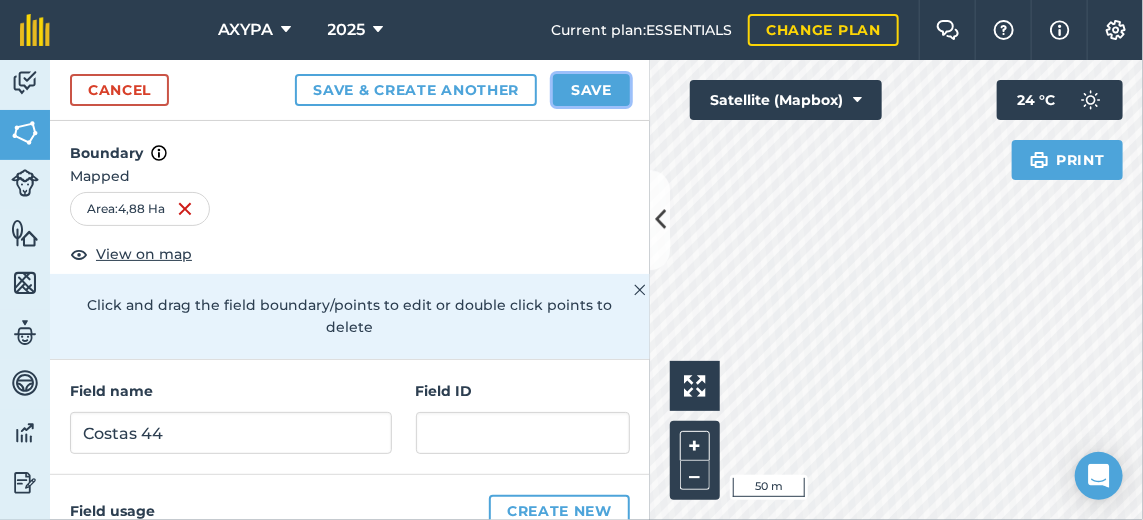 click on "Save" at bounding box center (591, 90) 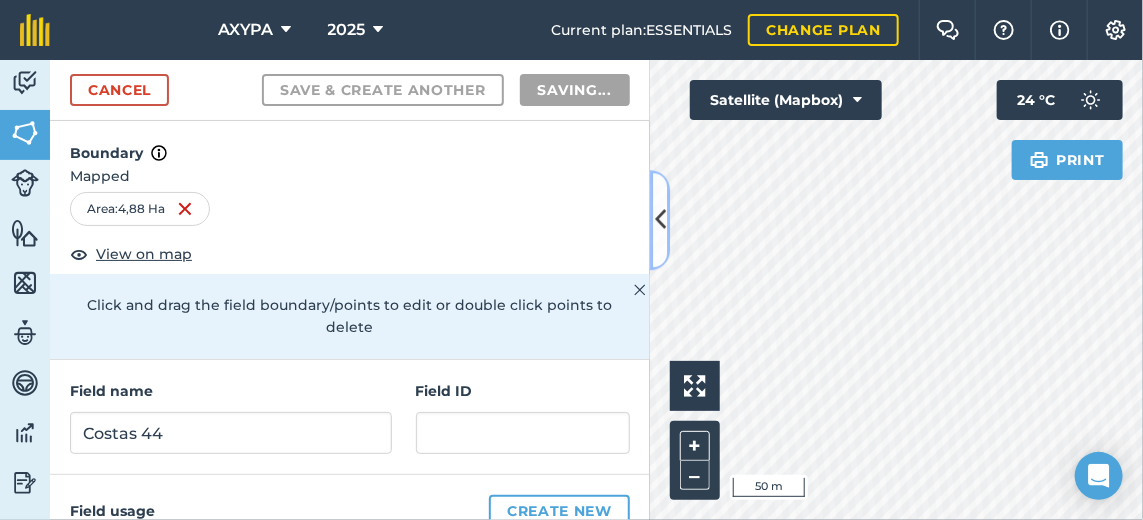 click at bounding box center [660, 220] 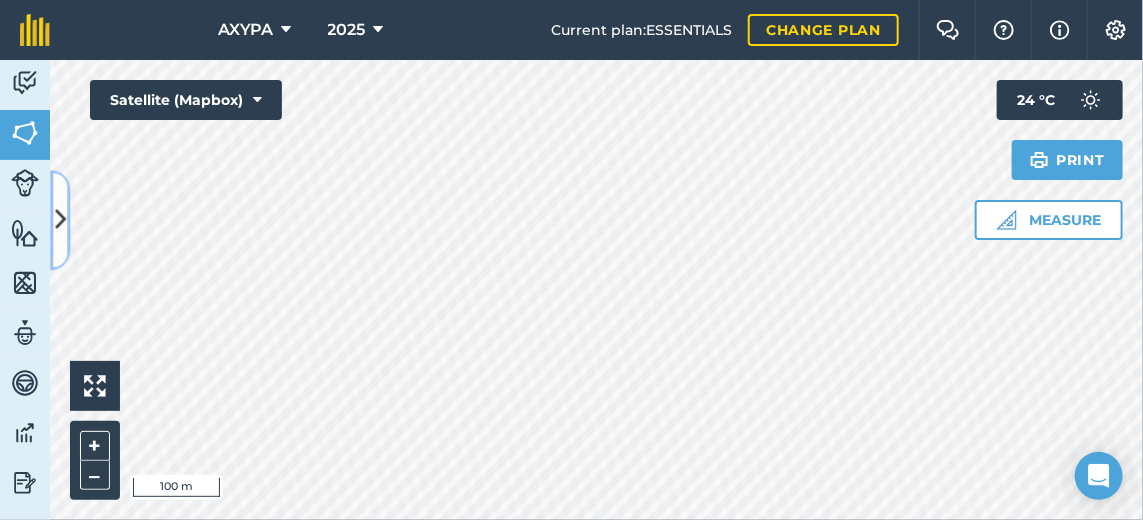scroll, scrollTop: 0, scrollLeft: 0, axis: both 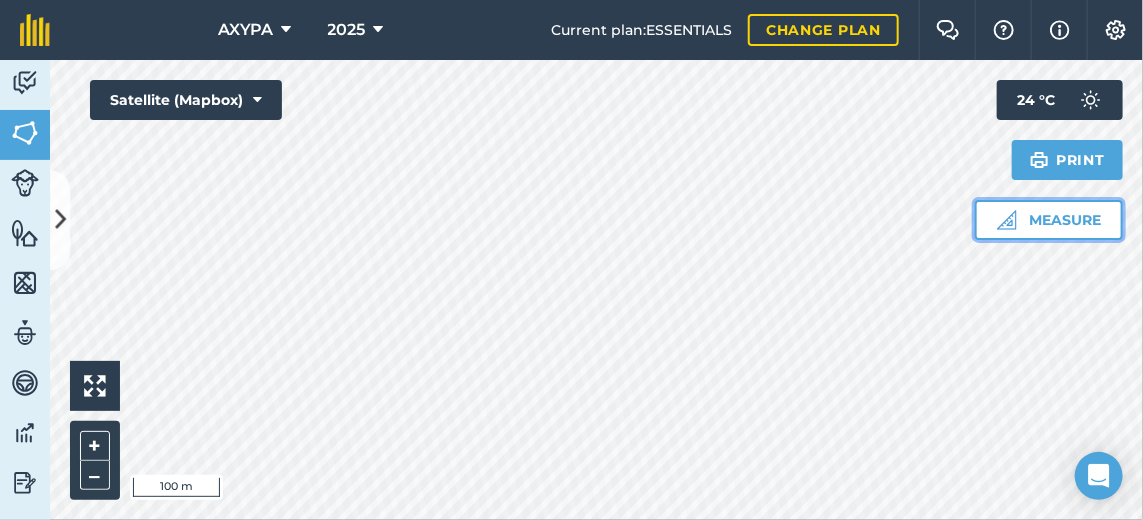 click on "Measure" at bounding box center [1049, 220] 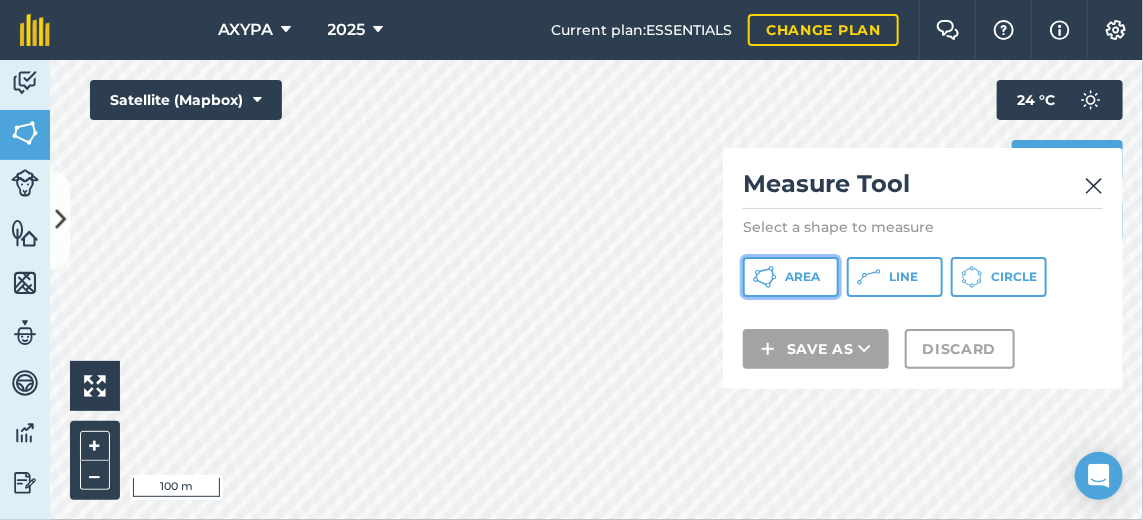 click on "Area" at bounding box center [791, 277] 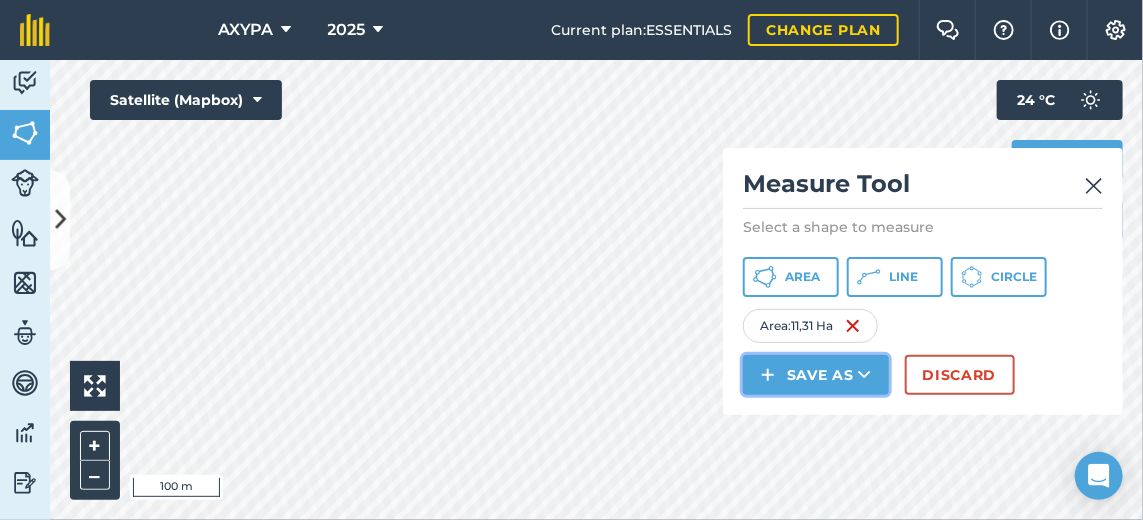 click on "Save as" at bounding box center (816, 375) 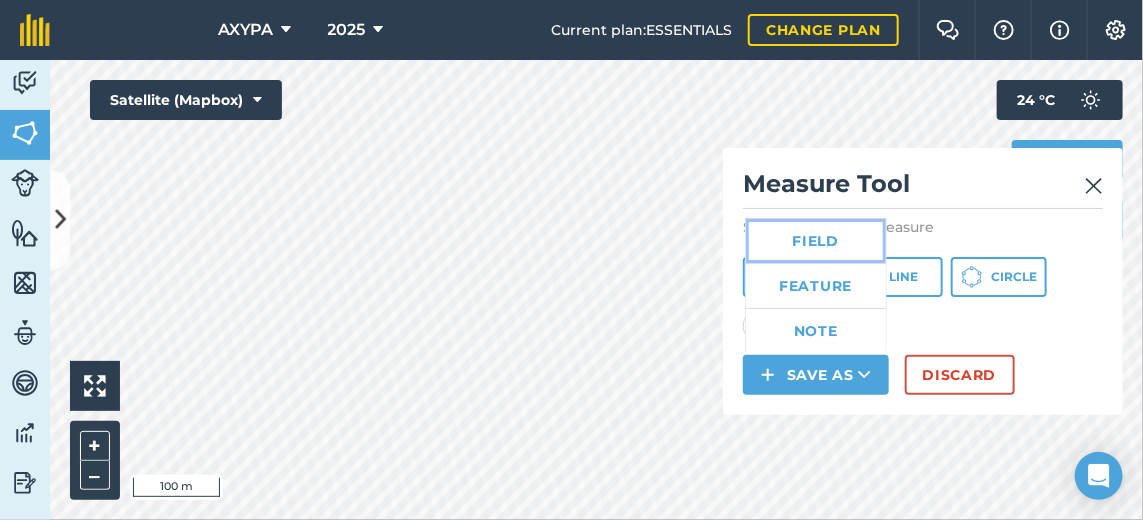 click on "Field" at bounding box center (816, 241) 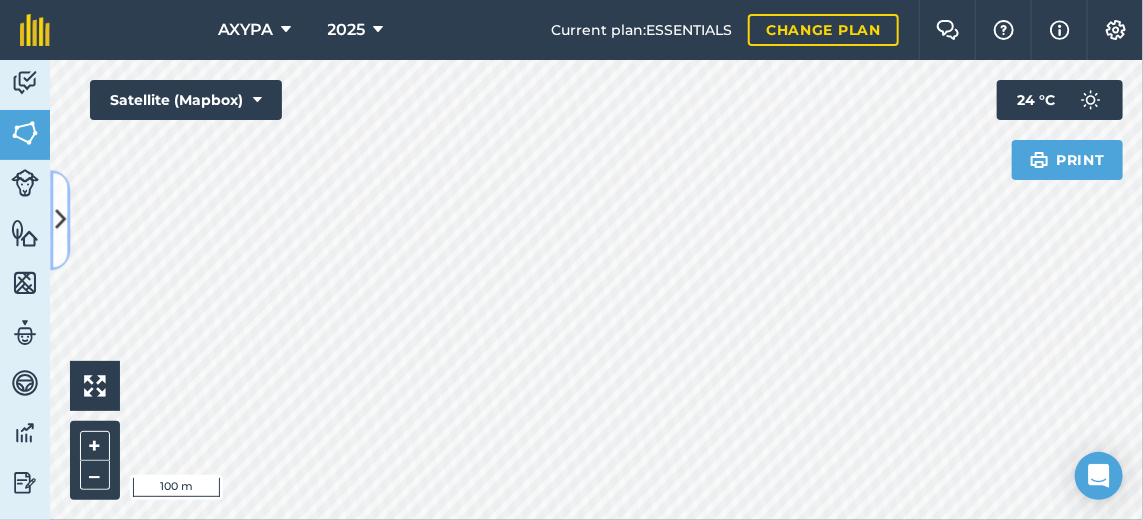 click at bounding box center [60, 220] 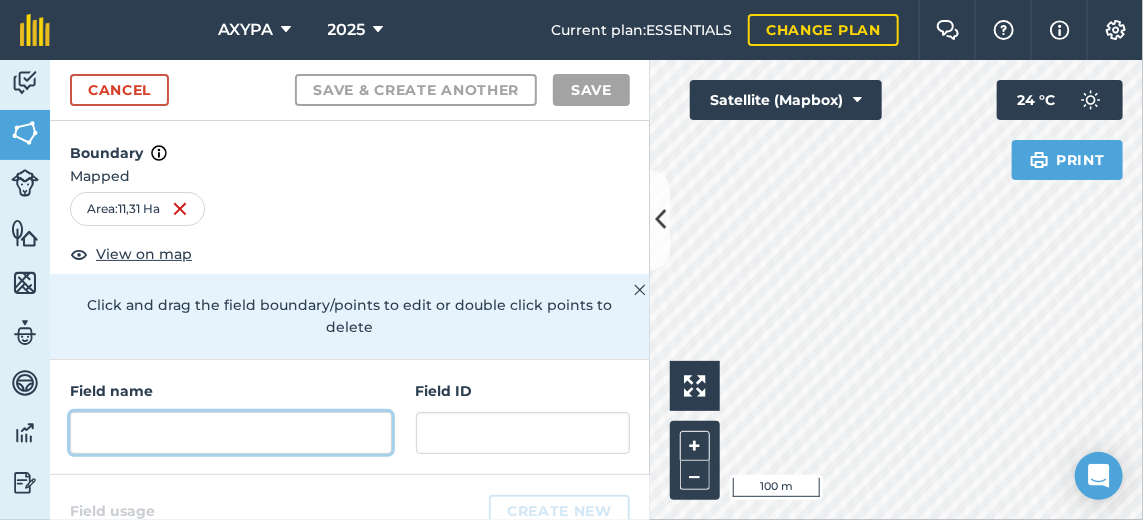 click at bounding box center (231, 433) 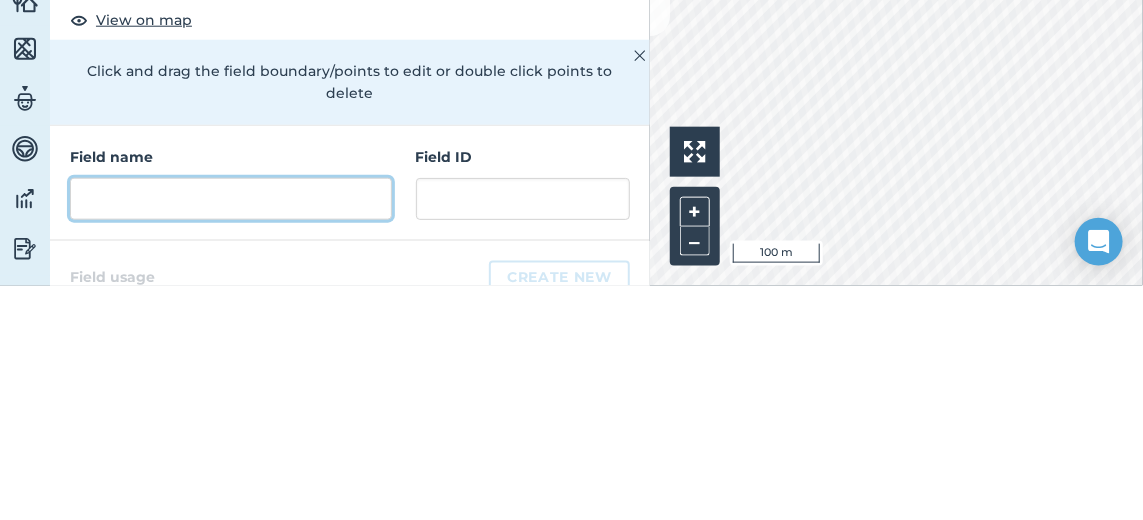 scroll, scrollTop: 5, scrollLeft: 0, axis: vertical 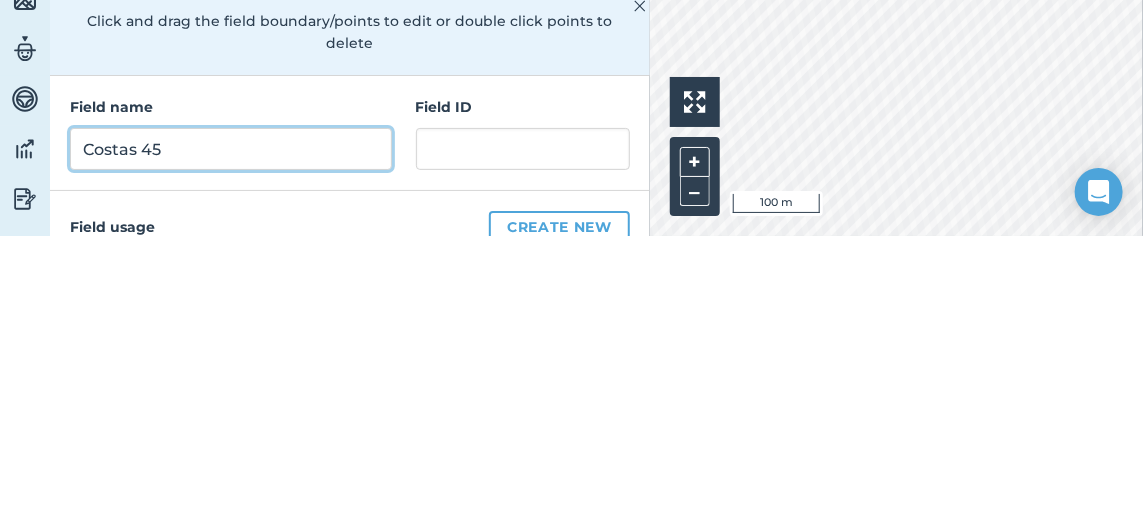 type on "Costas 45" 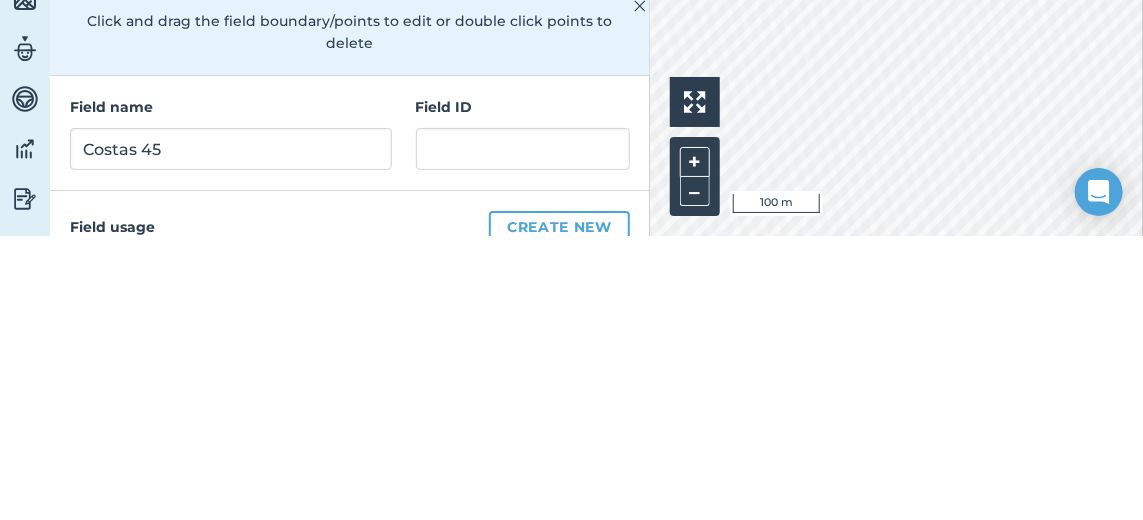 click on "Field usage   Create new" at bounding box center (350, 511) 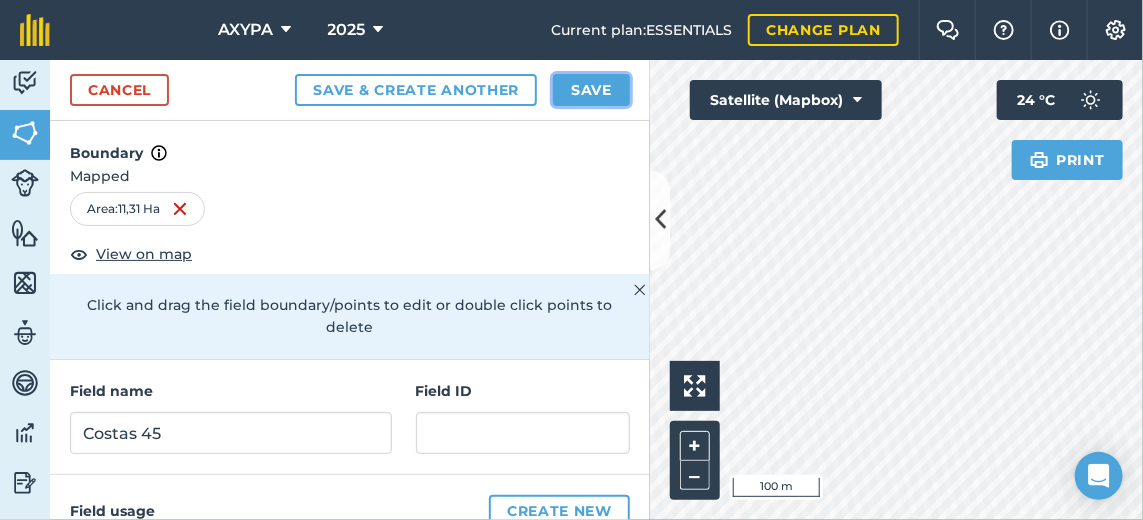 click on "Save" at bounding box center [591, 90] 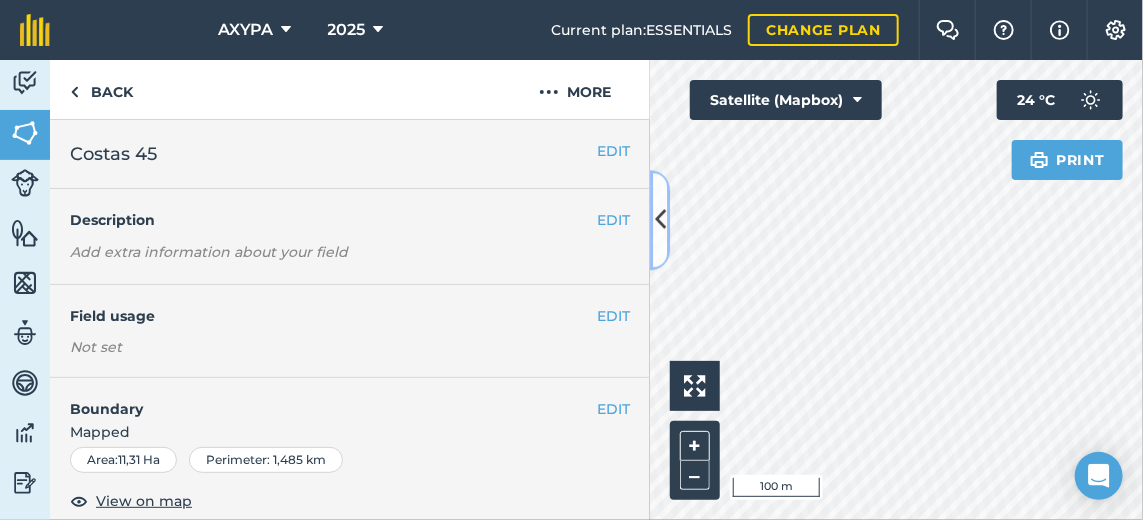click at bounding box center (660, 220) 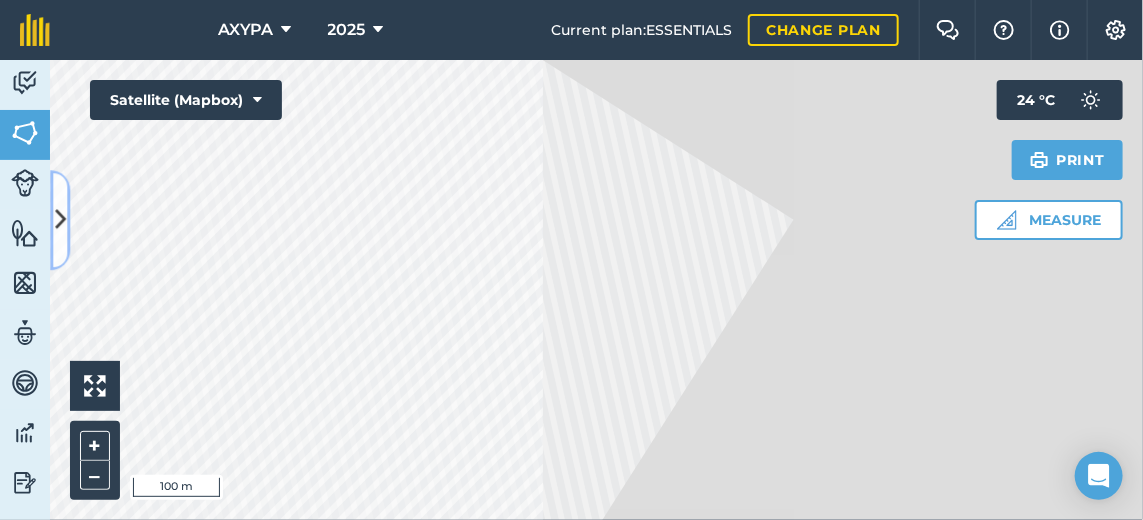 scroll, scrollTop: 0, scrollLeft: 0, axis: both 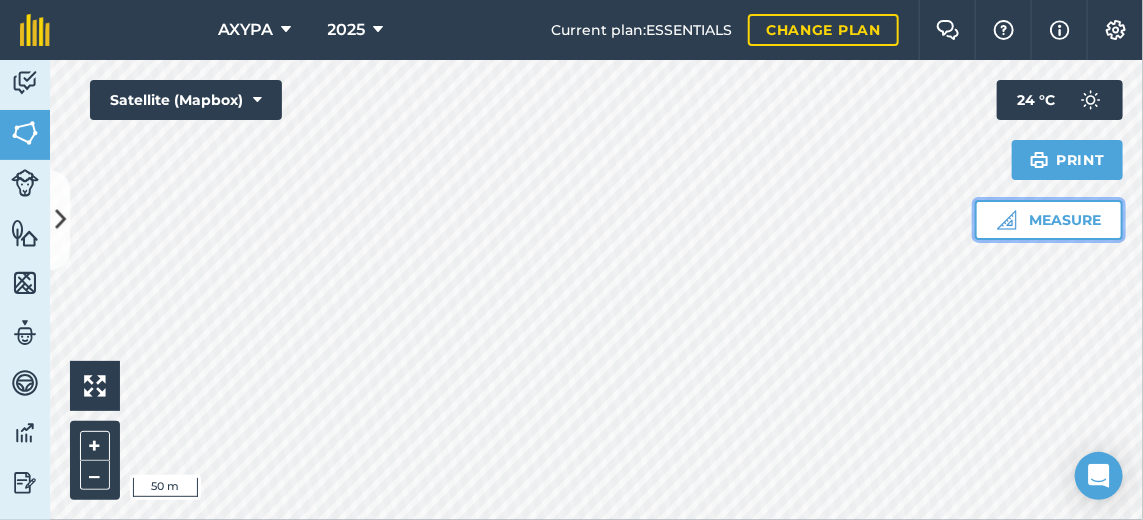 click on "Measure" at bounding box center (1049, 220) 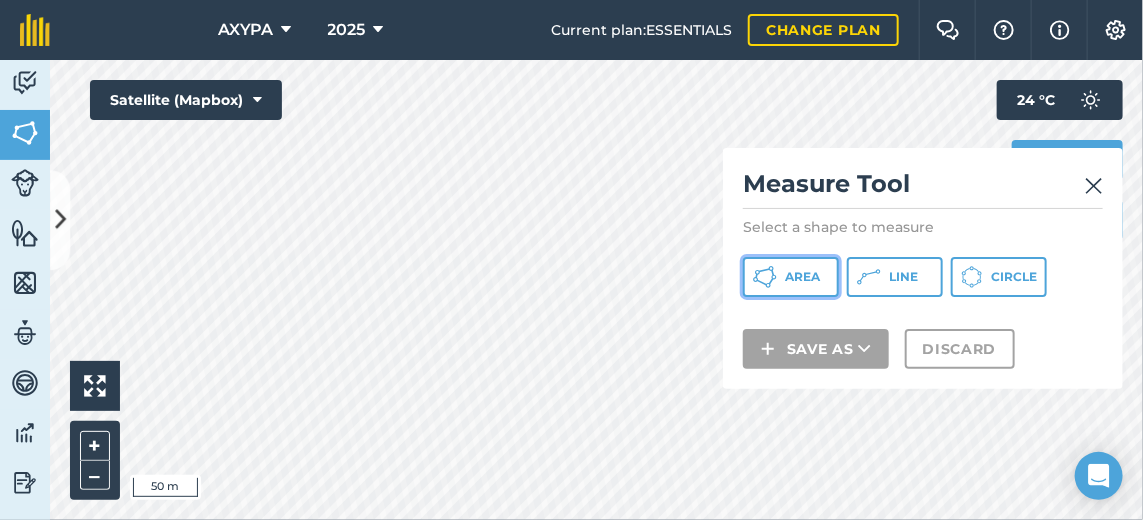 click on "Area" at bounding box center [791, 277] 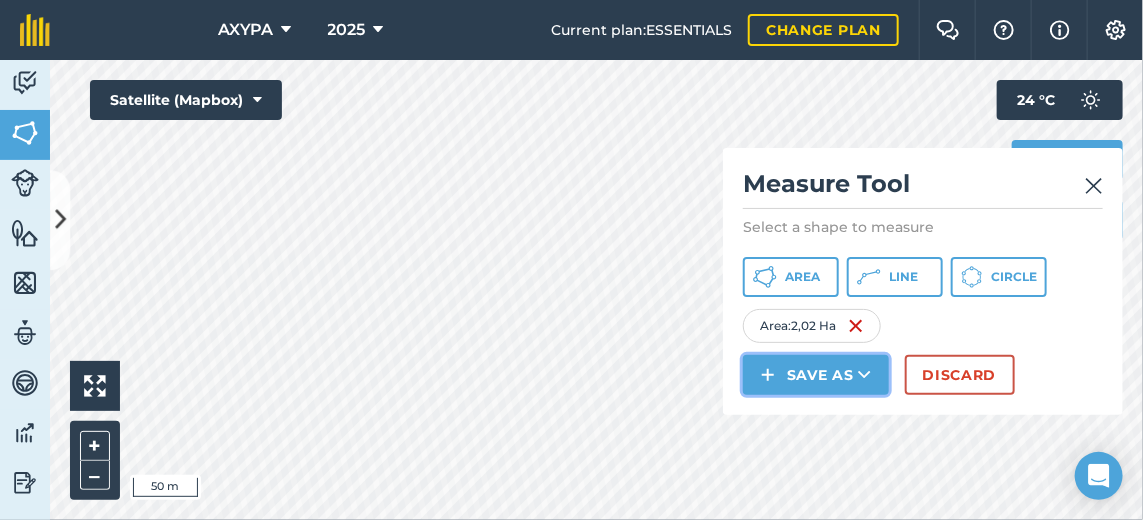 click on "Save as" at bounding box center [816, 375] 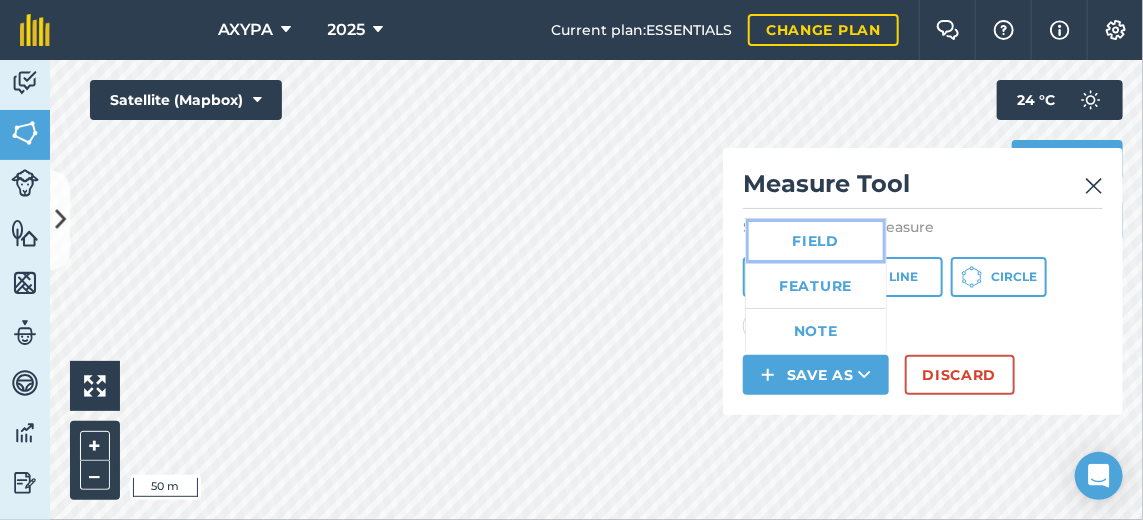 click on "Field" at bounding box center [816, 241] 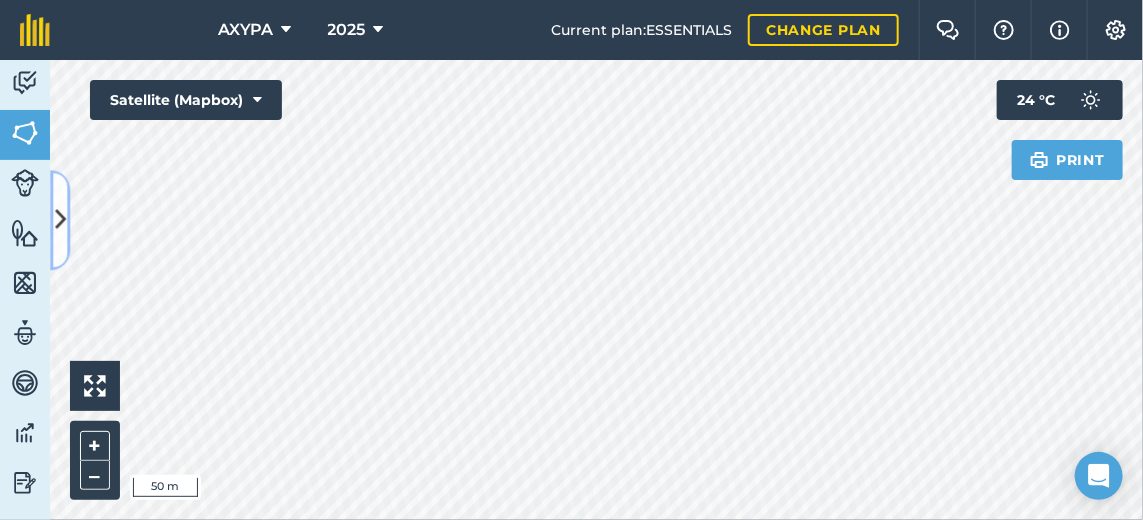 click at bounding box center (60, 220) 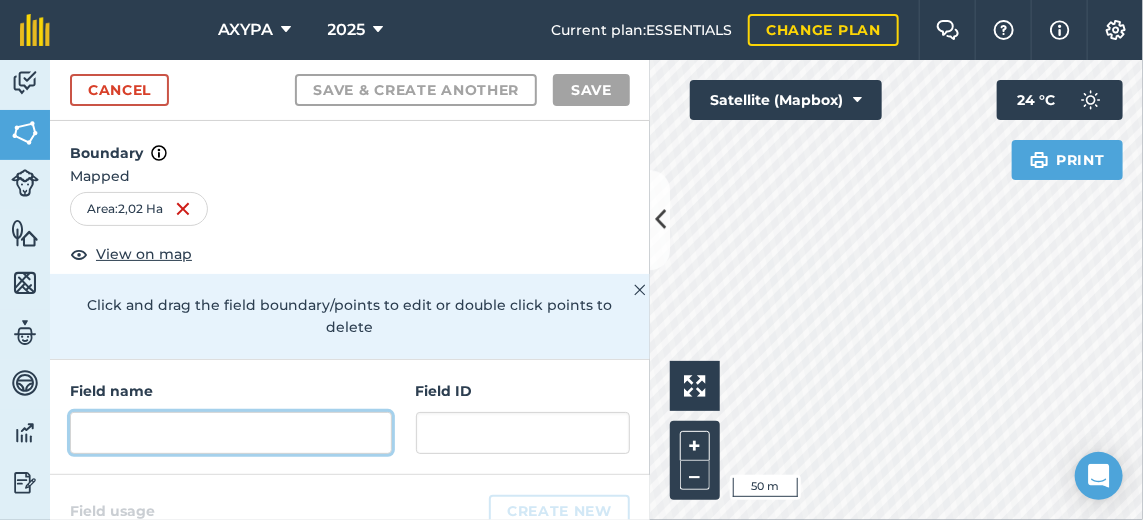 click at bounding box center (231, 433) 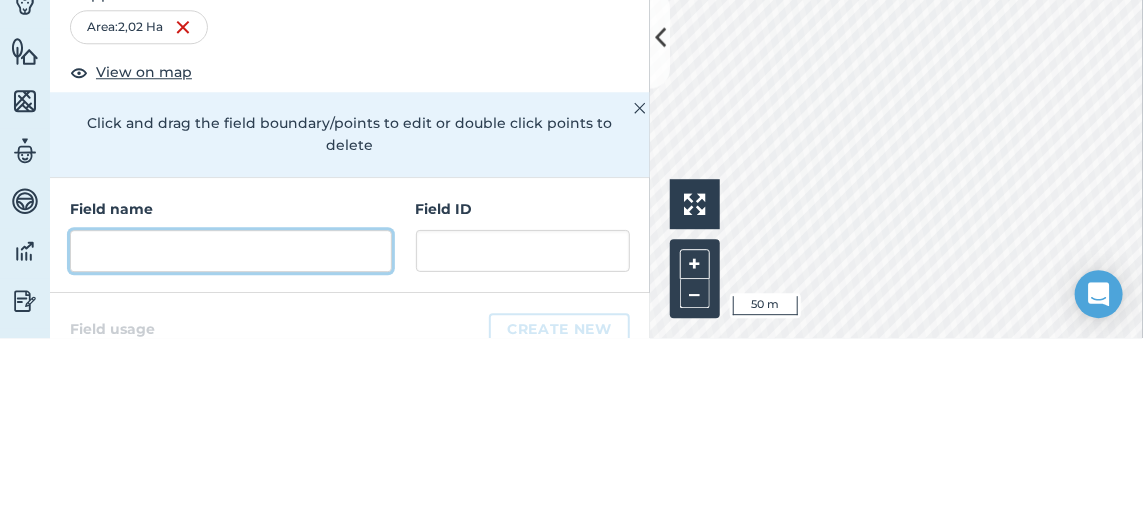 scroll, scrollTop: 5, scrollLeft: 0, axis: vertical 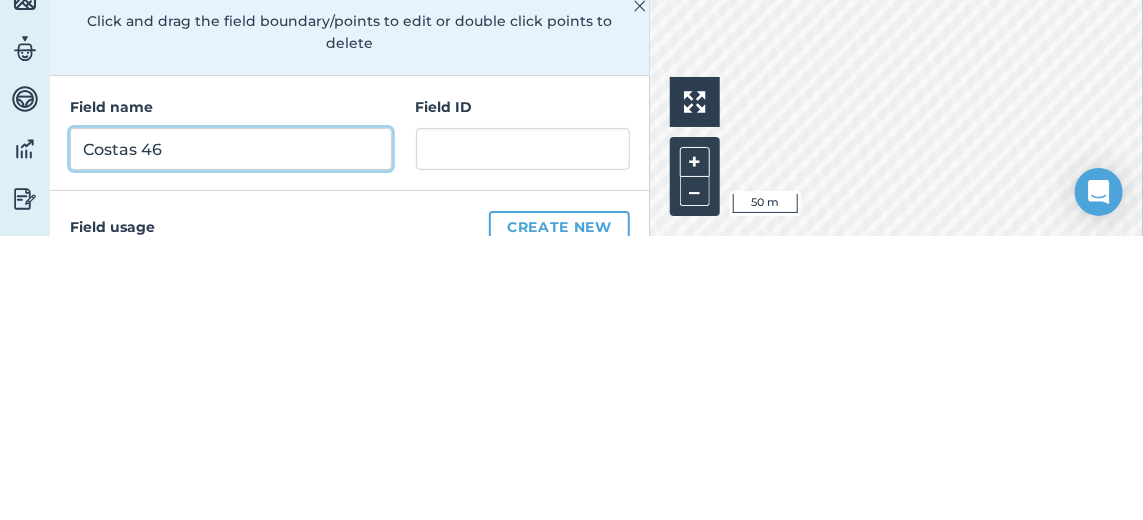 type on "Costas 46" 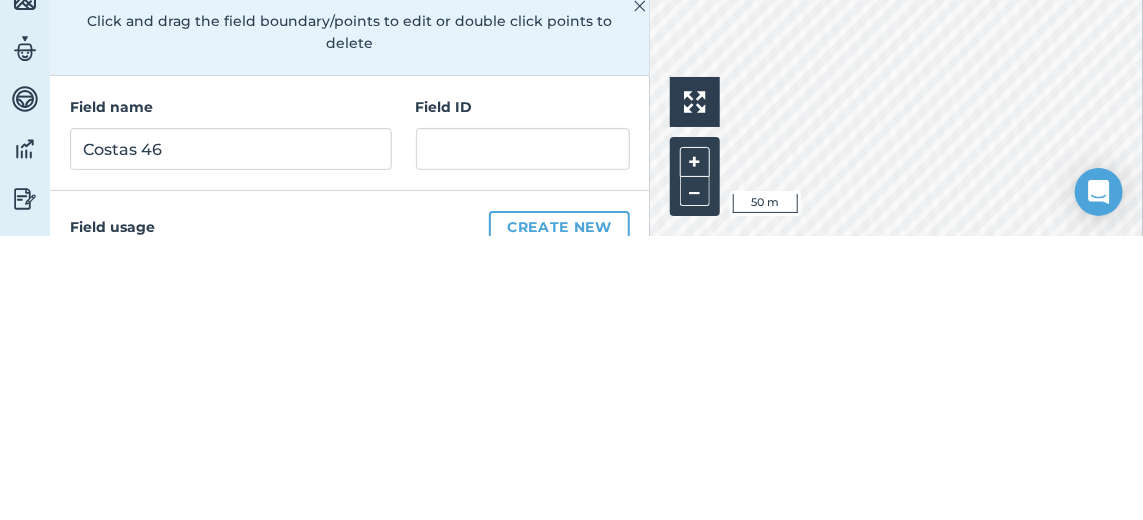 click on "Field usage   Create new" at bounding box center [350, 511] 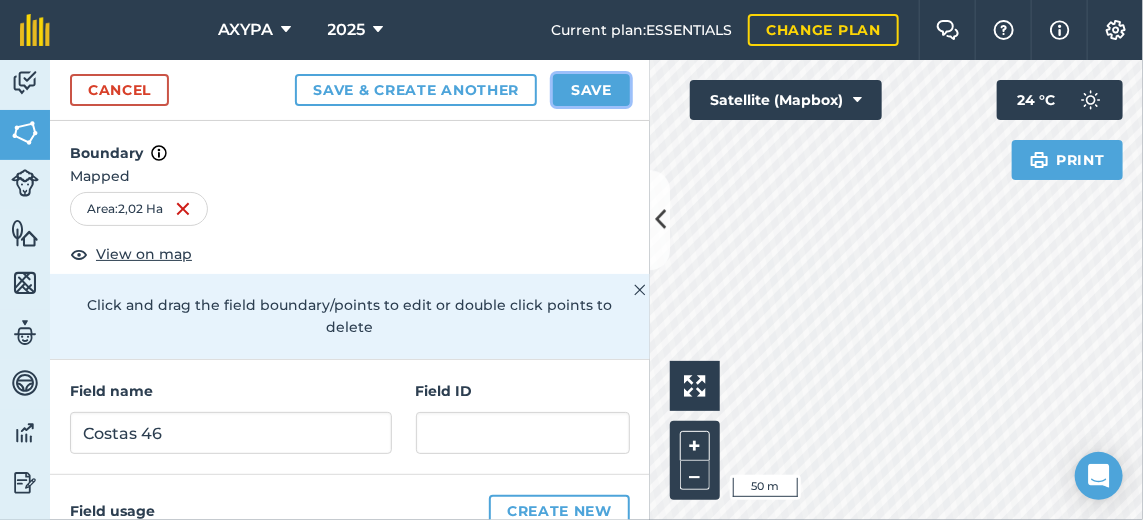 click on "Save" at bounding box center [591, 90] 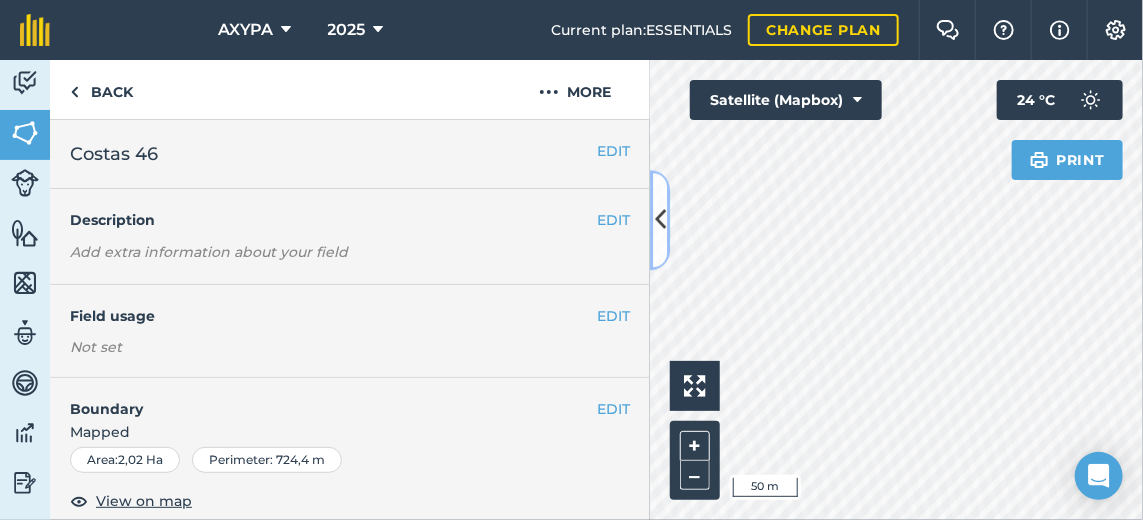 click at bounding box center (660, 220) 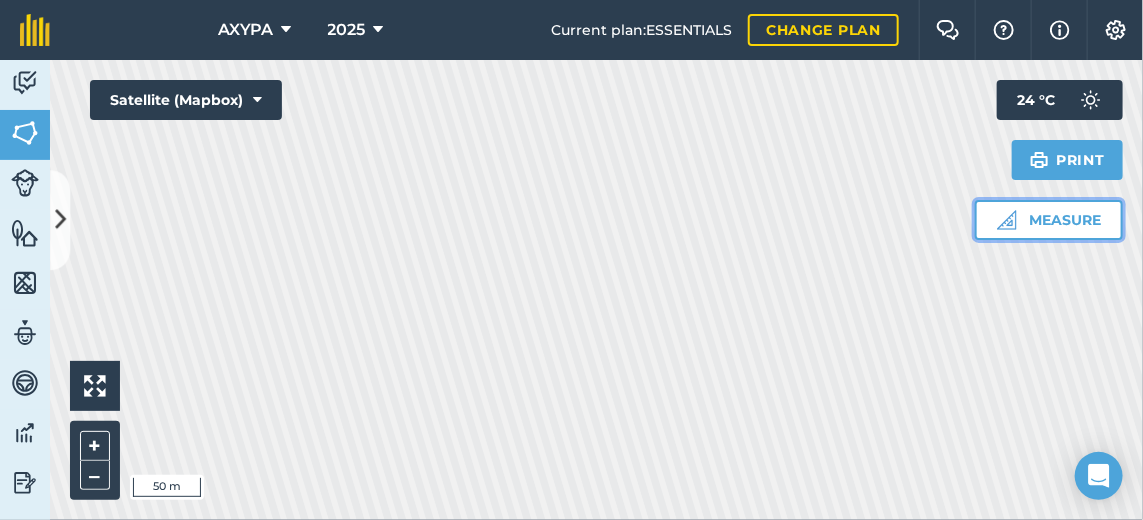 click on "Measure" at bounding box center [1049, 220] 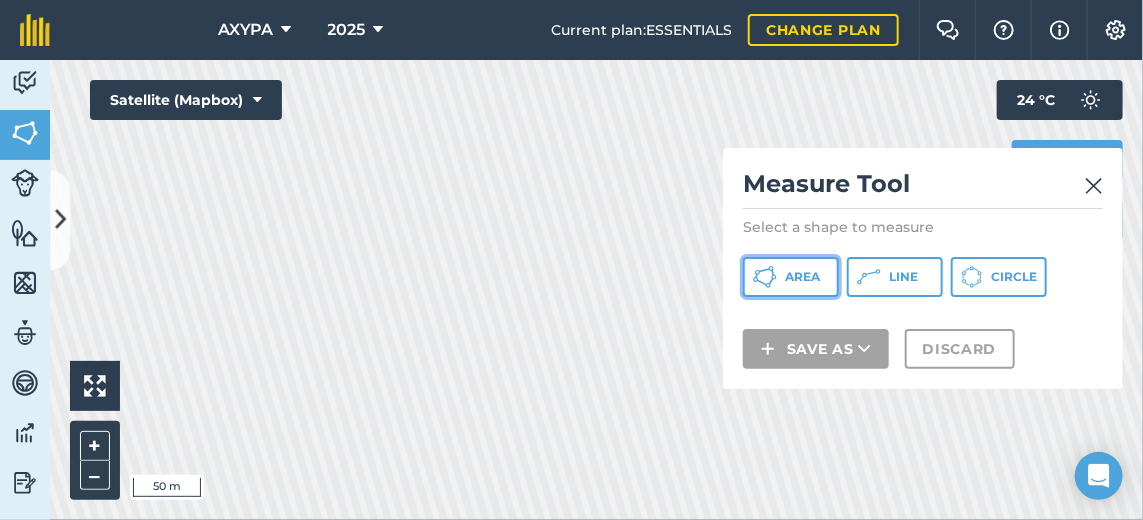 click 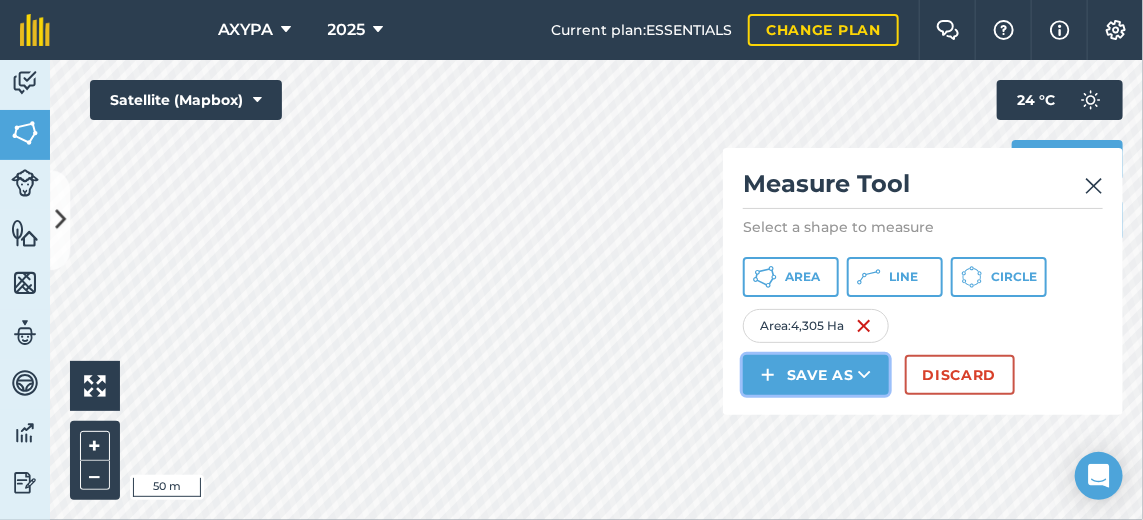 click on "Save as" at bounding box center (816, 375) 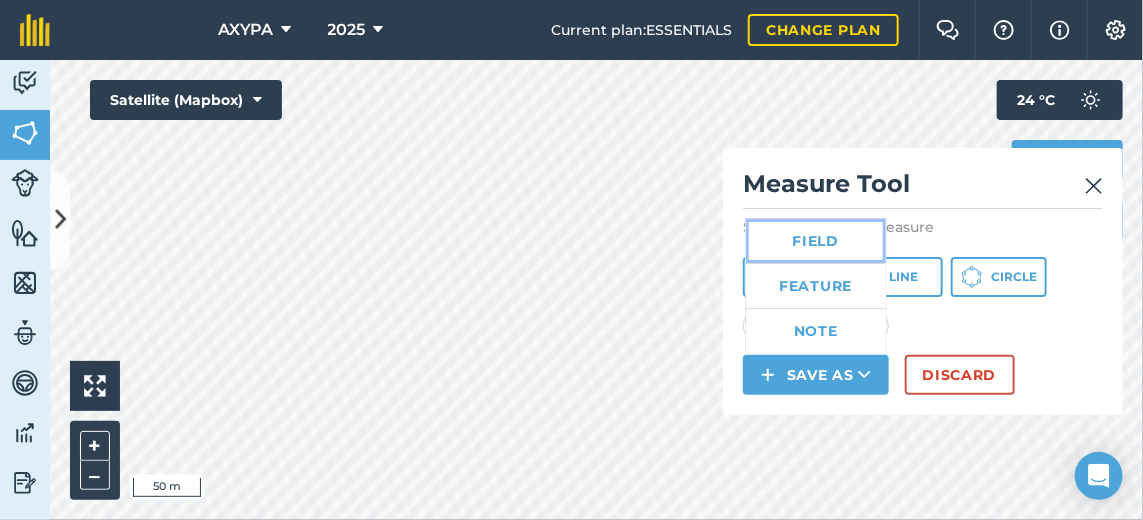 click on "Field" at bounding box center (816, 241) 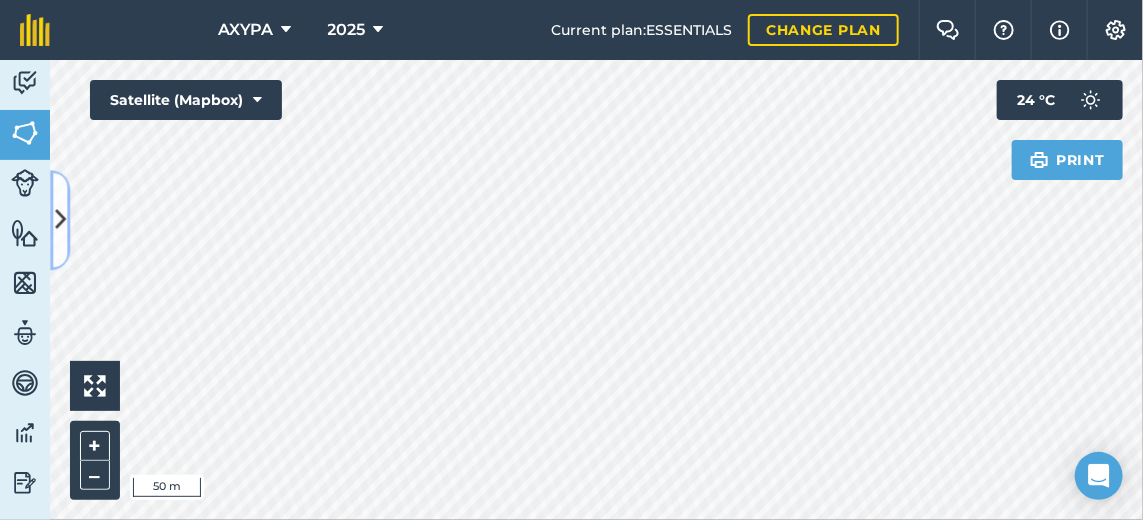 click at bounding box center (60, 220) 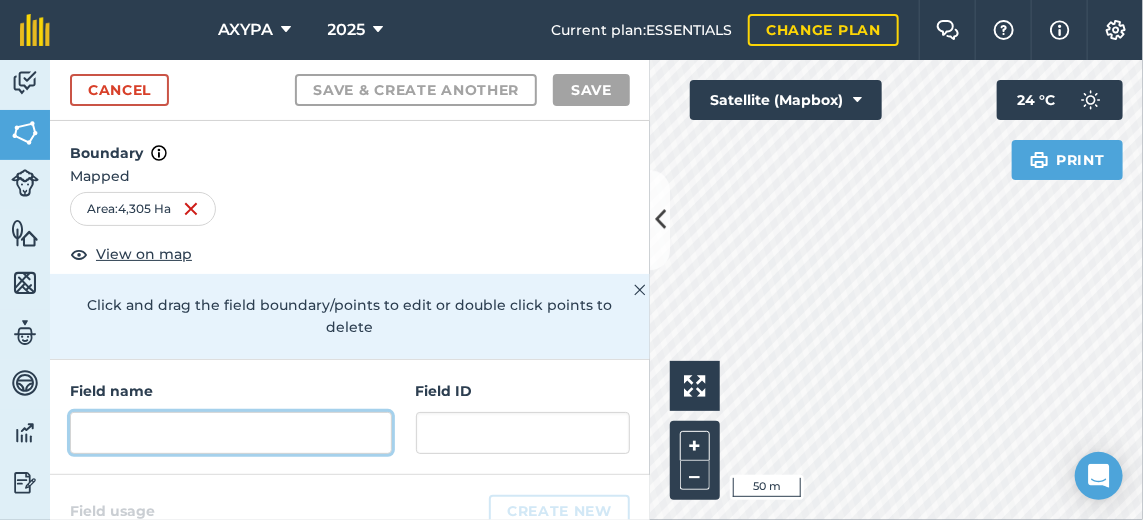 click at bounding box center [231, 433] 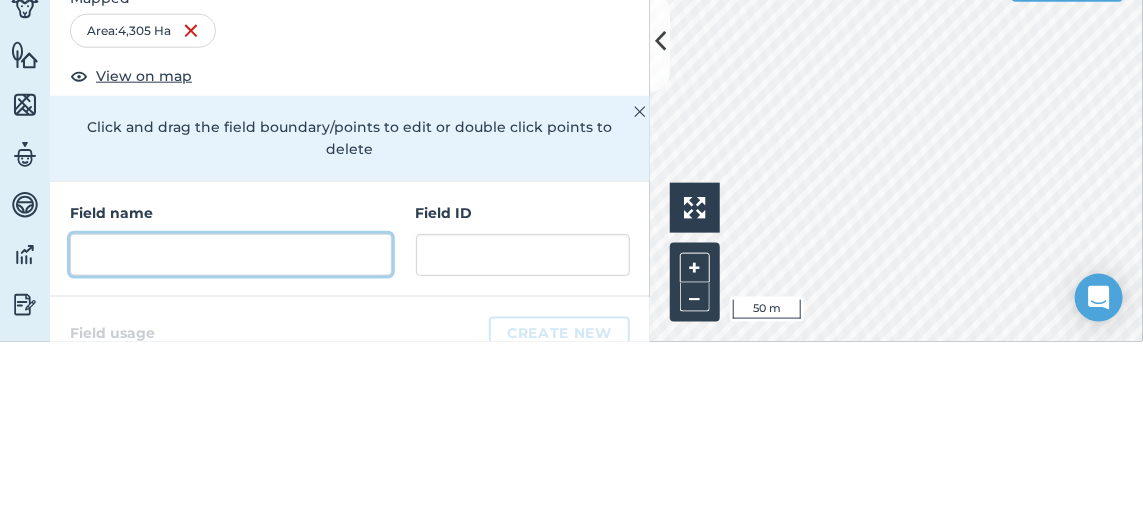 scroll, scrollTop: 5, scrollLeft: 0, axis: vertical 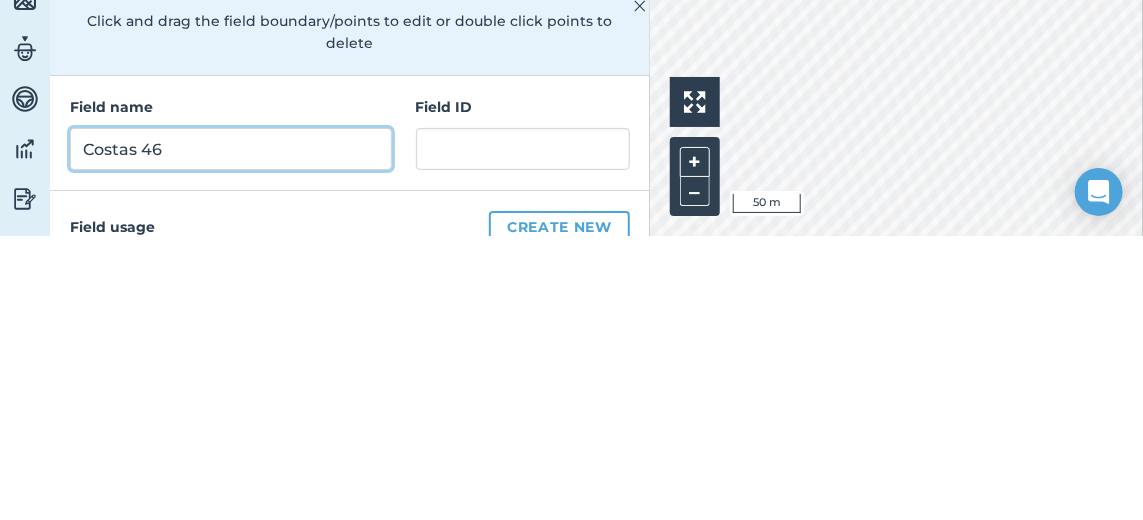 type on "Costas 46" 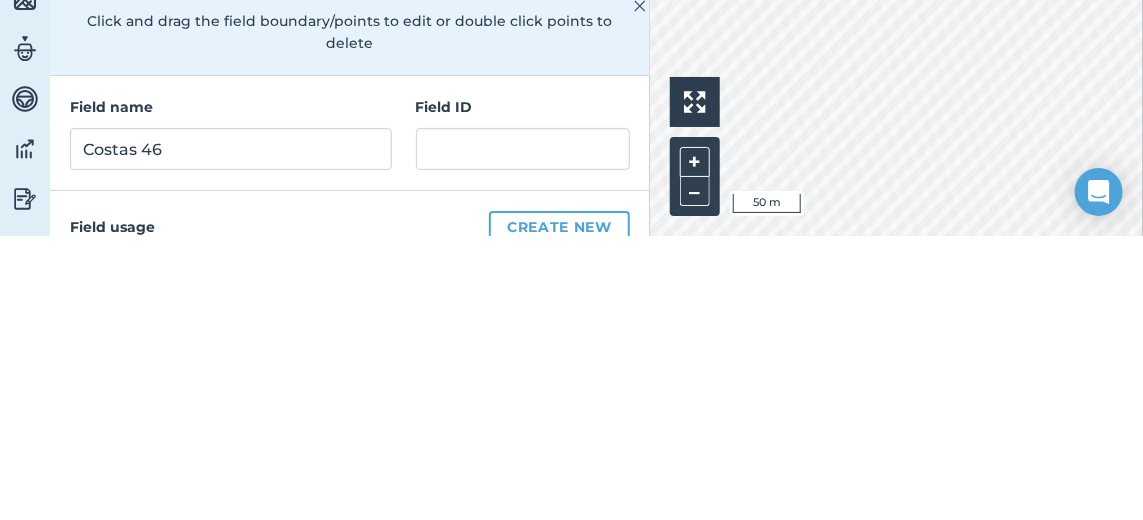 click on "Field usage   Create new" at bounding box center [350, 511] 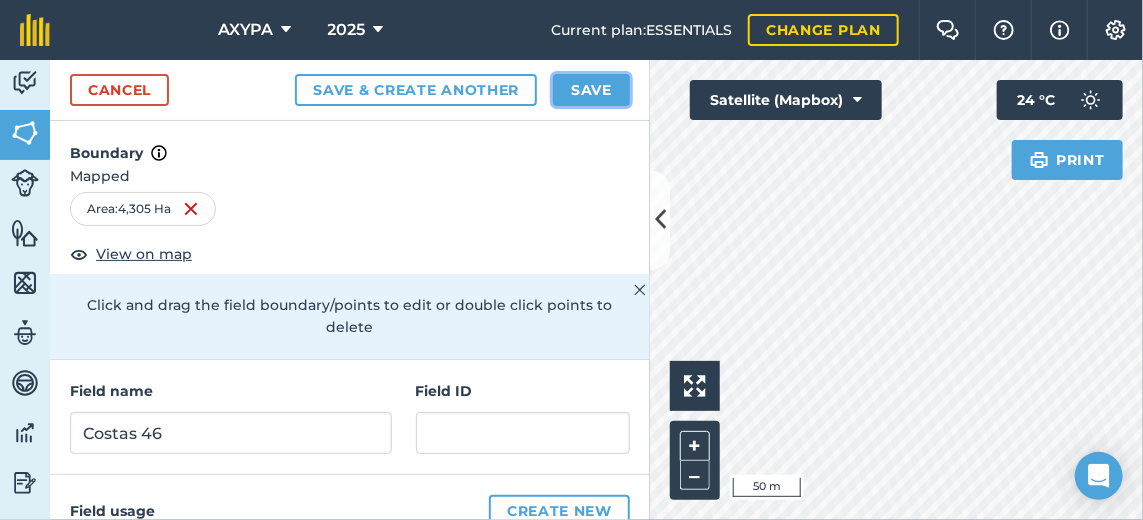click on "Save" at bounding box center (591, 90) 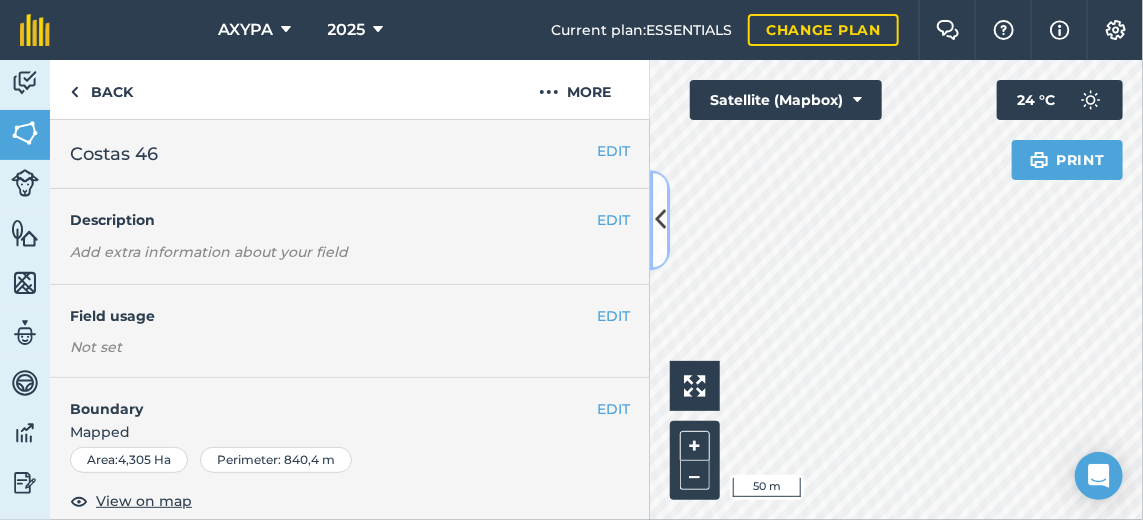 click at bounding box center [660, 220] 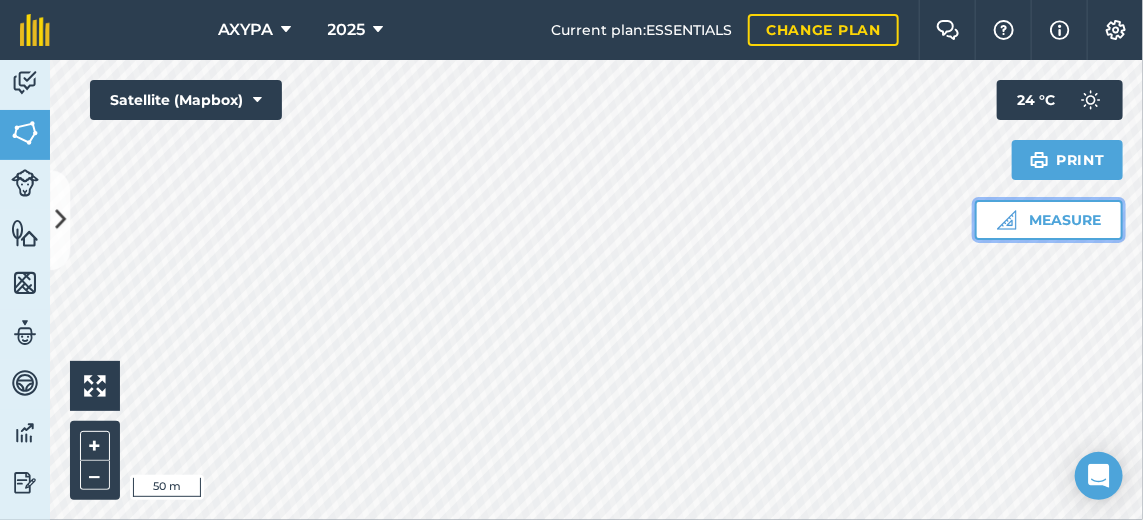 click on "Measure" at bounding box center [1049, 220] 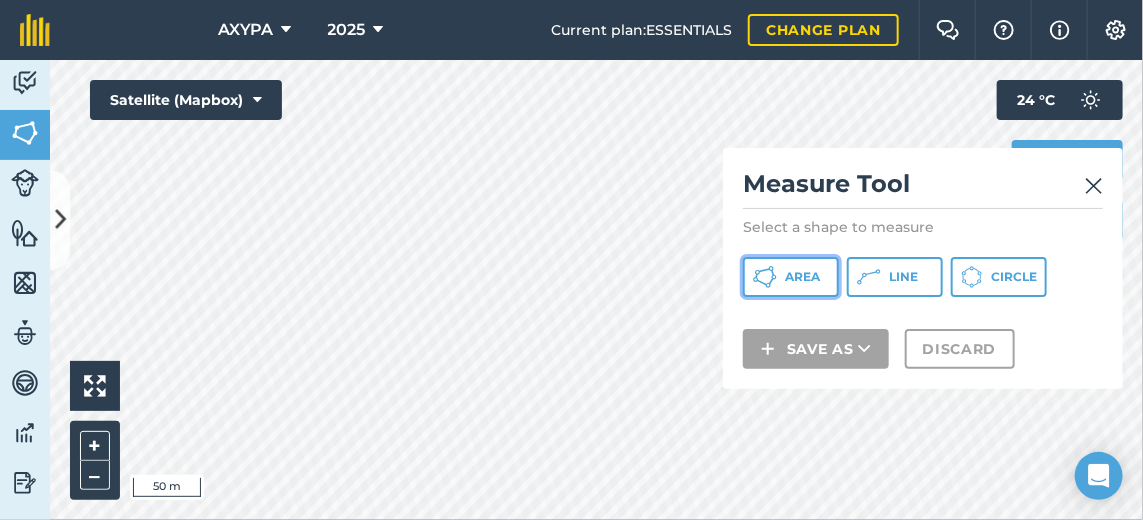 click 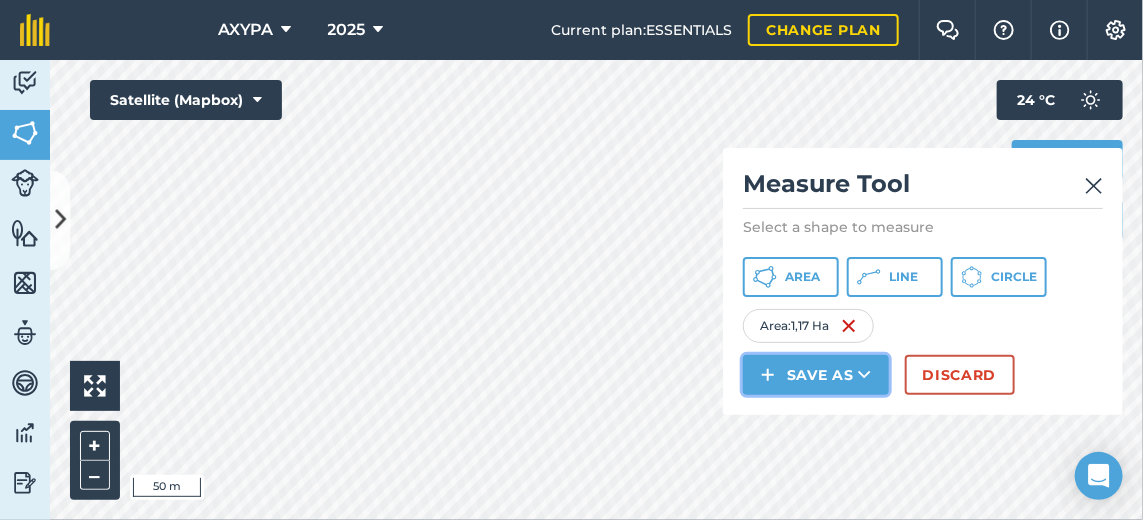 click on "Save as" at bounding box center [816, 375] 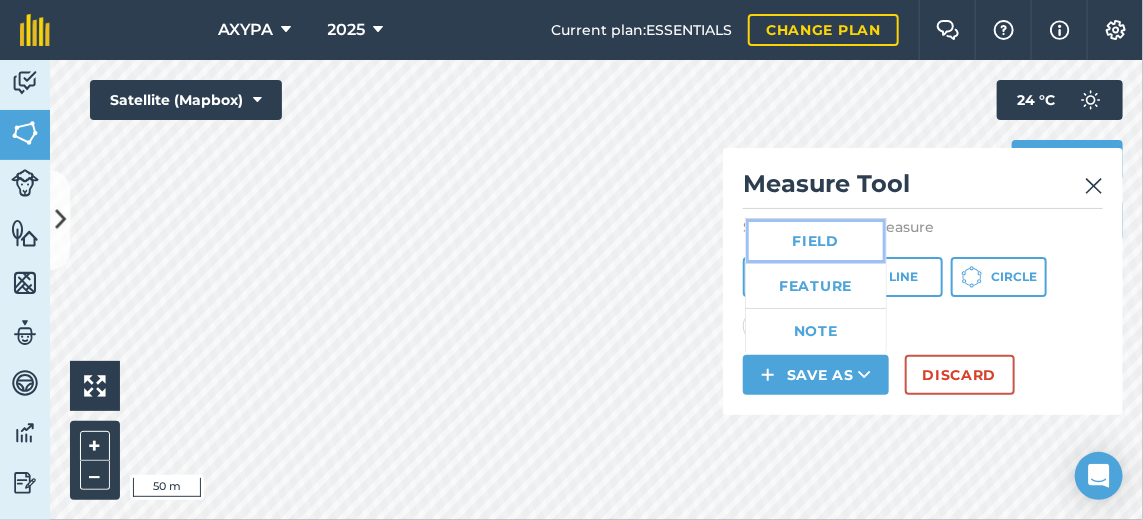 click on "Field" at bounding box center (816, 241) 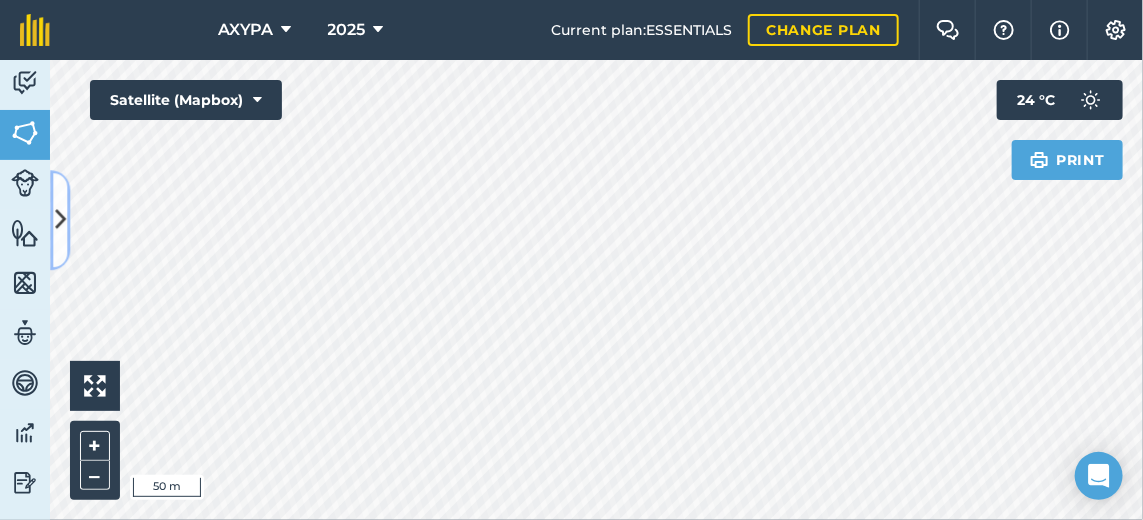 click at bounding box center [60, 220] 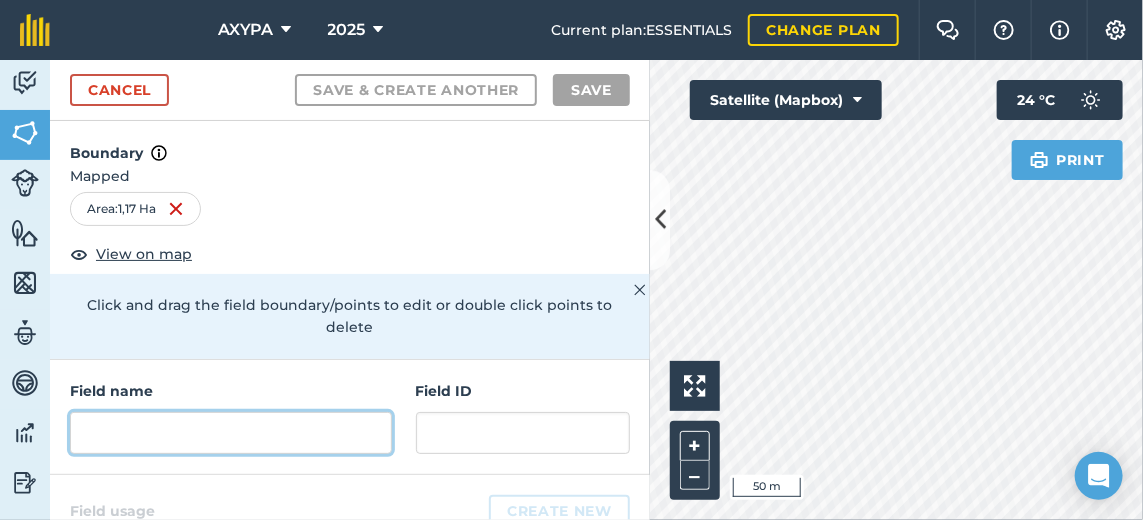 click at bounding box center (231, 433) 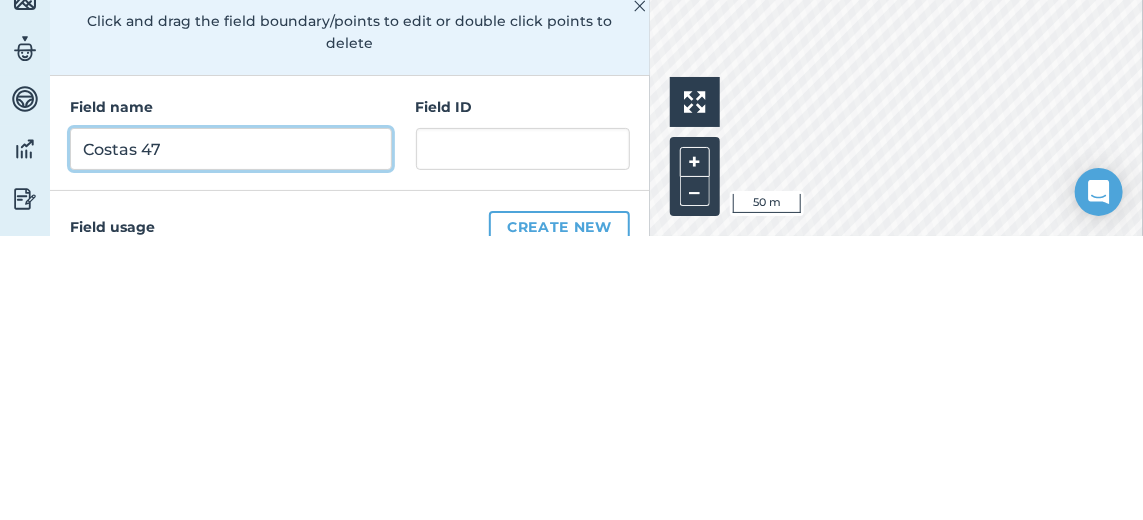 type on "Costas 47" 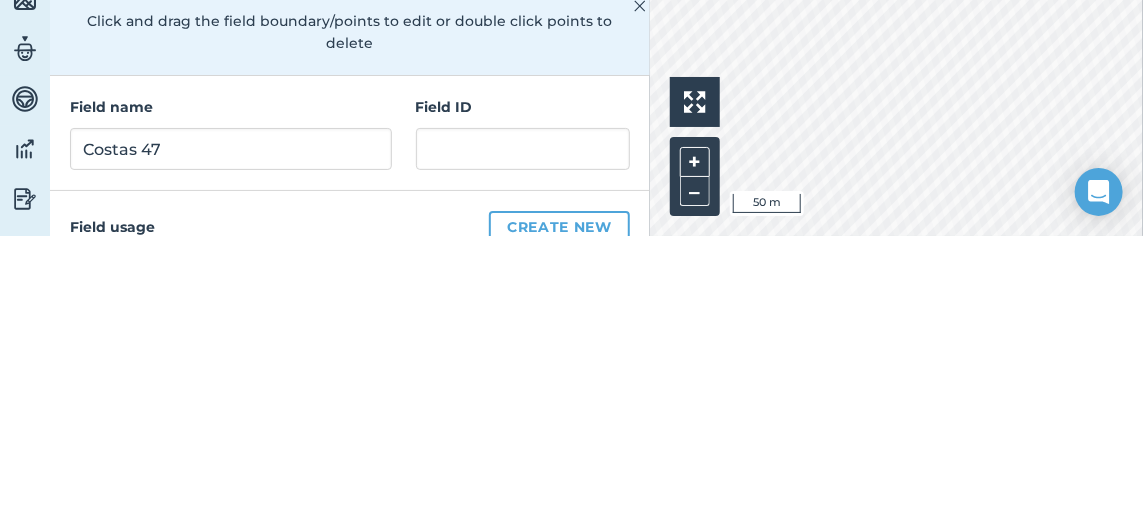 click on "Field usage   Create new" at bounding box center (350, 511) 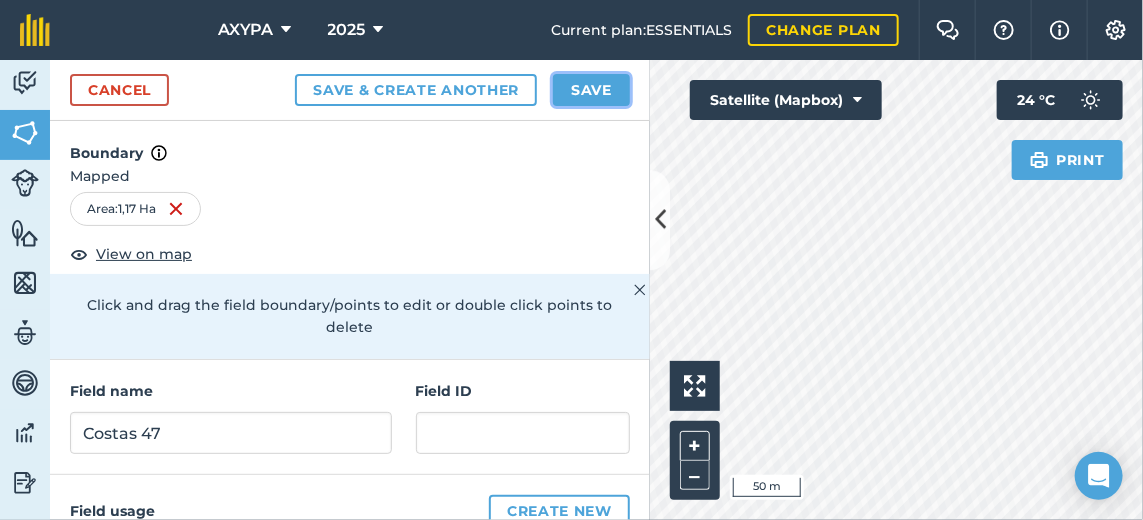 click on "Save" at bounding box center [591, 90] 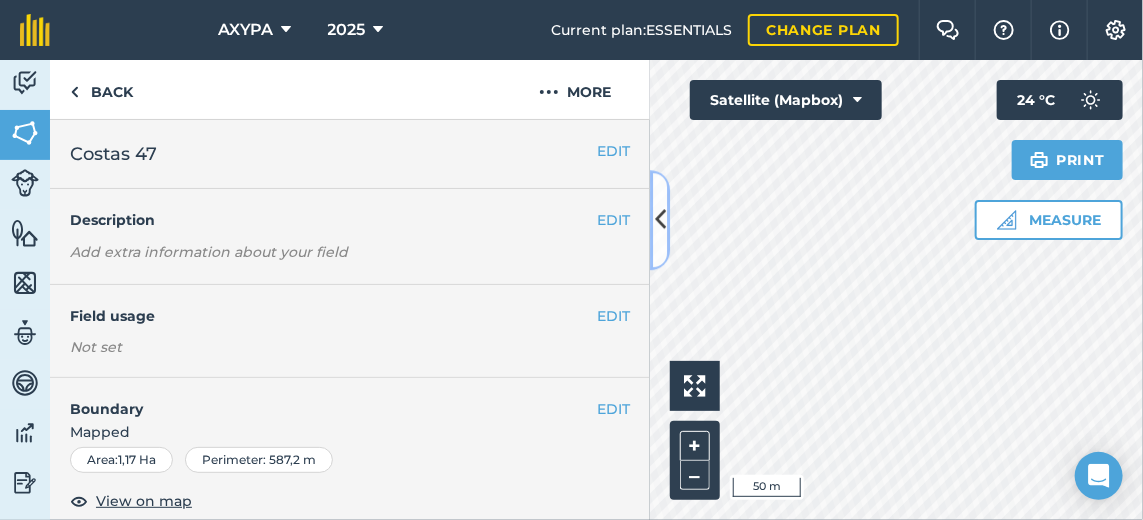 click at bounding box center [660, 220] 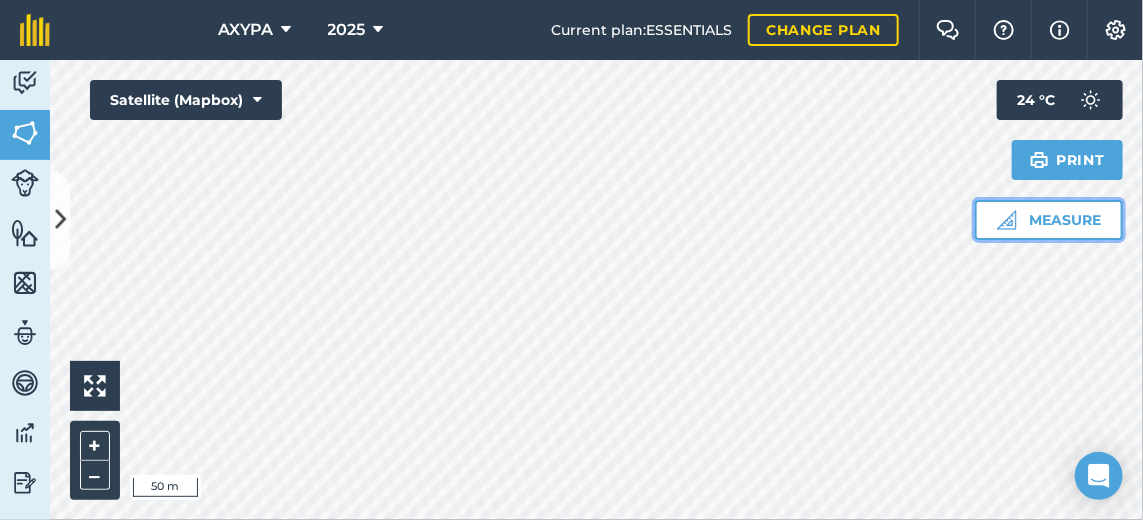 click on "Measure" at bounding box center (1049, 220) 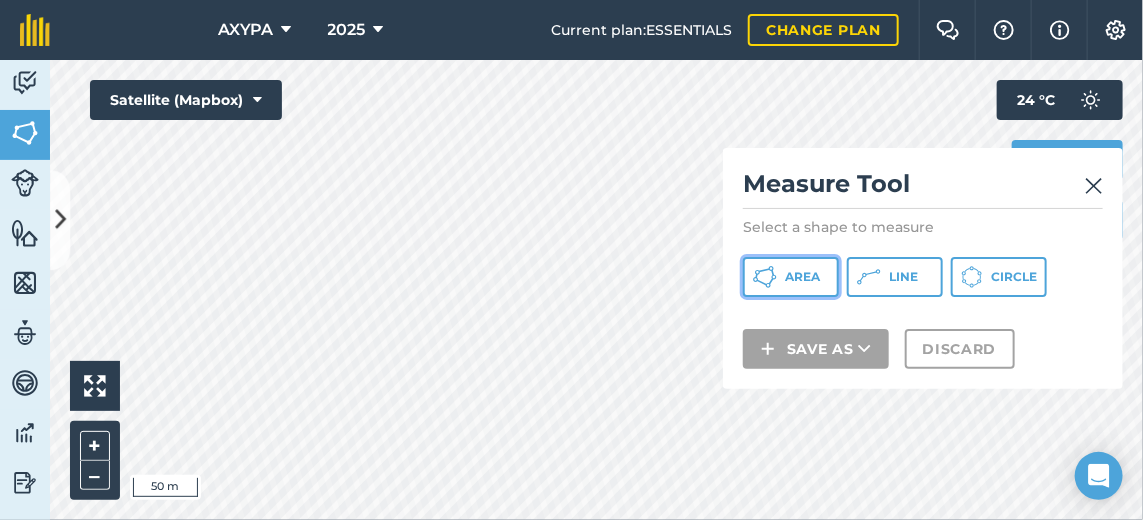 click on "Area" at bounding box center (791, 277) 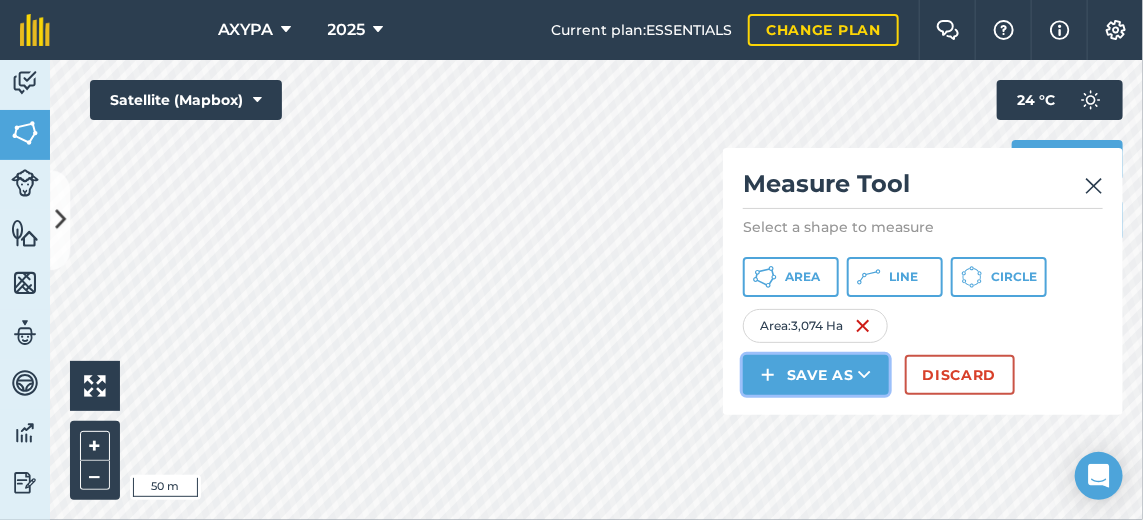 click on "Save as" at bounding box center (816, 375) 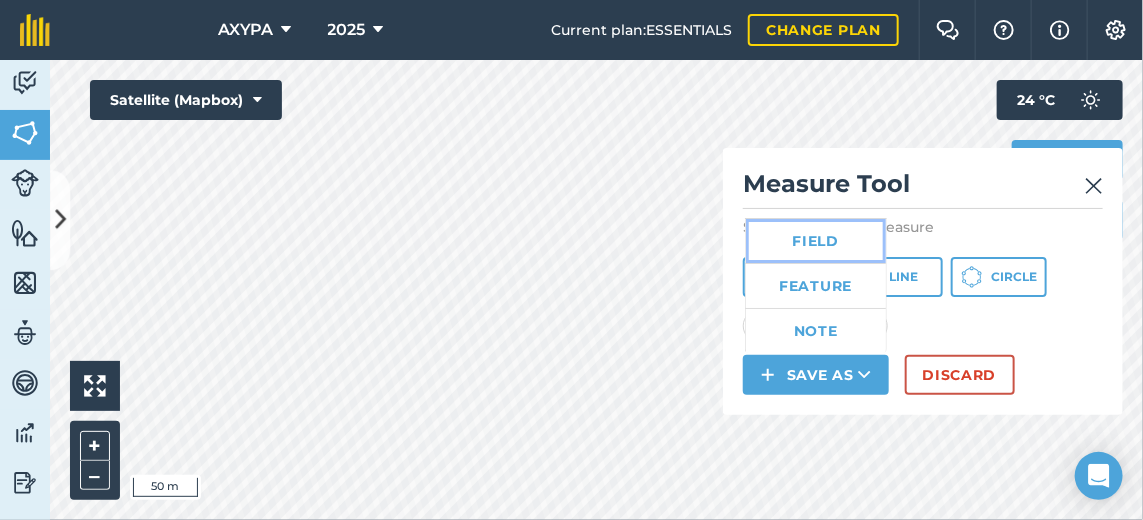 click on "Field" at bounding box center [816, 241] 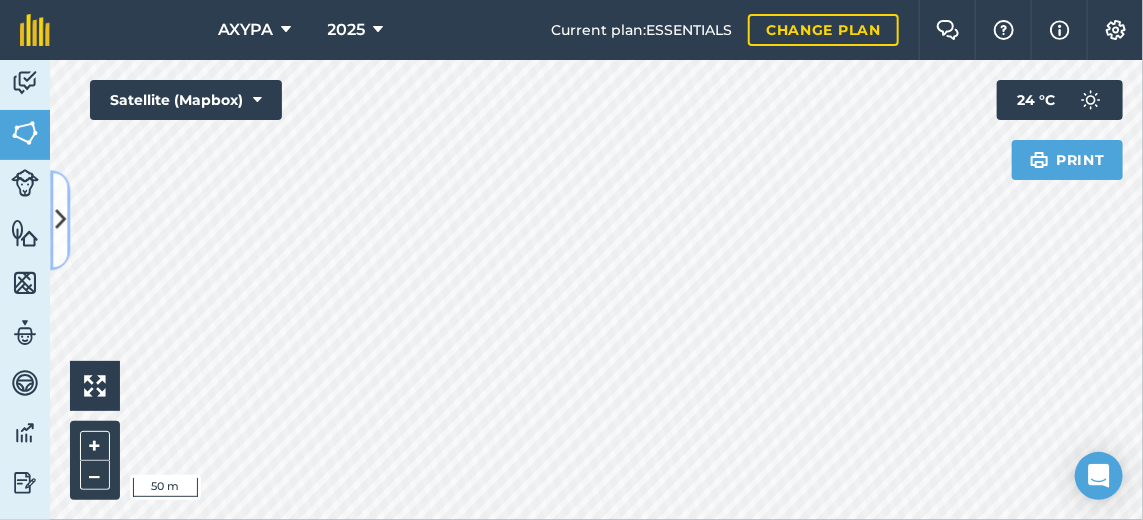 click at bounding box center [60, 220] 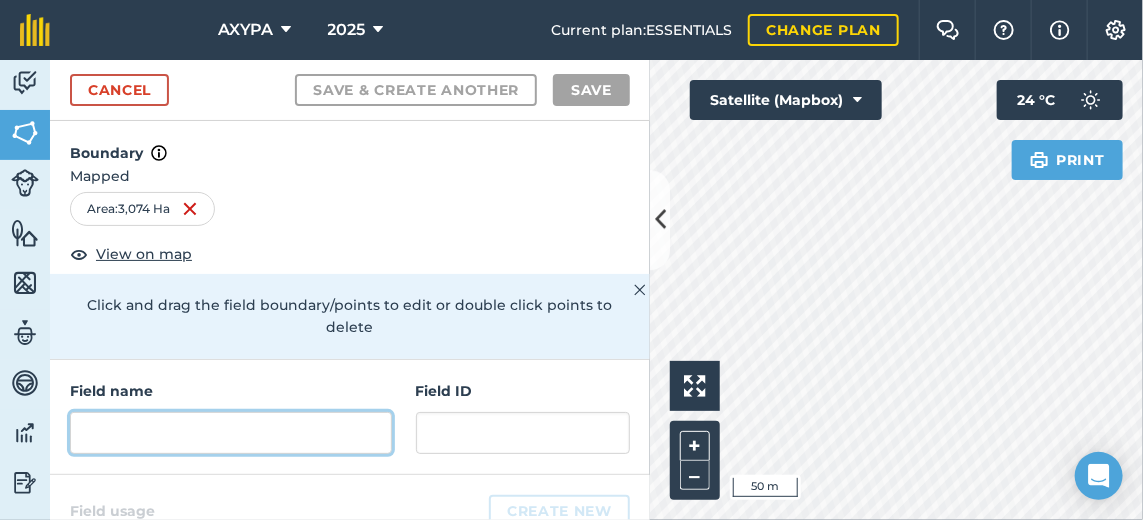click at bounding box center [231, 433] 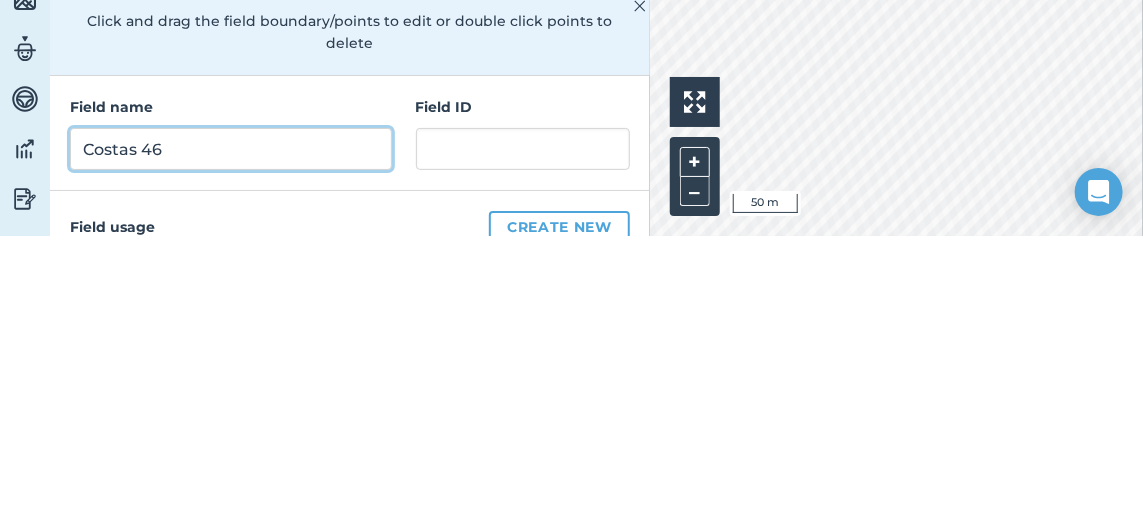 type on "Costas 46" 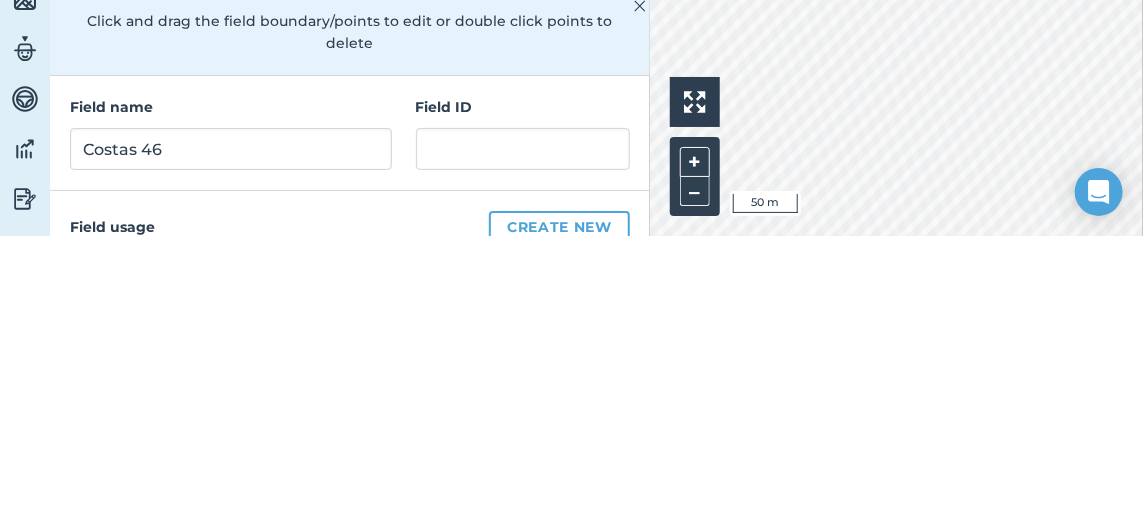 click on "Field usage   Create new" at bounding box center [350, 511] 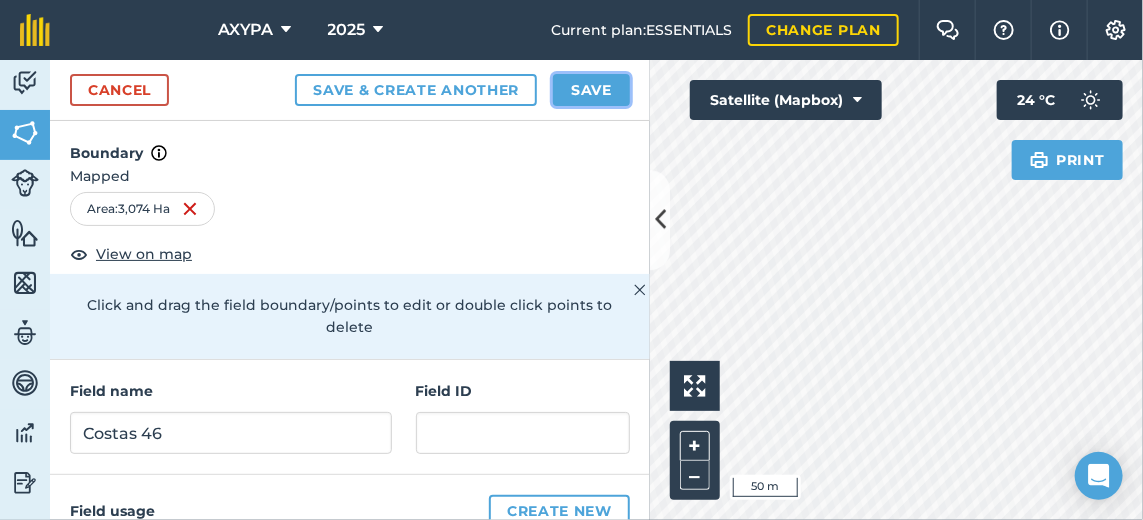 click on "Save" at bounding box center (591, 90) 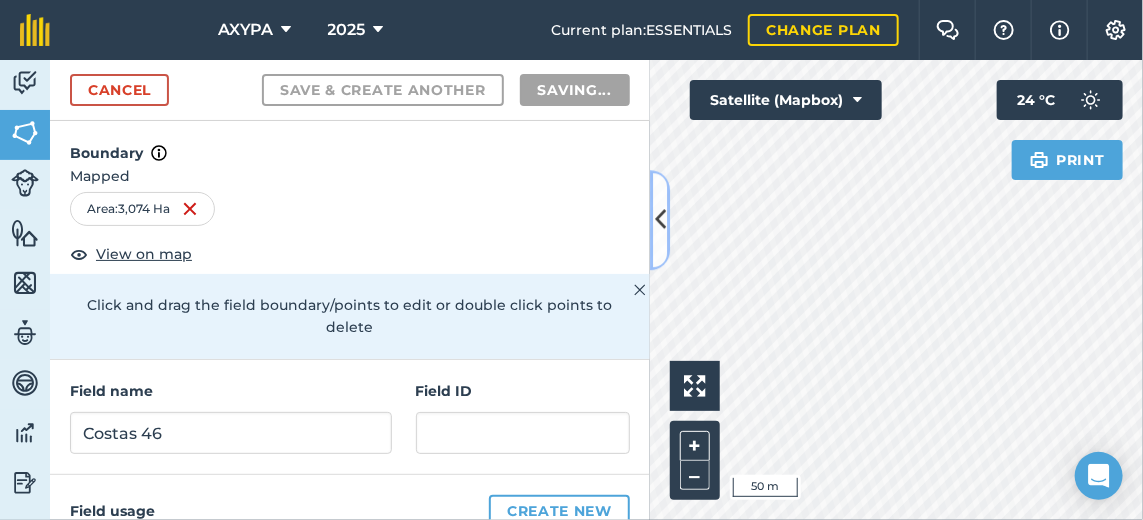 click at bounding box center (660, 220) 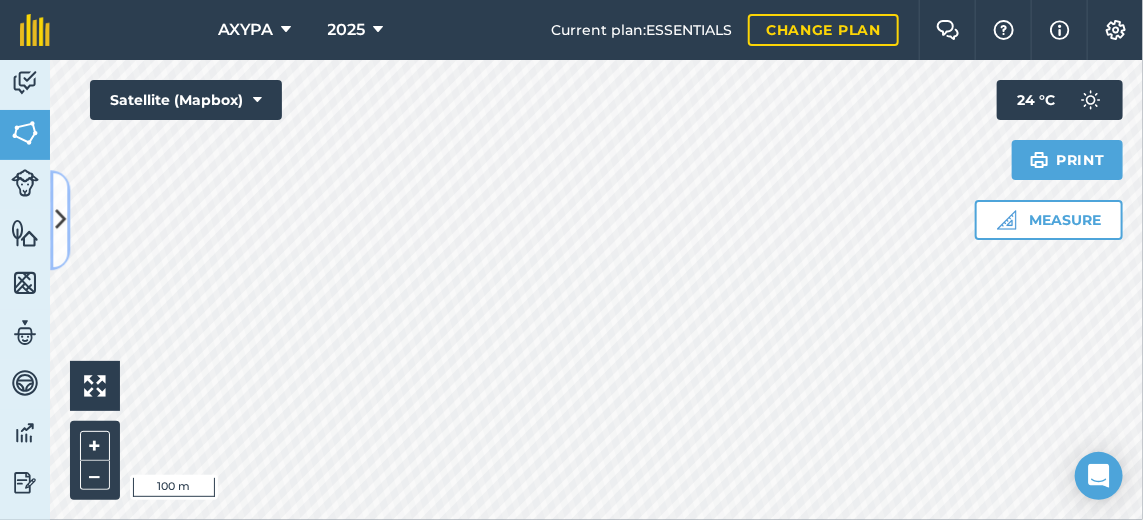 click at bounding box center [60, 220] 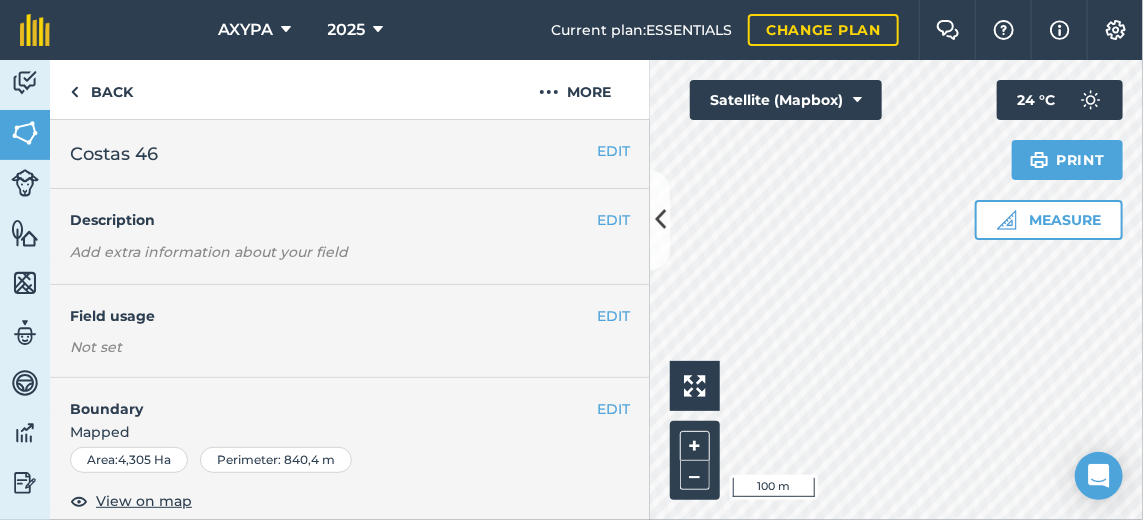 click on "Costas 46" at bounding box center (333, 154) 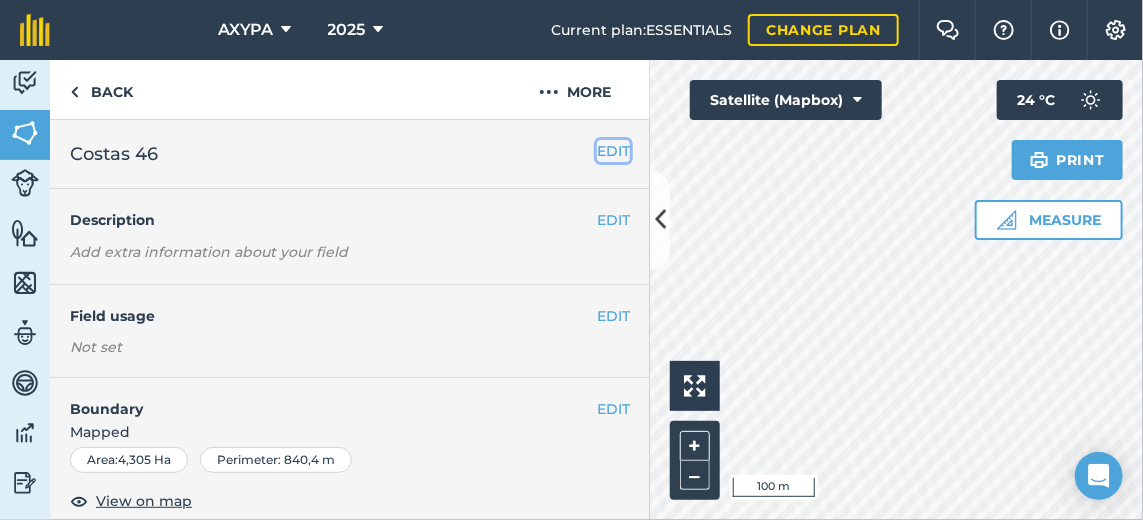 click on "EDIT" at bounding box center [613, 151] 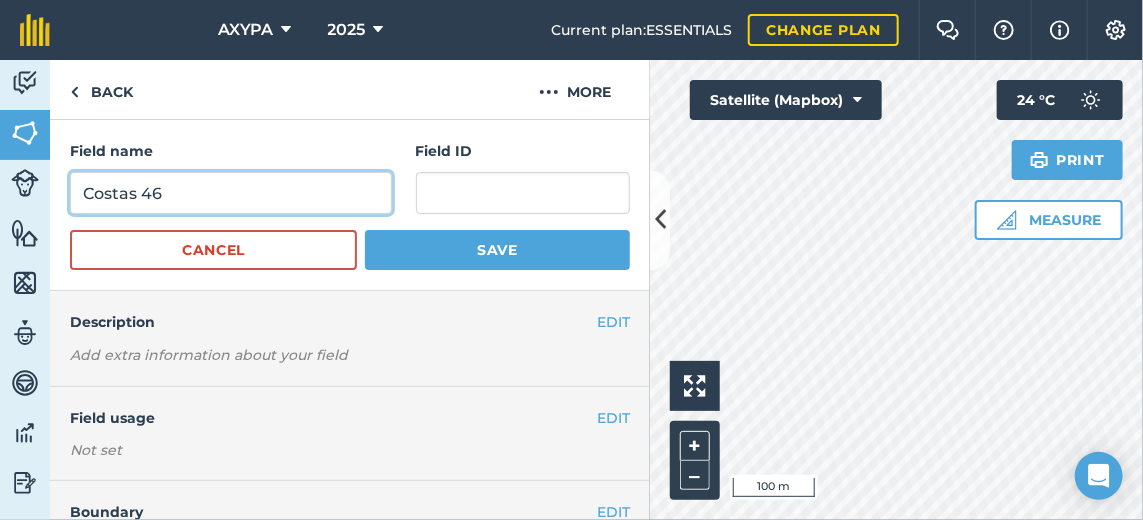 click on "Costas 46" at bounding box center [231, 193] 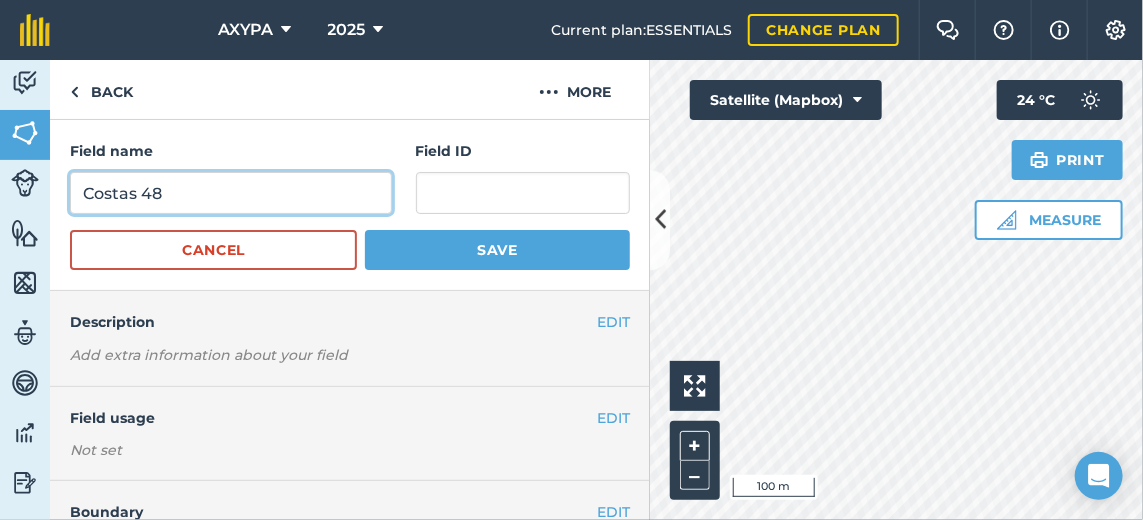 type on "Costas 48" 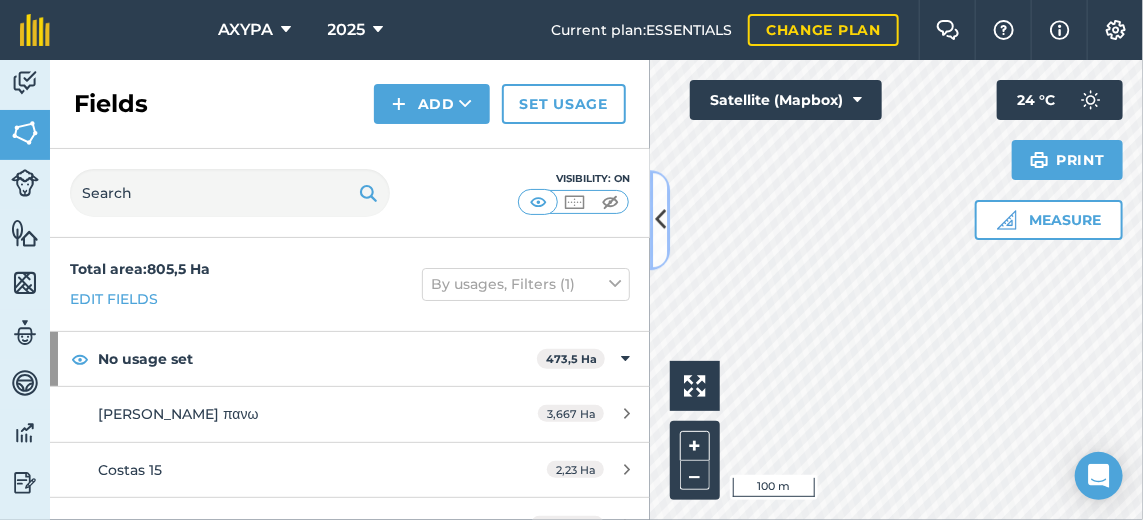 click at bounding box center [660, 220] 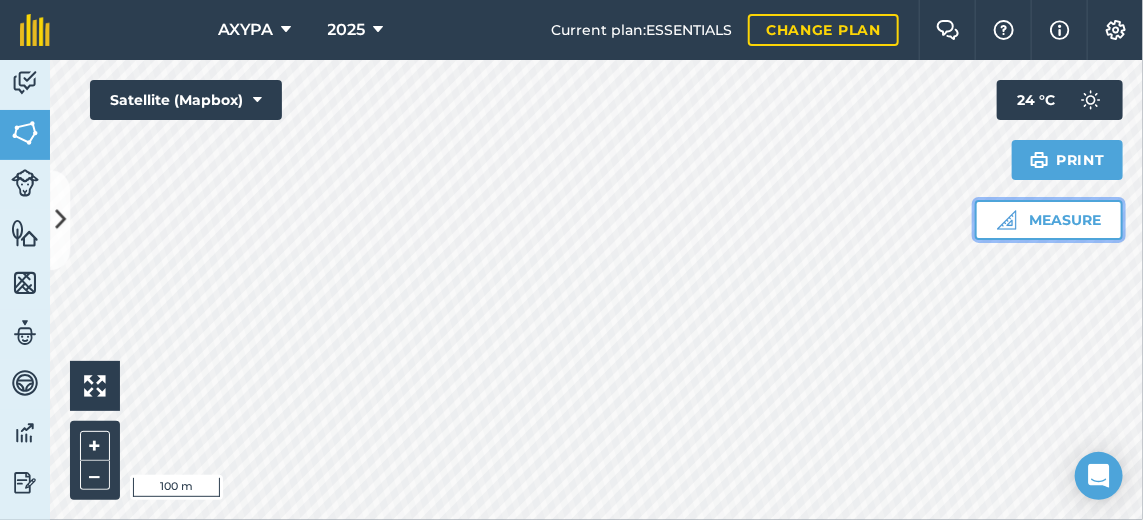 click on "Measure" at bounding box center [1049, 220] 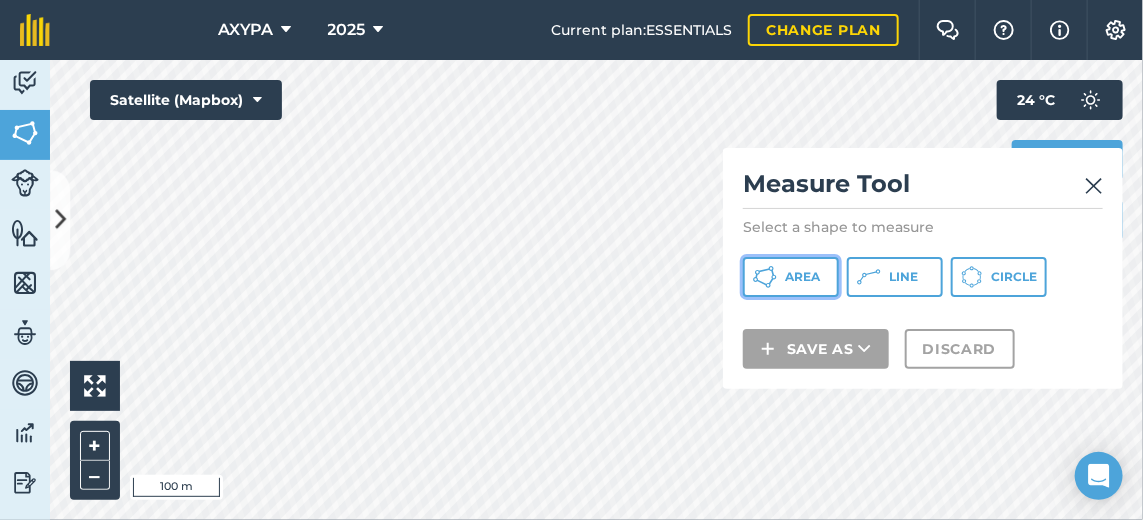 click 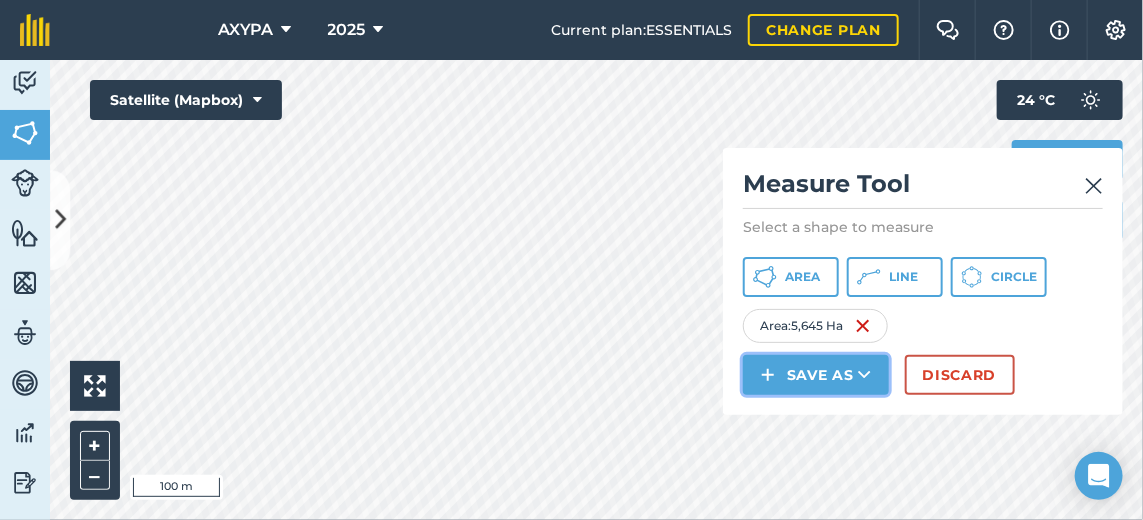 click on "Save as" at bounding box center (816, 375) 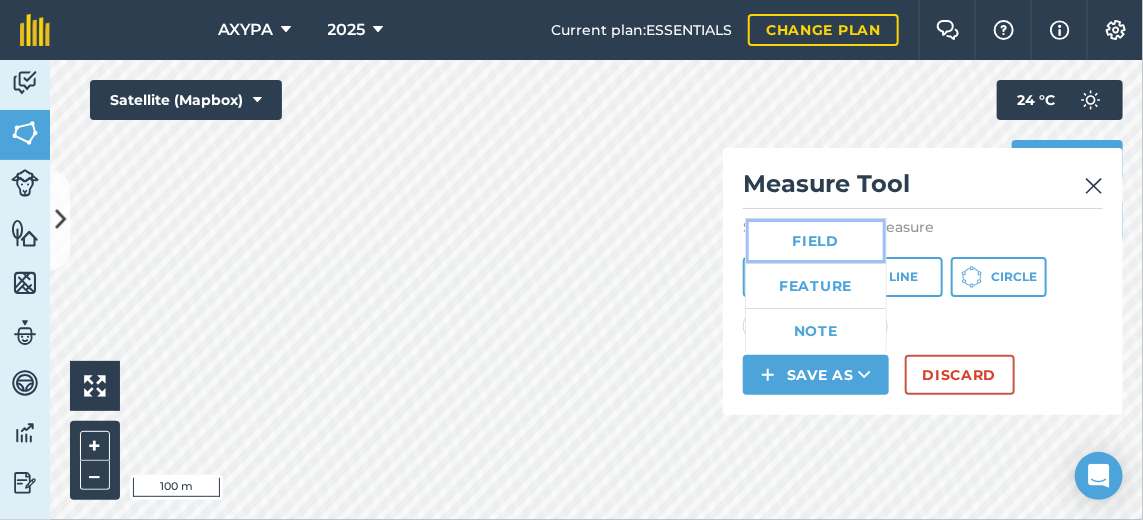 click on "Field" at bounding box center [816, 241] 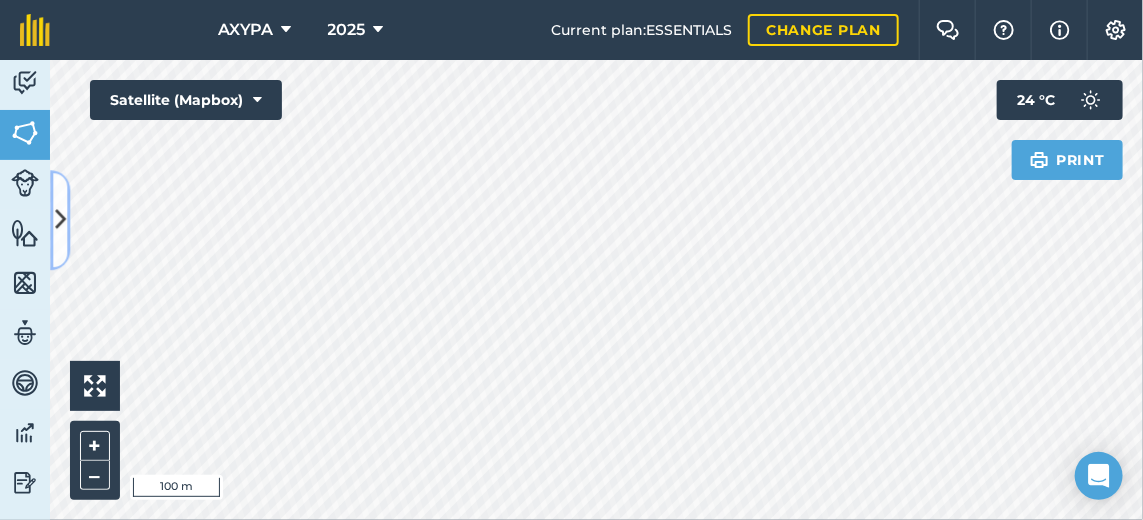 click at bounding box center (60, 220) 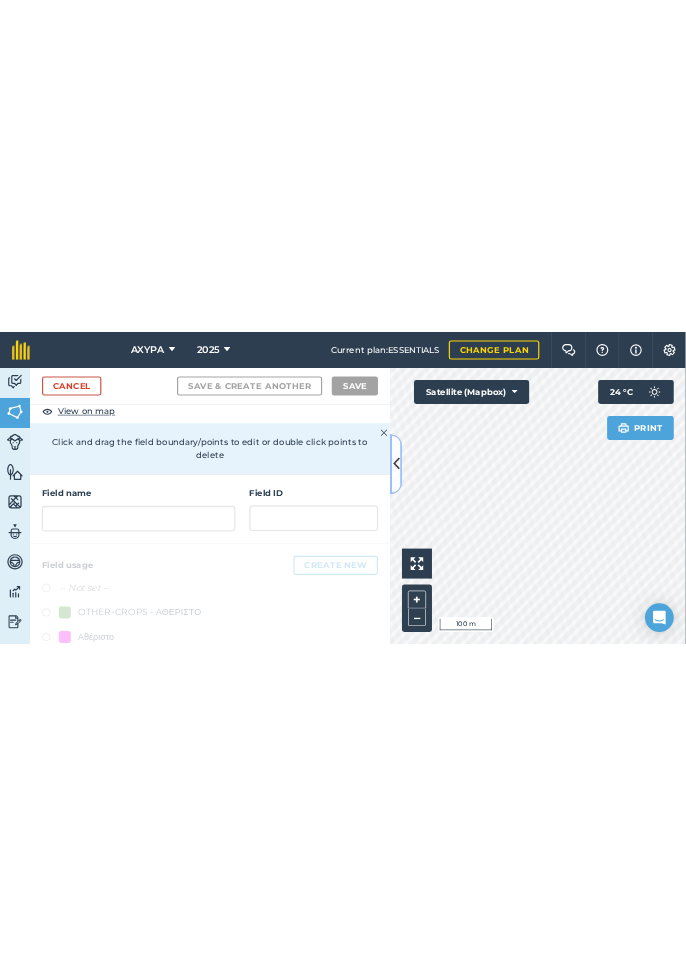 scroll, scrollTop: 124, scrollLeft: 0, axis: vertical 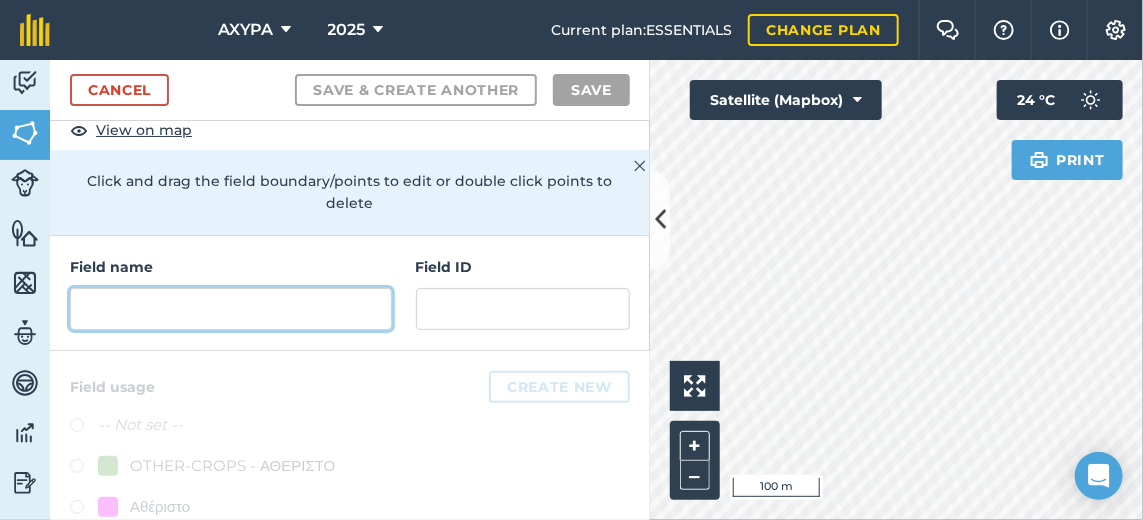 click at bounding box center (231, 309) 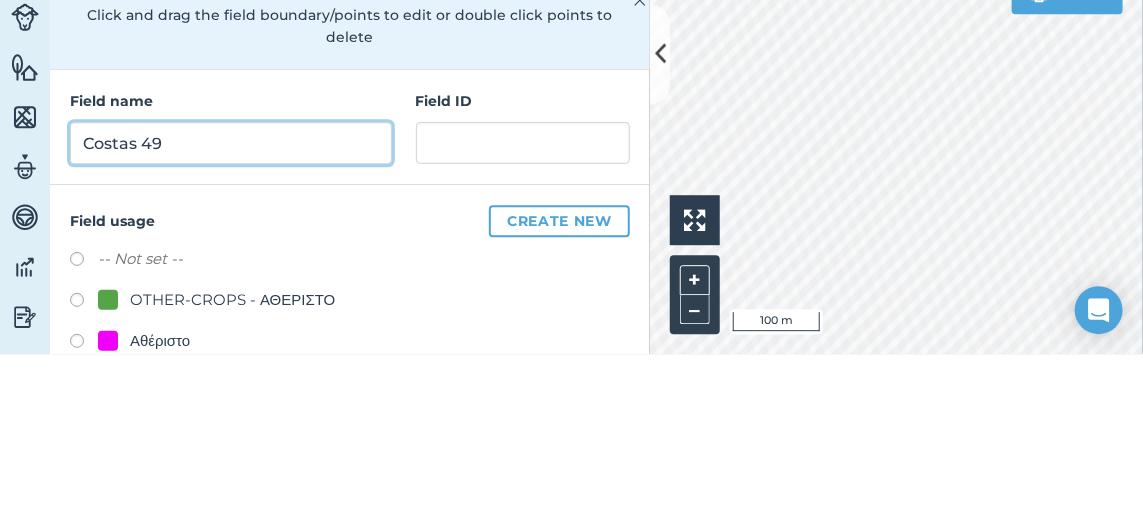 type on "Costas 49" 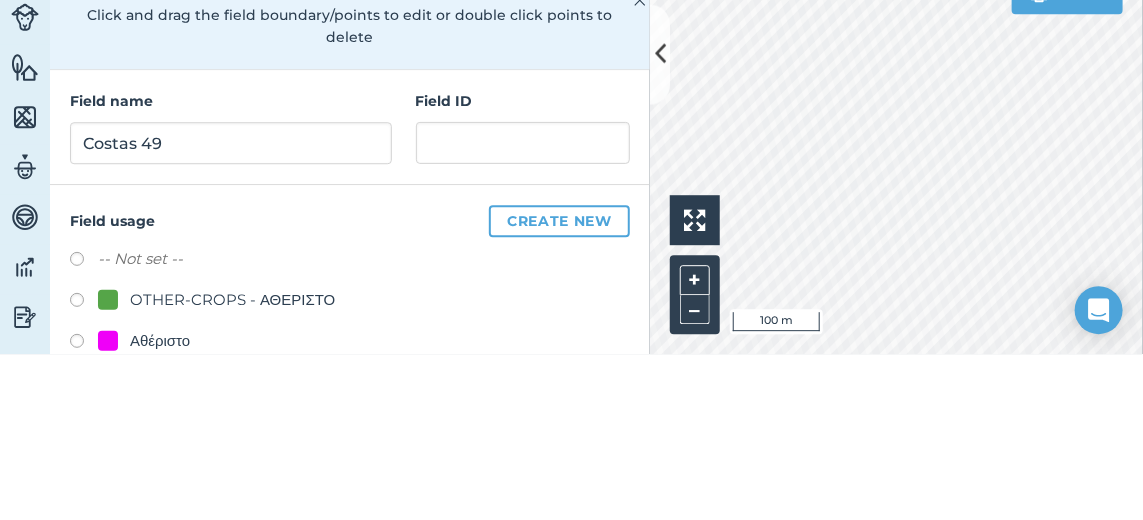 click on "Field name [PERSON_NAME] 49 Field ID" at bounding box center (350, 293) 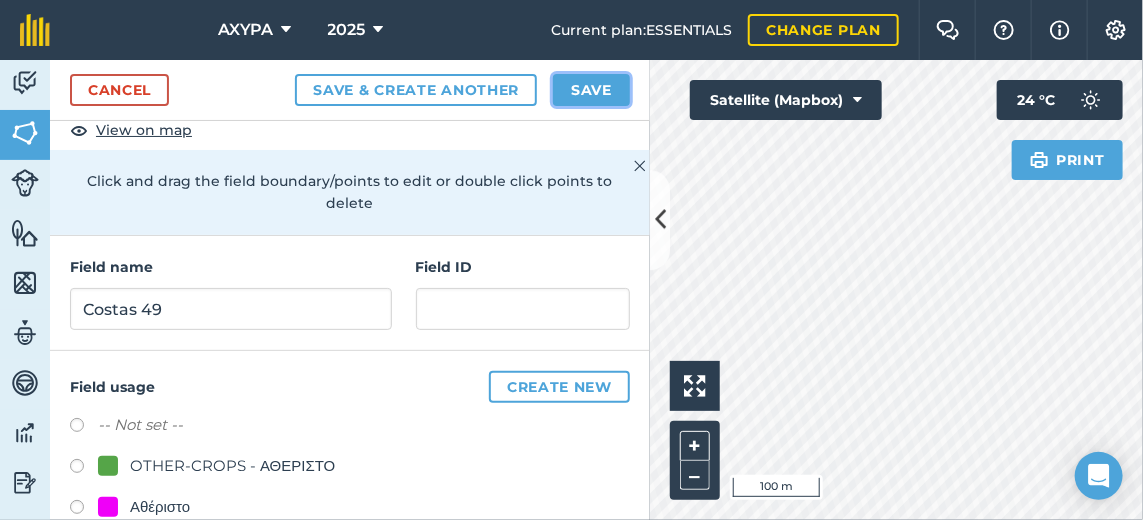 click on "Save" at bounding box center (591, 90) 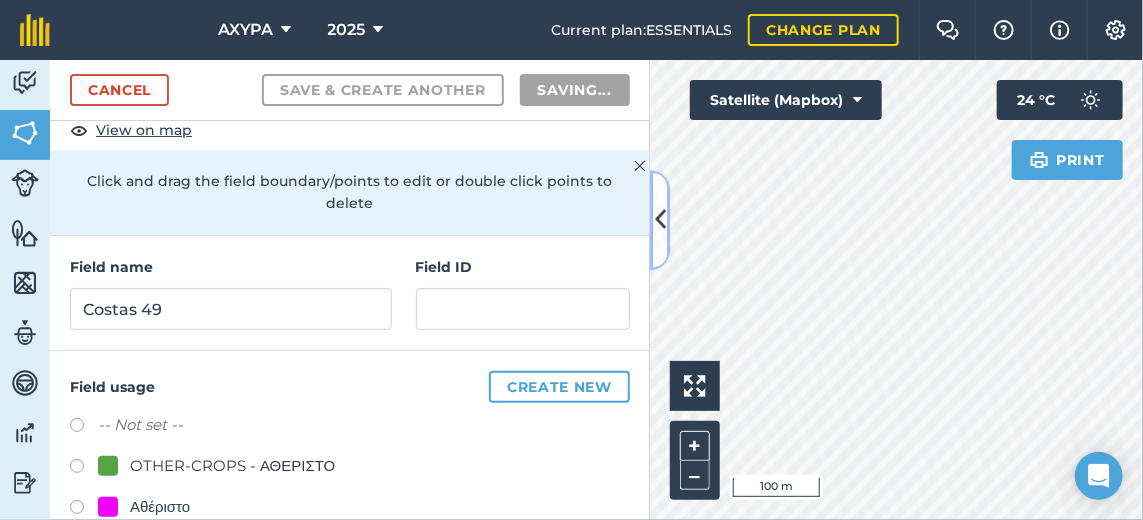 click at bounding box center (660, 220) 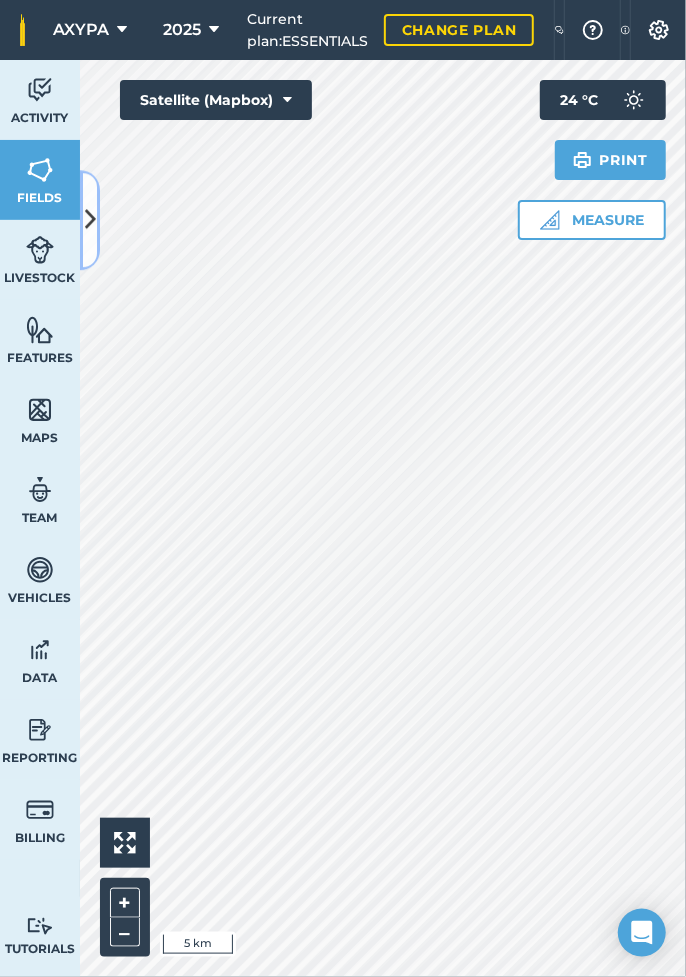 click at bounding box center [90, 220] 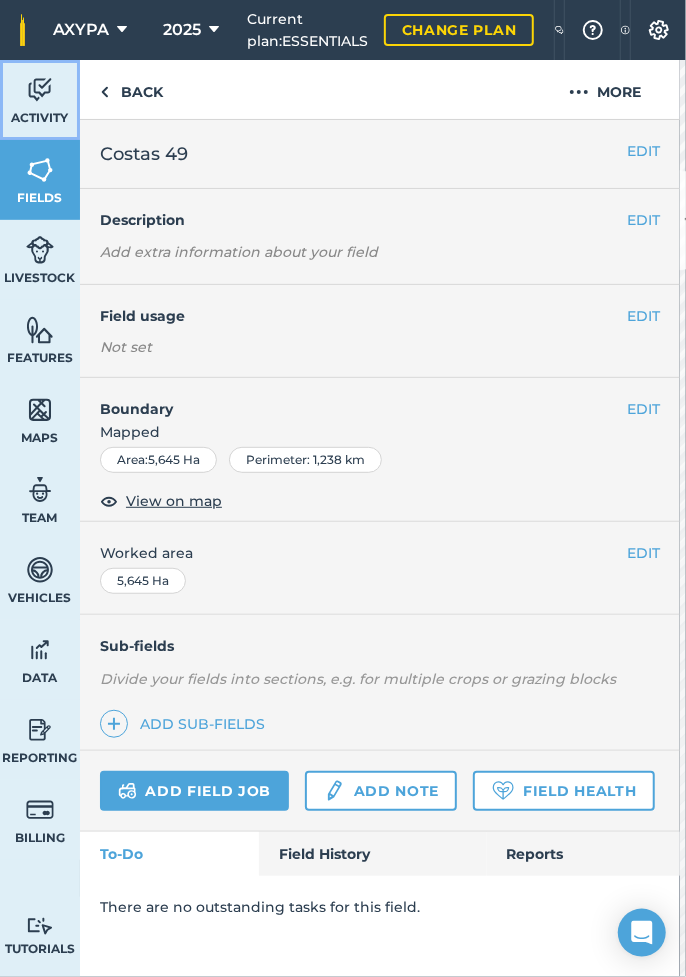 click on "Activity" at bounding box center (40, 100) 